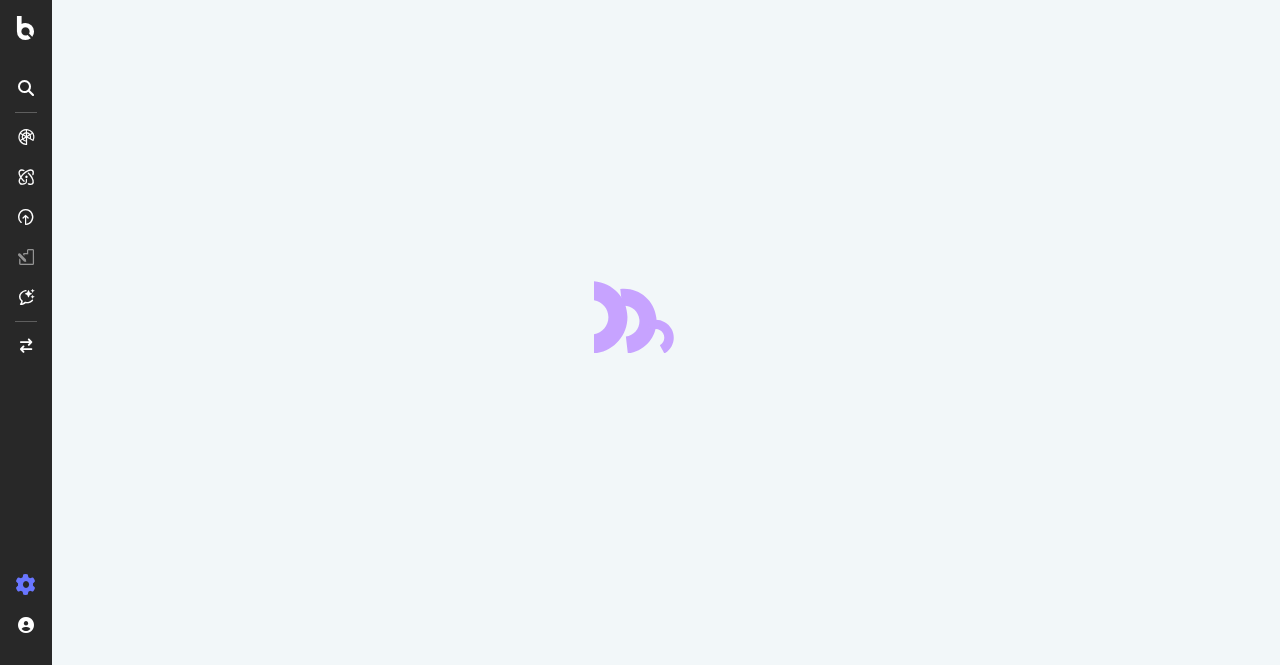 scroll, scrollTop: 0, scrollLeft: 0, axis: both 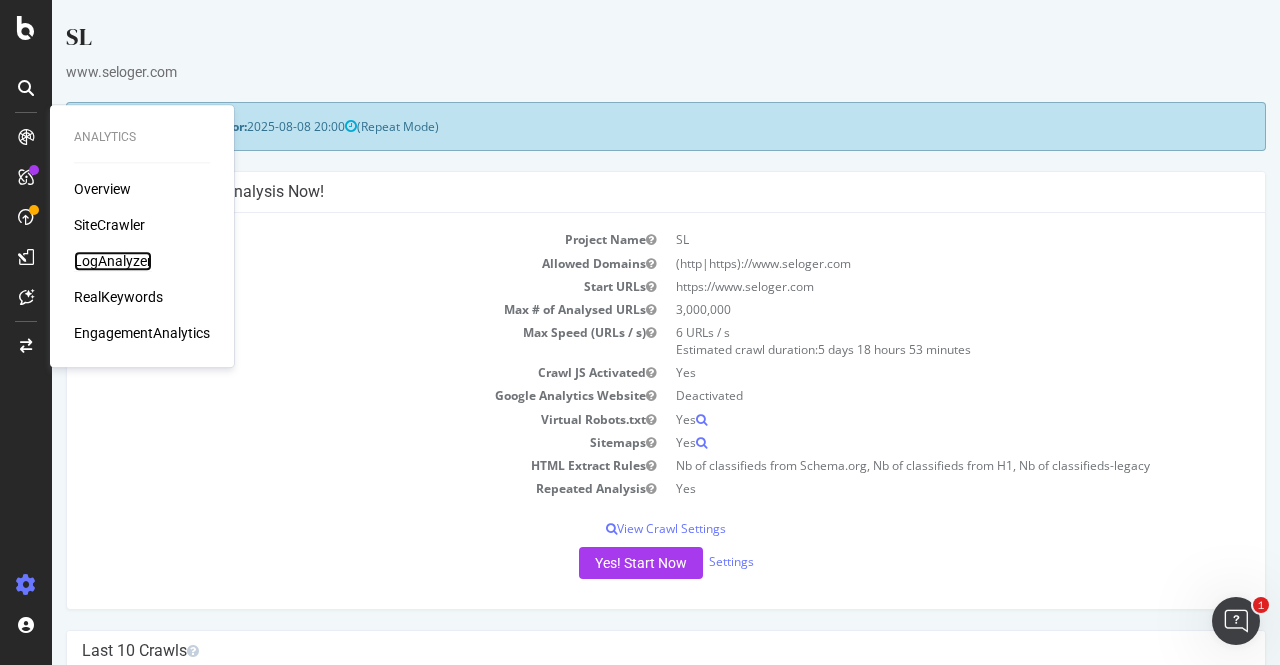 click on "LogAnalyzer" at bounding box center (113, 261) 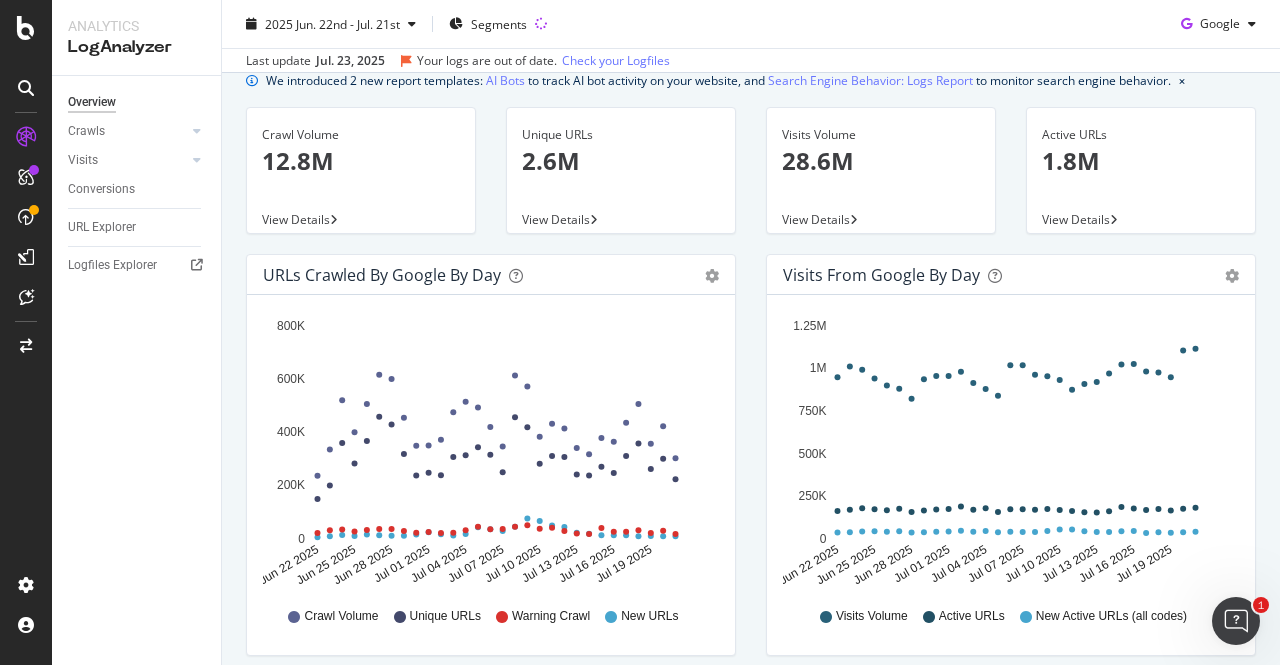 scroll, scrollTop: 0, scrollLeft: 0, axis: both 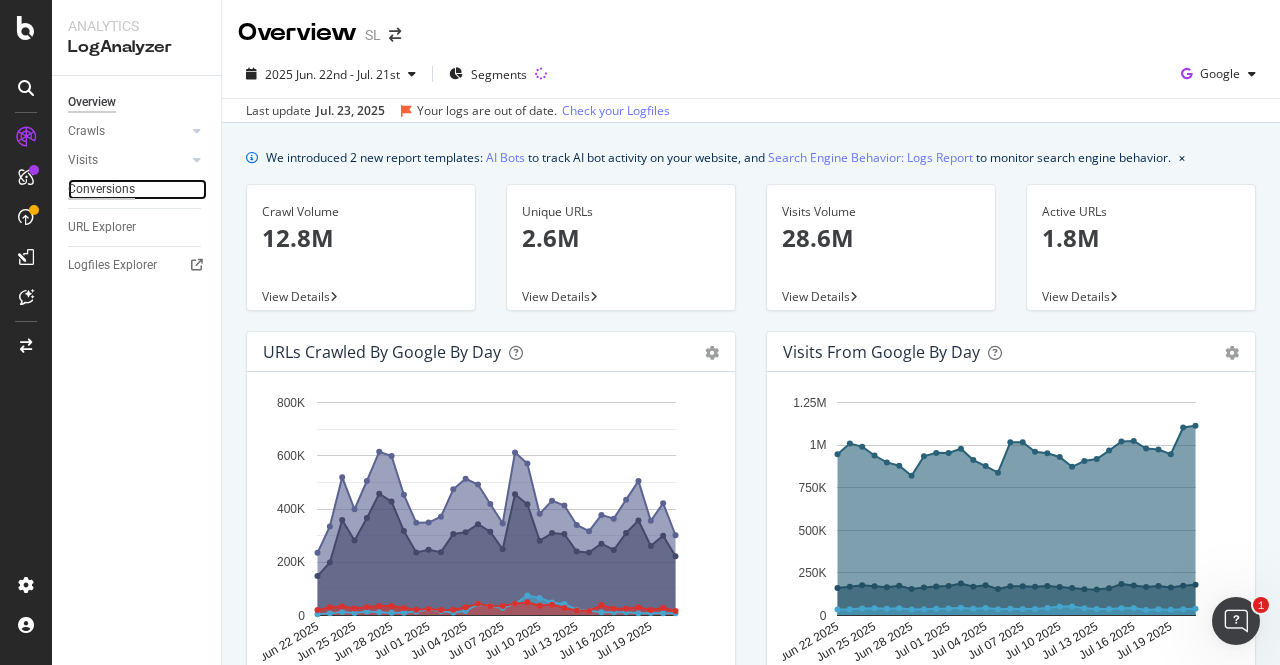 click on "Conversions" at bounding box center (101, 189) 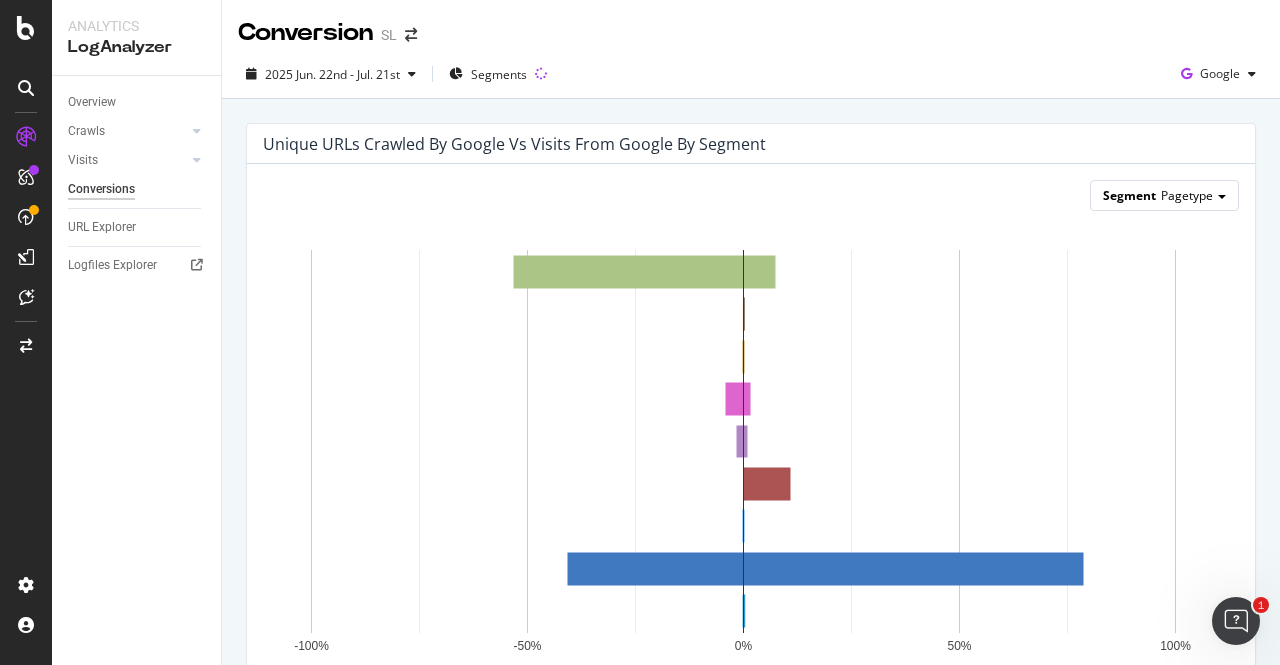 click on "Segment" at bounding box center [1129, 195] 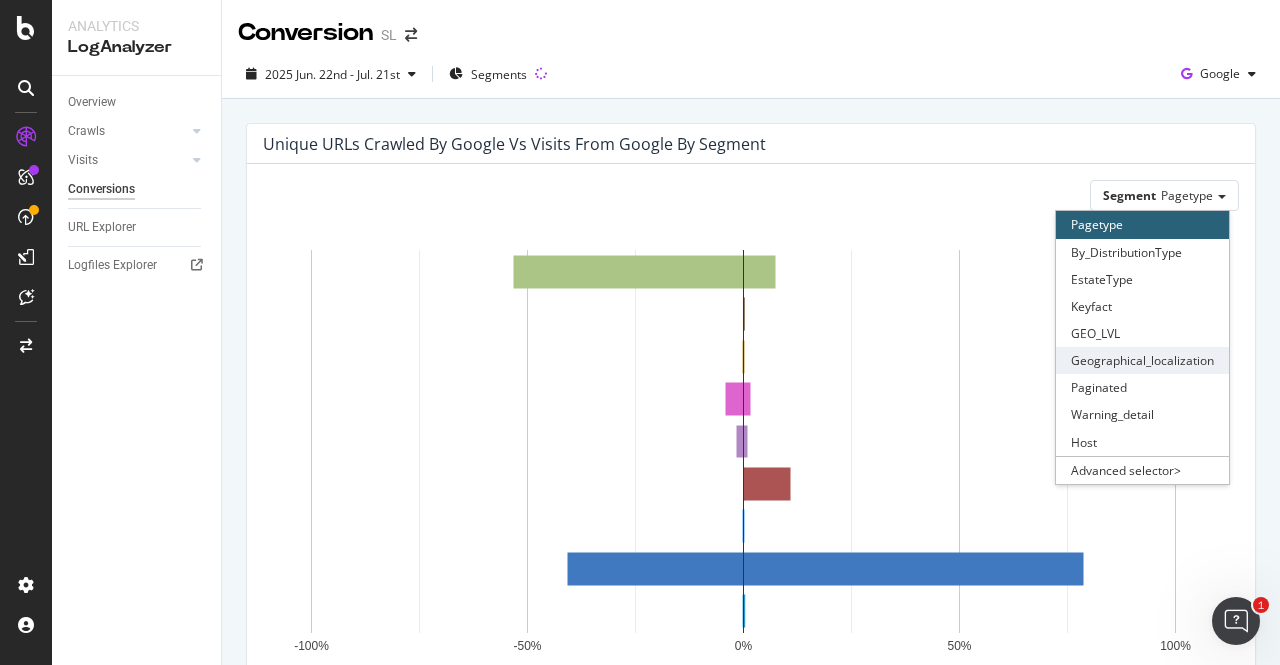 click on "Geographical_localization" at bounding box center (1142, 360) 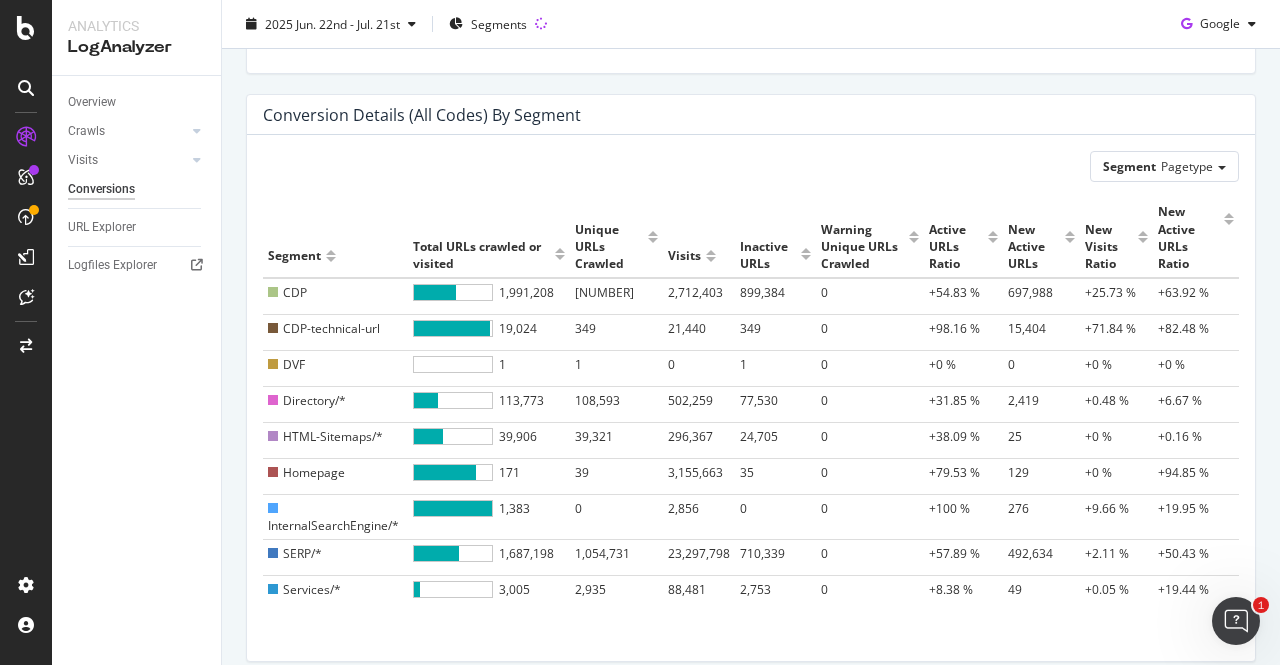 scroll, scrollTop: 690, scrollLeft: 0, axis: vertical 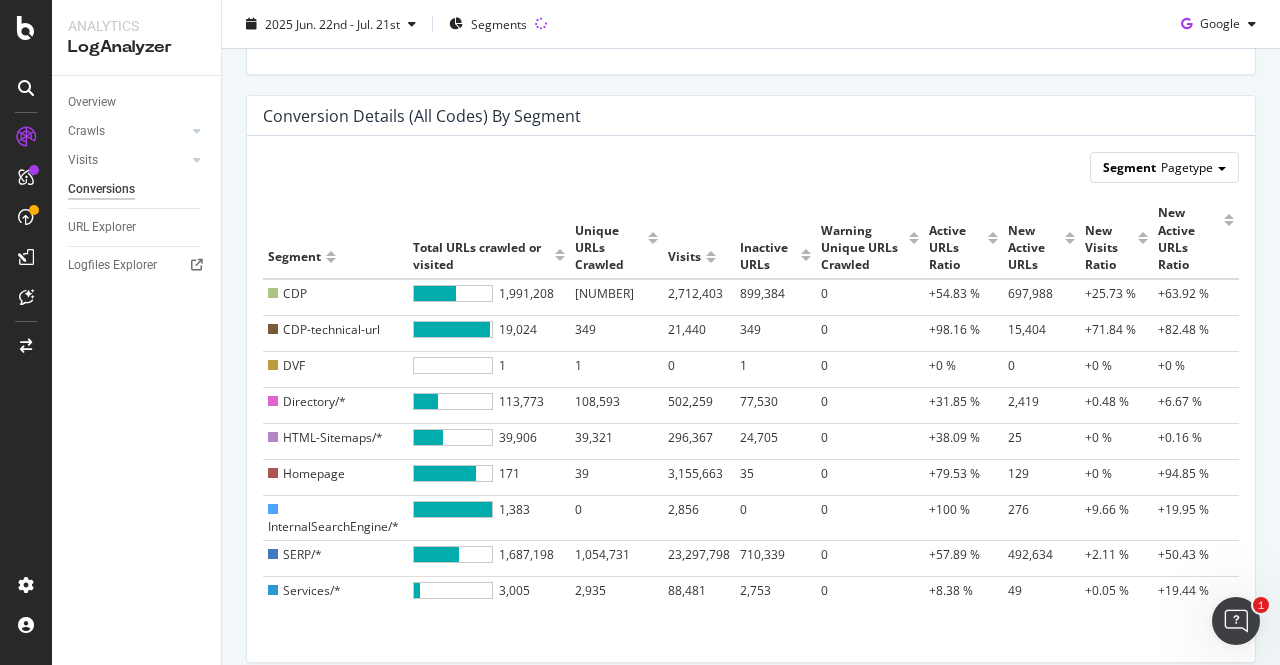 click on "Pagetype" at bounding box center [1187, 167] 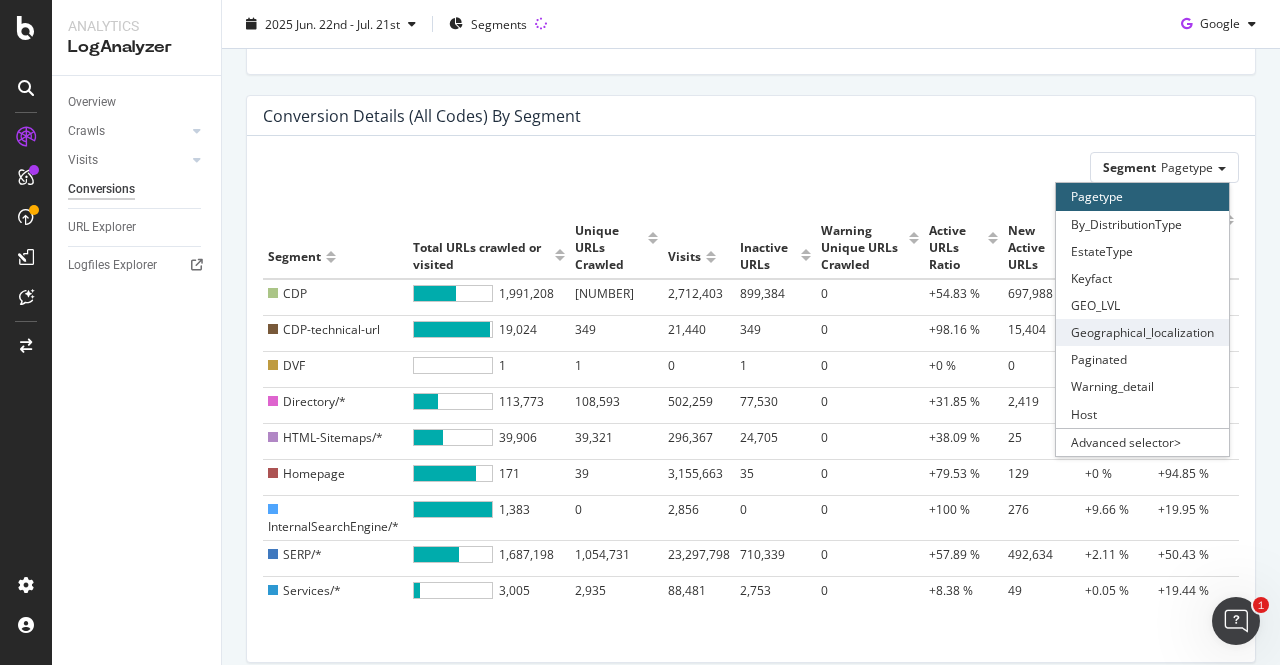 click on "Geographical_localization" at bounding box center (1142, 332) 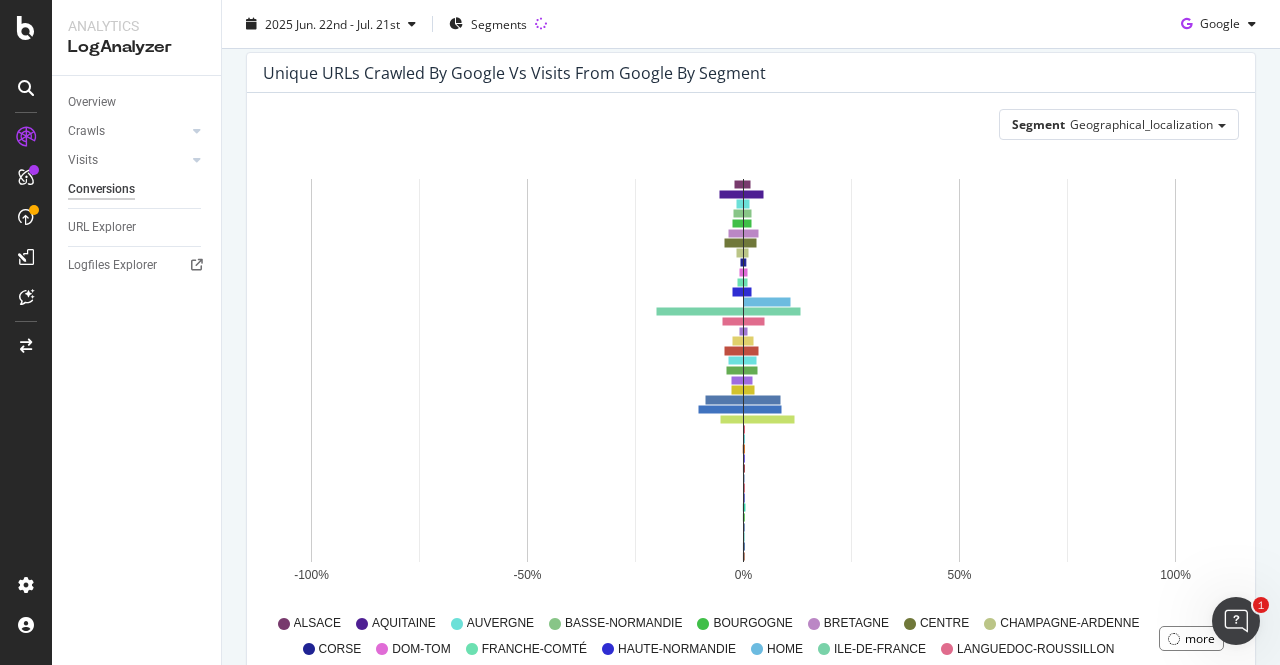 scroll, scrollTop: 66, scrollLeft: 0, axis: vertical 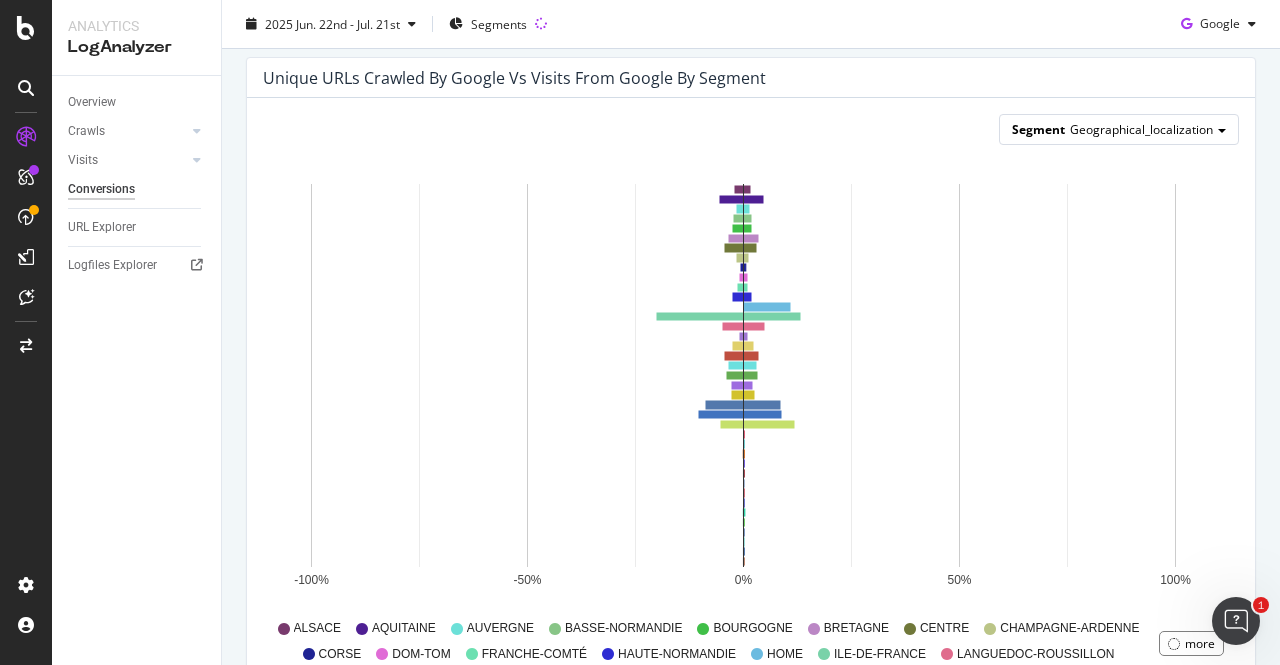 click on "Geographical_localization" at bounding box center [1141, 129] 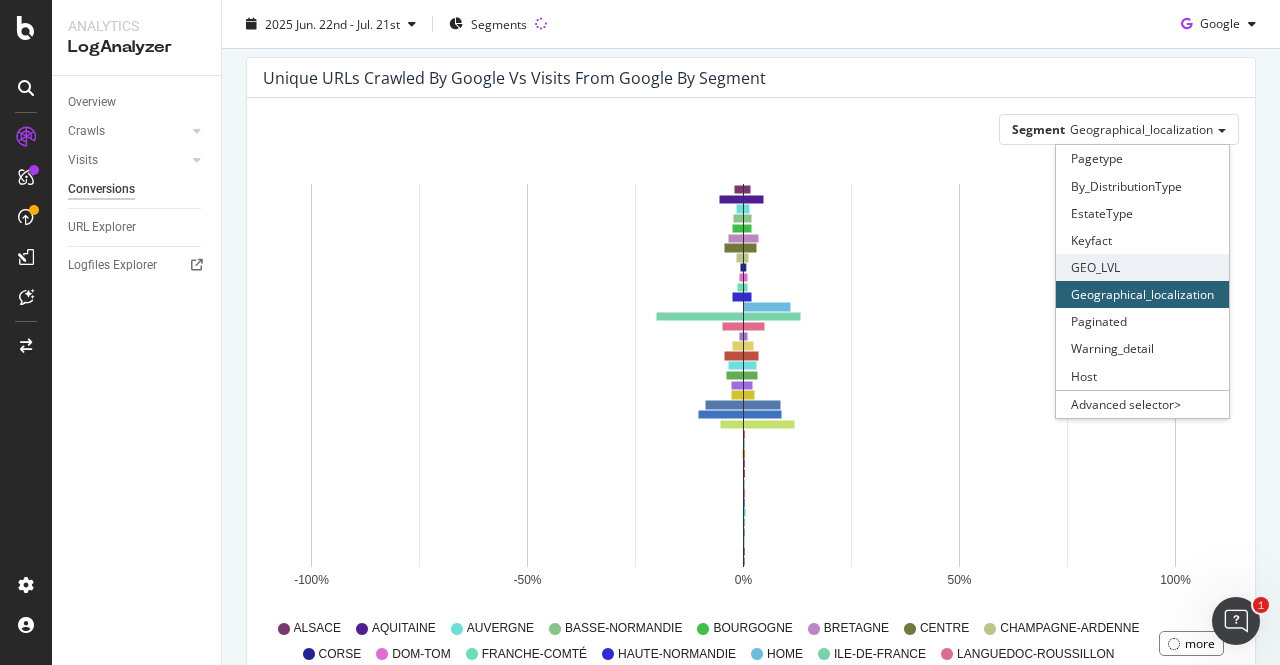 click on "GEO_LVL" at bounding box center (1142, 267) 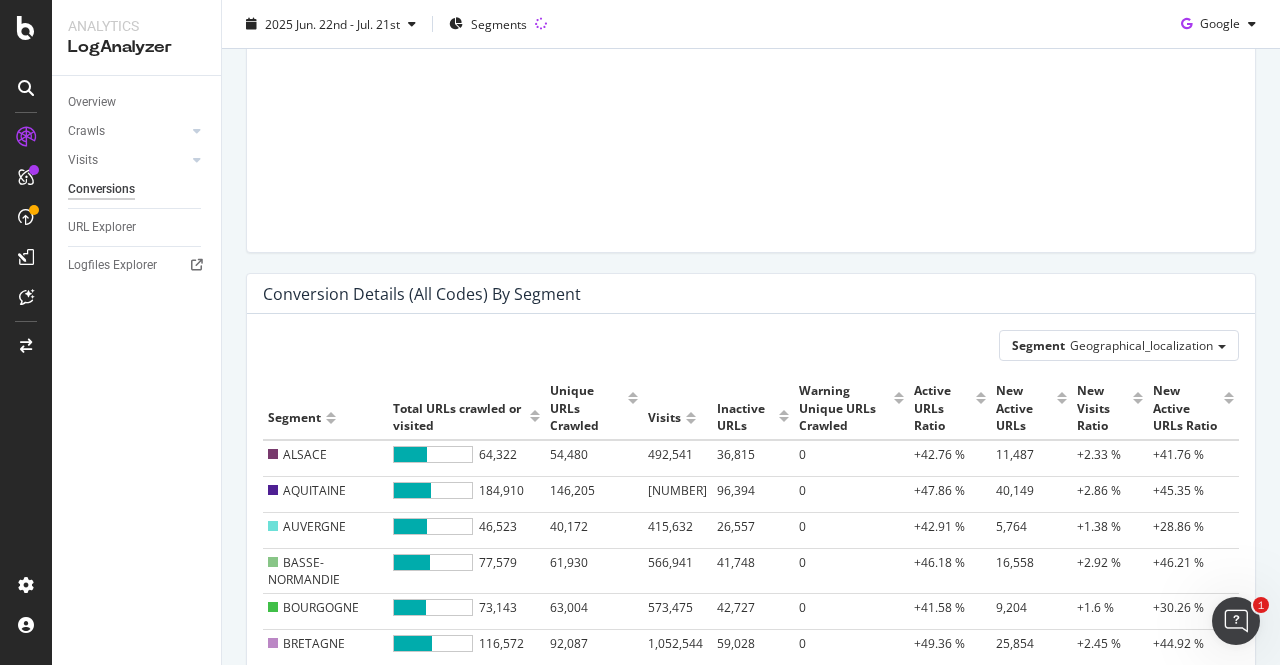 scroll, scrollTop: 576, scrollLeft: 0, axis: vertical 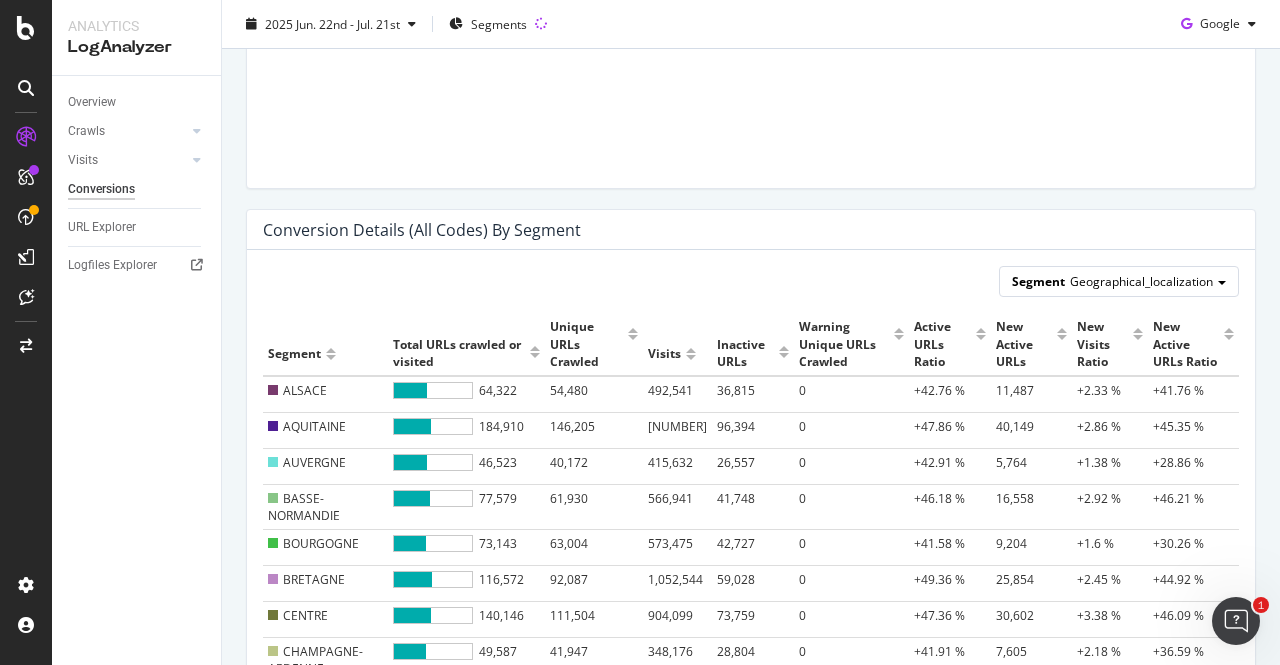 click on "Segment Geographical_localization" at bounding box center (1119, 281) 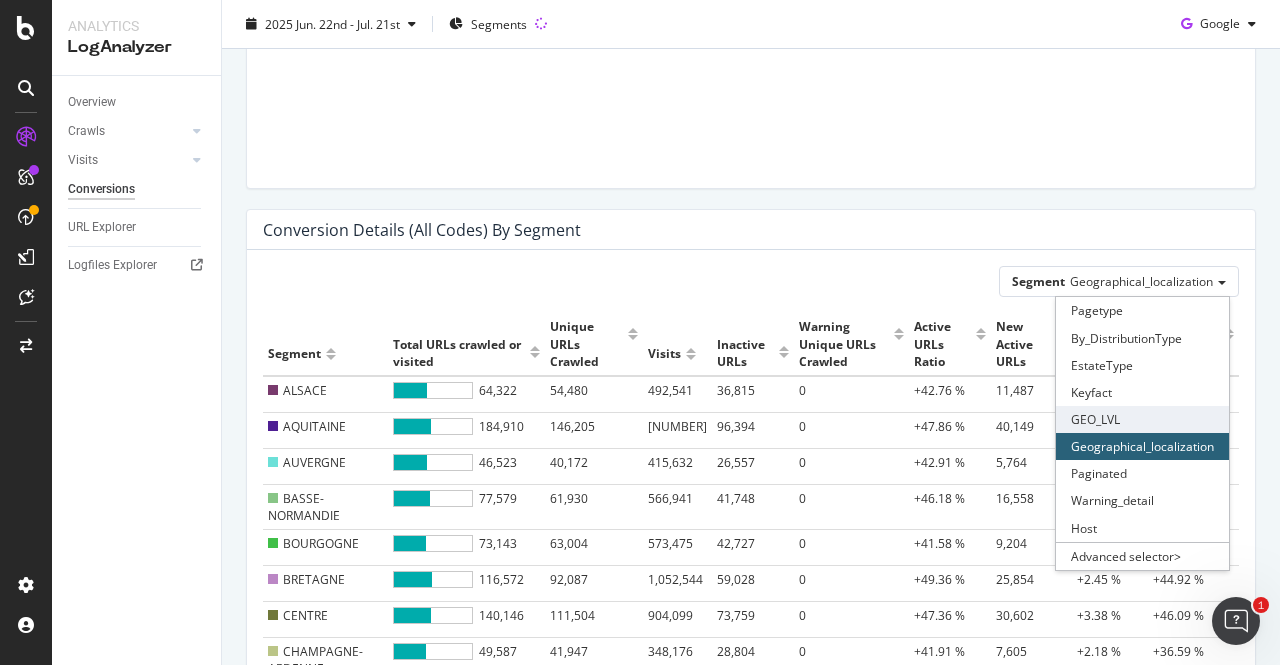 click on "GEO_LVL" at bounding box center (1142, 419) 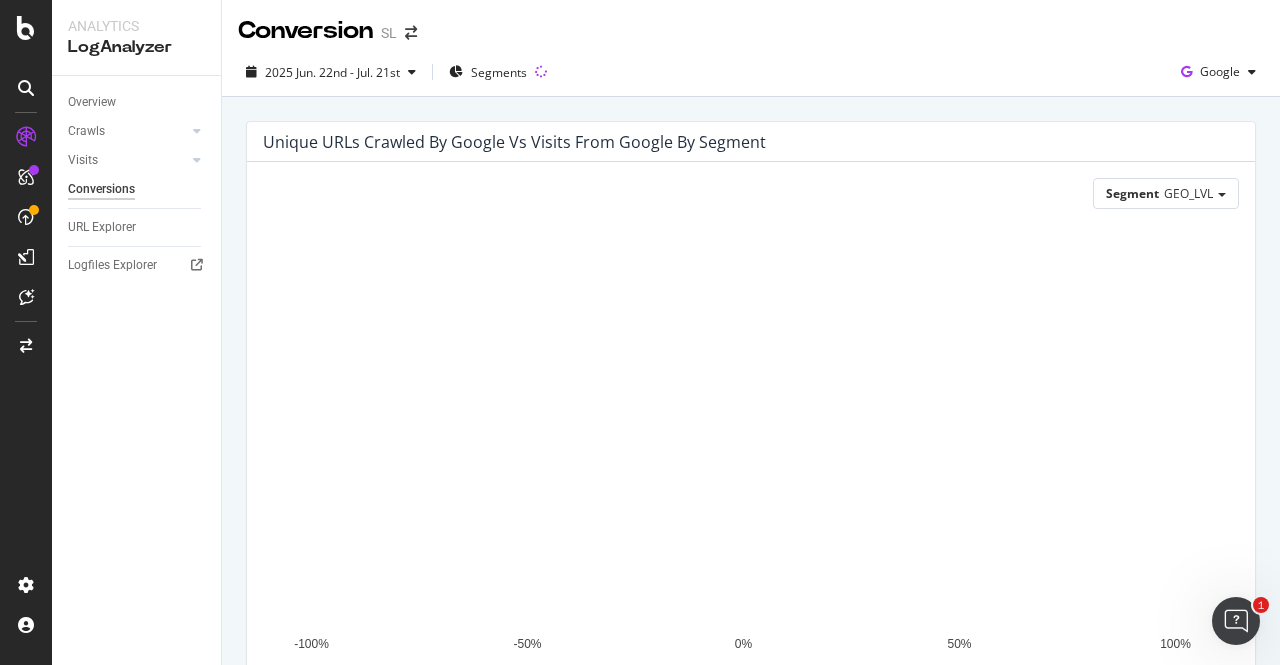 scroll, scrollTop: 0, scrollLeft: 0, axis: both 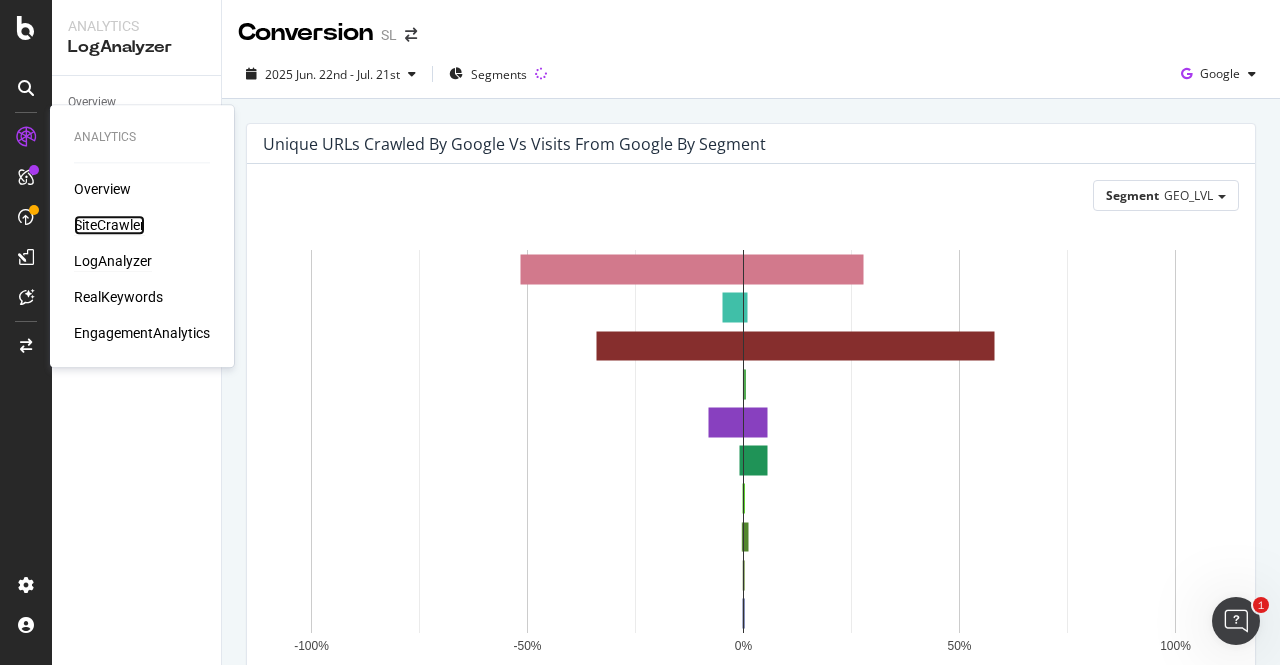 click on "SiteCrawler" at bounding box center (109, 225) 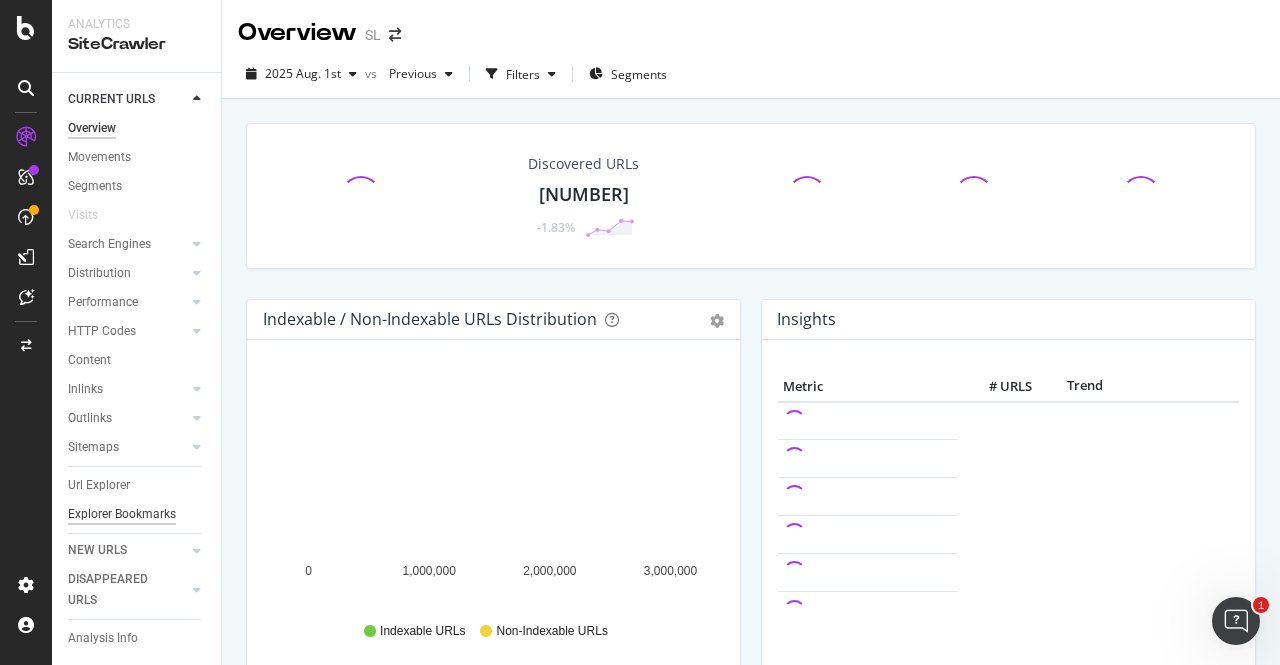 scroll, scrollTop: 26, scrollLeft: 0, axis: vertical 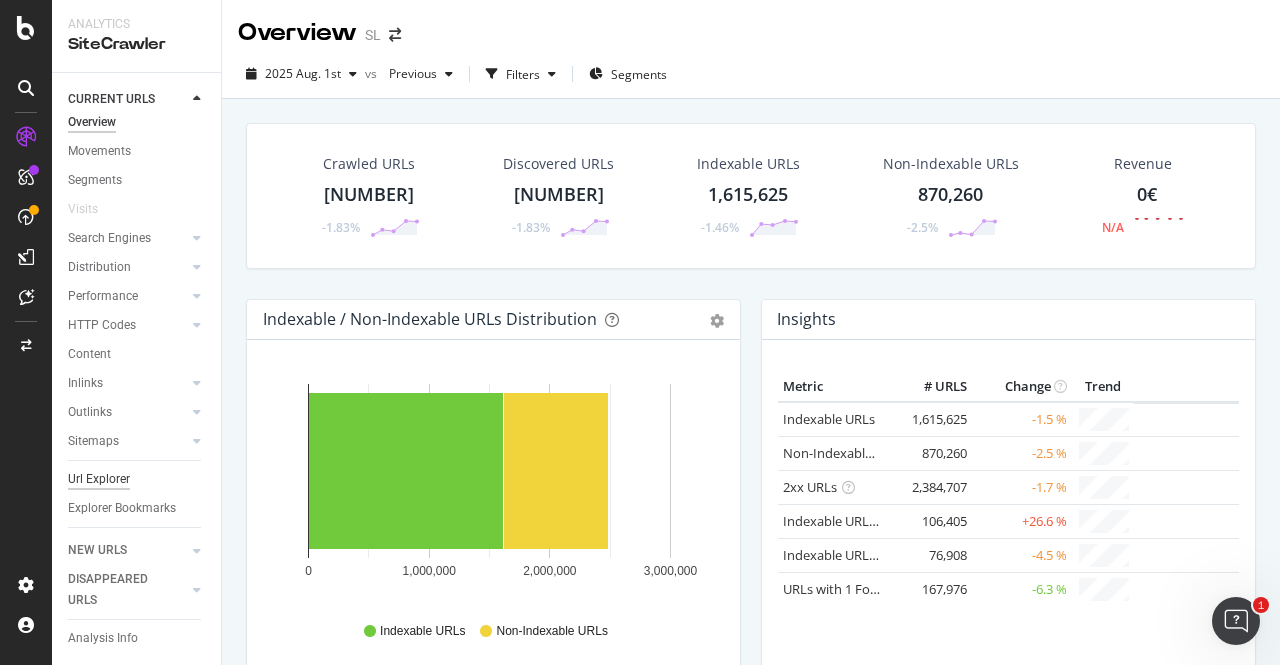 click on "Url Explorer" at bounding box center (99, 479) 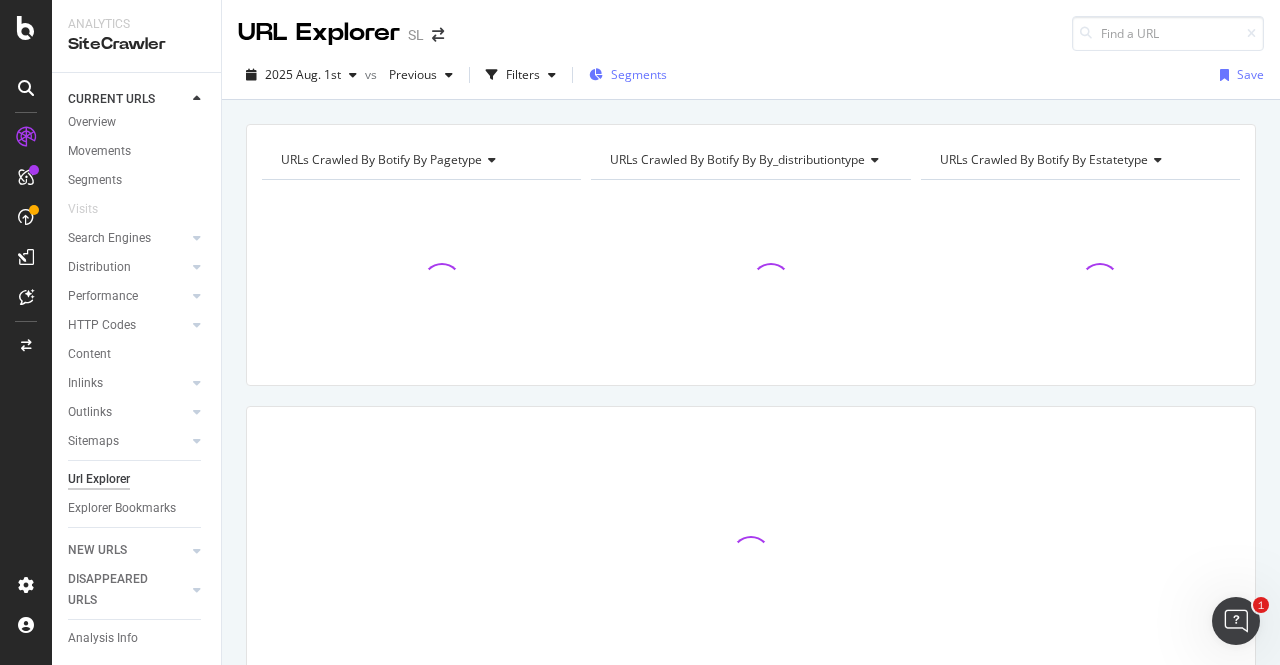 click on "Segments" at bounding box center [639, 74] 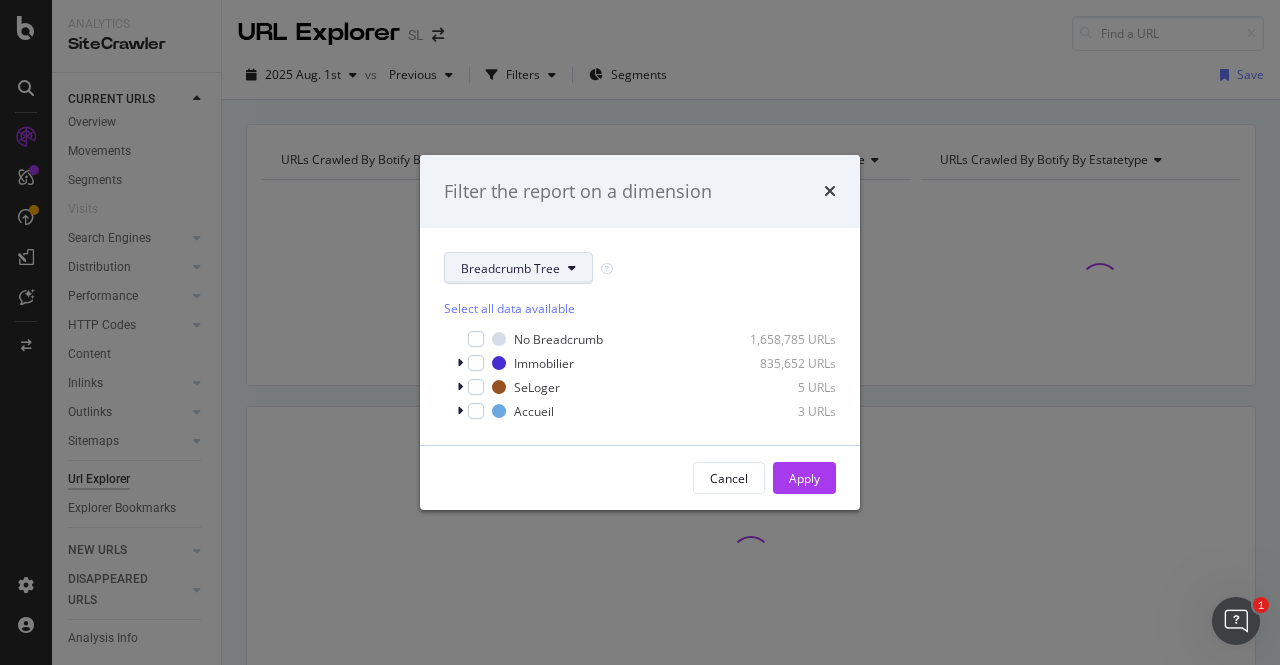 click on "Breadcrumb Tree" at bounding box center (510, 268) 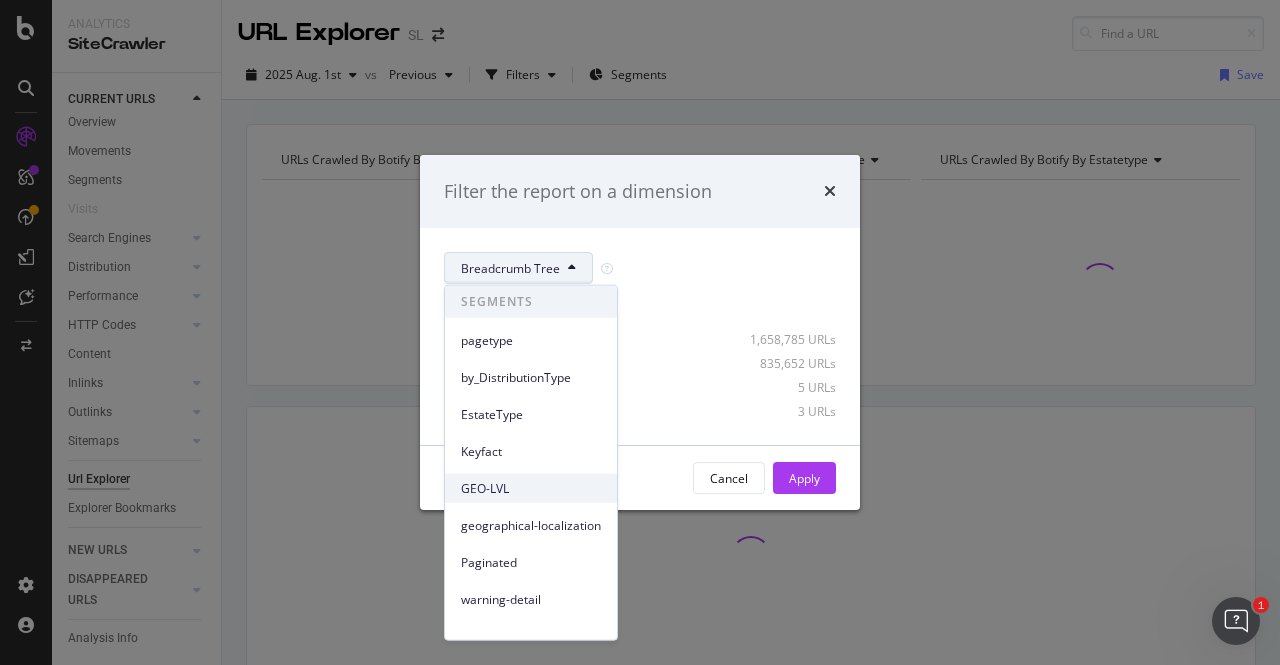 click on "GEO-LVL" at bounding box center (531, 488) 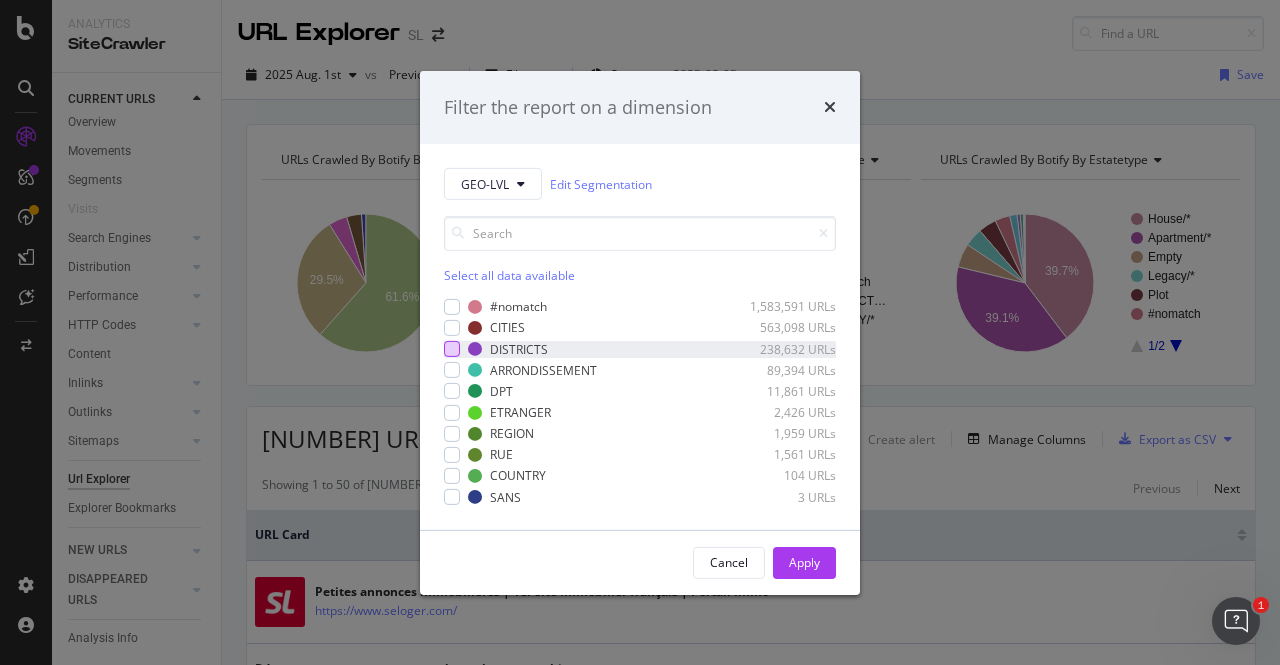click at bounding box center [452, 349] 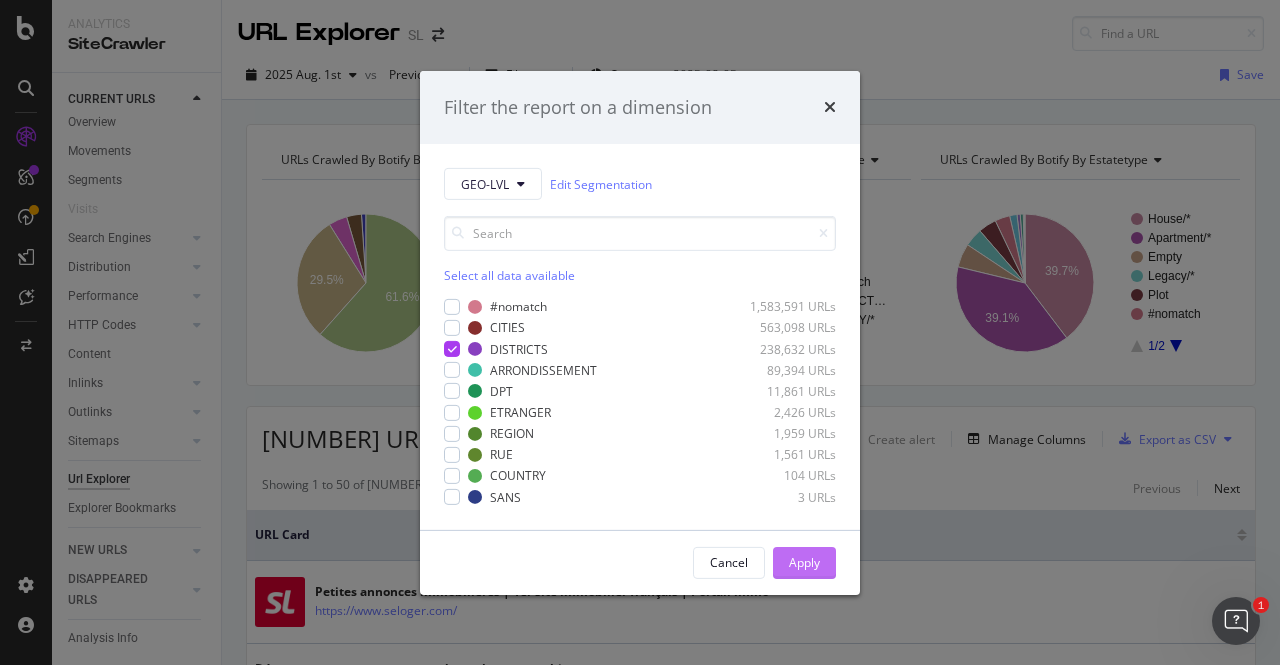 click on "Apply" at bounding box center [804, 562] 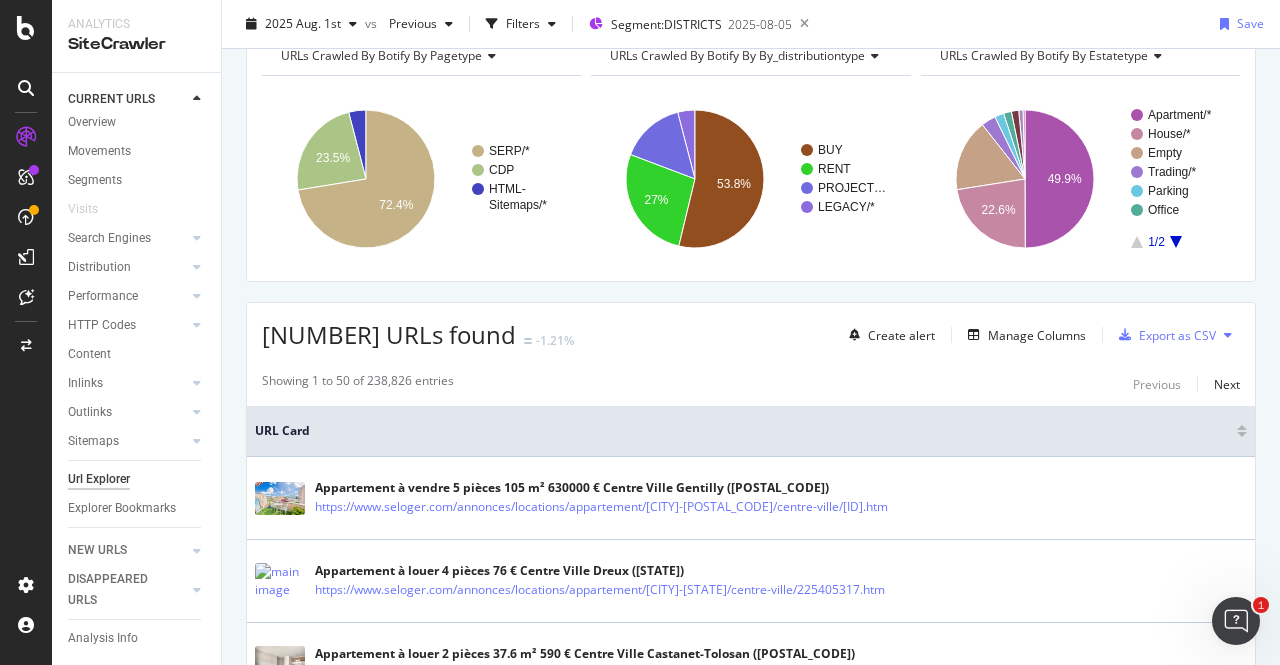 scroll, scrollTop: 0, scrollLeft: 0, axis: both 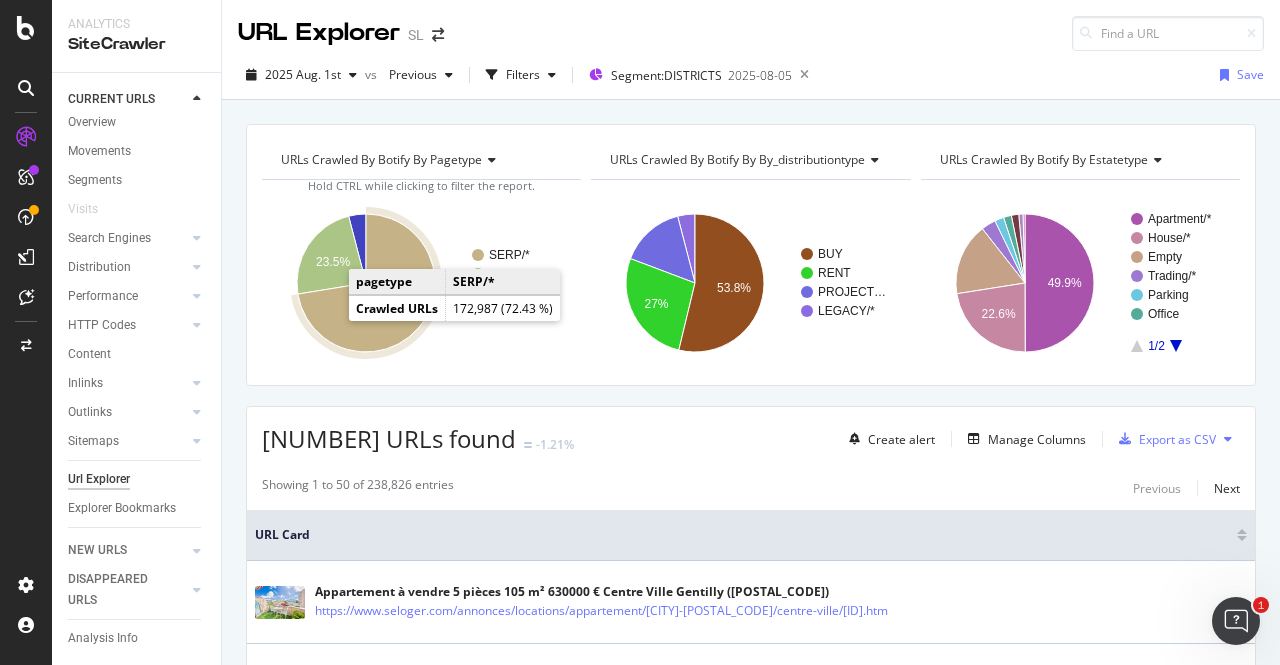 click 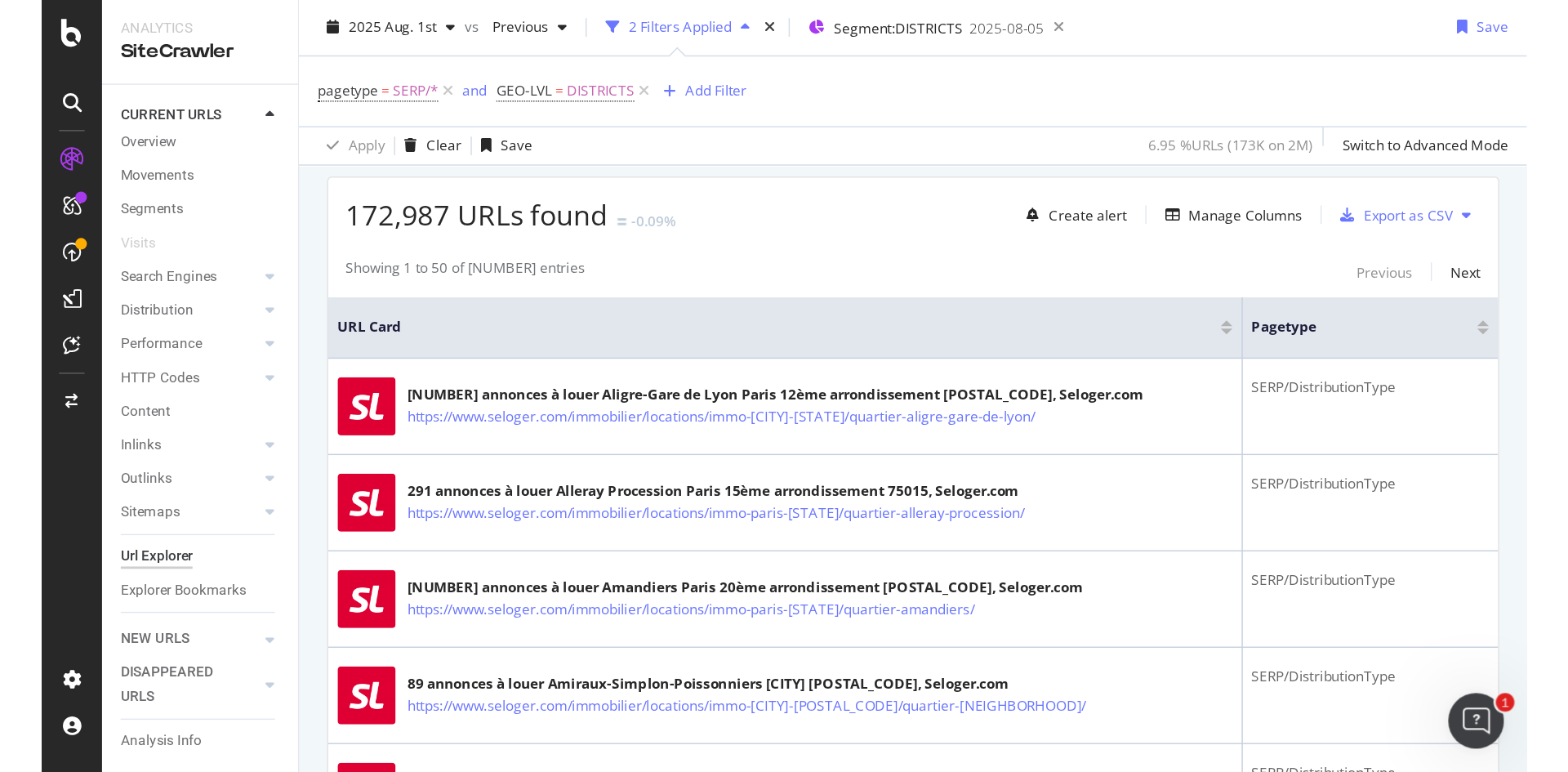 scroll, scrollTop: 283, scrollLeft: 0, axis: vertical 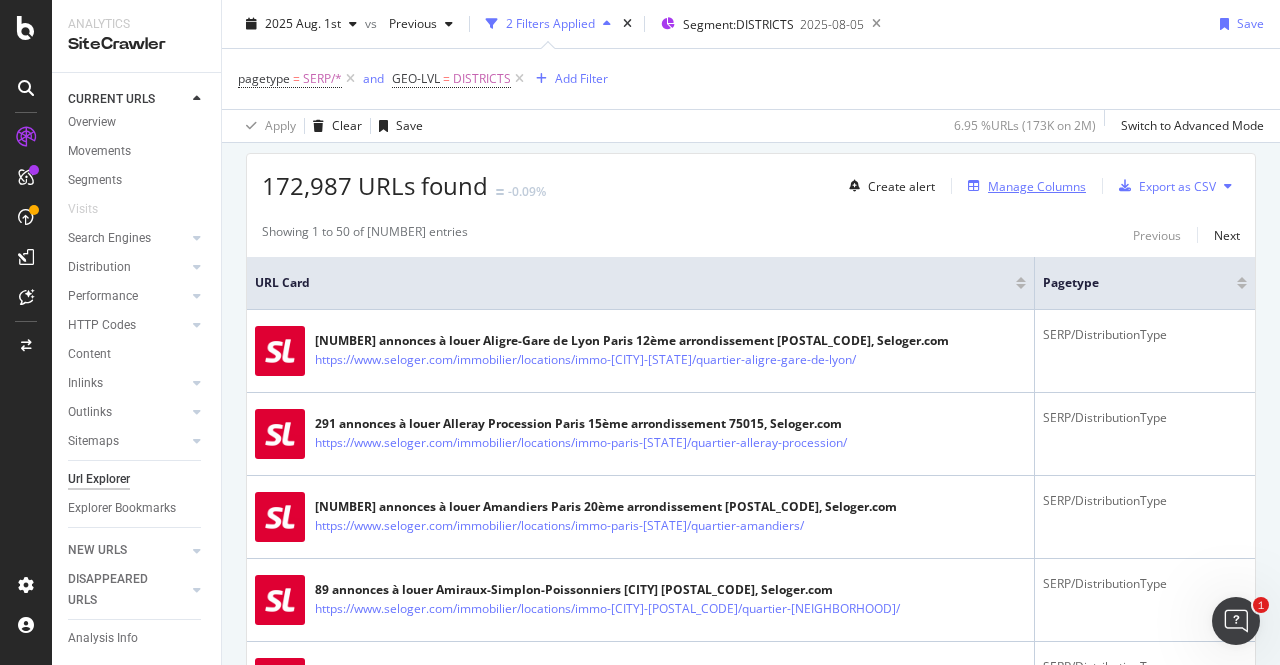 click on "Manage Columns" at bounding box center (1037, 186) 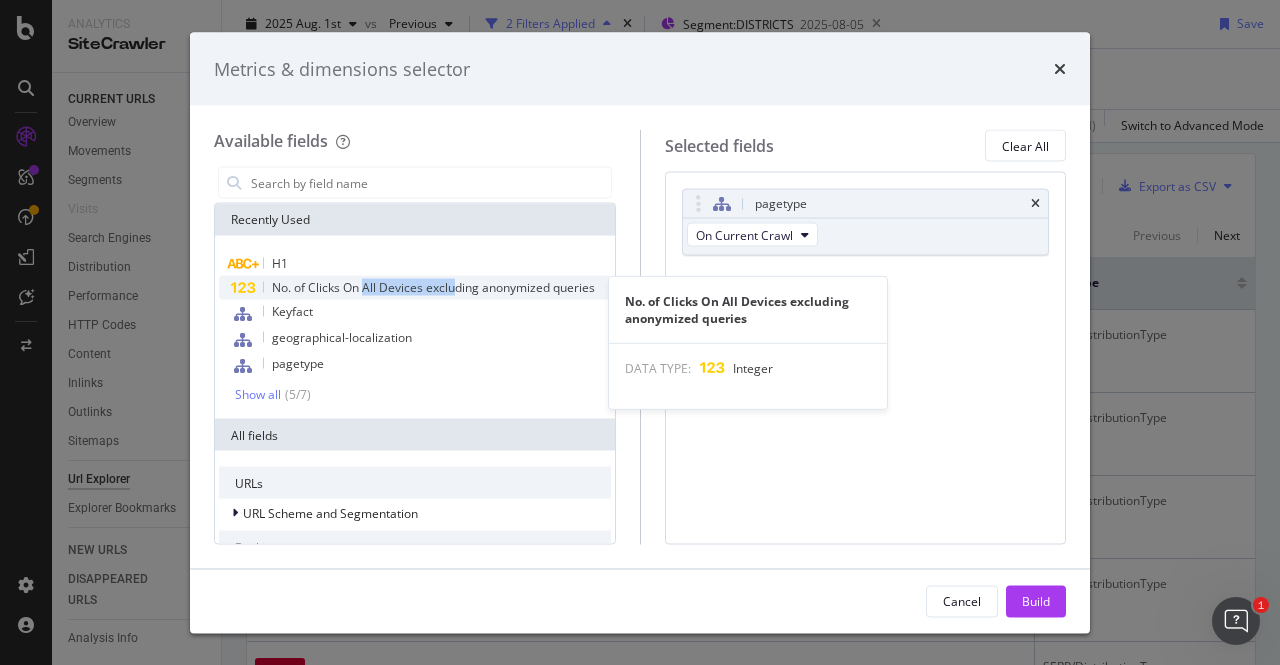 drag, startPoint x: 363, startPoint y: 287, endPoint x: 458, endPoint y: 283, distance: 95.084175 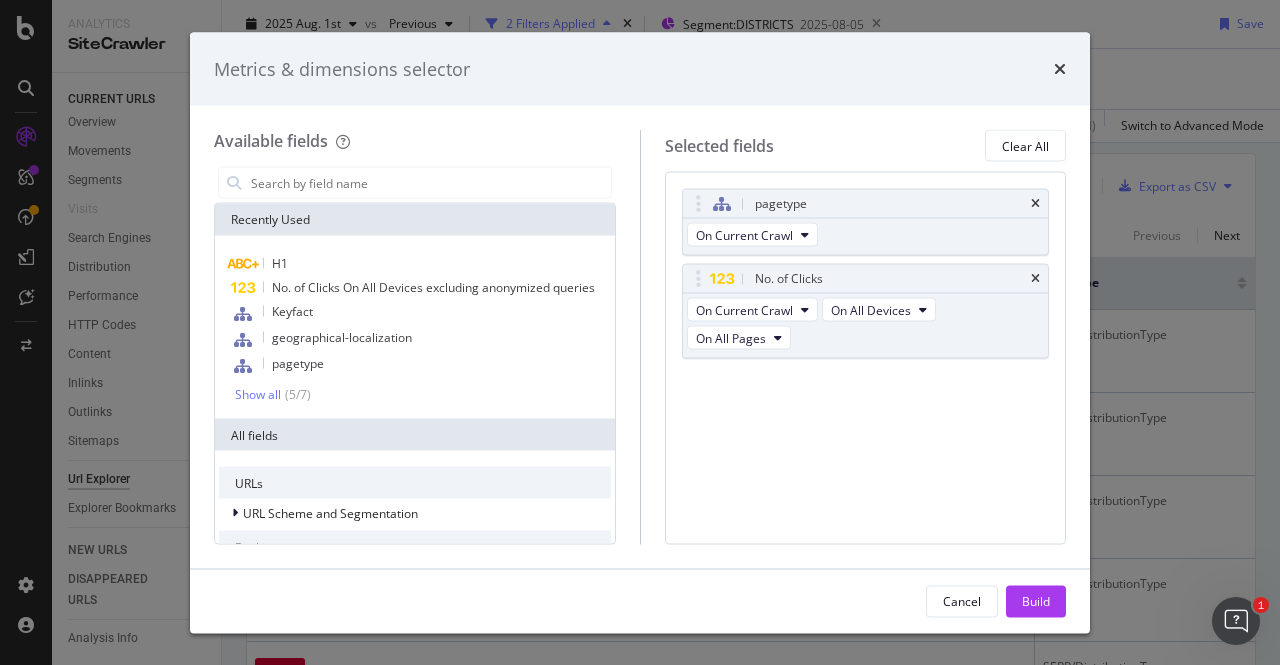 click on "Metrics & dimensions selector" at bounding box center (640, 69) 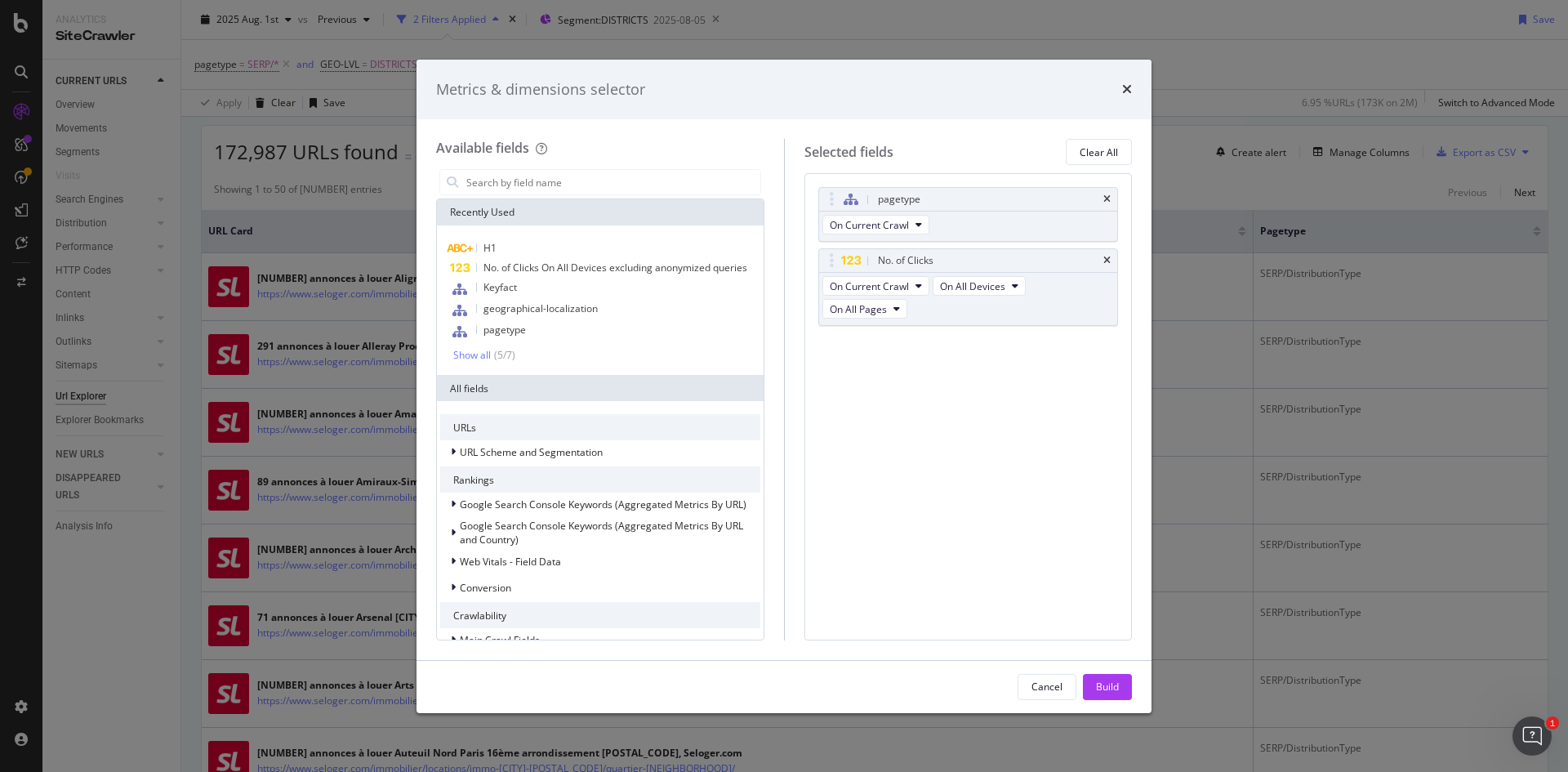 scroll, scrollTop: 0, scrollLeft: 0, axis: both 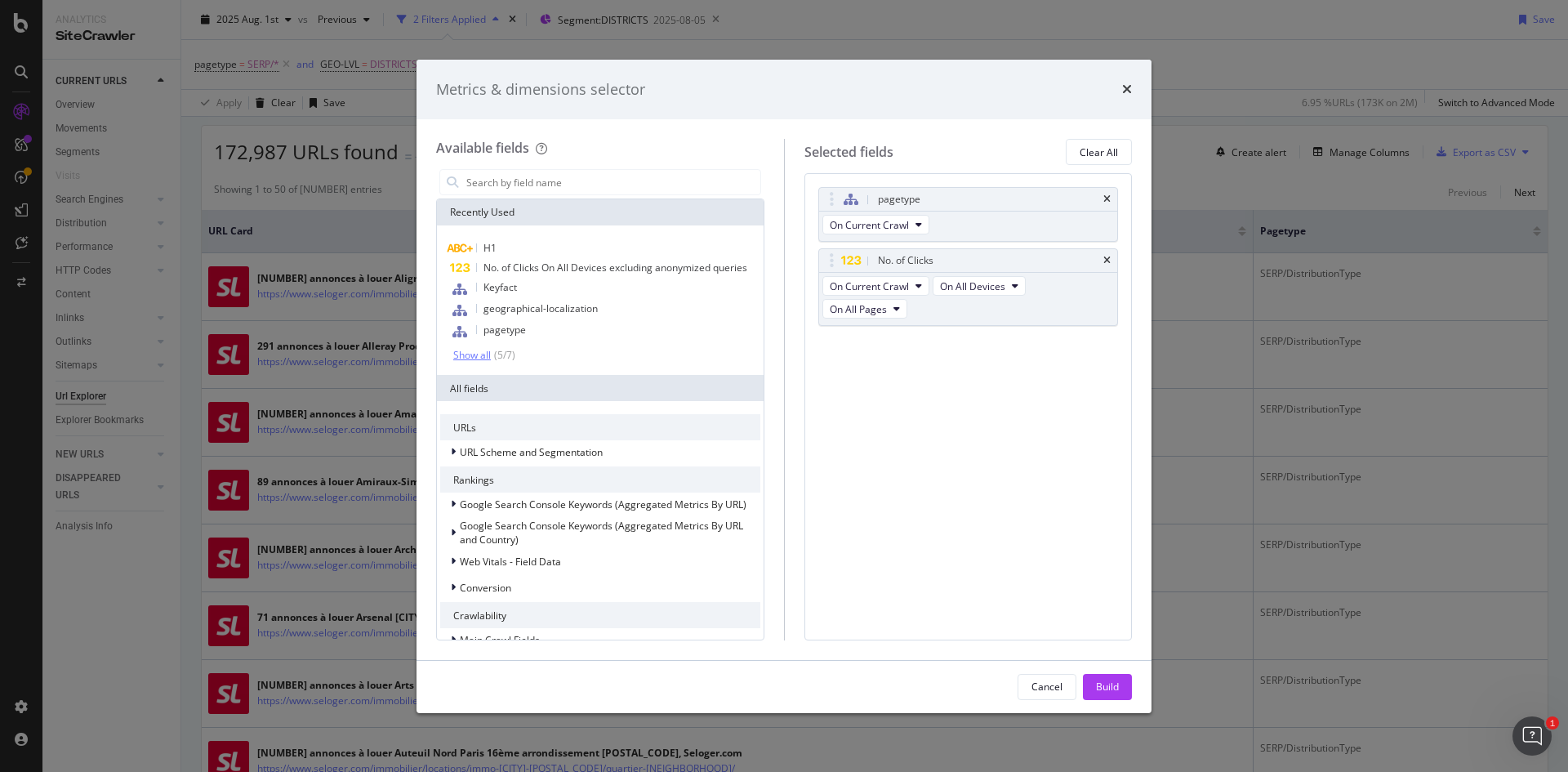 click on "Show all" at bounding box center [472, 355] 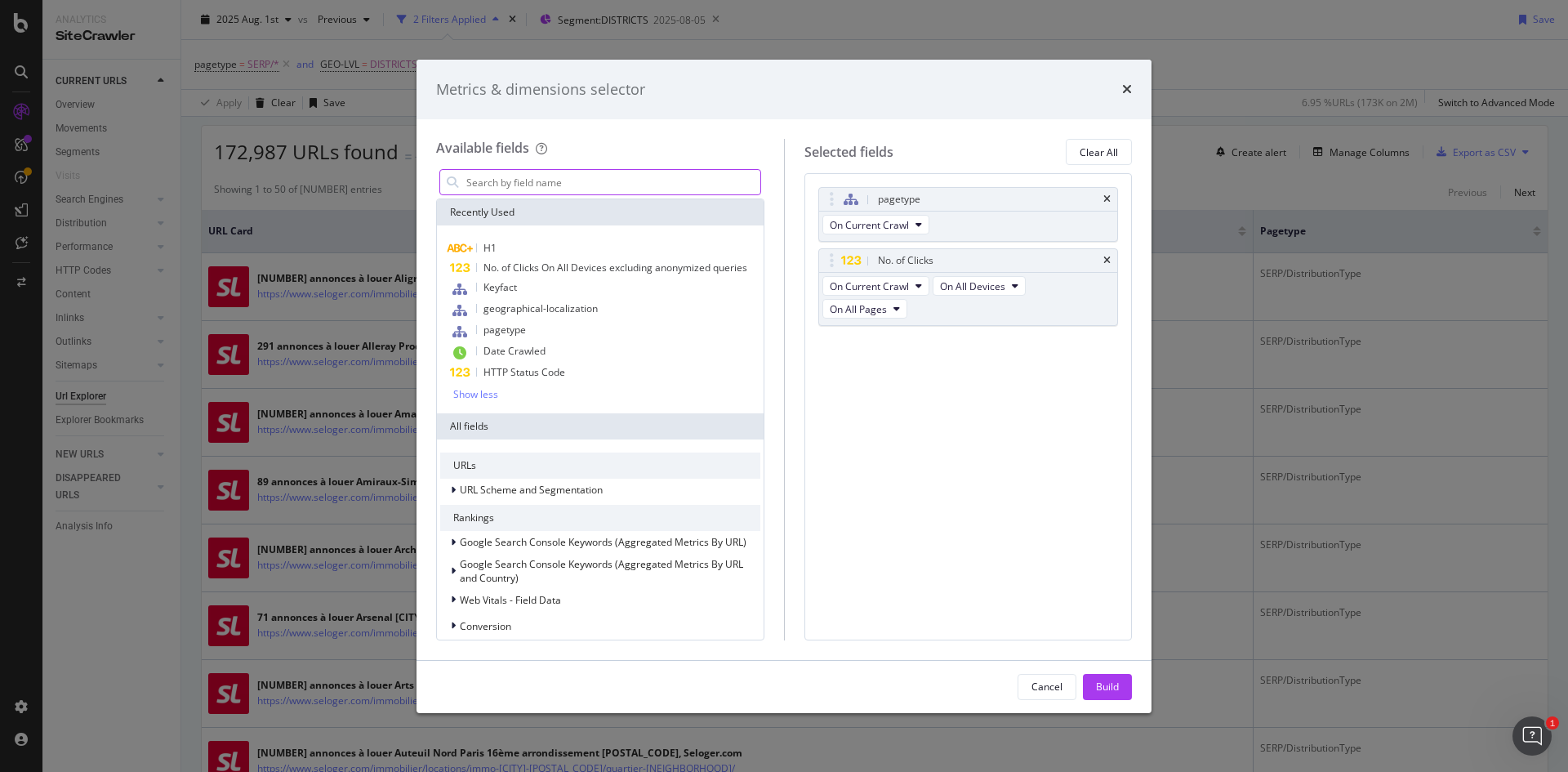 click at bounding box center [612, 182] 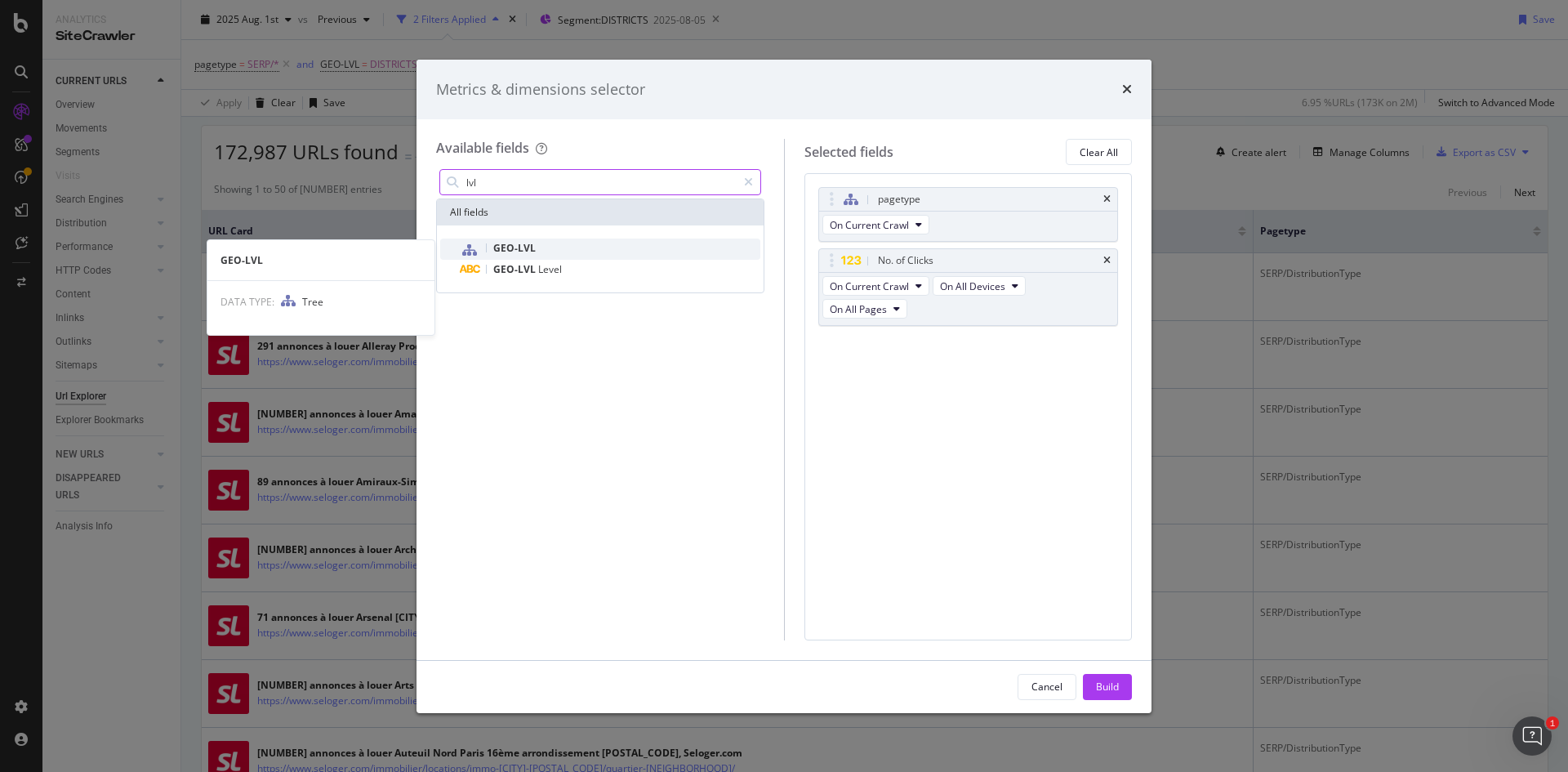 type on "lvl" 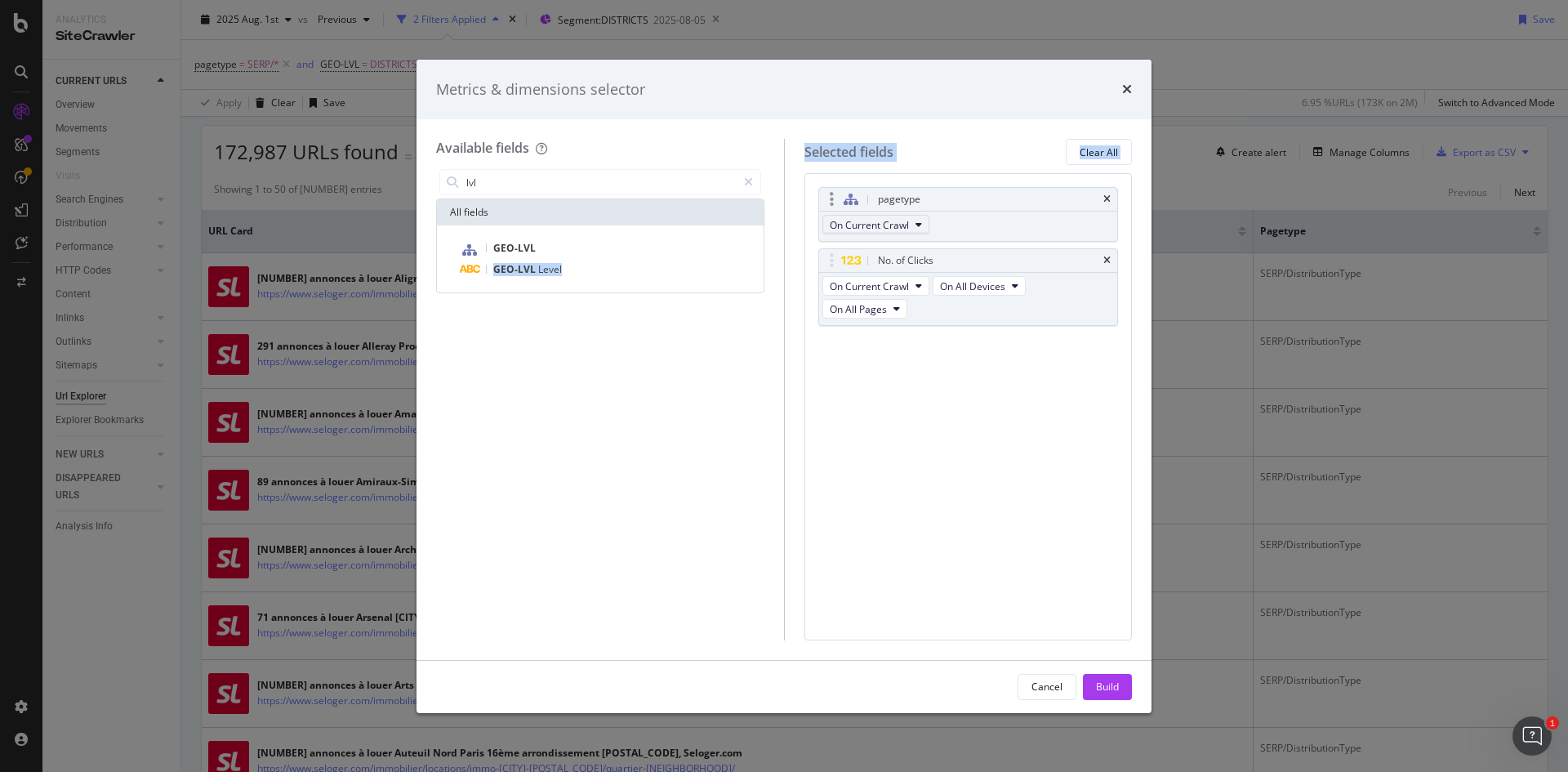drag, startPoint x: 536, startPoint y: 244, endPoint x: 929, endPoint y: 232, distance: 393.18316 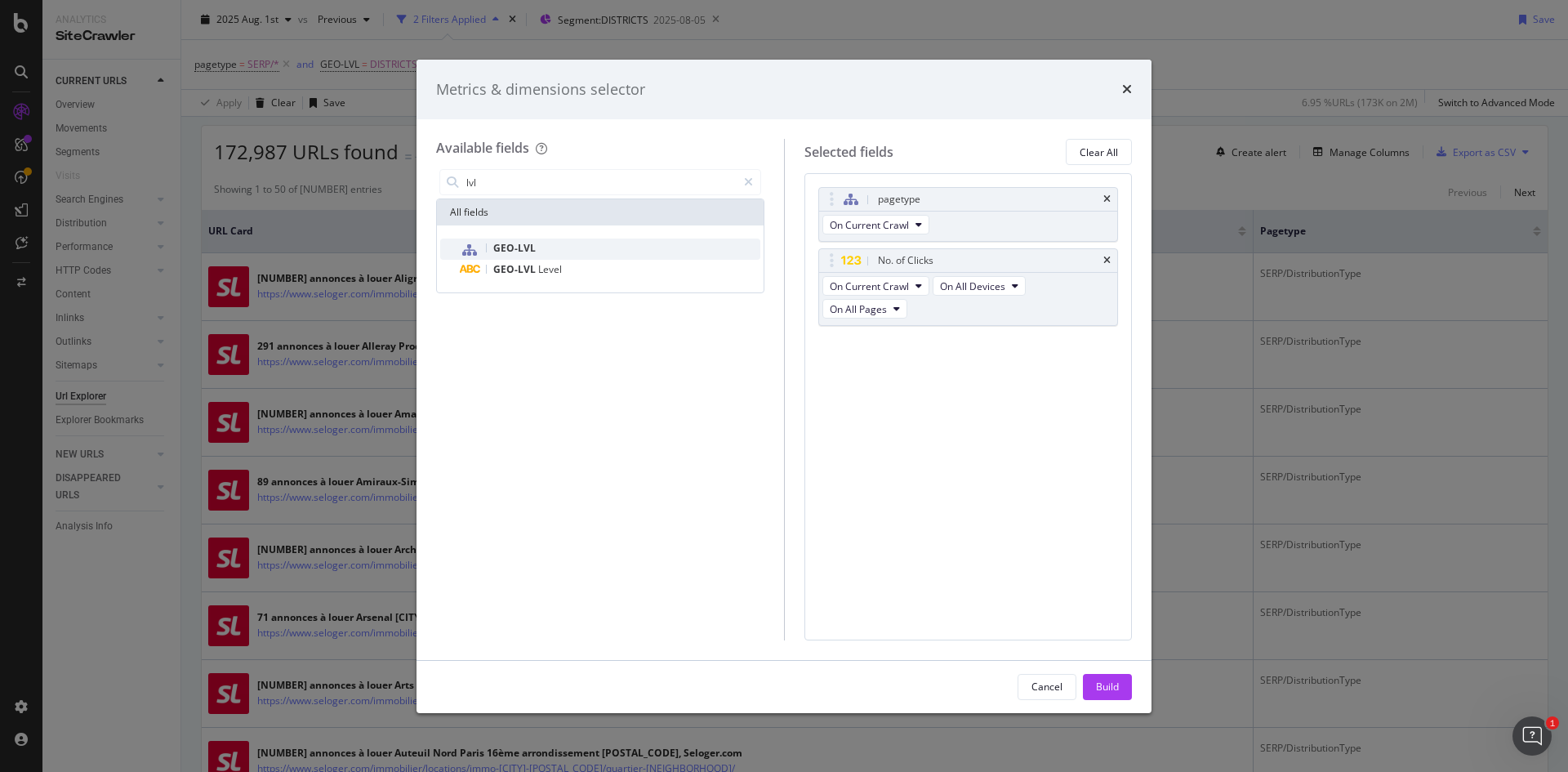 click on "GEO-LVL" at bounding box center [514, 248] 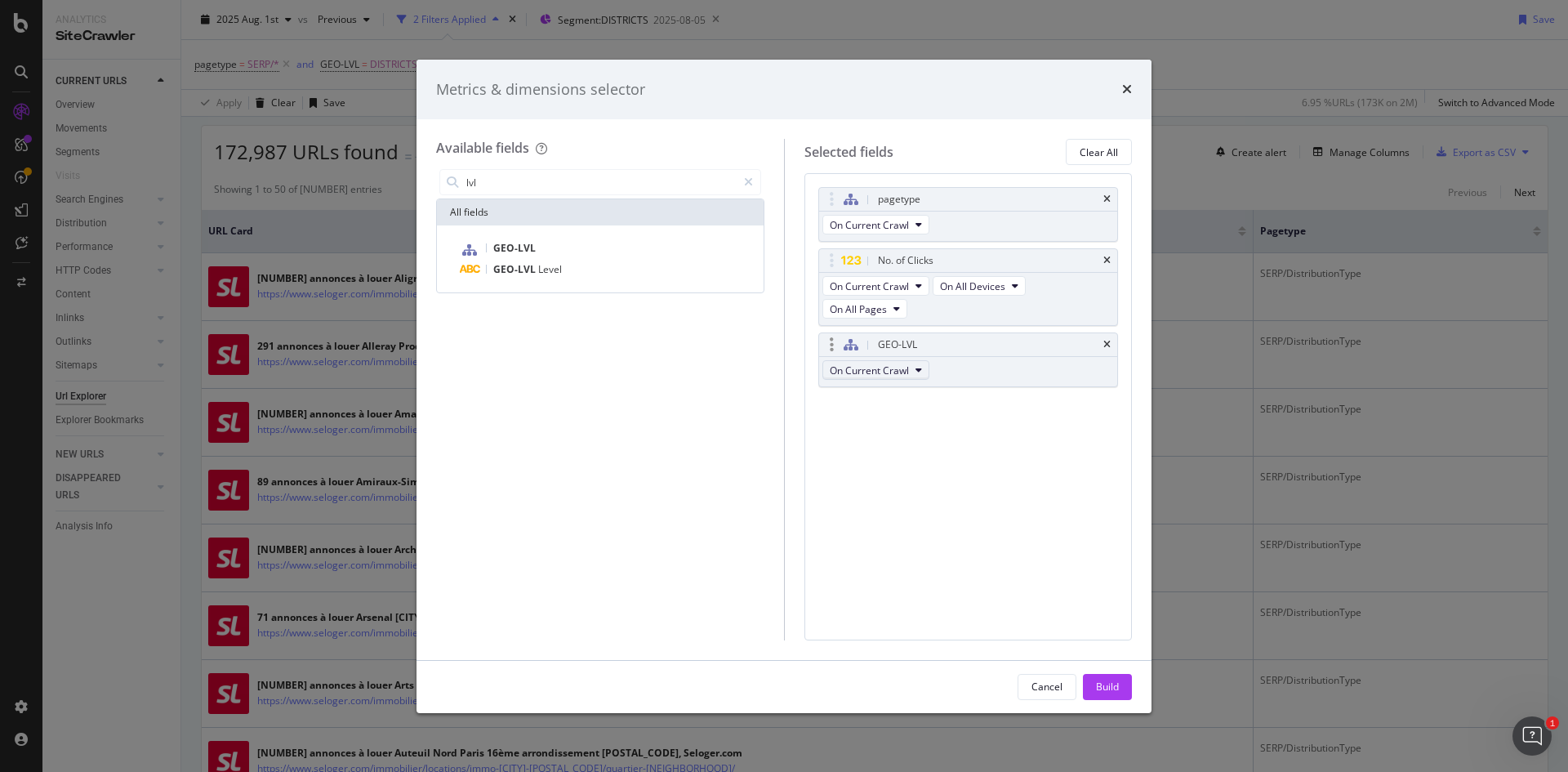 click on "On Current Crawl" at bounding box center (869, 370) 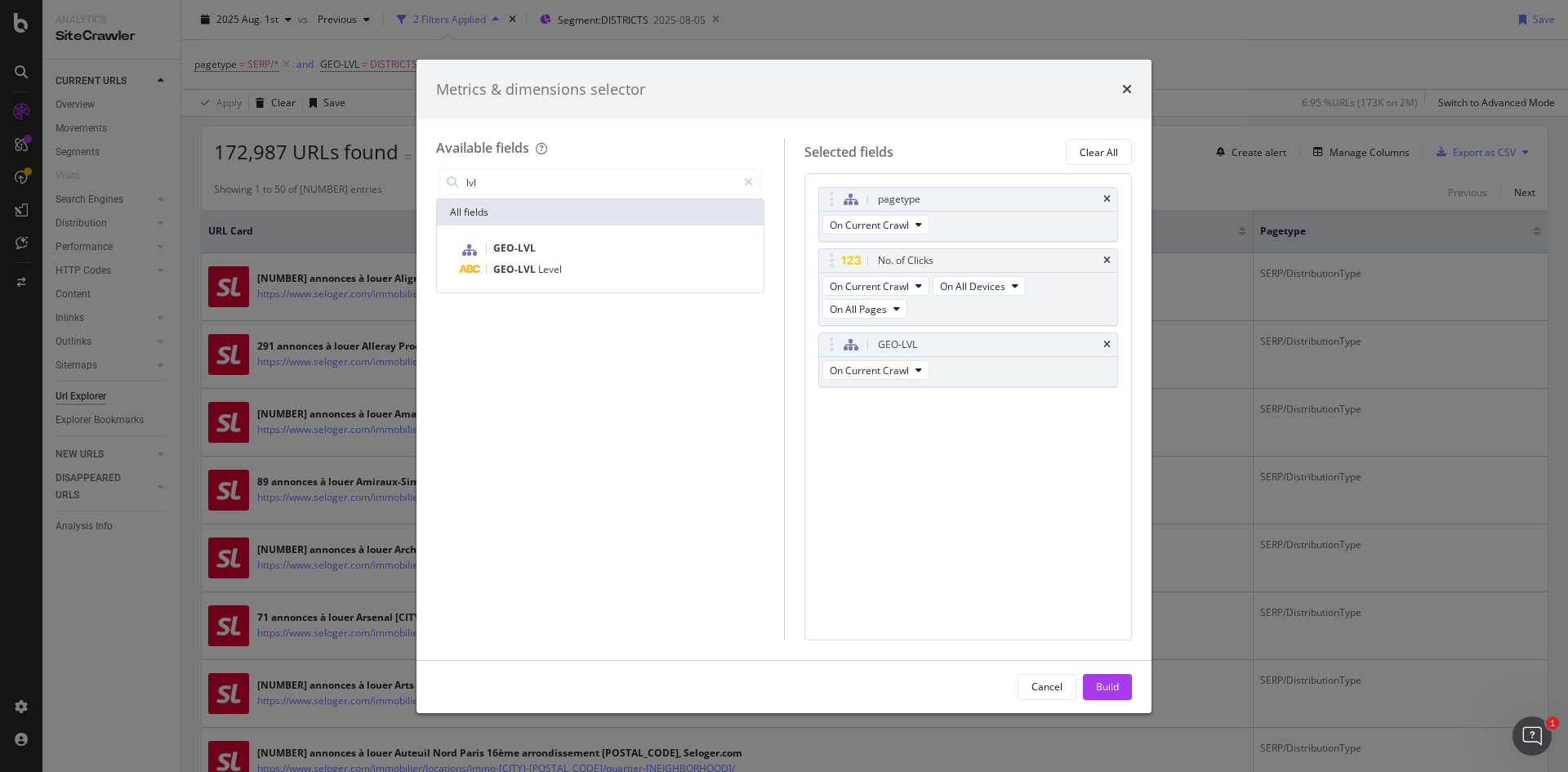 click on "pagetype On Current Crawl No. of Clicks On Current Crawl On All Devices On All Pages GEO-LVL On Current Crawl You can use this field as a
To pick up a draggable item, press the space bar.
While dragging, use the arrow keys to move the item.
Press space again to drop the item in its new position, or press escape to cancel." at bounding box center [969, 406] 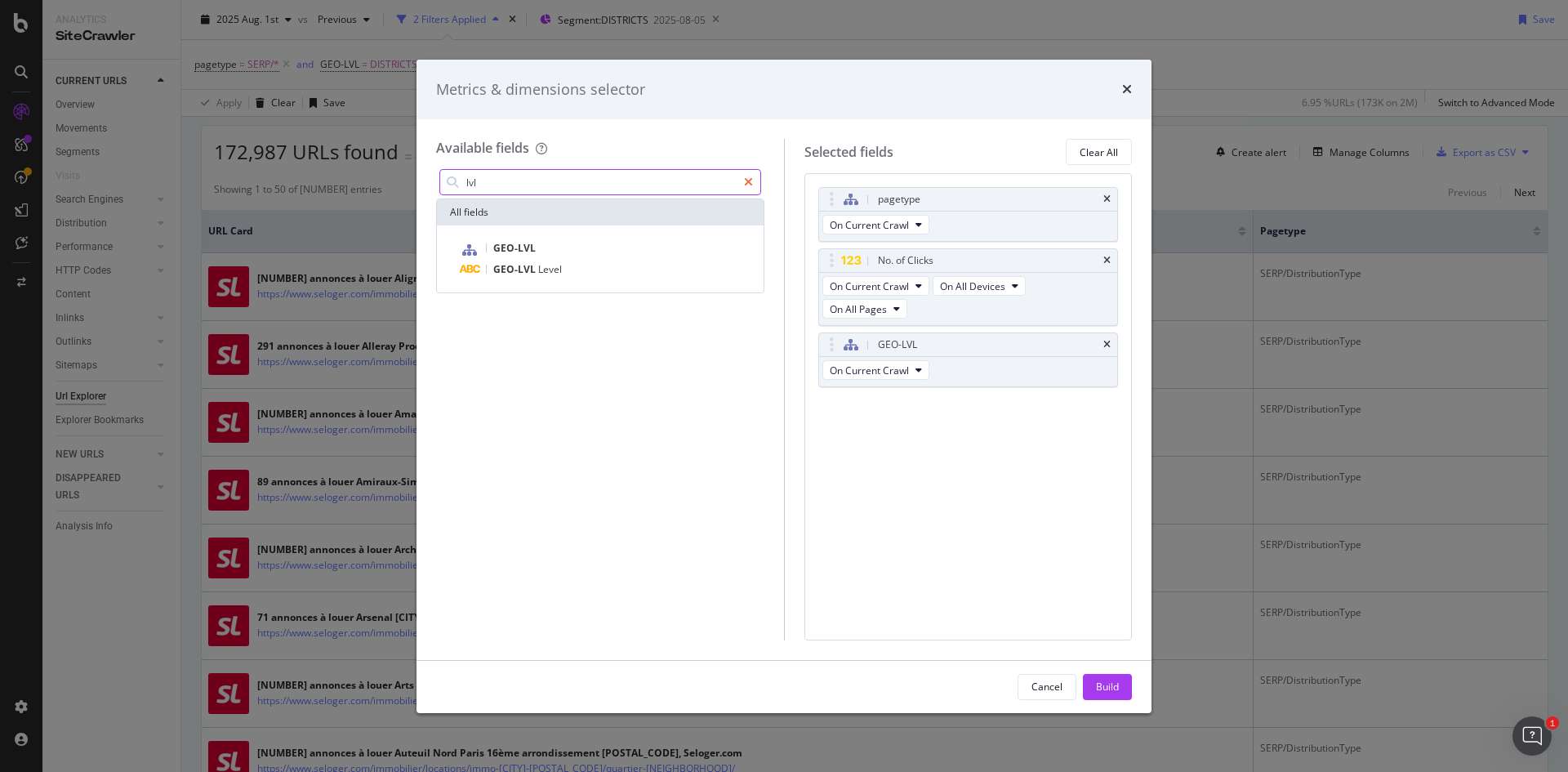 click at bounding box center (748, 182) 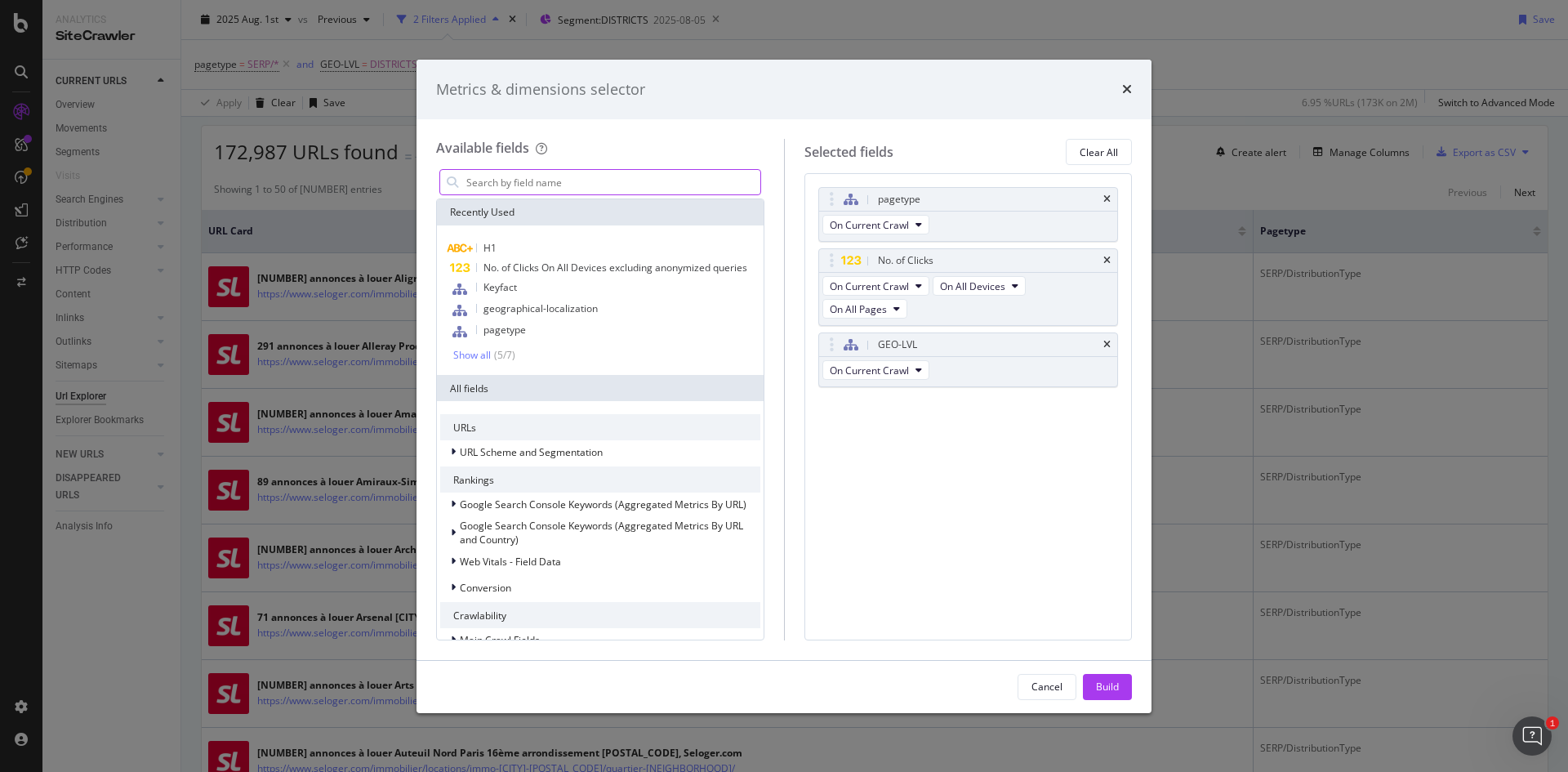click at bounding box center [612, 182] 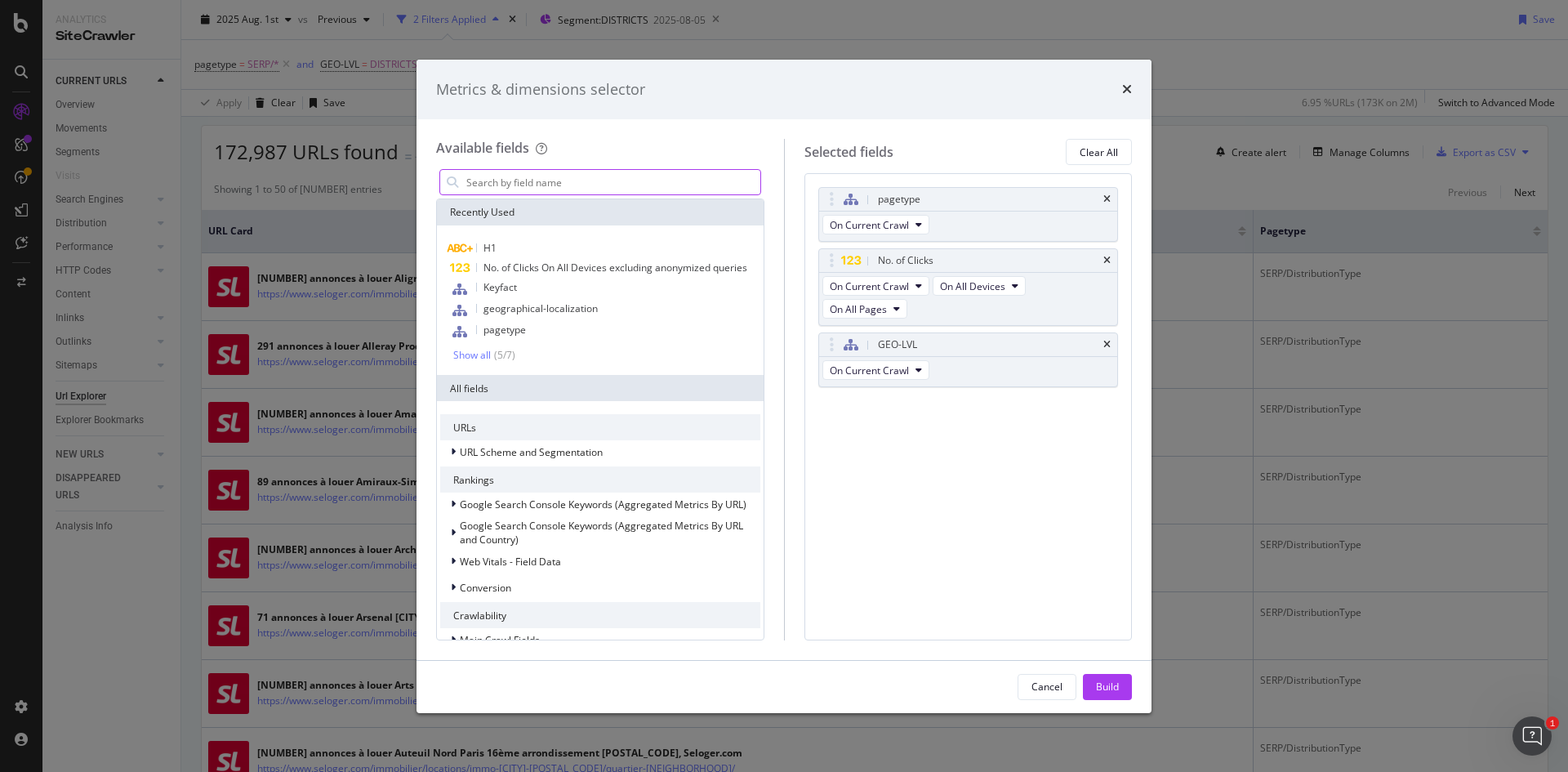 click at bounding box center (612, 182) 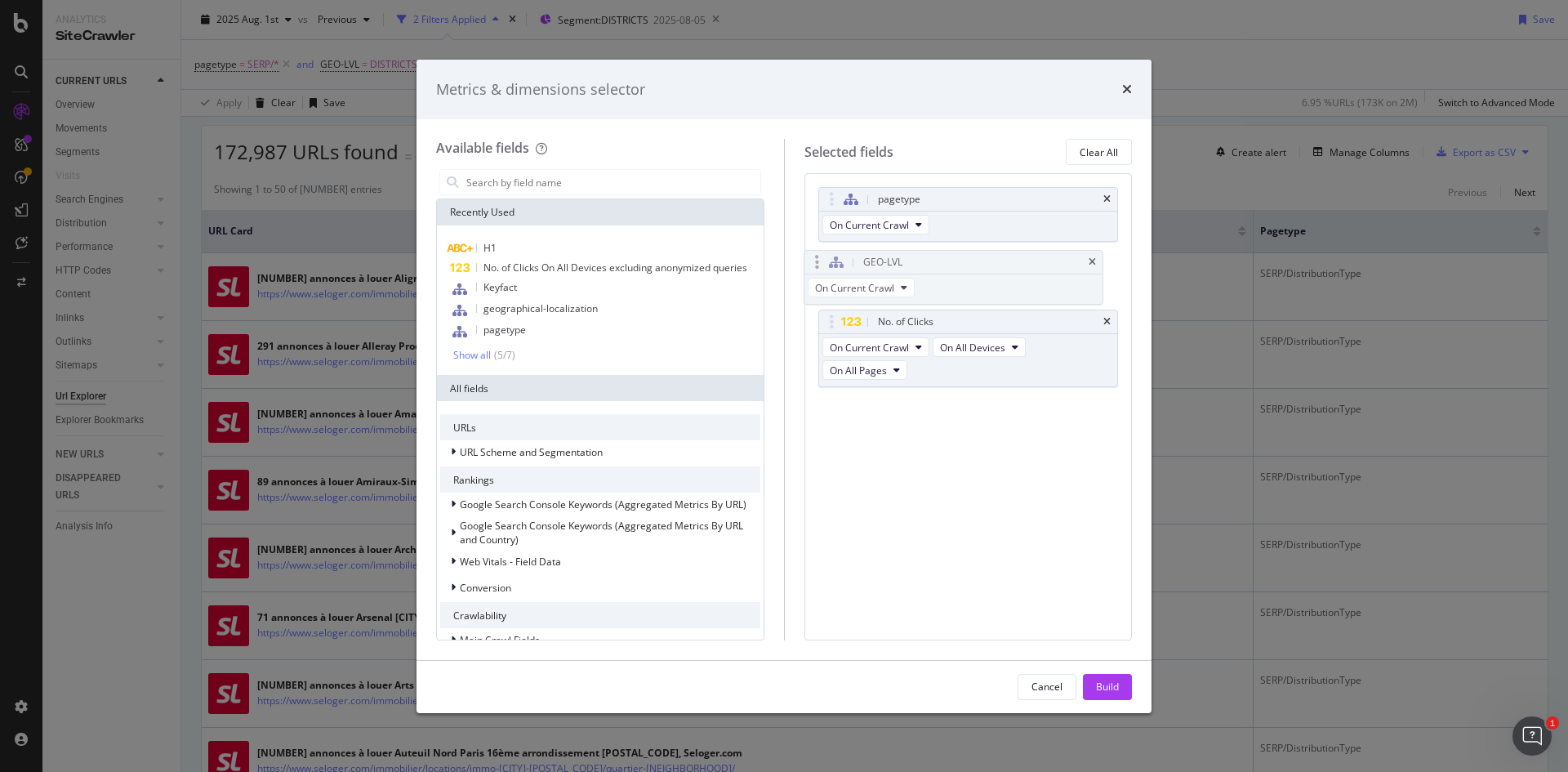 drag, startPoint x: 981, startPoint y: 345, endPoint x: 966, endPoint y: 261, distance: 85.32878 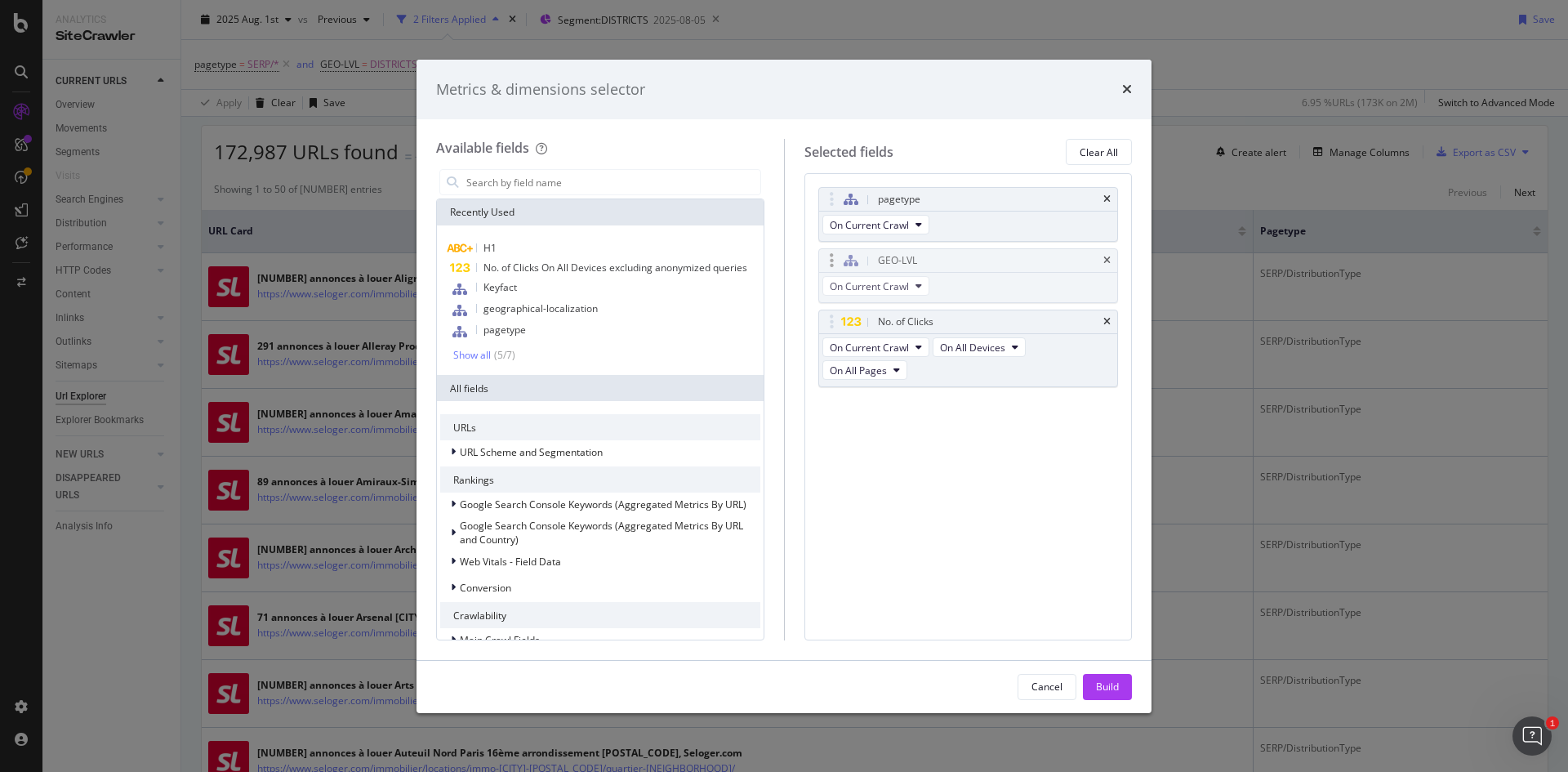 click on "Analytics SiteCrawler CURRENT URLS Overview Movements Segments Visits Search Engines Top Charts Segments Conversion Insights Distribution Top Charts Segments Insights Internationalization Performance Top Charts Segments Insights HTTP Codes Top Charts Segments Insights Content Inlinks Top Charts Segments Insights Outlinks Top Charts Segments Insights Sitemaps Top Charts Insights Url Explorer Explorer Bookmarks NEW URLS Overview Segments Search Engines Top Charts Segments Conversion Insights Distribution Top Charts Segments Insights Internationalization Performance Top Charts Segments Insights HTTP Codes Top Charts Segments Insights Content Inlinks Top Charts Segments Insights Outlinks Top Charts Segments Insights Sitemaps Top Charts Insights Url Explorer Explorer Bookmarks DISAPPEARED URLS Overview Segments Search Engines Top Charts Segments Conversion Insights Distribution Top Charts Segments Insights Internationalization Performance Top Charts Segments Insights HTTP Codes Top Charts Segments Insights Content" at bounding box center (784, 386) 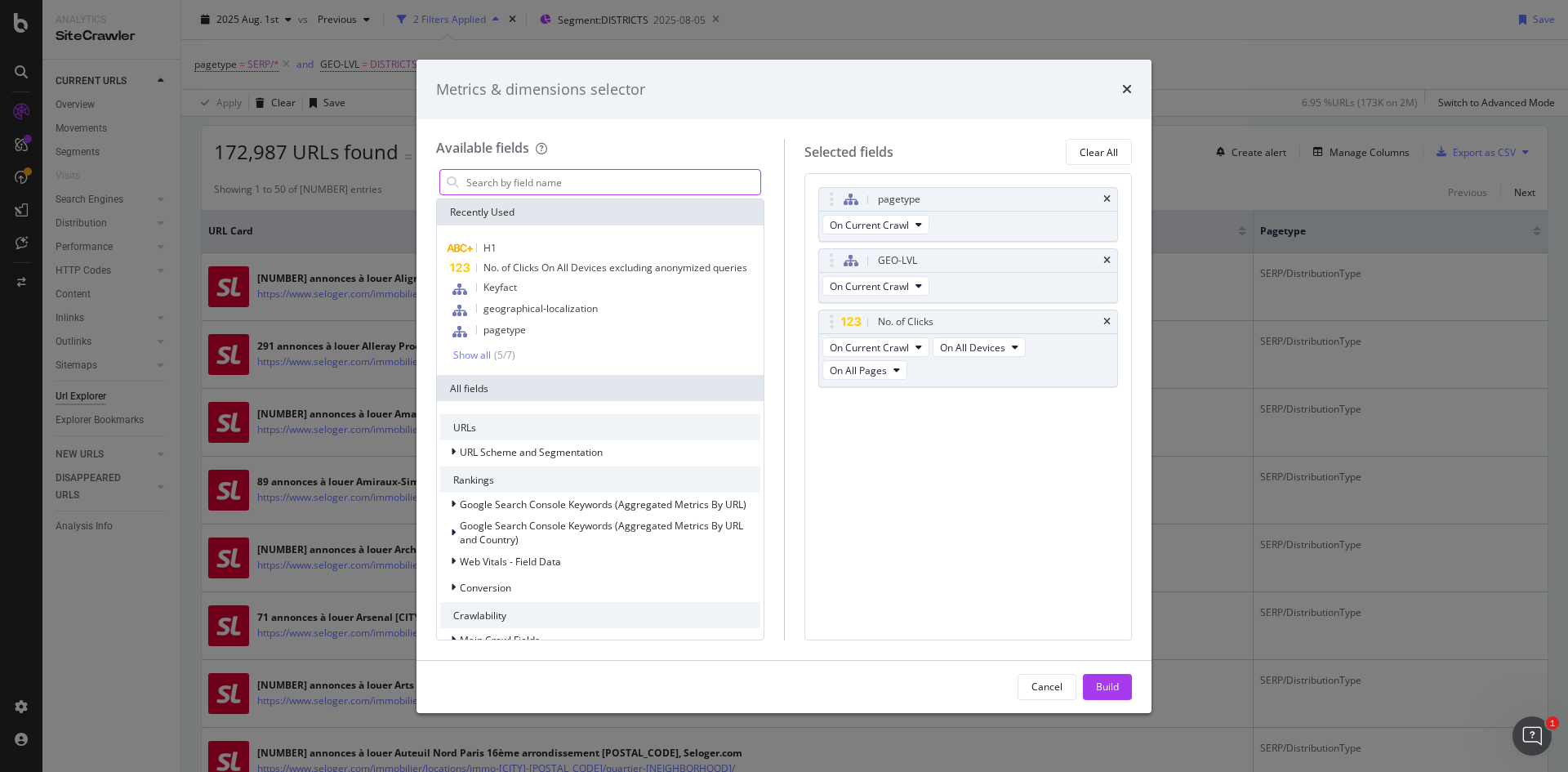 click at bounding box center (612, 182) 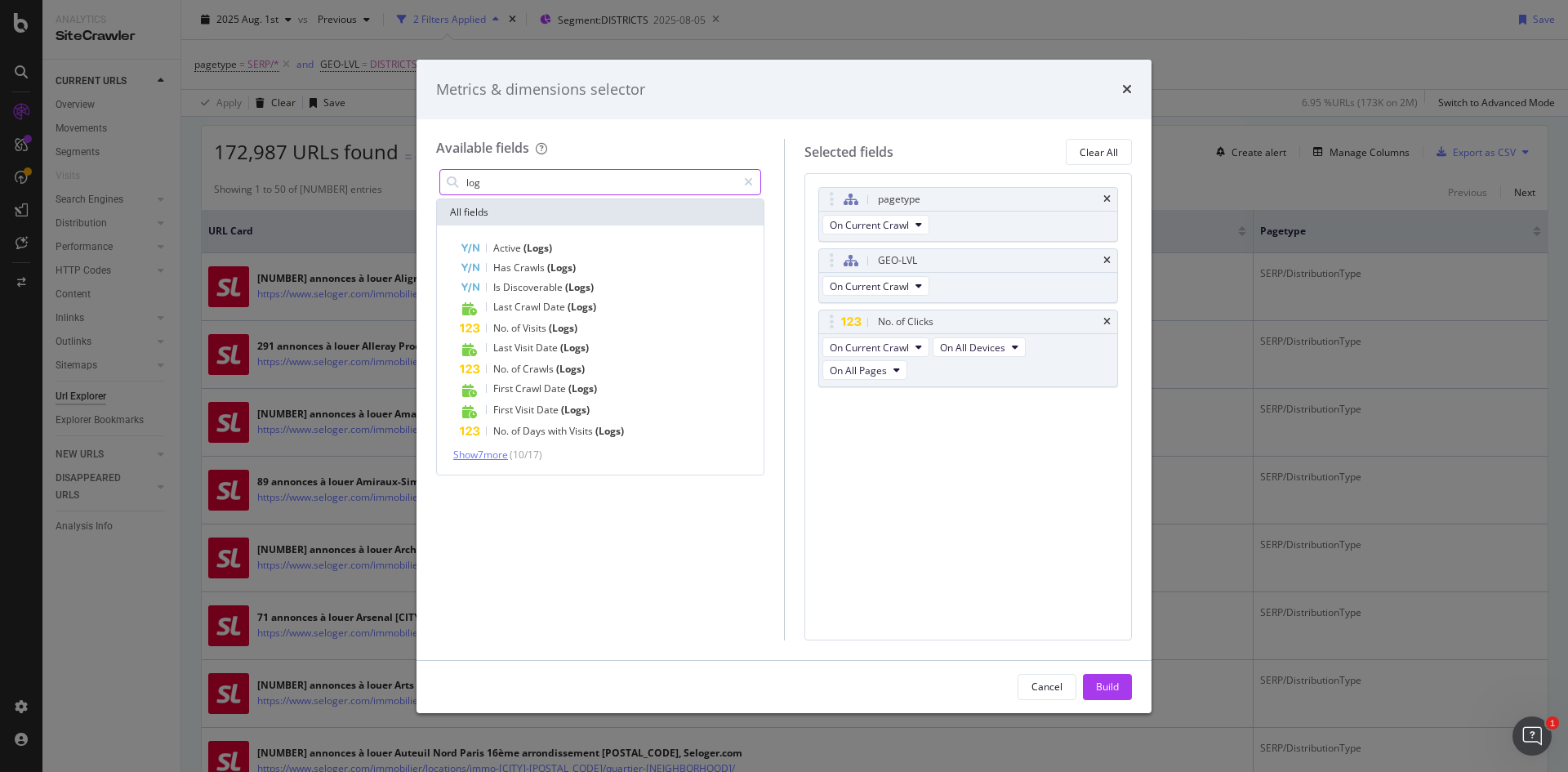type on "log" 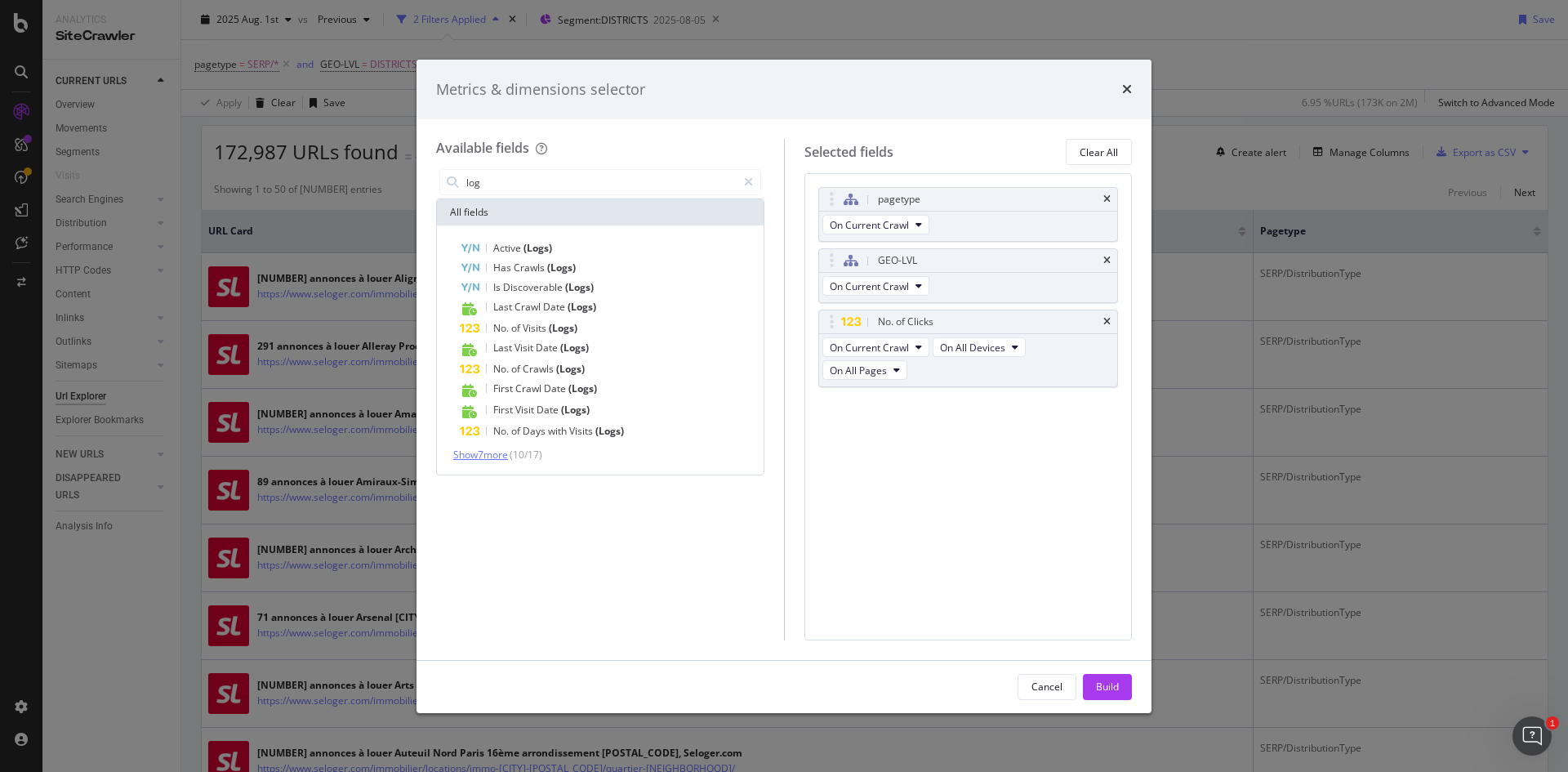 click on "Show  7  more" at bounding box center (480, 454) 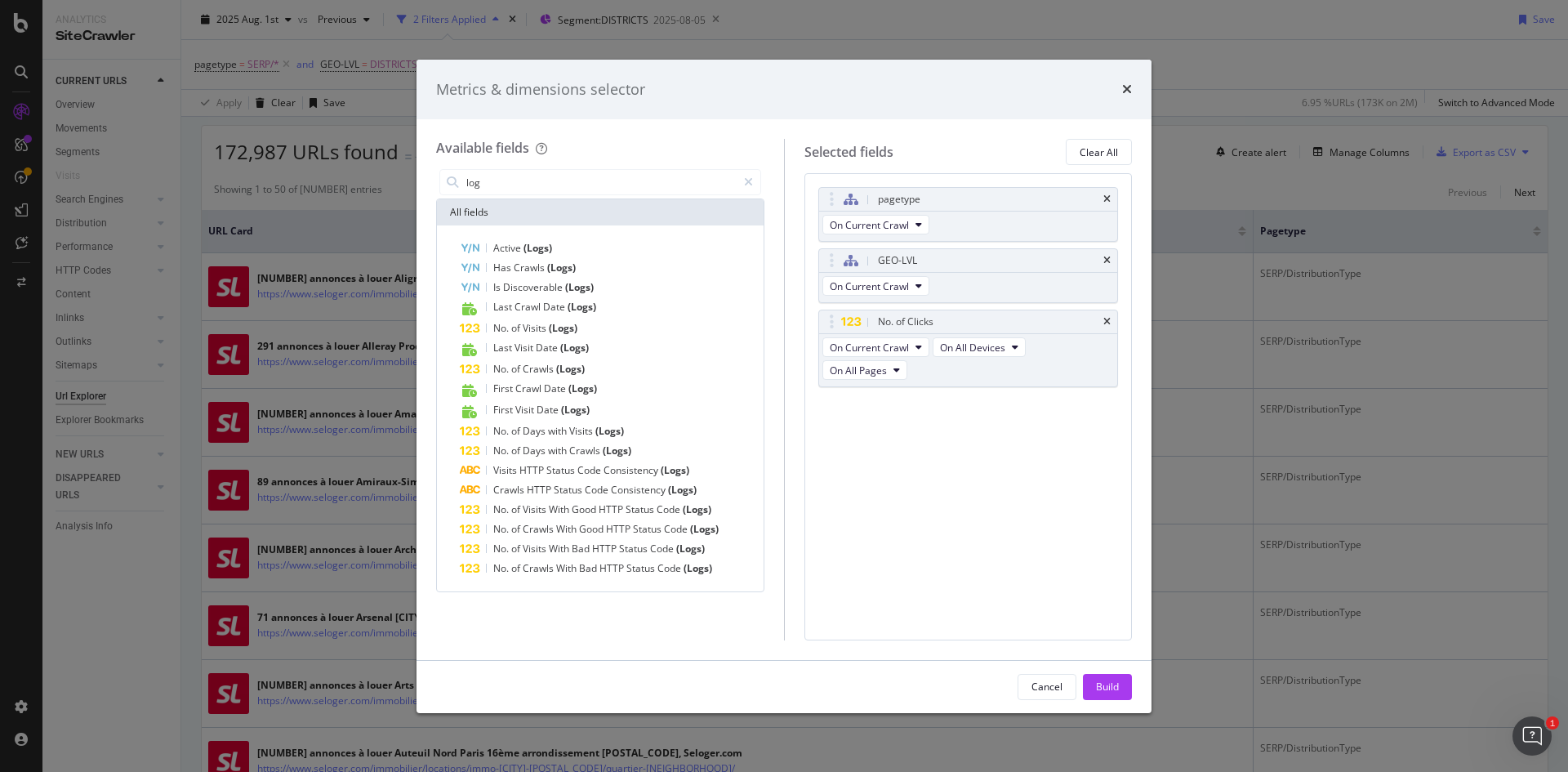 click on "pagetype On Current Crawl GEO-LVL On Current Crawl No. of Clicks On Current Crawl On All Devices On All Pages You can use this field as a
To pick up a draggable item, press the space bar.
While dragging, use the arrow keys to move the item.
Press space again to drop the item in its new position, or press escape to cancel.
Draggable item segments.geo_lvl.value was dropped over droppable area gsc_by_url.count_clicks" at bounding box center (969, 406) 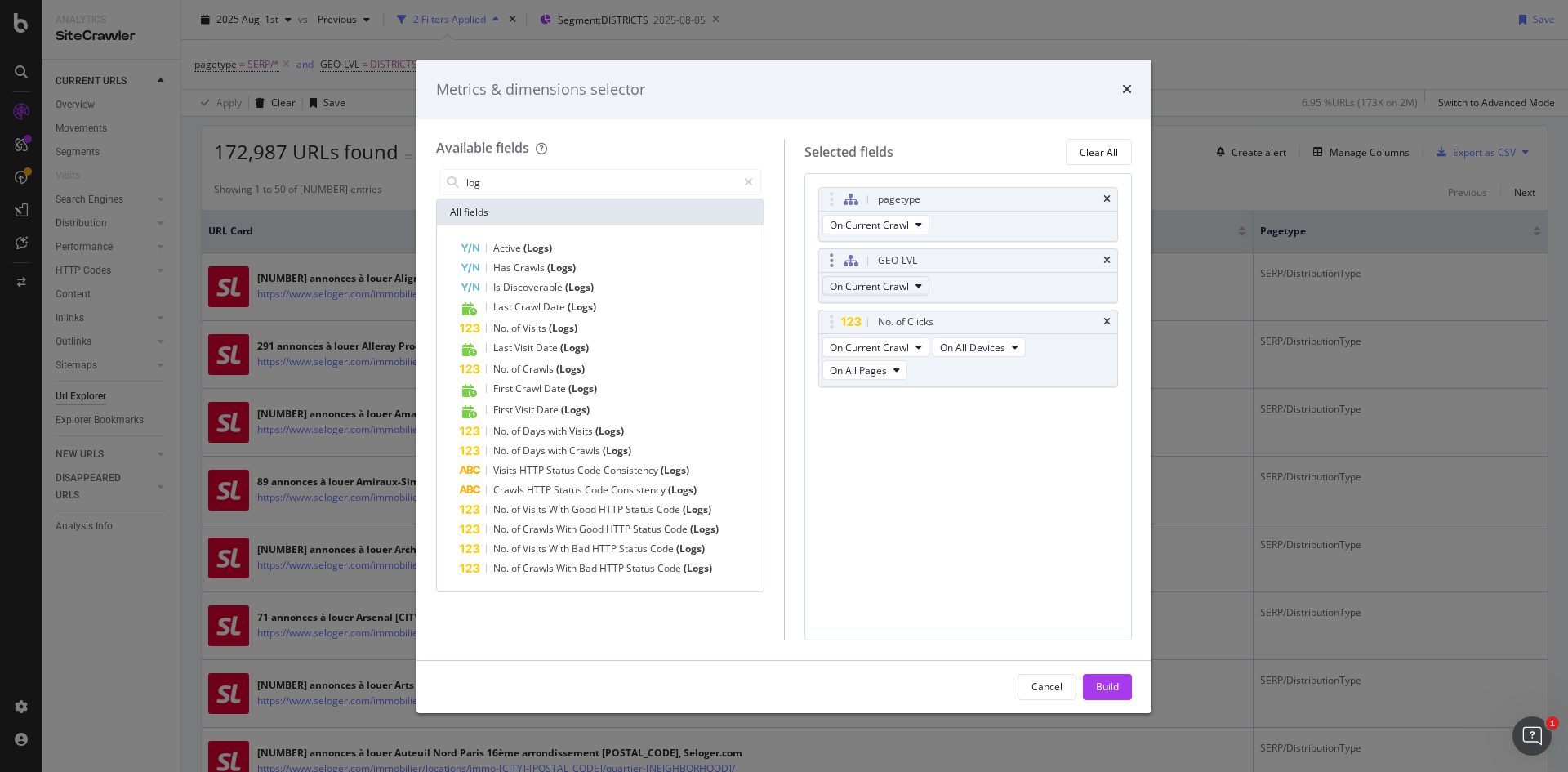 click on "On Current Crawl" at bounding box center (869, 286) 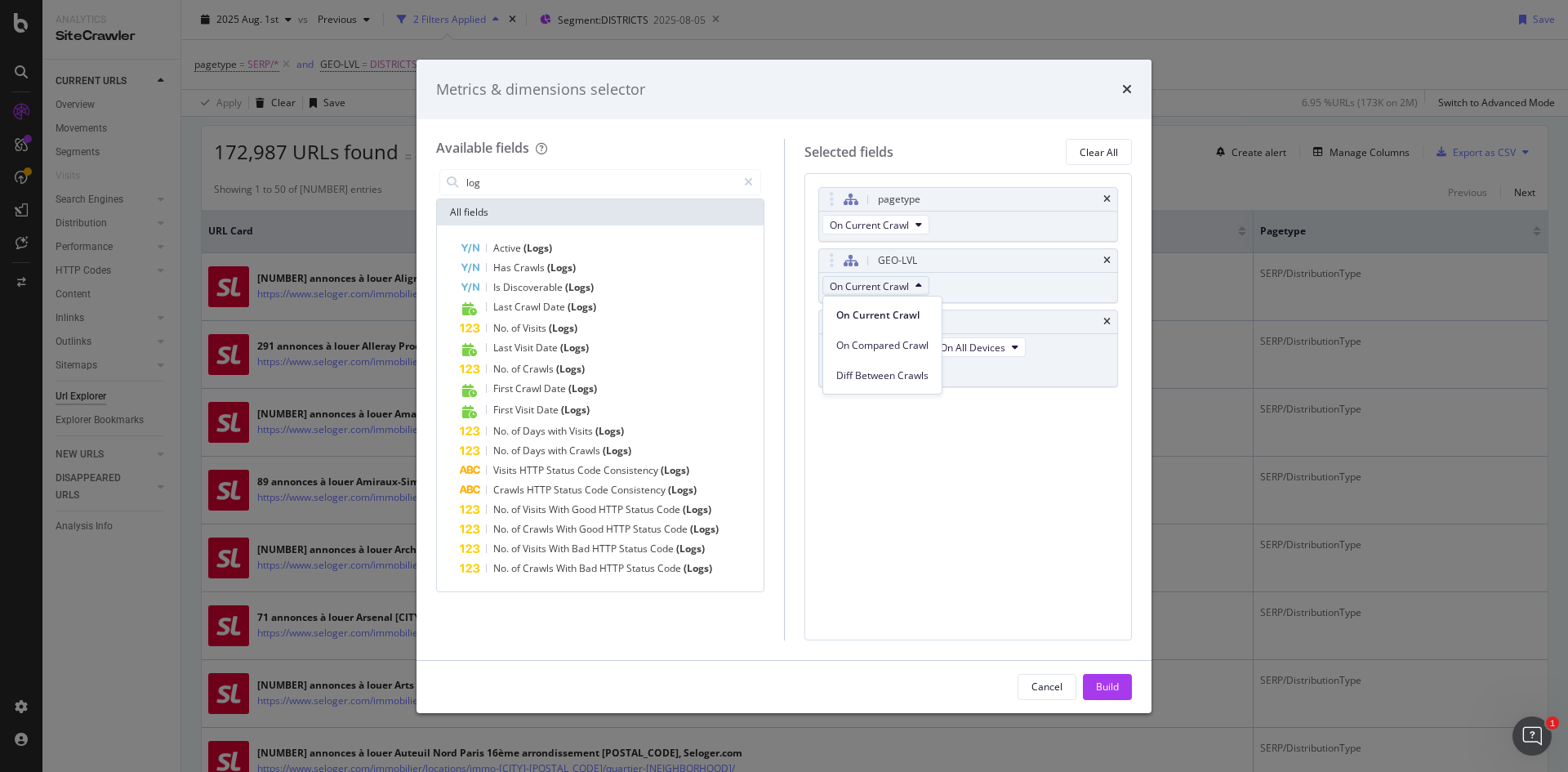 click on "pagetype On Current Crawl GEO-LVL On Current Crawl No. of Clicks On Current Crawl On All Devices On All Pages You can use this field as a
To pick up a draggable item, press the space bar.
While dragging, use the arrow keys to move the item.
Press space again to drop the item in its new position, or press escape to cancel.
Draggable item segments.geo_lvl.value was dropped over droppable area gsc_by_url.count_clicks" at bounding box center (969, 406) 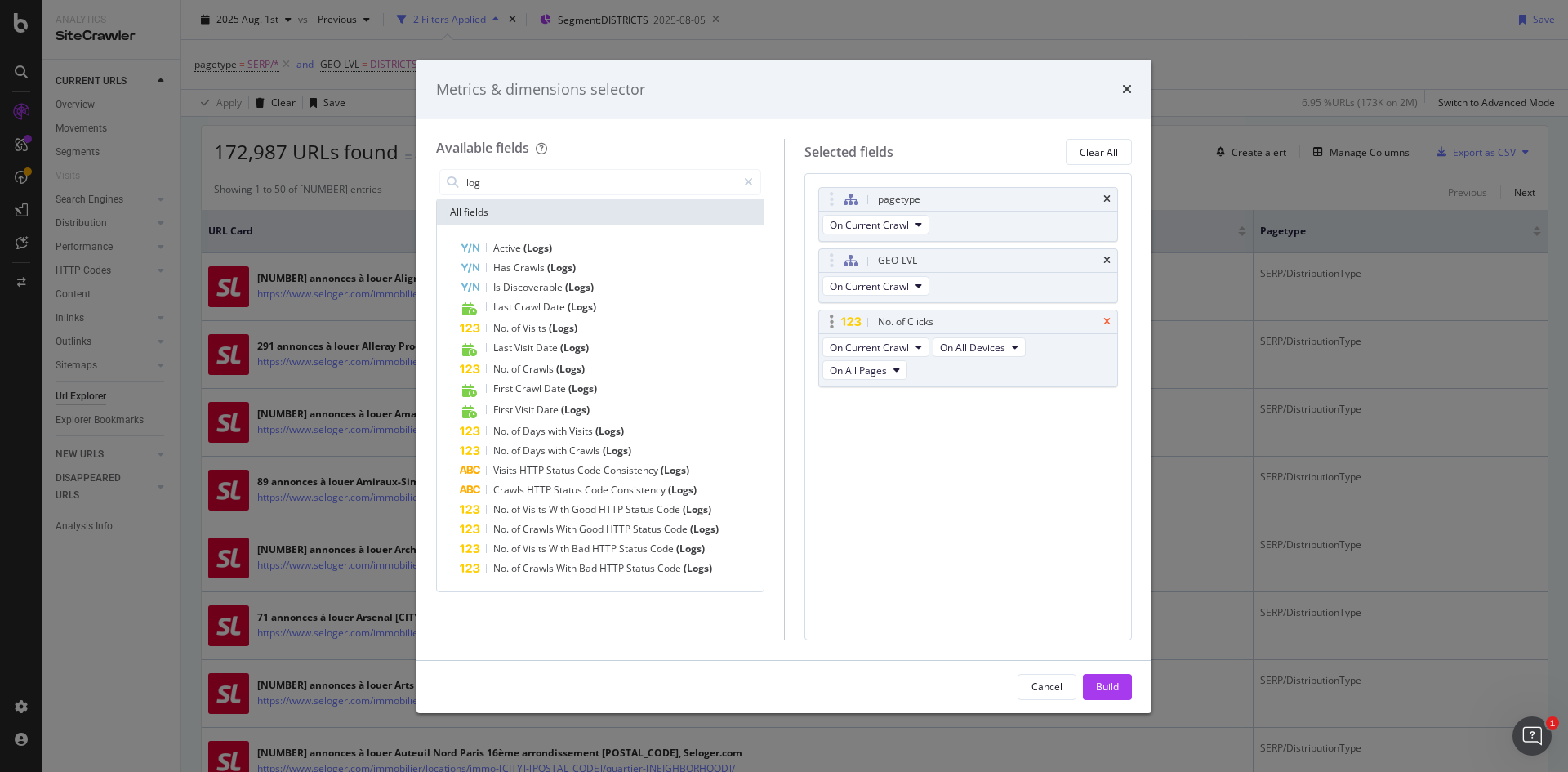 click at bounding box center (1107, 322) 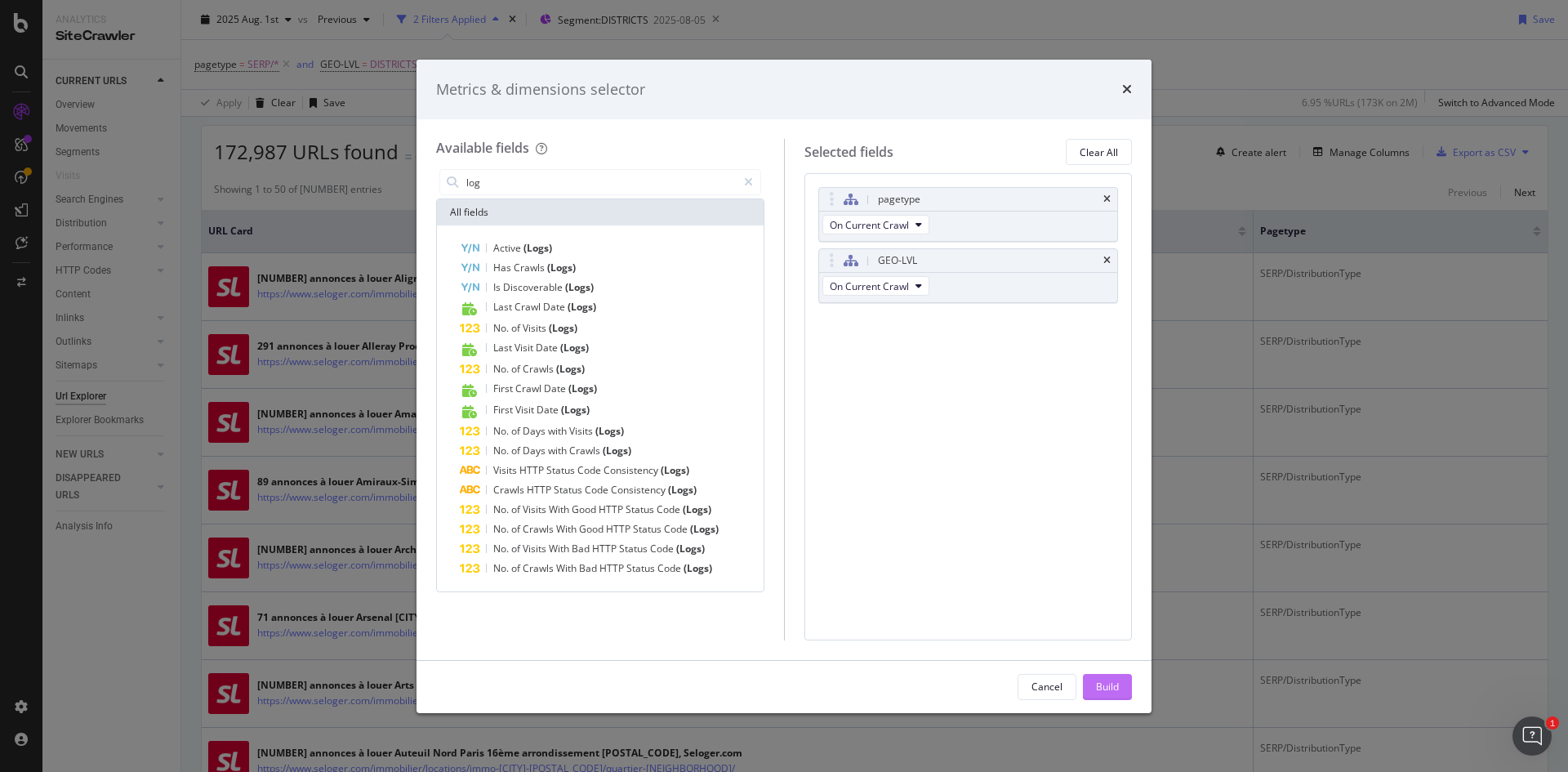 click on "Build" at bounding box center (1107, 686) 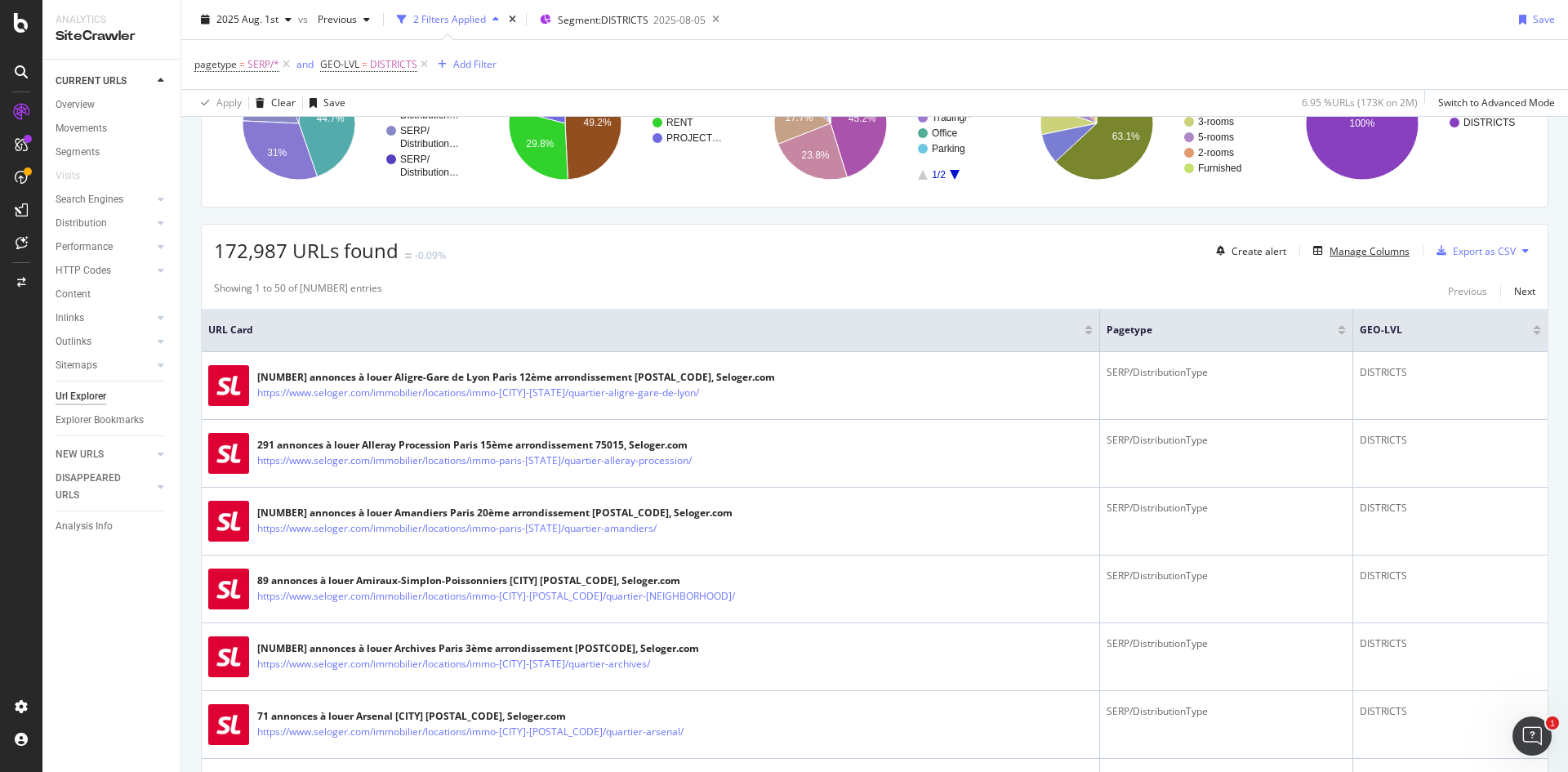 scroll, scrollTop: 0, scrollLeft: 0, axis: both 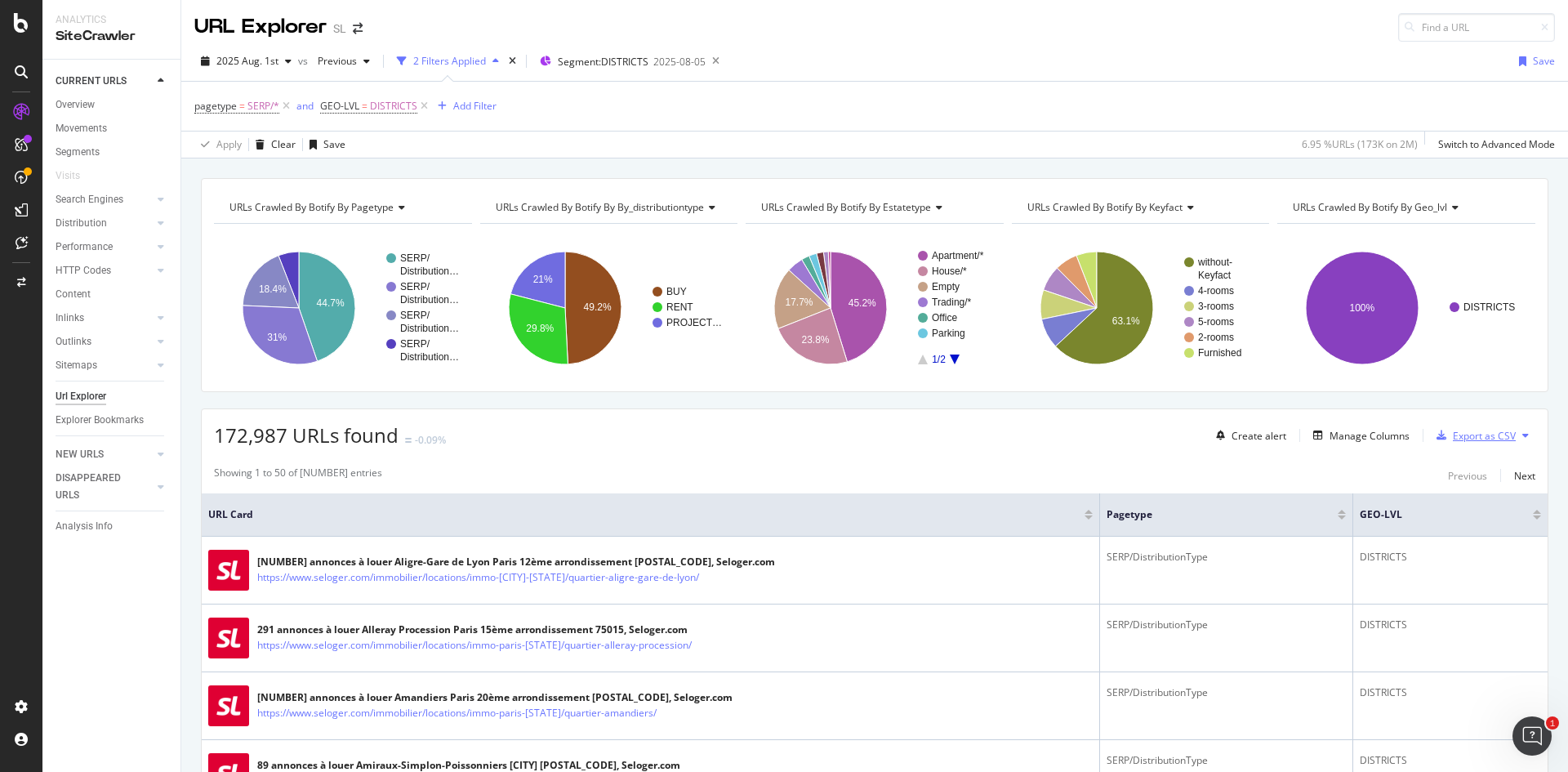 click on "Export as CSV" at bounding box center [1484, 435] 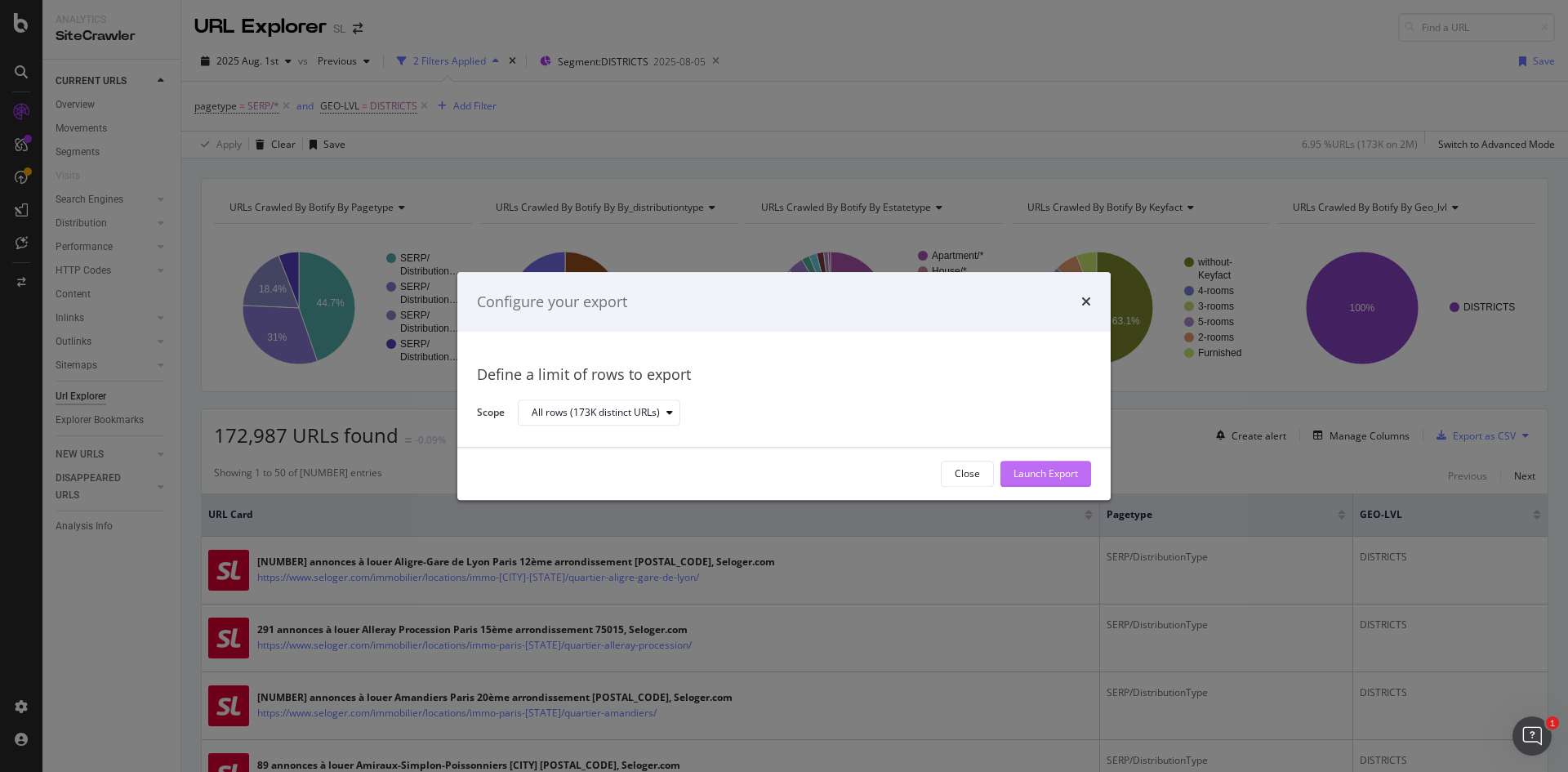 click on "Launch Export" at bounding box center (1045, 474) 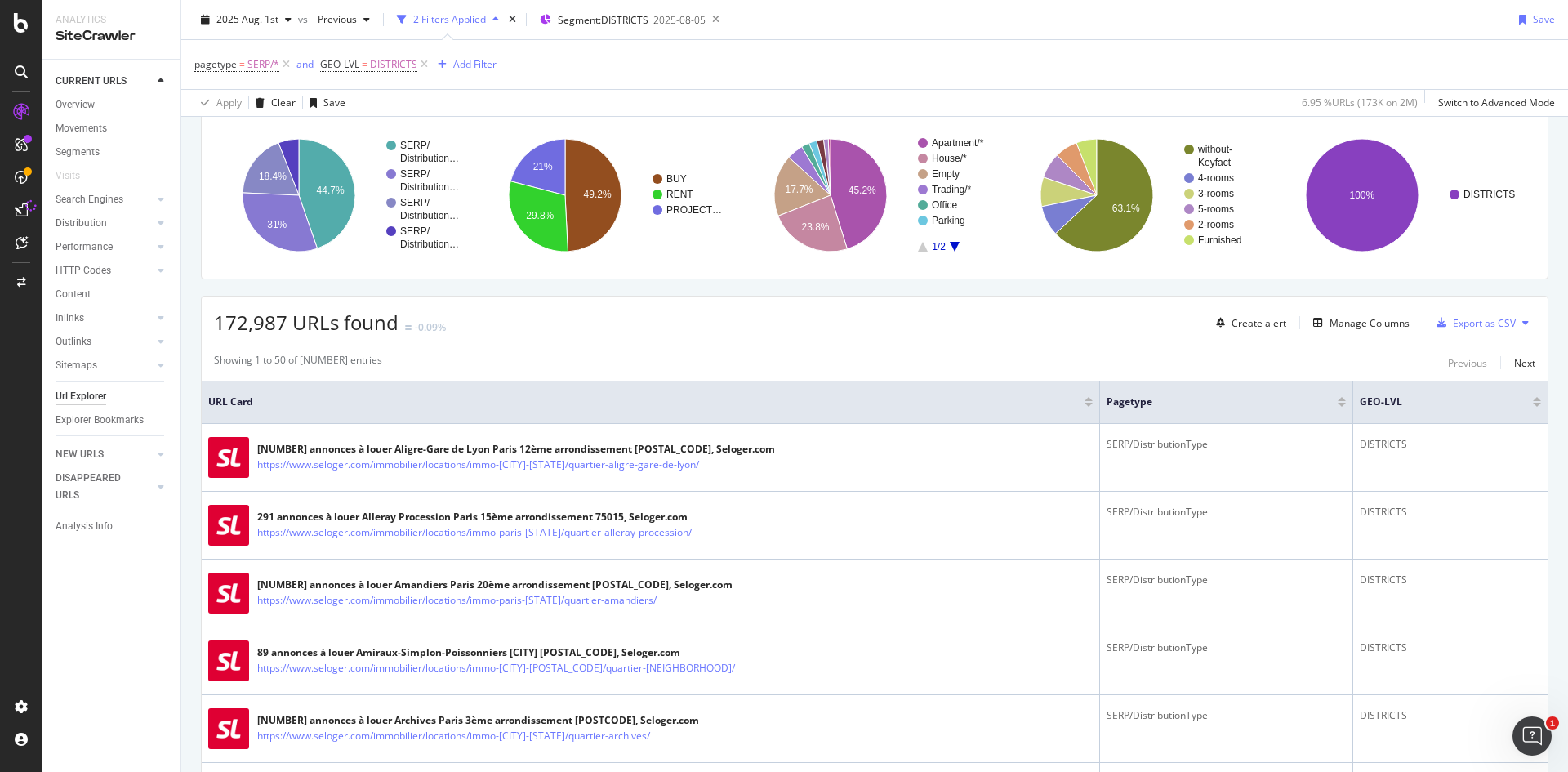 scroll, scrollTop: 114, scrollLeft: 0, axis: vertical 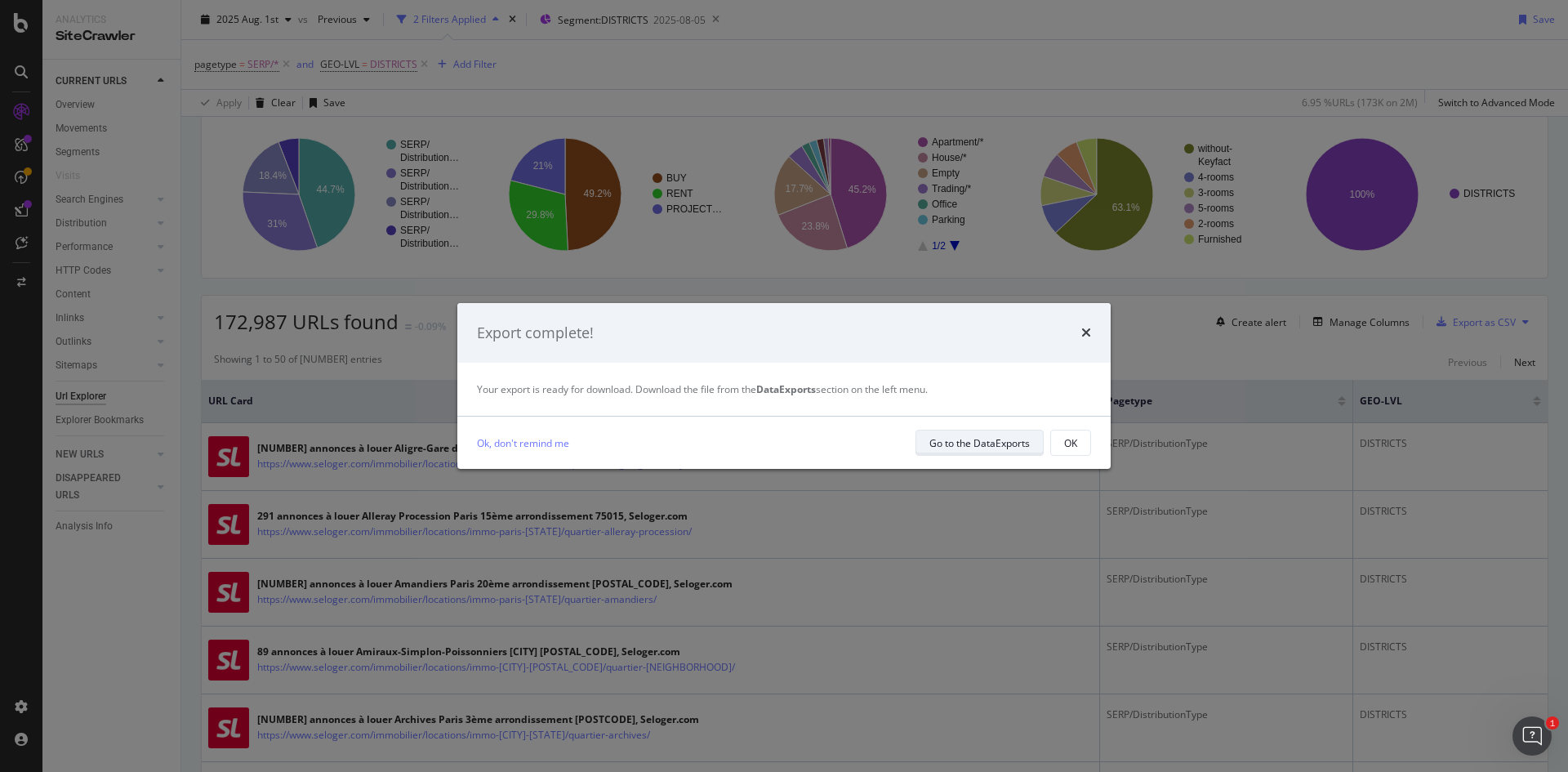 click on "Go to the DataExports" at bounding box center [979, 443] 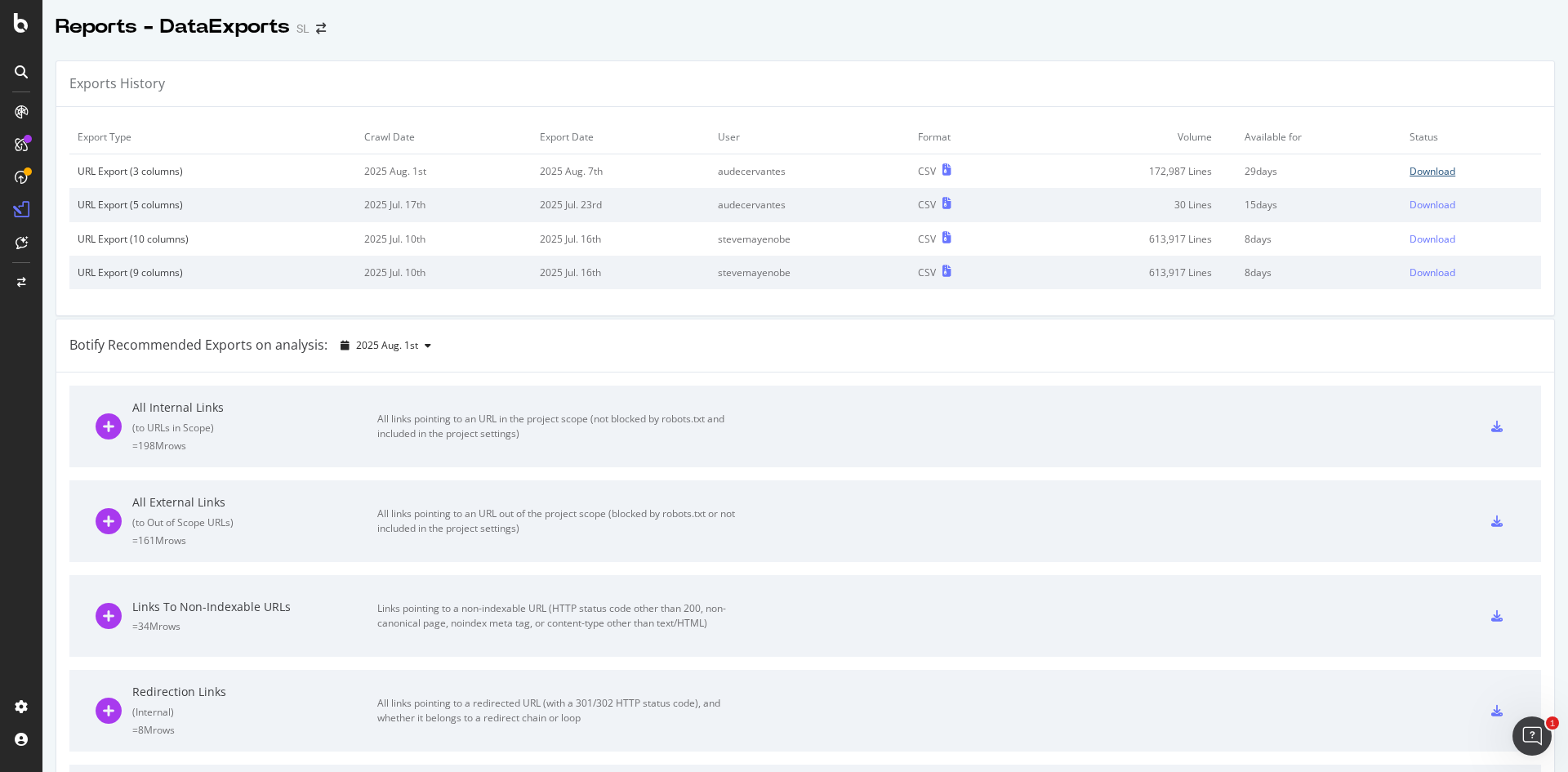 click on "Download" at bounding box center [1432, 171] 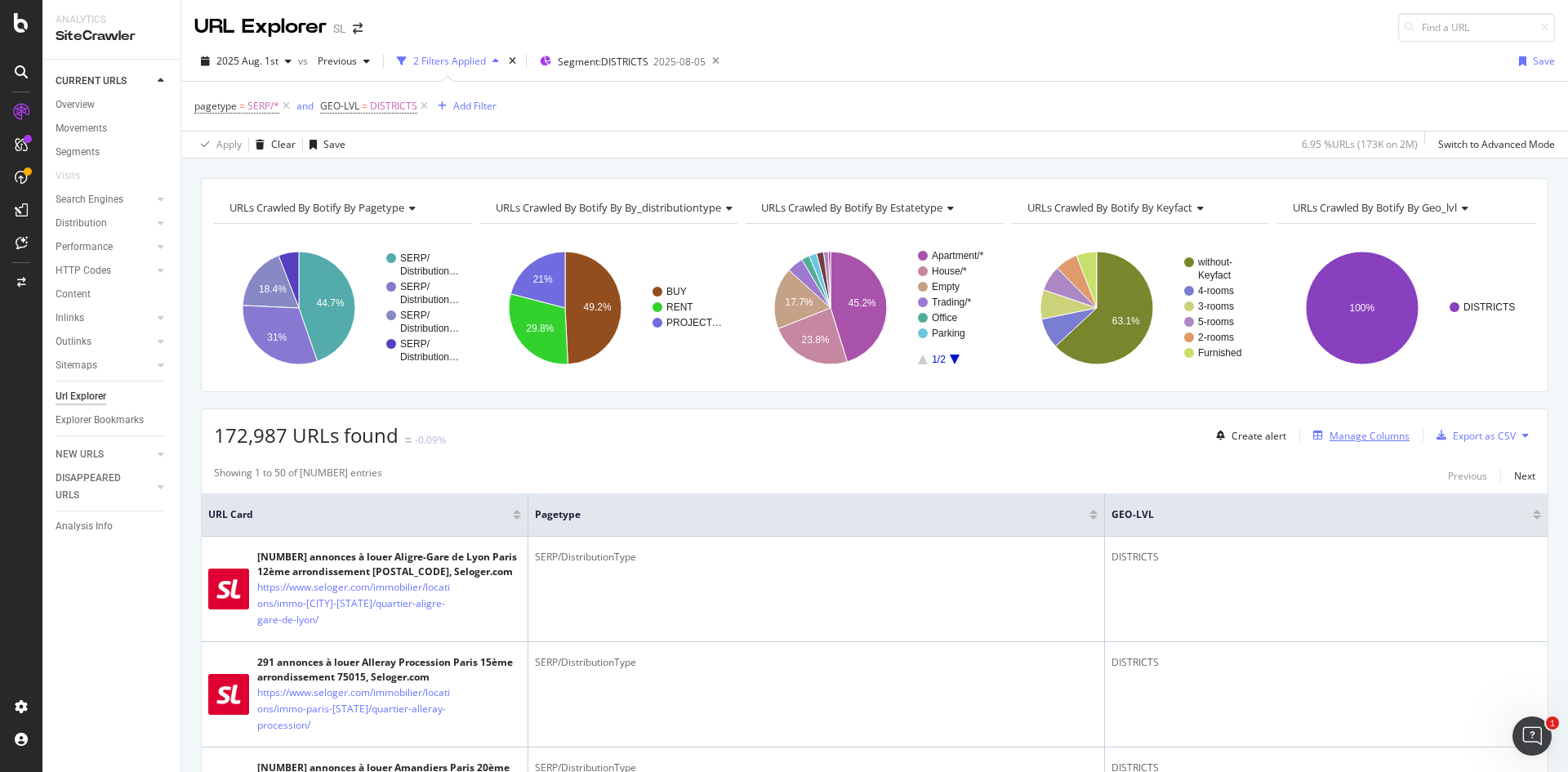 click on "Manage Columns" at bounding box center (1370, 435) 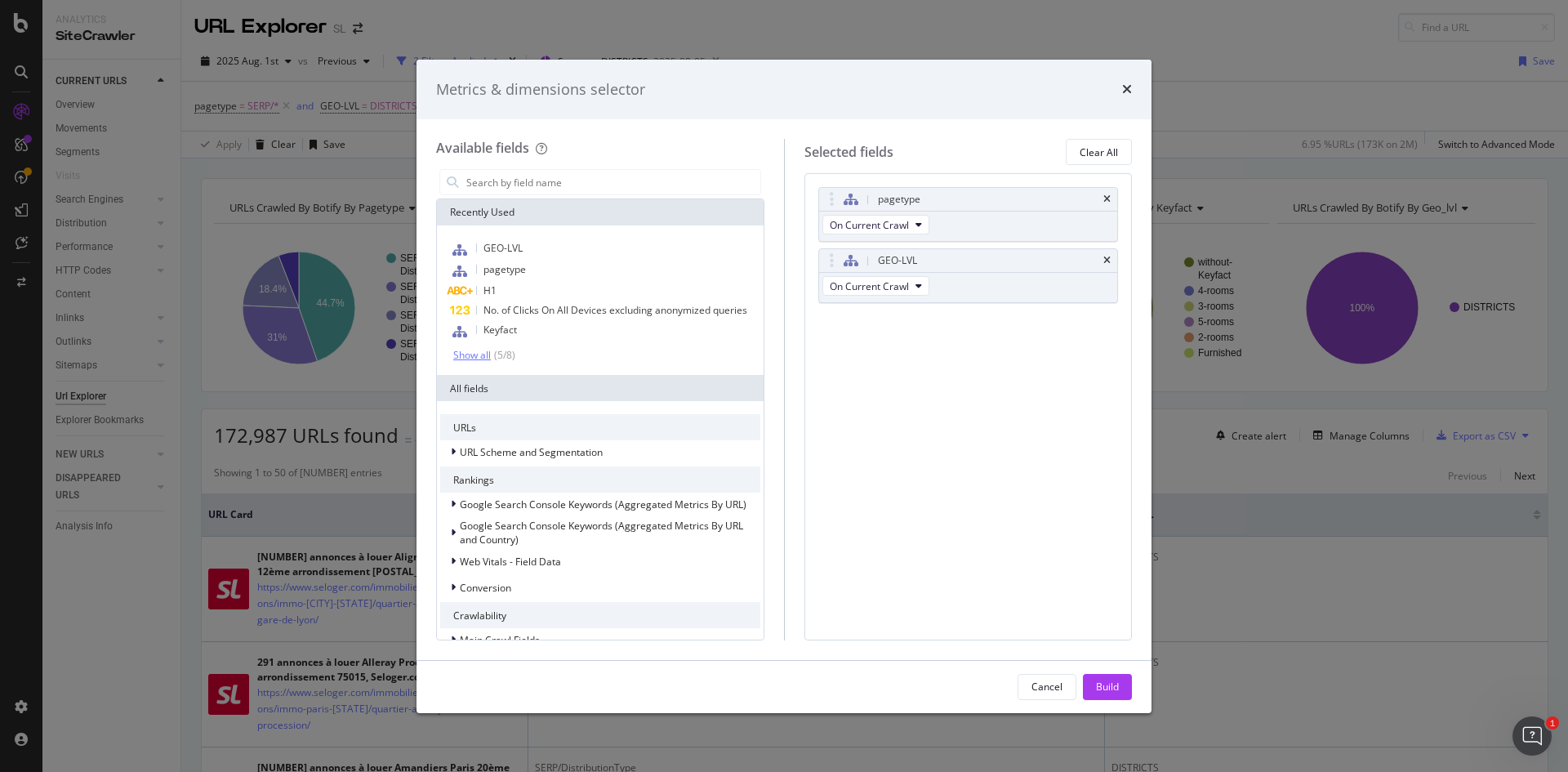 click on "Show all" at bounding box center [472, 355] 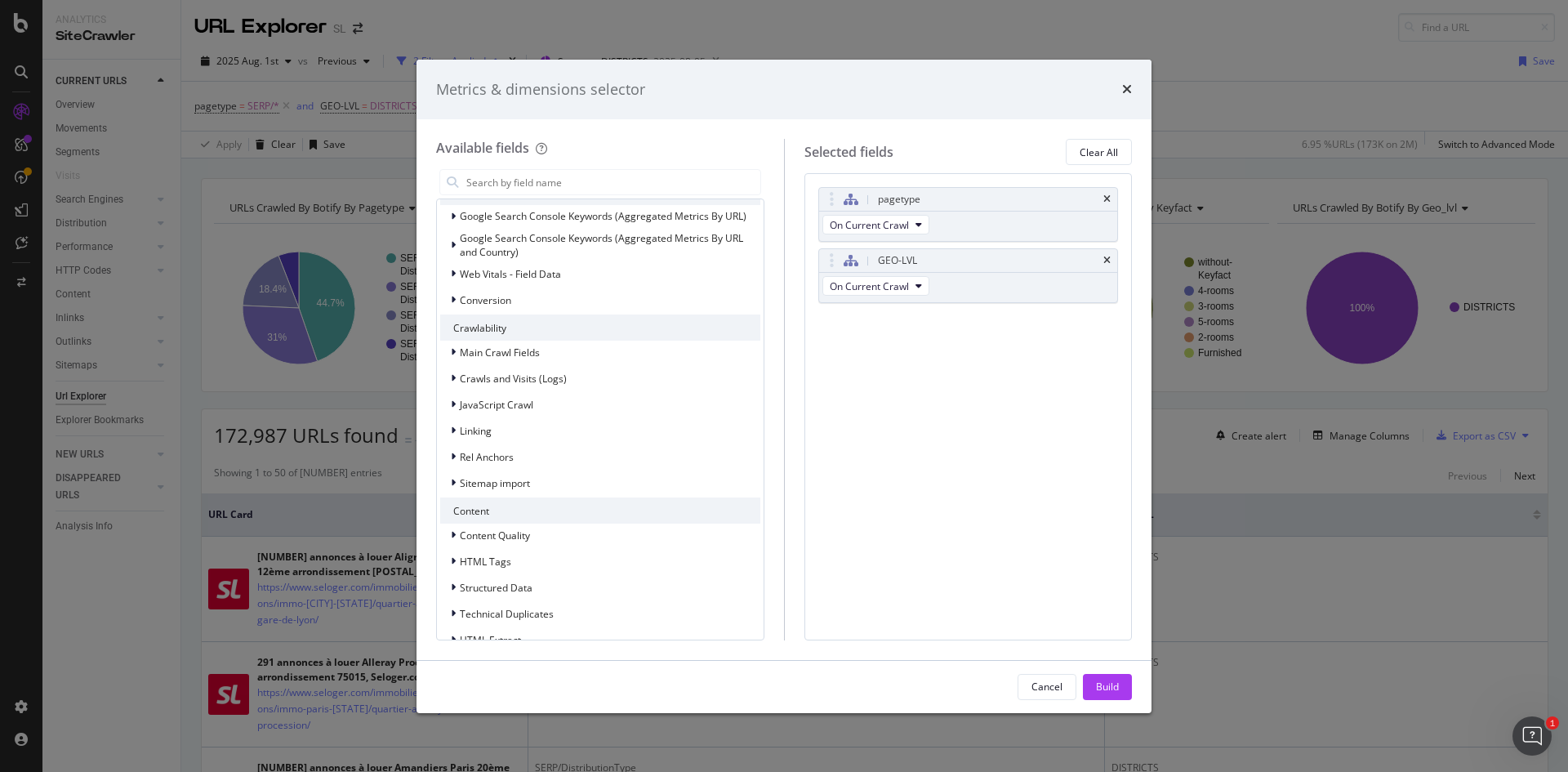 scroll, scrollTop: 348, scrollLeft: 0, axis: vertical 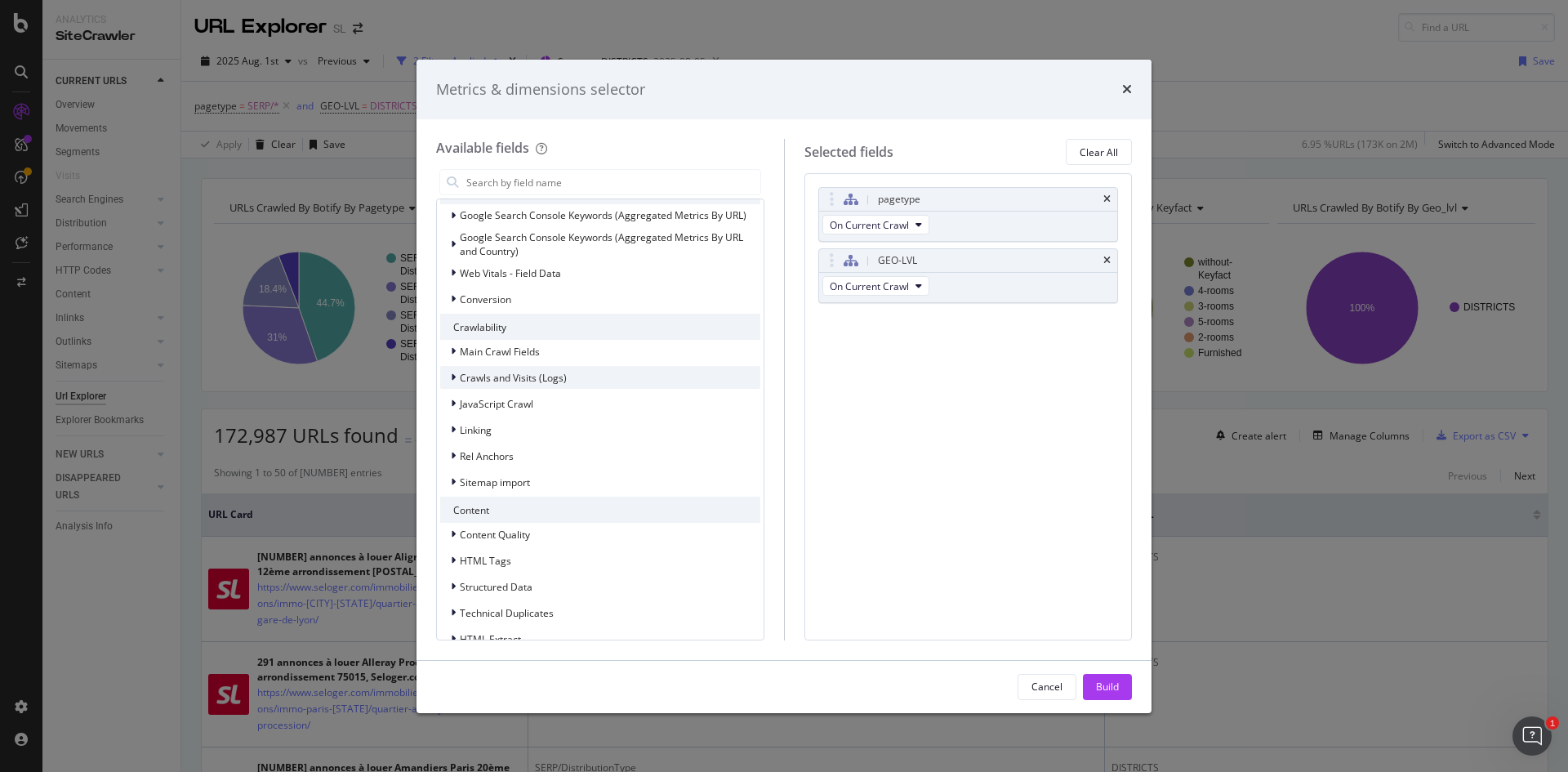 click at bounding box center (453, 377) 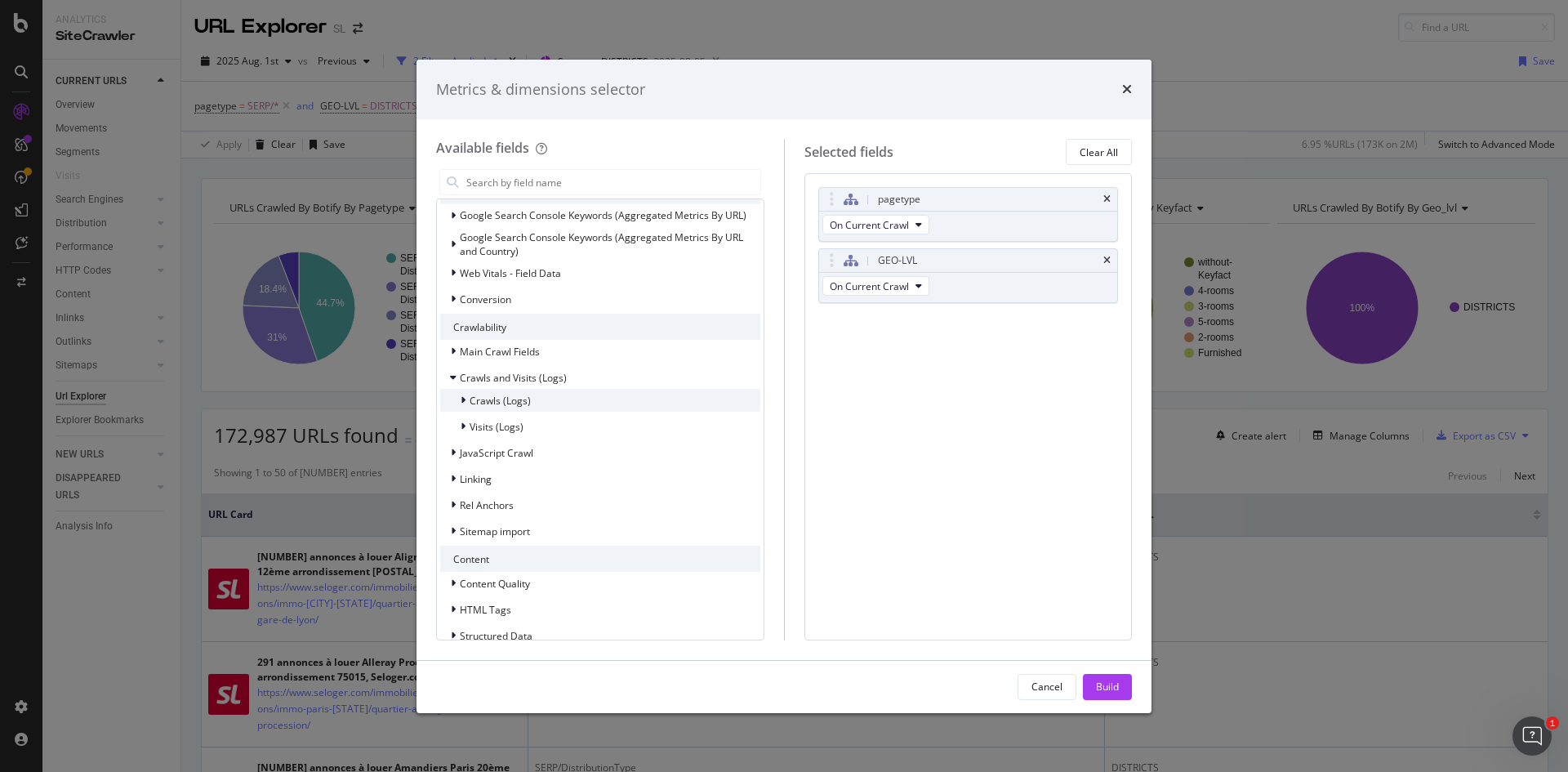 click on "Crawls (Logs)" at bounding box center [485, 400] 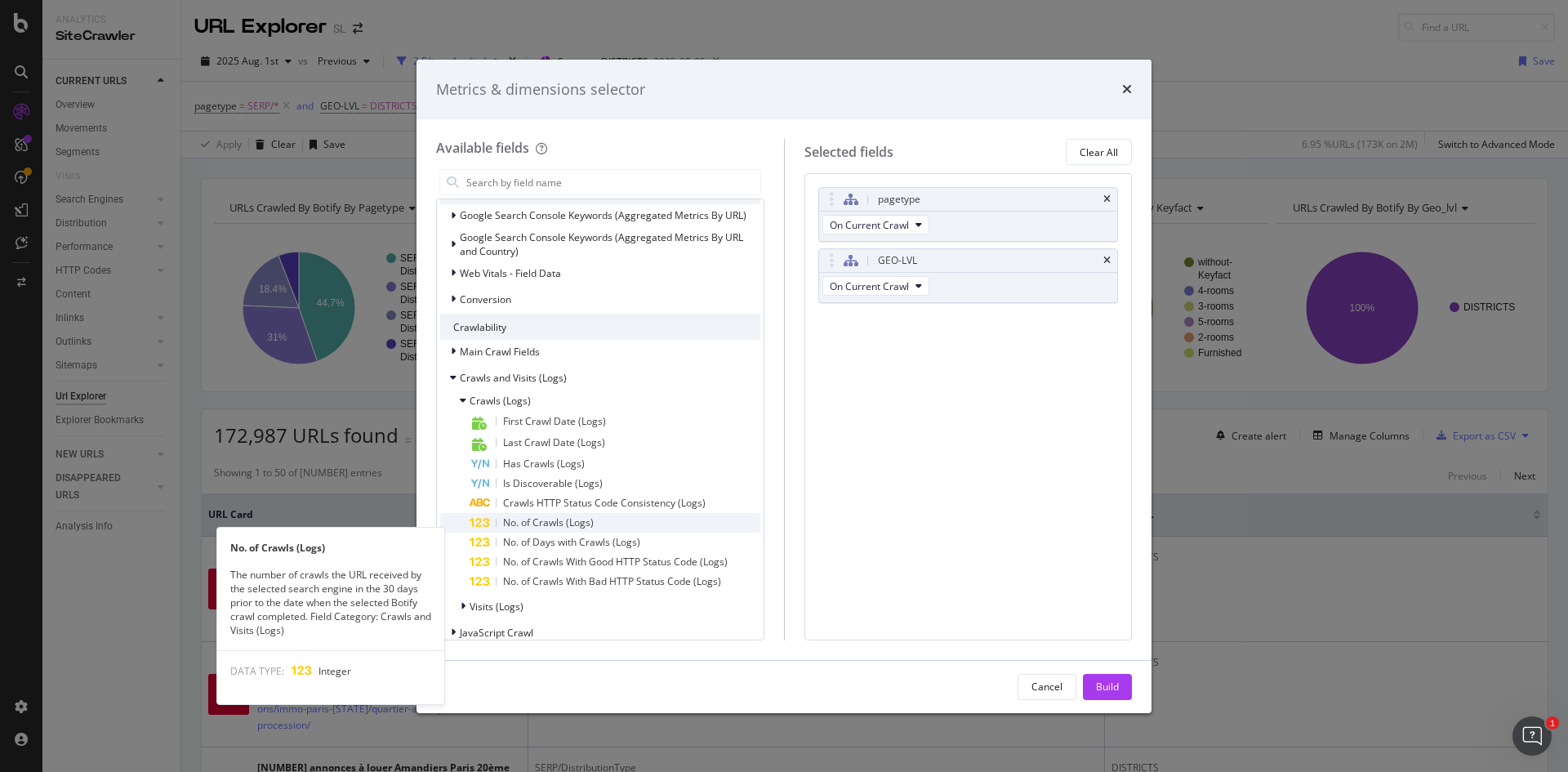 click on "No. of Crawls (Logs)" at bounding box center [548, 522] 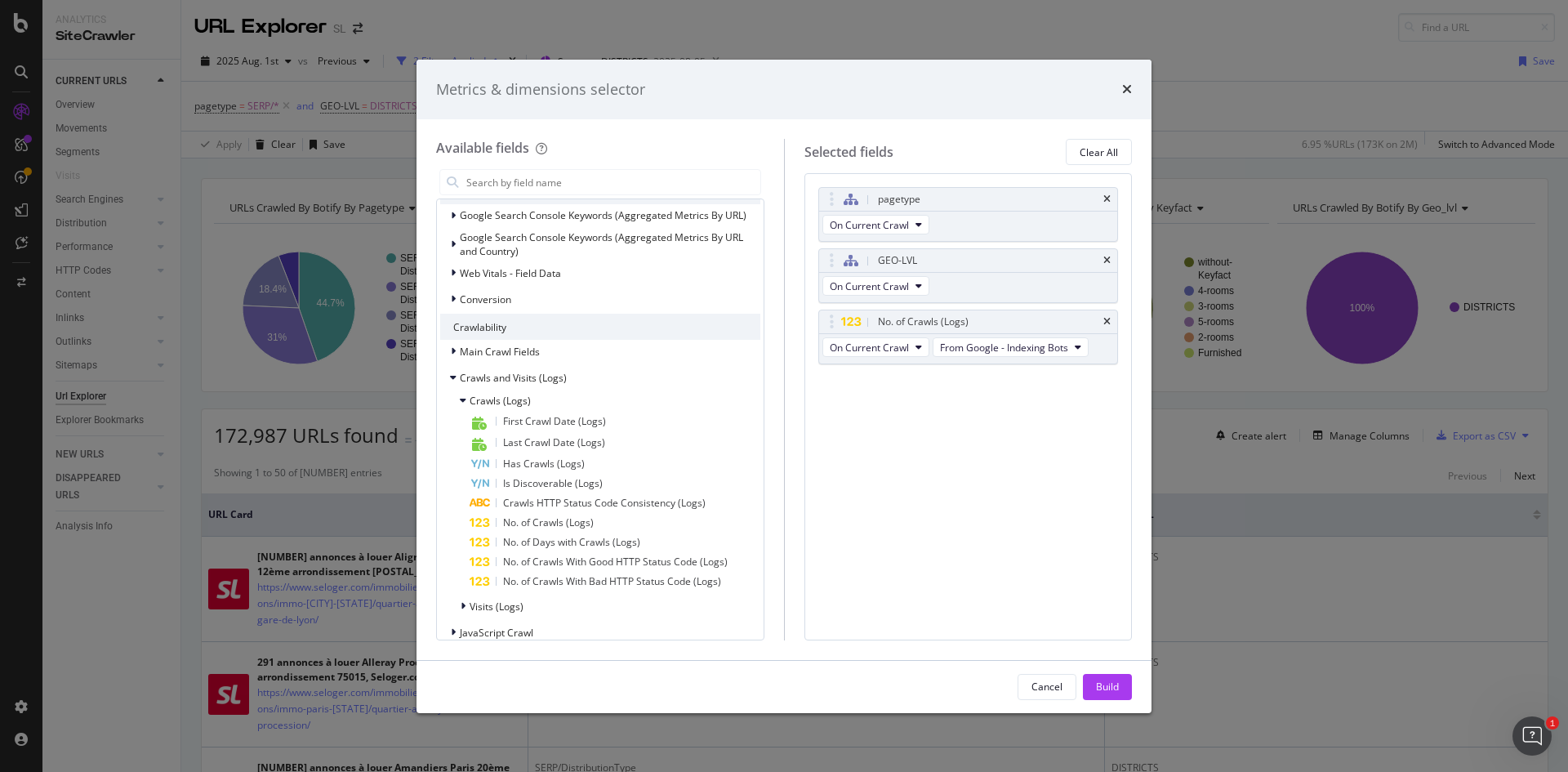 click on "pagetype On Current Crawl GEO-LVL On Current Crawl No. of Crawls (Logs) On Current Crawl From Google - Indexing Bots You can use this field as a
To pick up a draggable item, press the space bar.
While dragging, use the arrow keys to move the item.
Press space again to drop the item in its new position, or press escape to cancel." at bounding box center [969, 406] 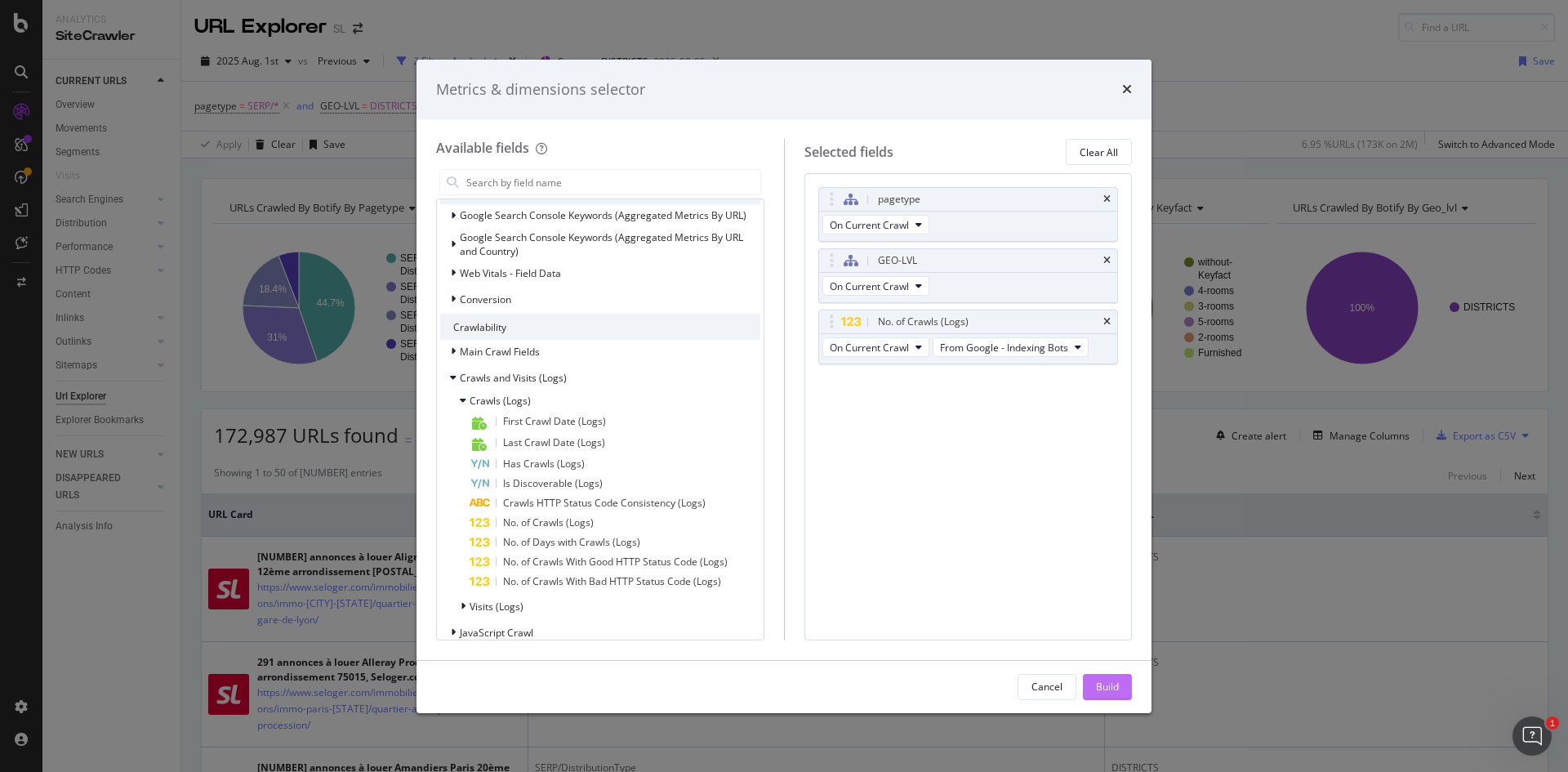 click on "Build" at bounding box center [1107, 686] 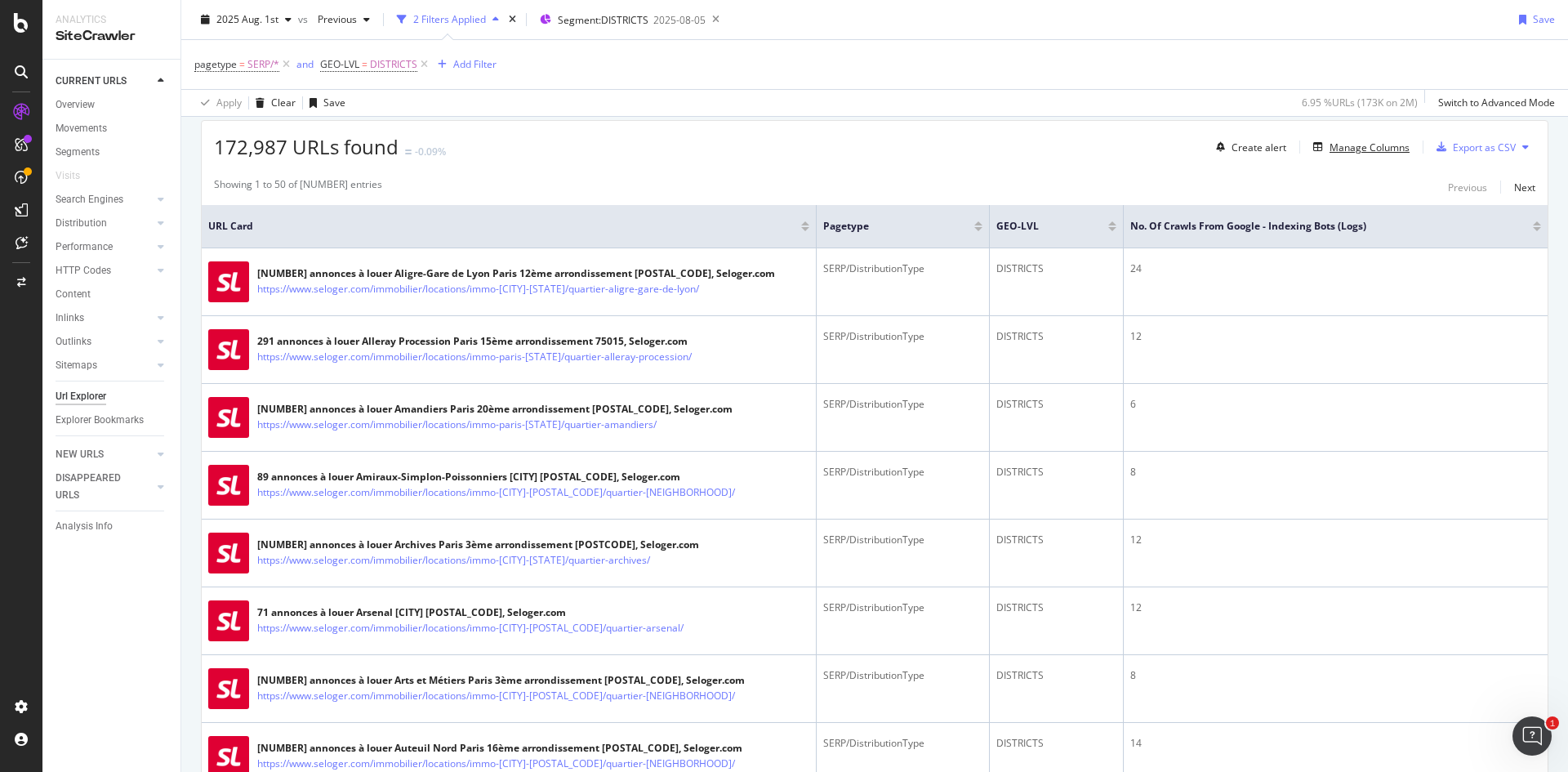 scroll, scrollTop: 0, scrollLeft: 0, axis: both 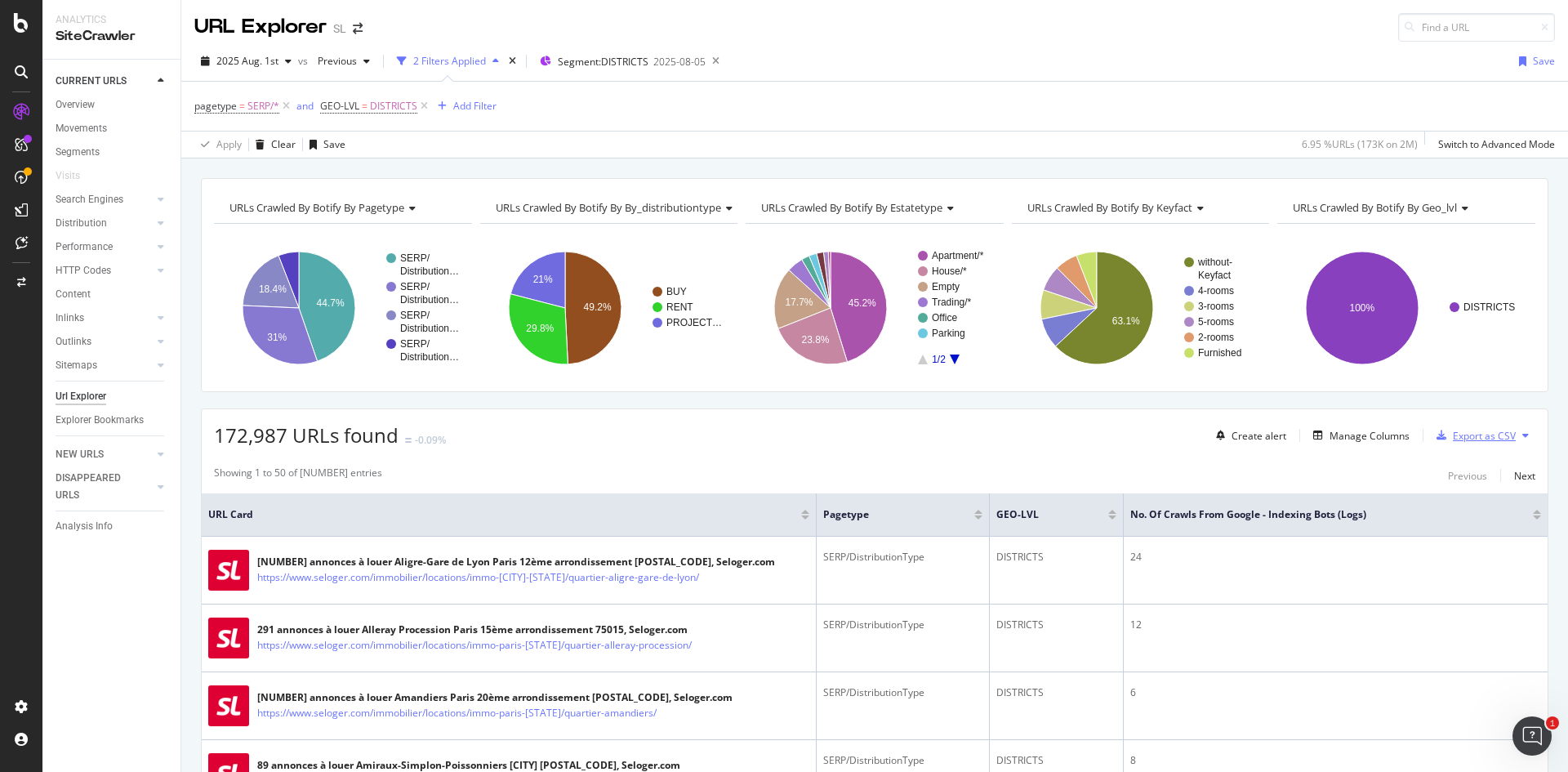 click on "Export as CSV" at bounding box center [1484, 435] 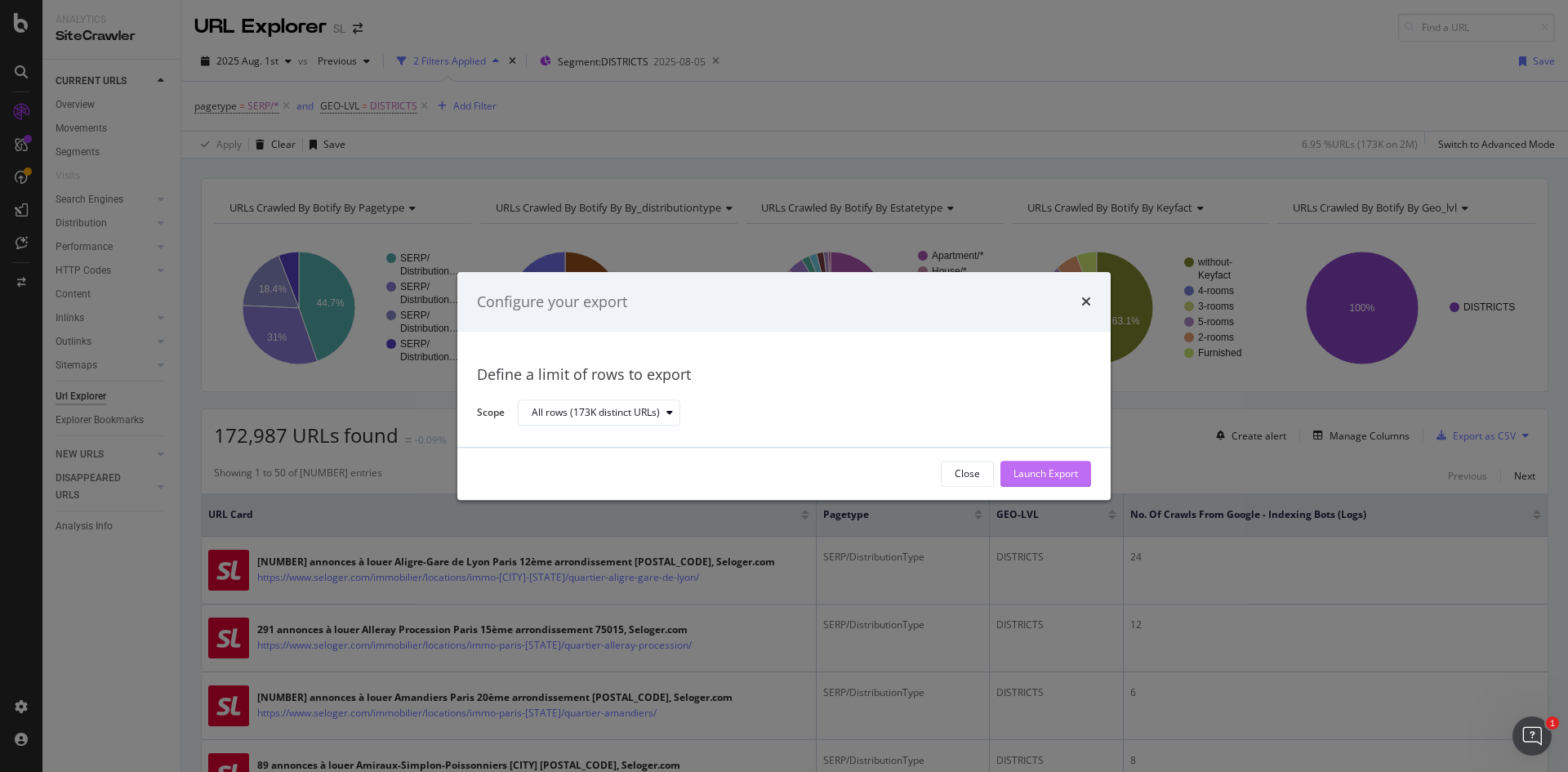 click on "Launch Export" at bounding box center (1045, 474) 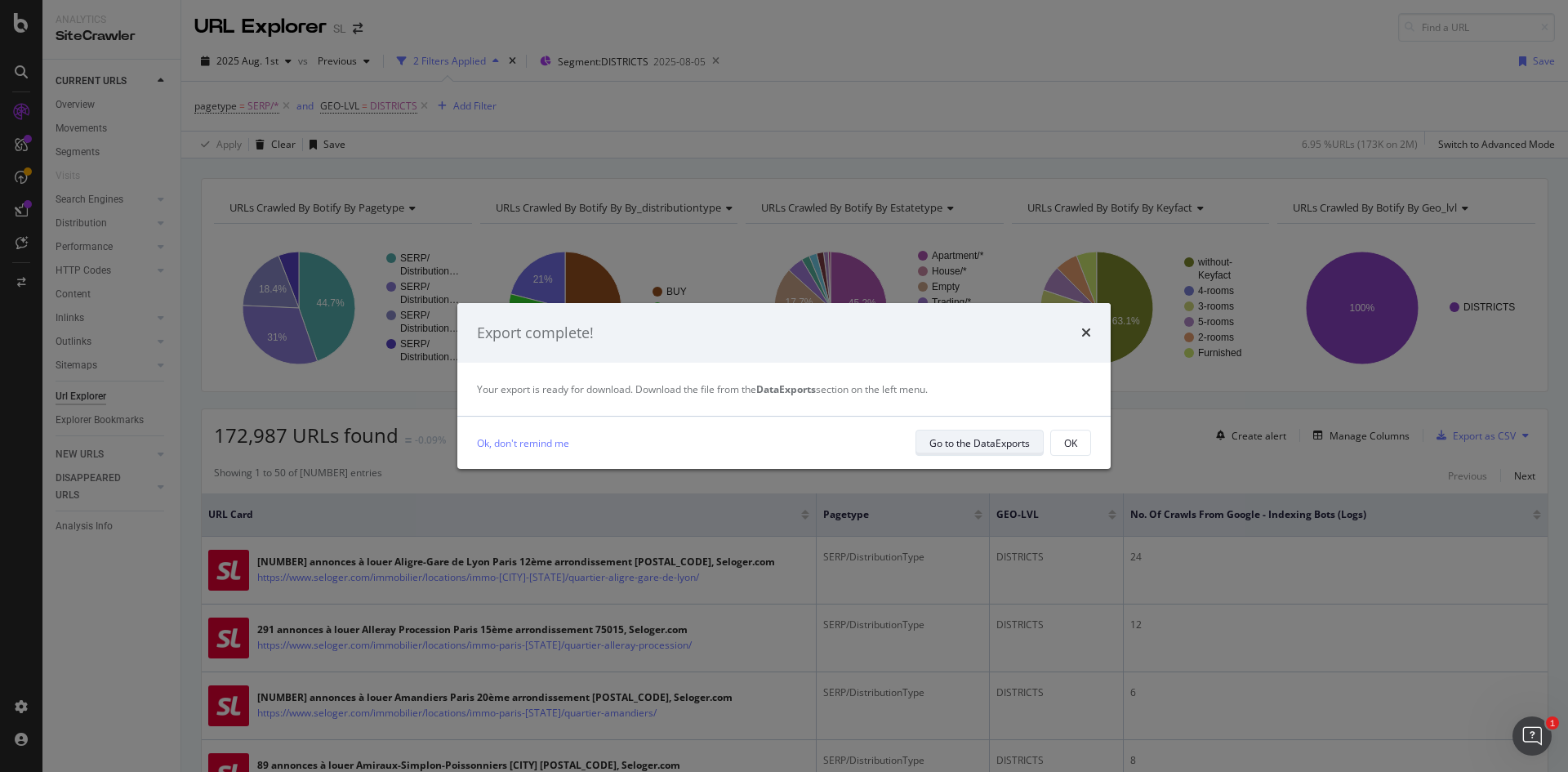 click on "Go to the DataExports" at bounding box center (979, 443) 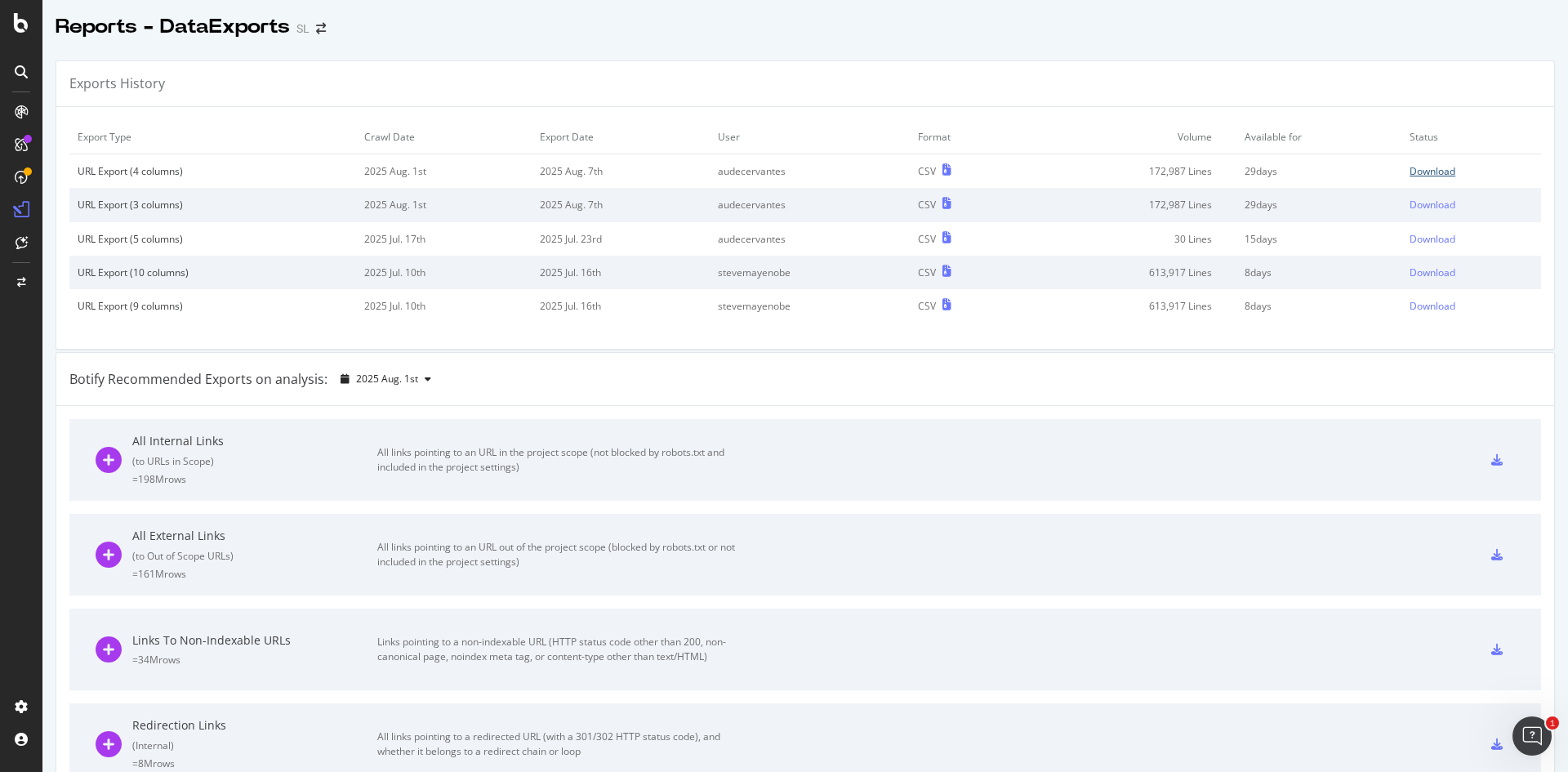 click on "Download" at bounding box center [1432, 171] 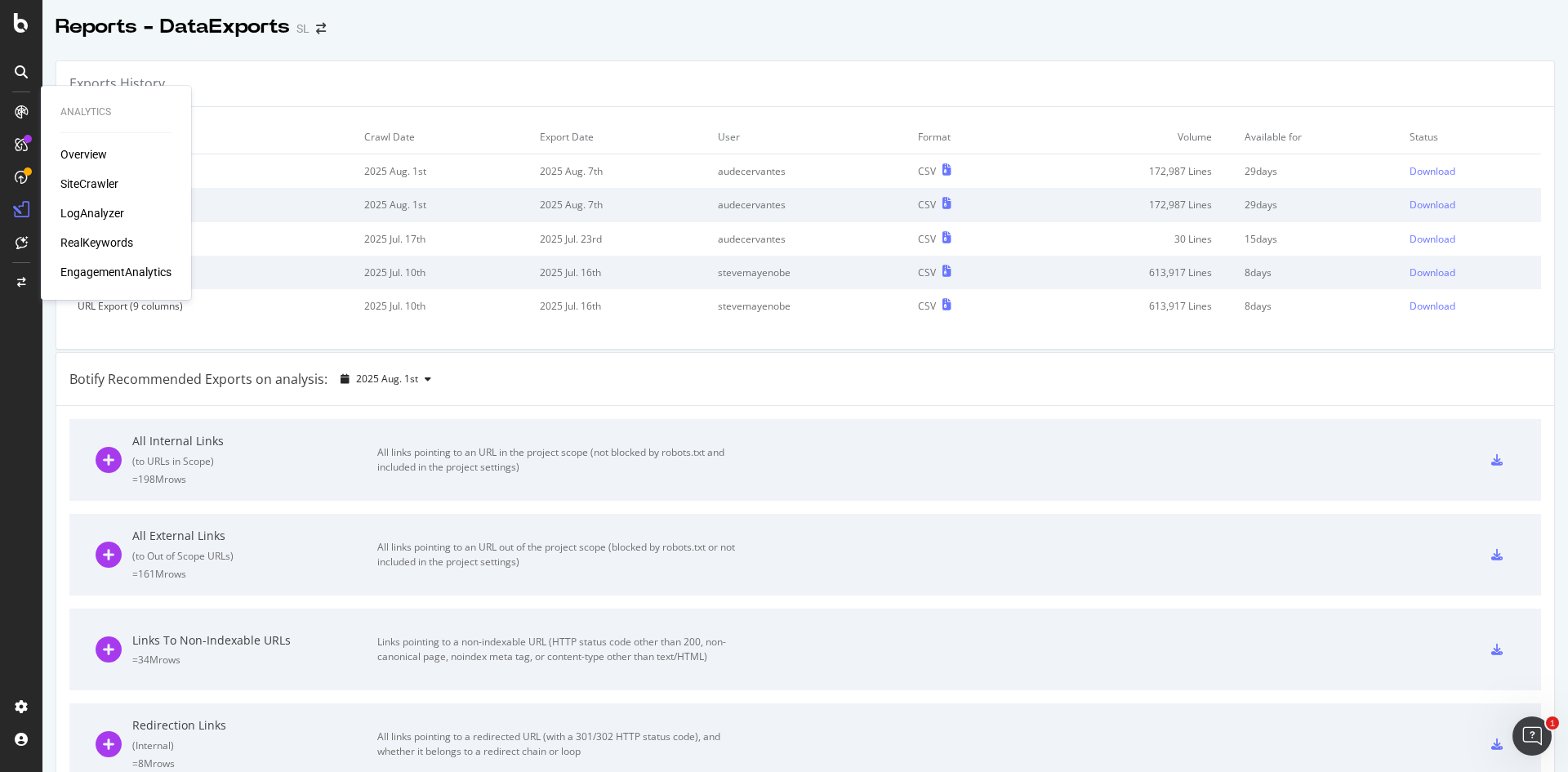 click on "LogAnalyzer" at bounding box center [92, 213] 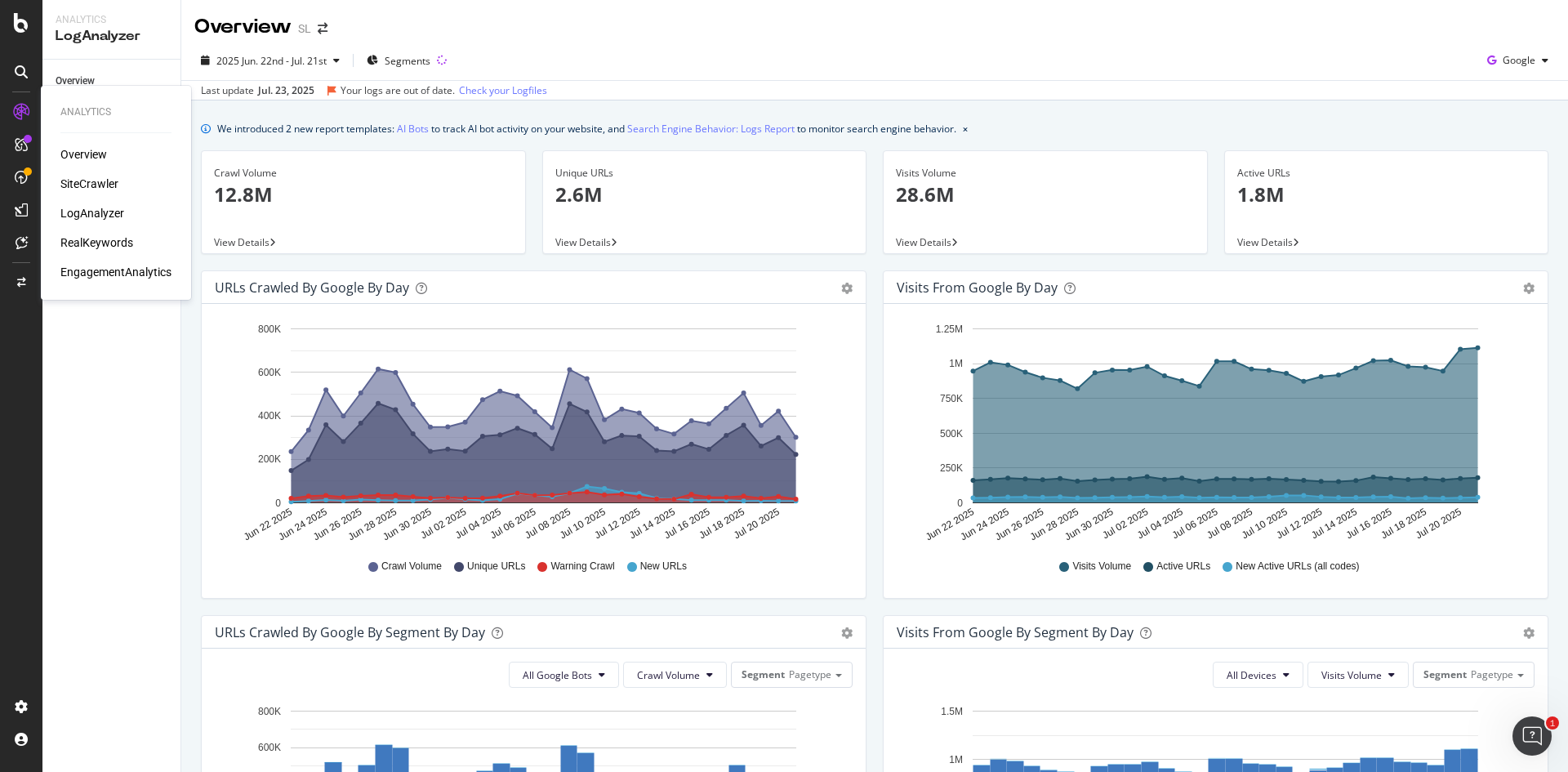 click on "SiteCrawler" at bounding box center (89, 184) 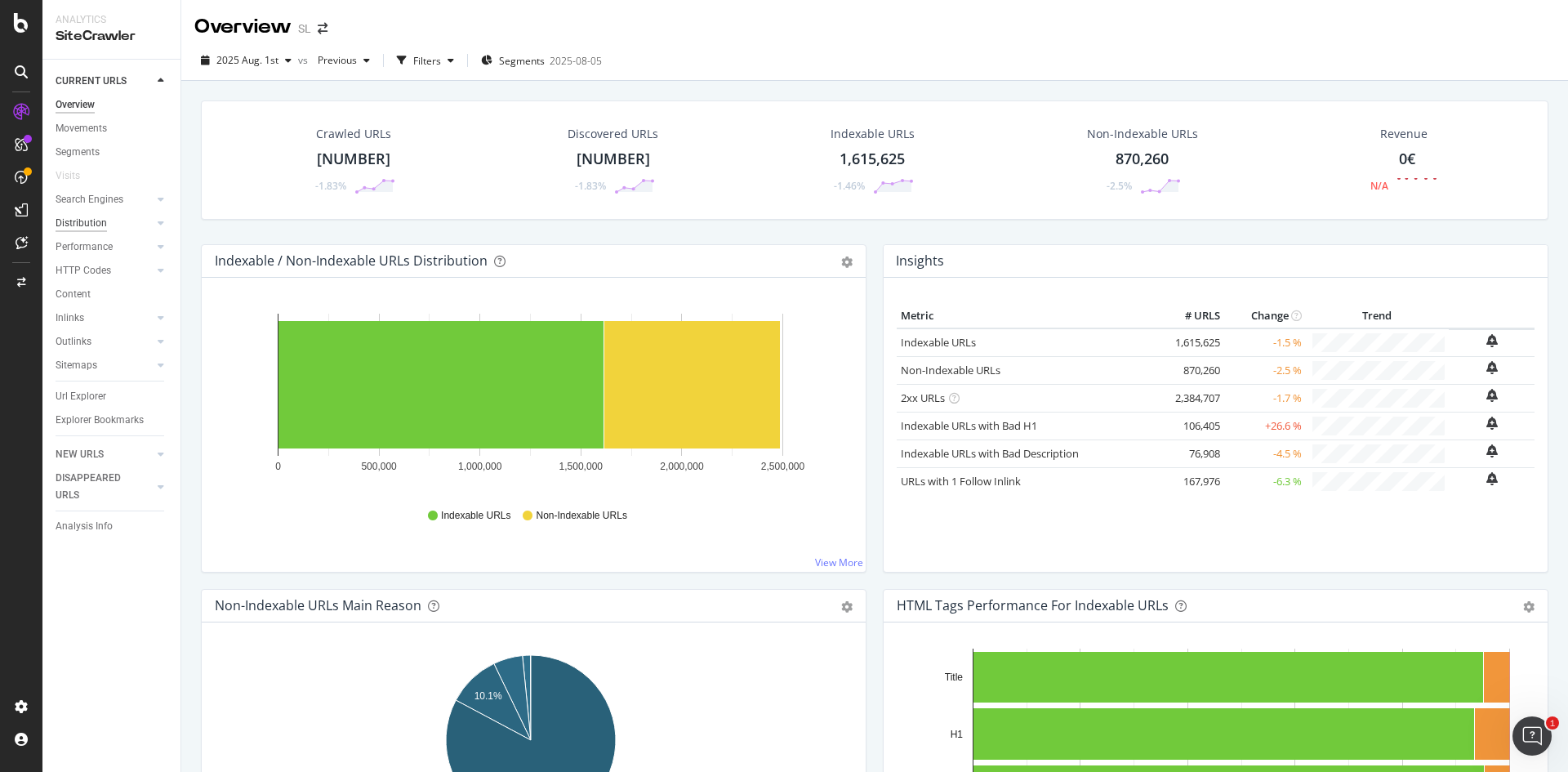 click on "Distribution" at bounding box center [81, 223] 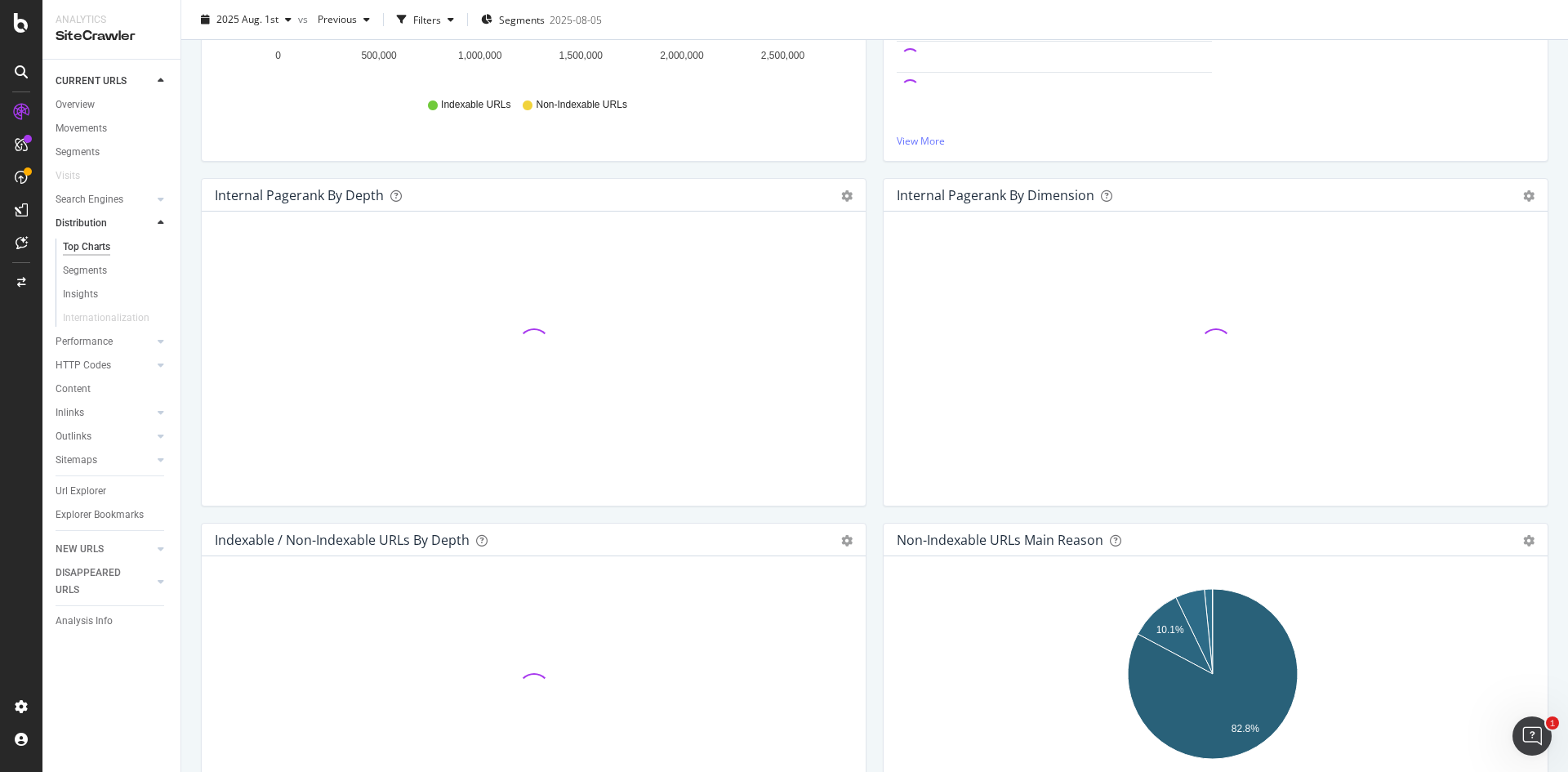 scroll, scrollTop: 387, scrollLeft: 0, axis: vertical 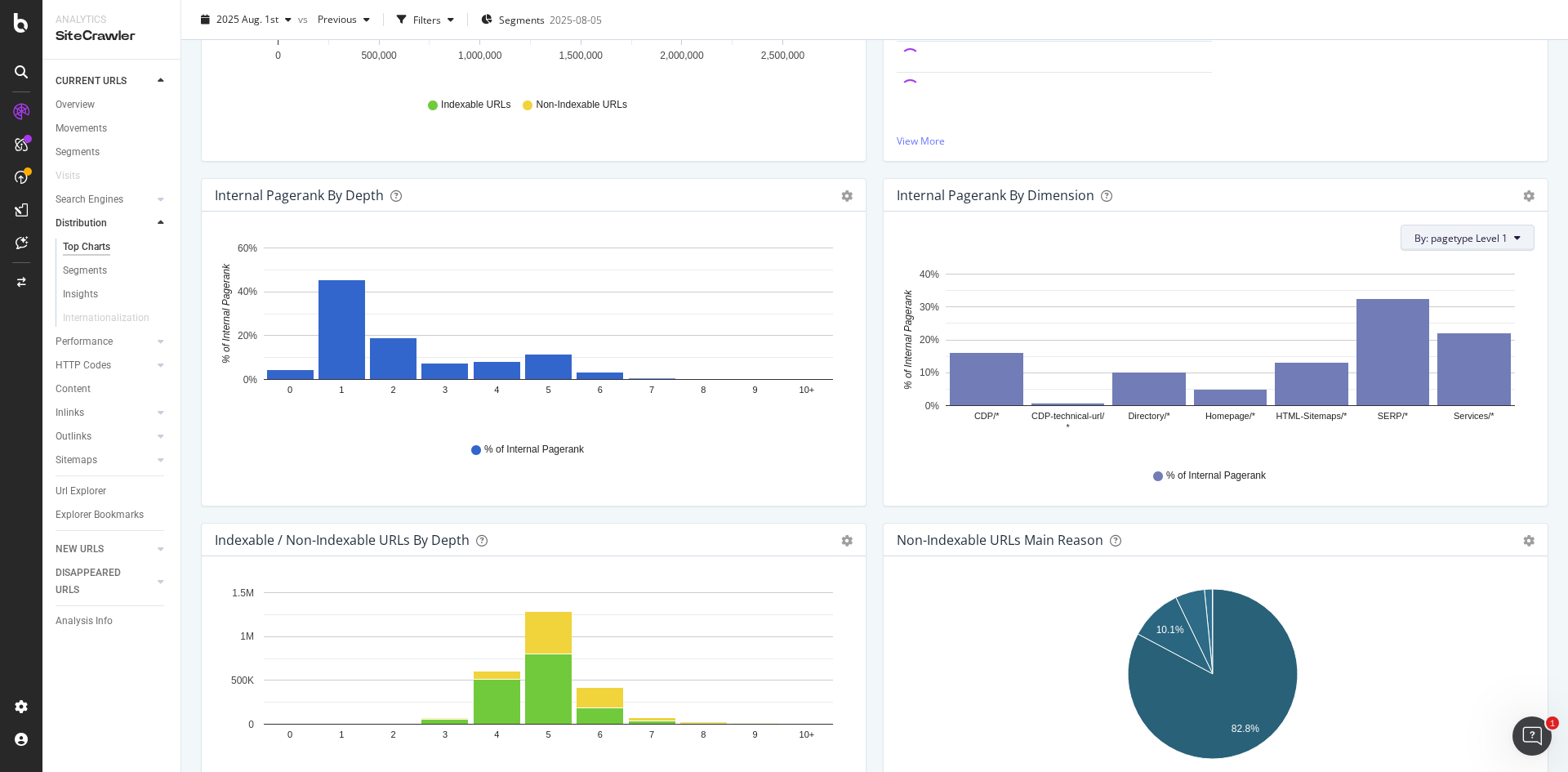 click on "By: pagetype Level 1" at bounding box center [1468, 238] 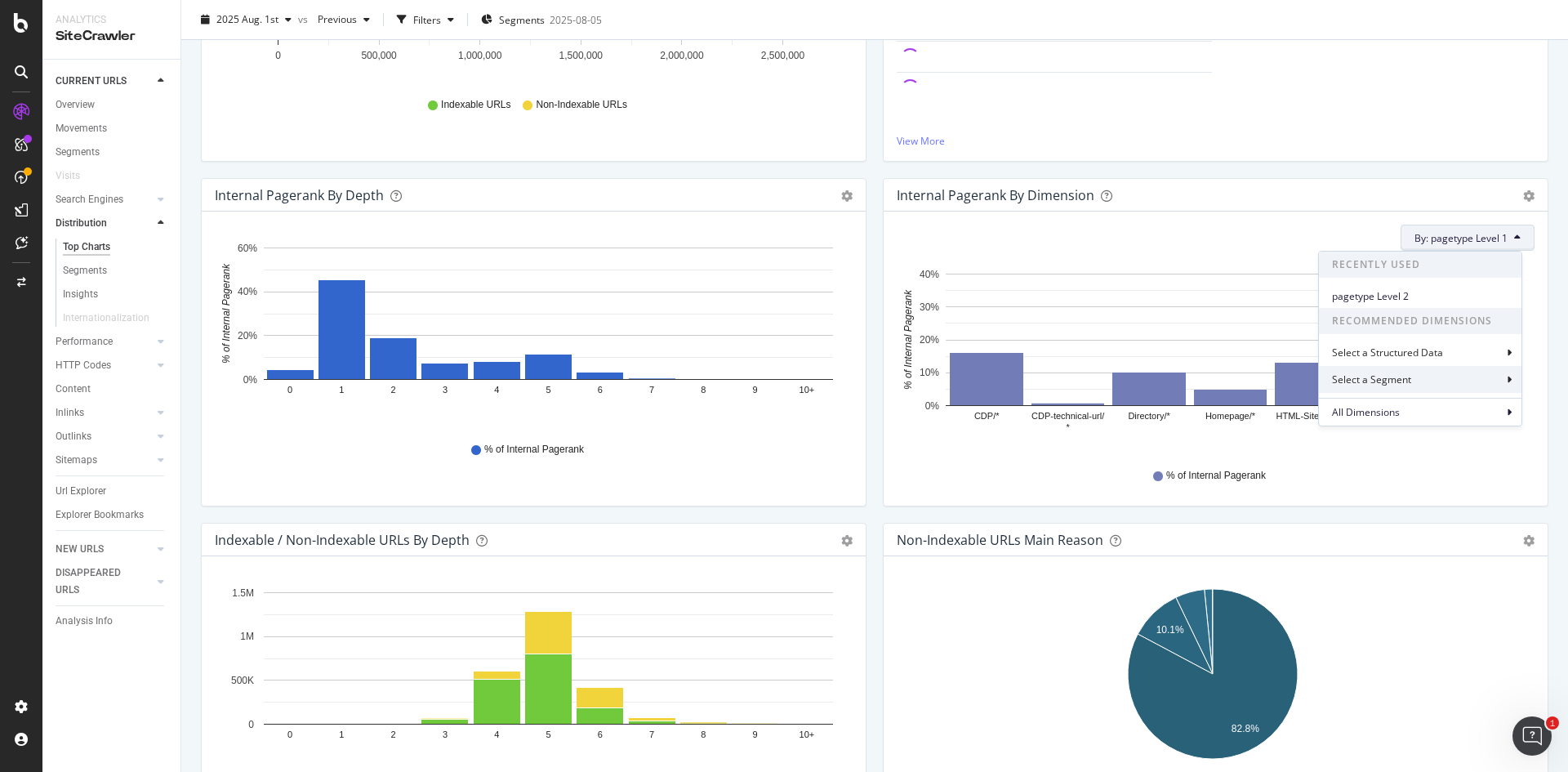 click on "Select a Segment" at bounding box center [1420, 379] 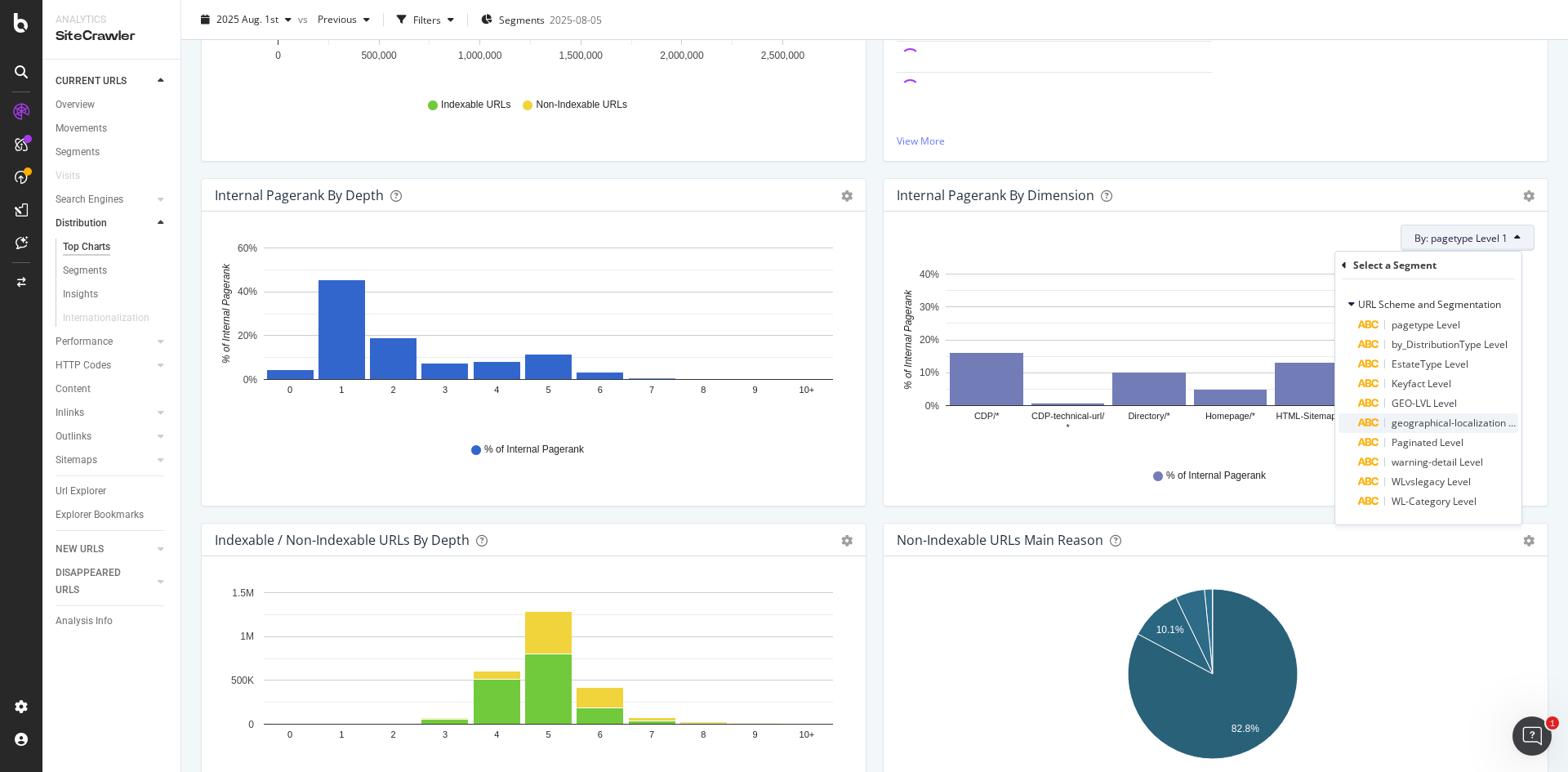 click on "geographical-localization Level" at bounding box center (1438, 423) 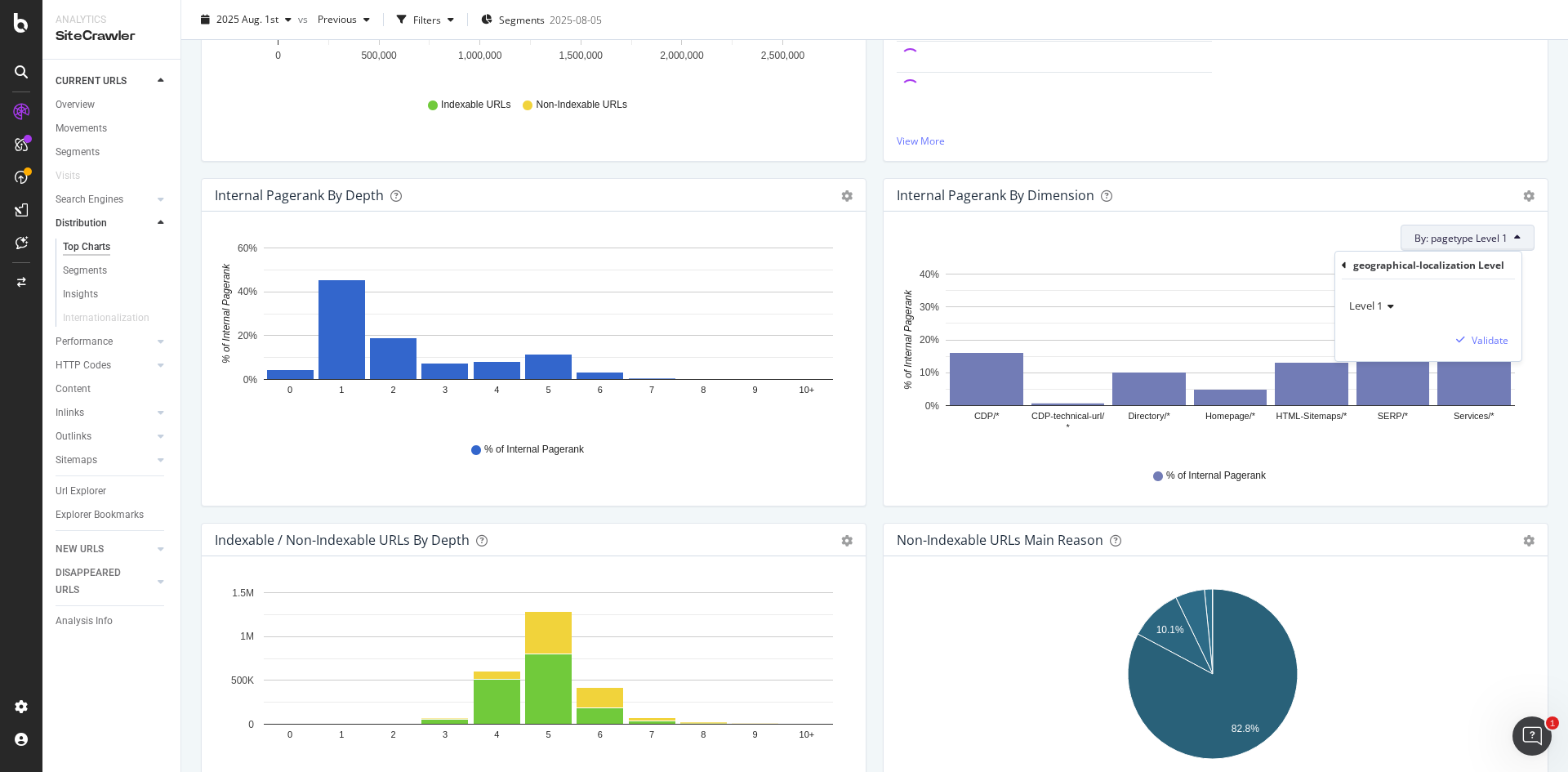 click on "geographical-localization Level" at bounding box center [1428, 265] 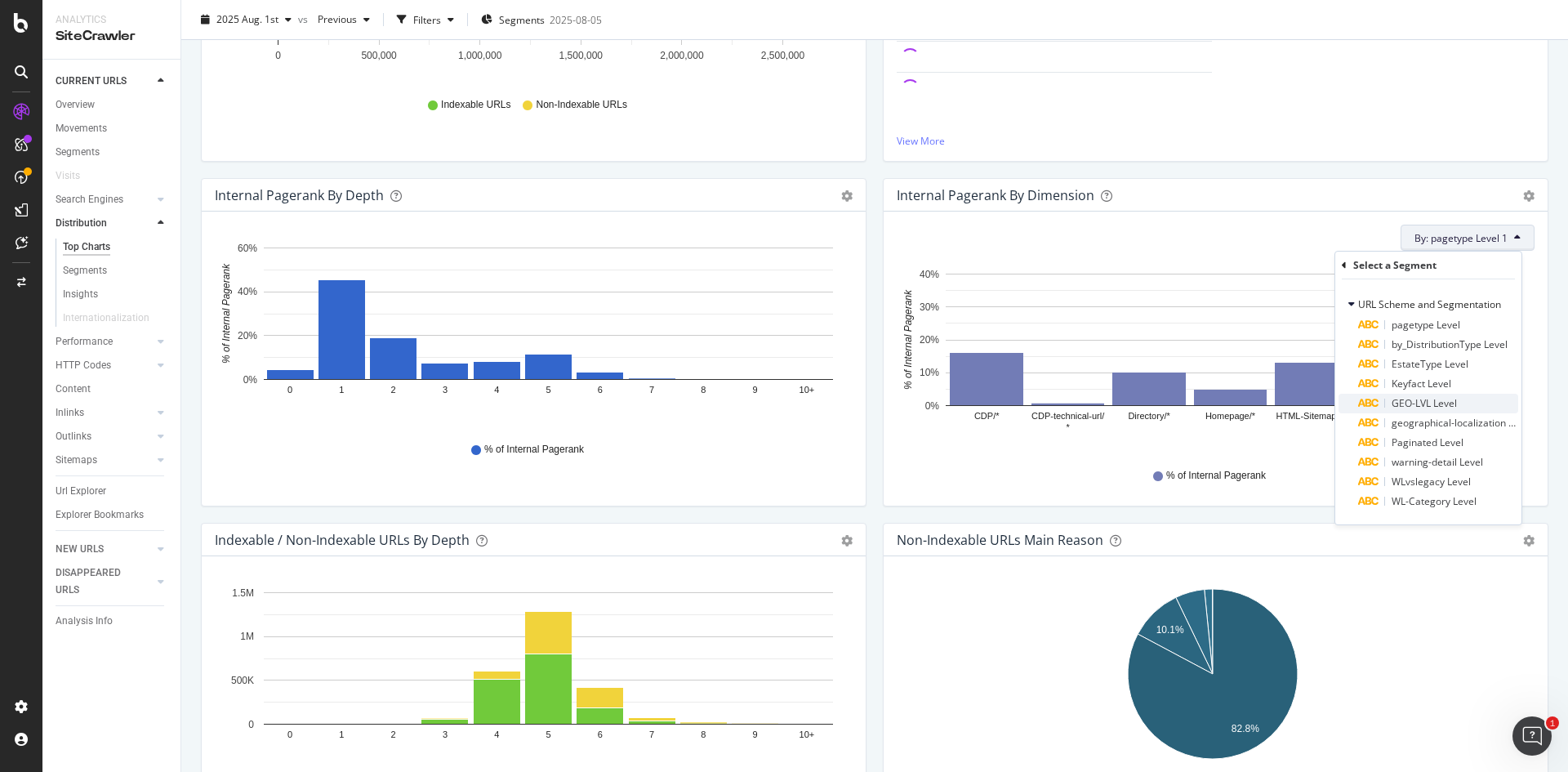 click on "GEO-LVL Level" at bounding box center (1424, 403) 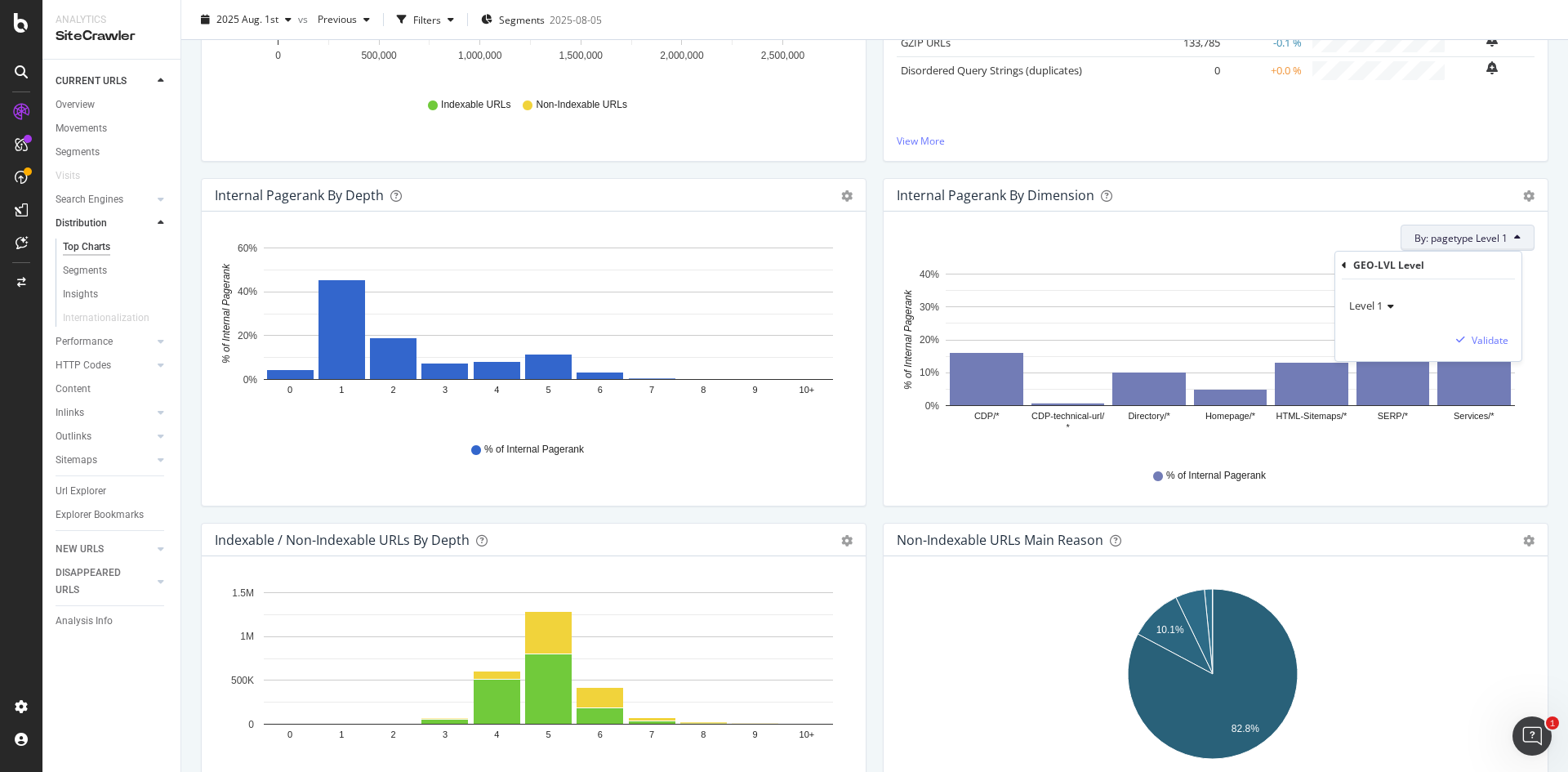 click on "Level 1" at bounding box center (1365, 306) 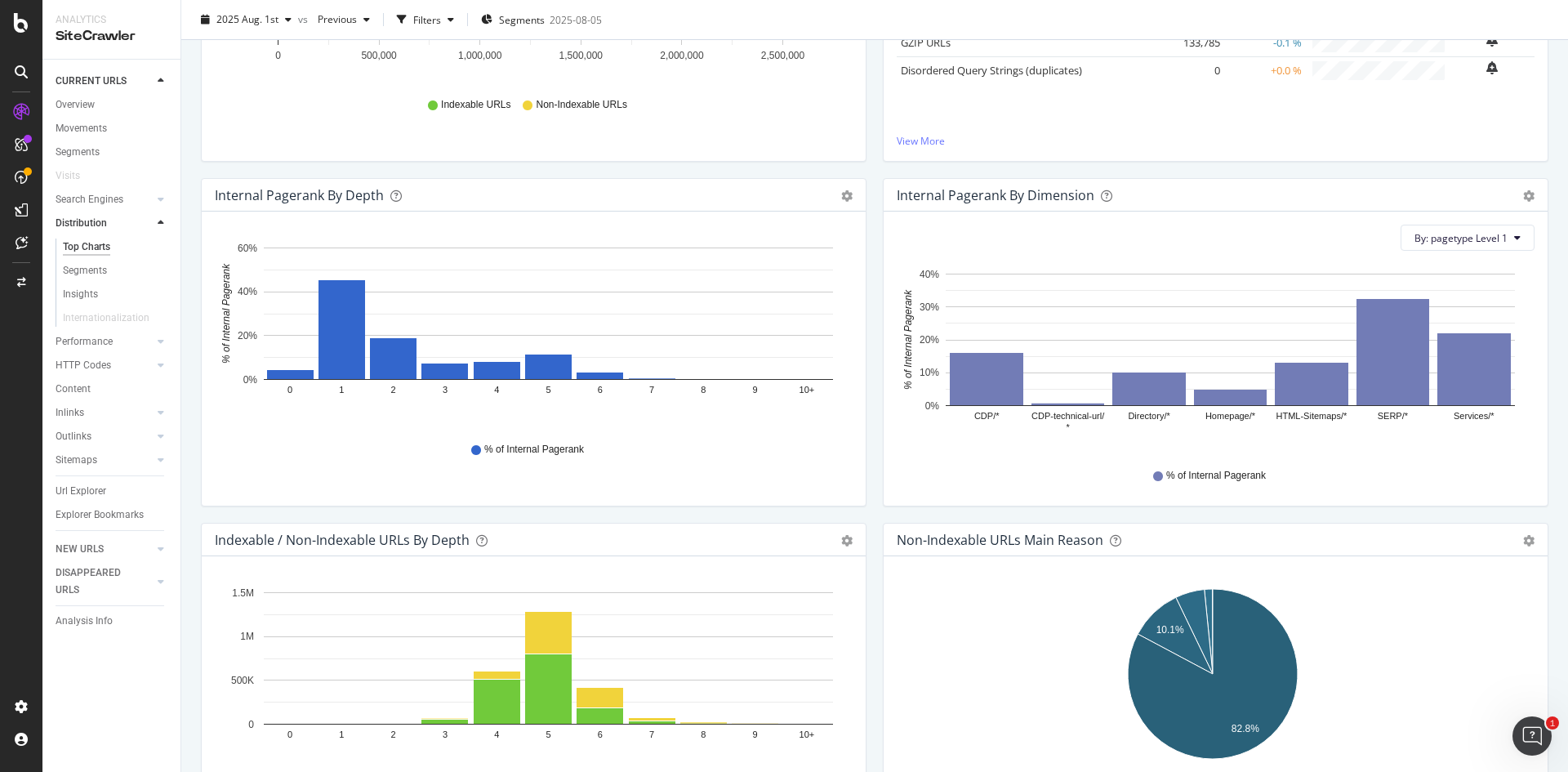 click on "Internal Pagerank By Dimension Bar (by Value) Bar (by Percentage) Table Export as CSV Add to Custom Report" at bounding box center (1215, 195) 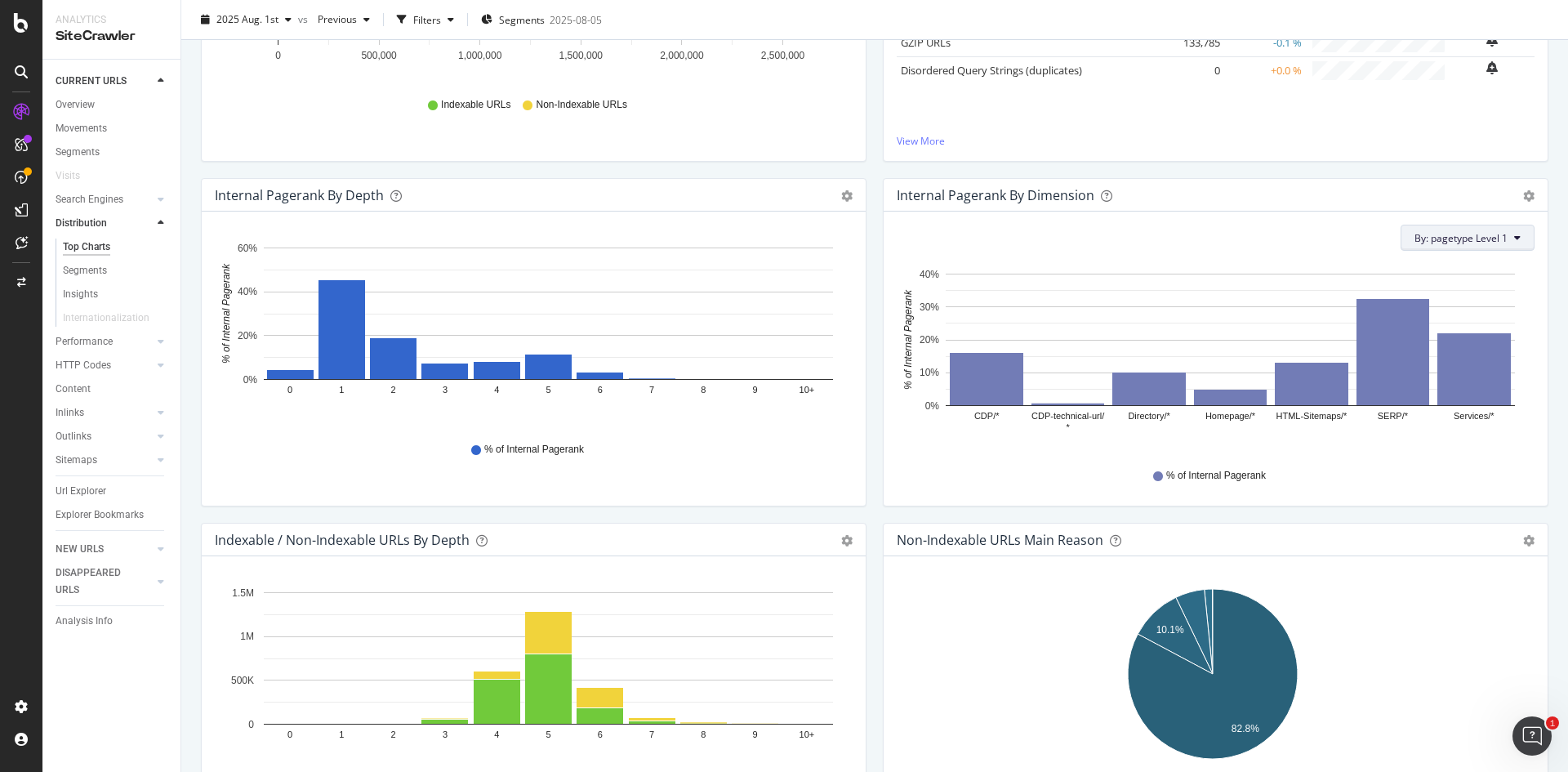 click on "By: pagetype Level 1" at bounding box center [1461, 238] 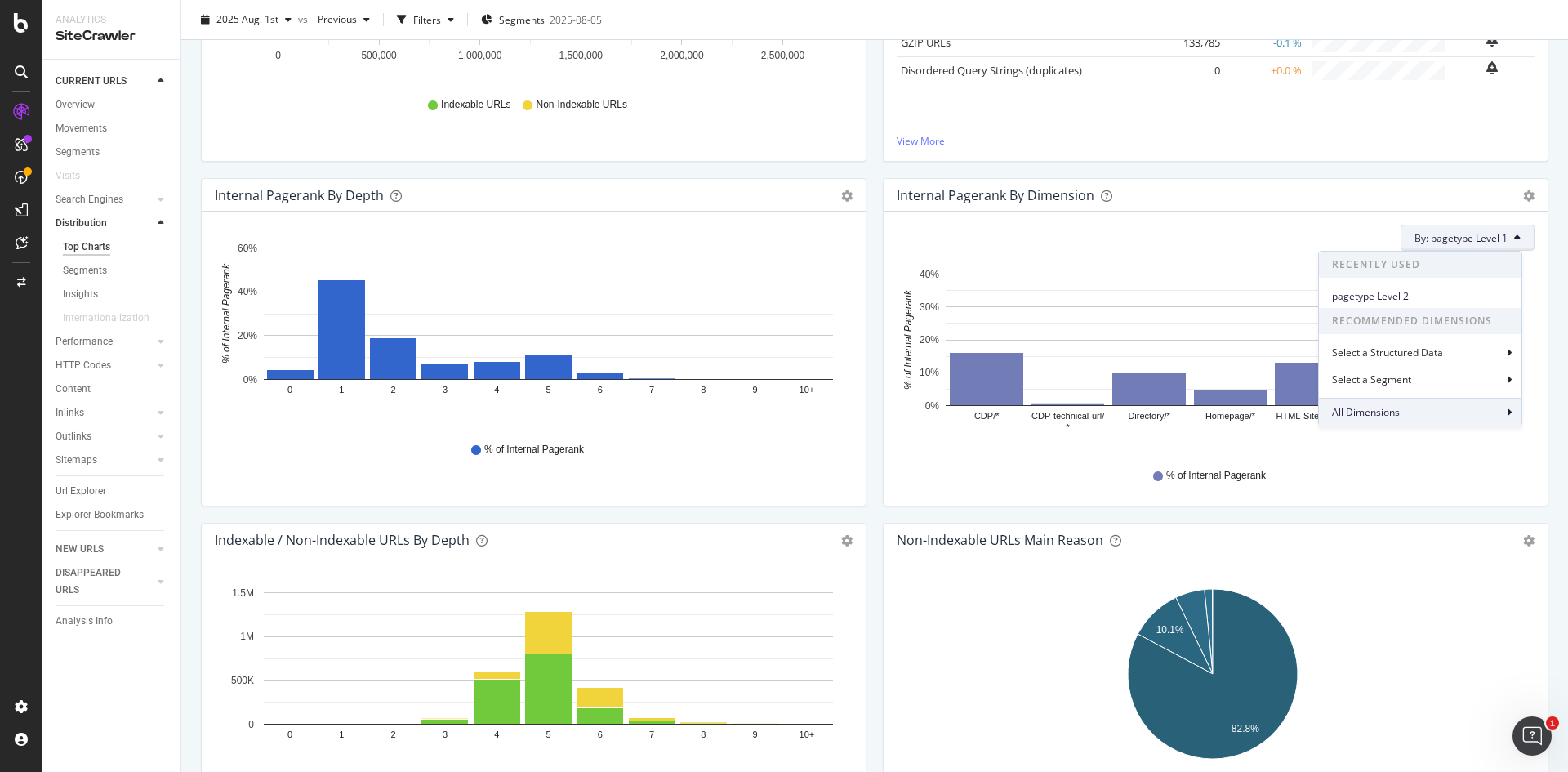 click on "All Dimensions" at bounding box center (1365, 412) 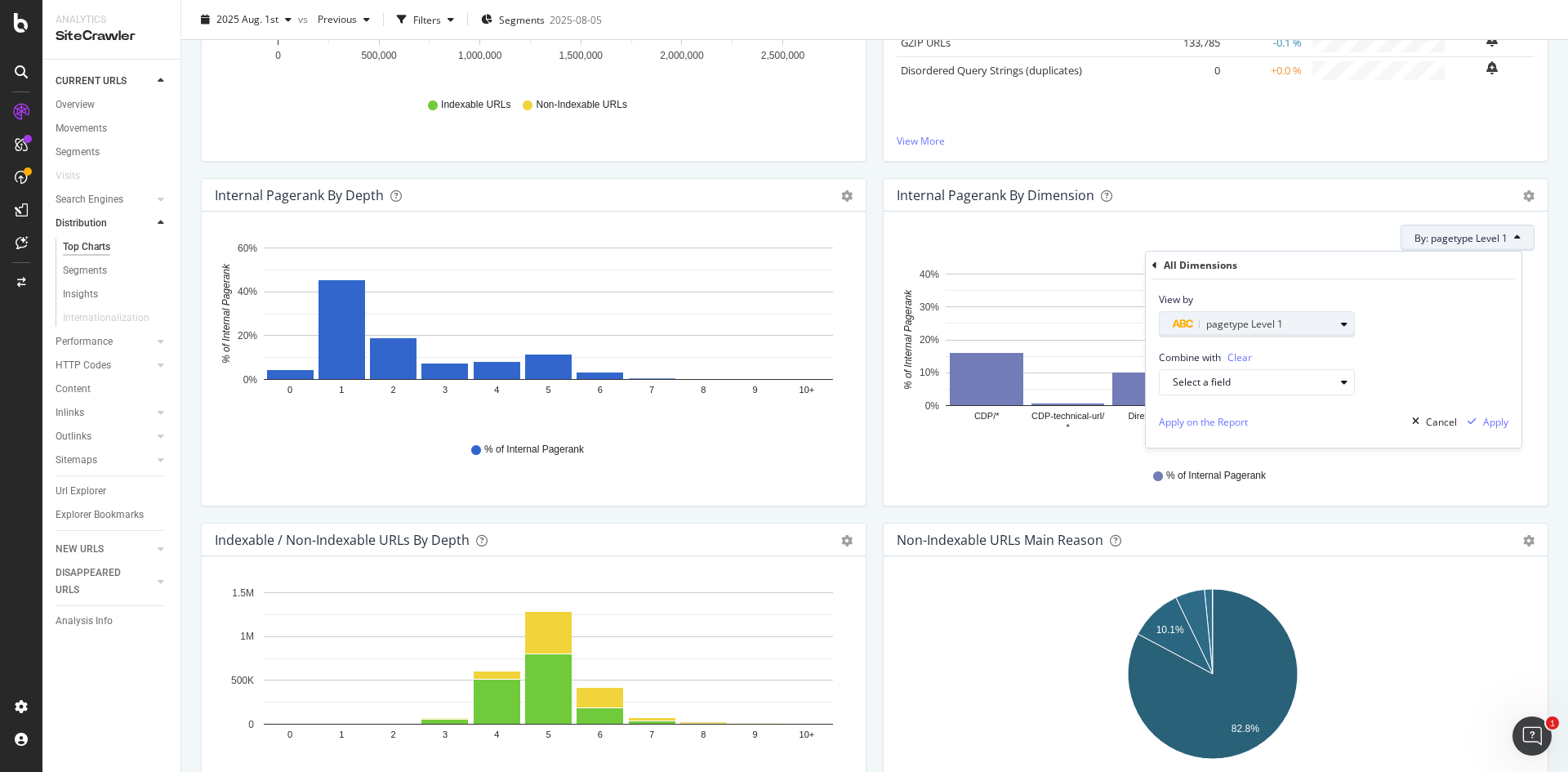 click on "pagetype Level 1" at bounding box center [1254, 324] 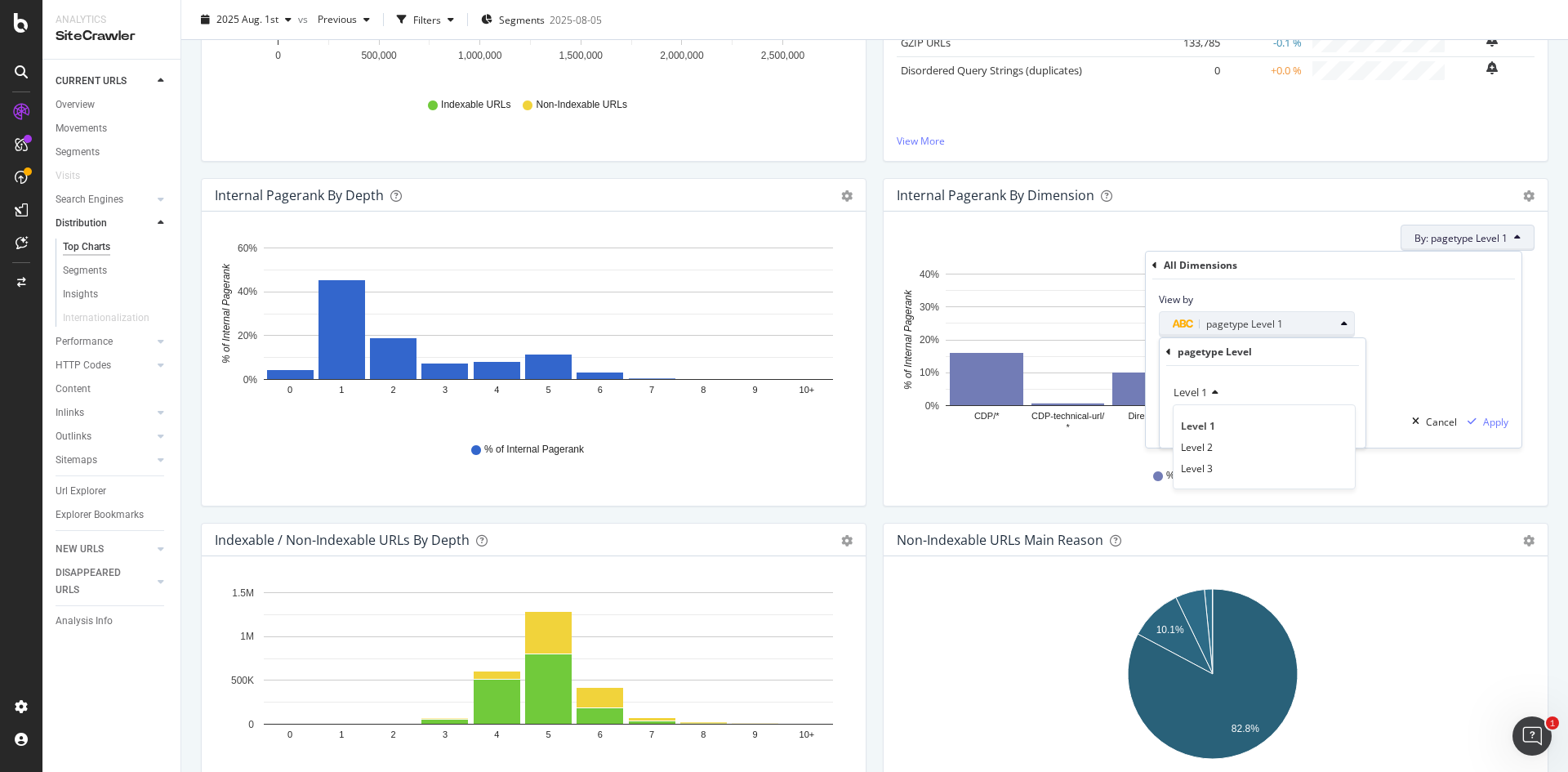 scroll, scrollTop: 1, scrollLeft: 0, axis: vertical 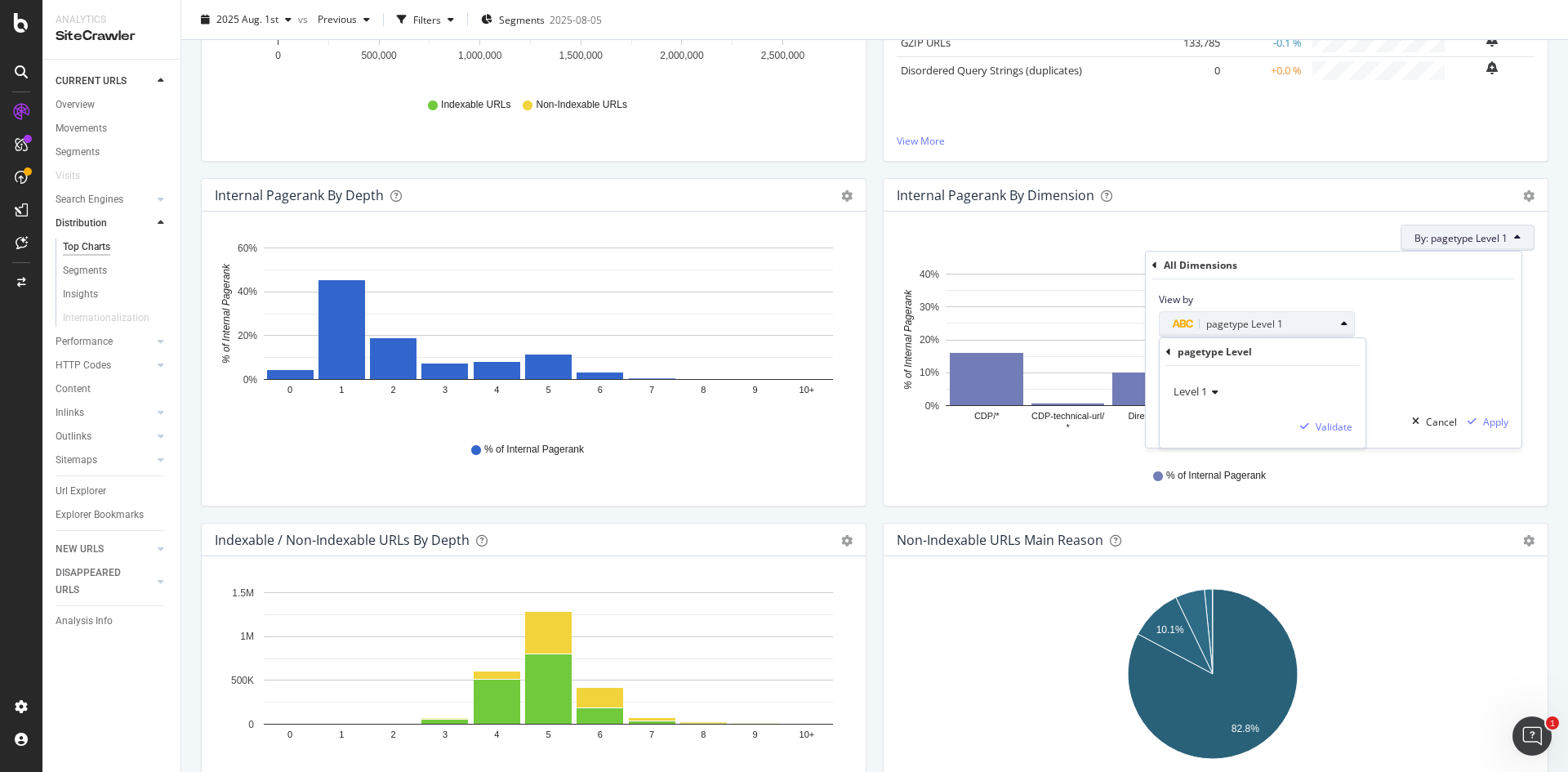 click on "pagetype Level 1" at bounding box center [1254, 324] 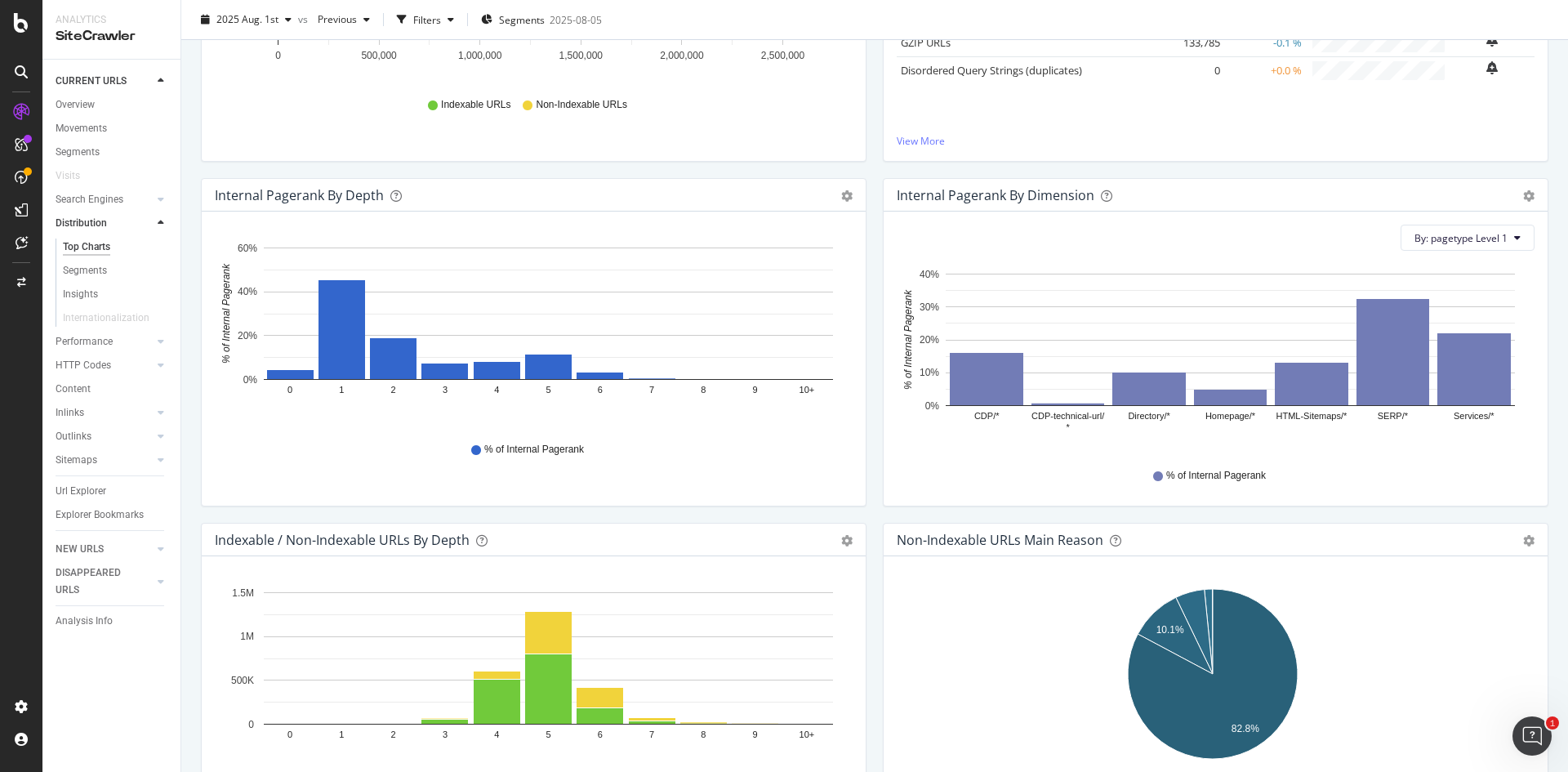 click on "By: pagetype Level 1 Hold CTRL while clicking to filter the report. [CDP]/* [CDP-technical-url]/ * [Directory]/* [Homepage]/* [HTML-Sitemaps]/* [SERP]/* [Services]/* 0% 10% 20% 30% 40% % of Internal Pagerank pagetype Level 1 % of Internal Pagerank [CDP]/* 0.16 [CDP-technical-url]/* 0.008 [Directory]/* 0.103 [Homepage]/* 0.049 [HTML-Sitemaps]/* 0.132 [SERP]/* 0.326 [Services]/* 0.222 40% % of Internal Pagerank" at bounding box center [1215, 359] 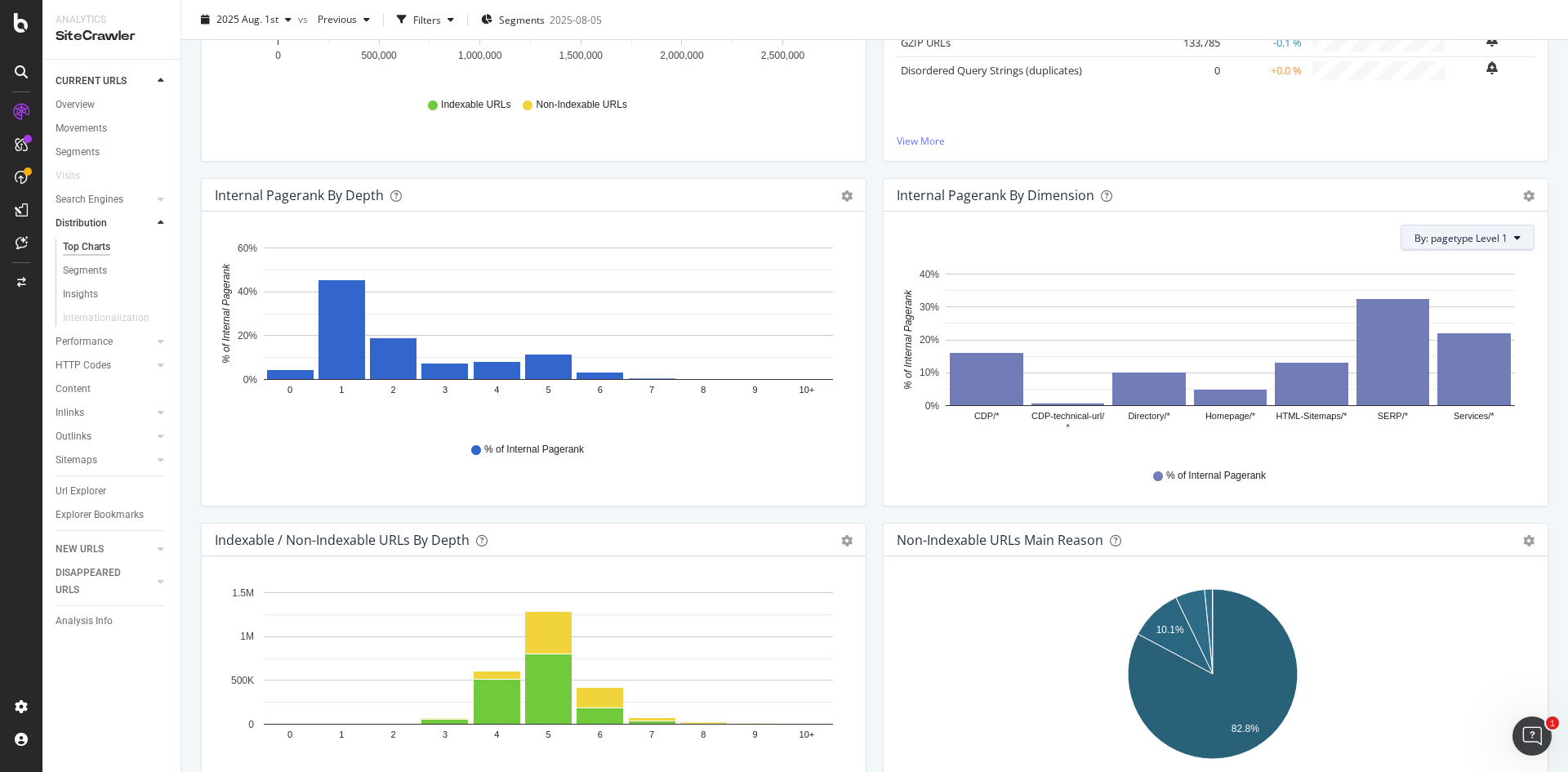 click on "By: pagetype Level 1" at bounding box center (1461, 238) 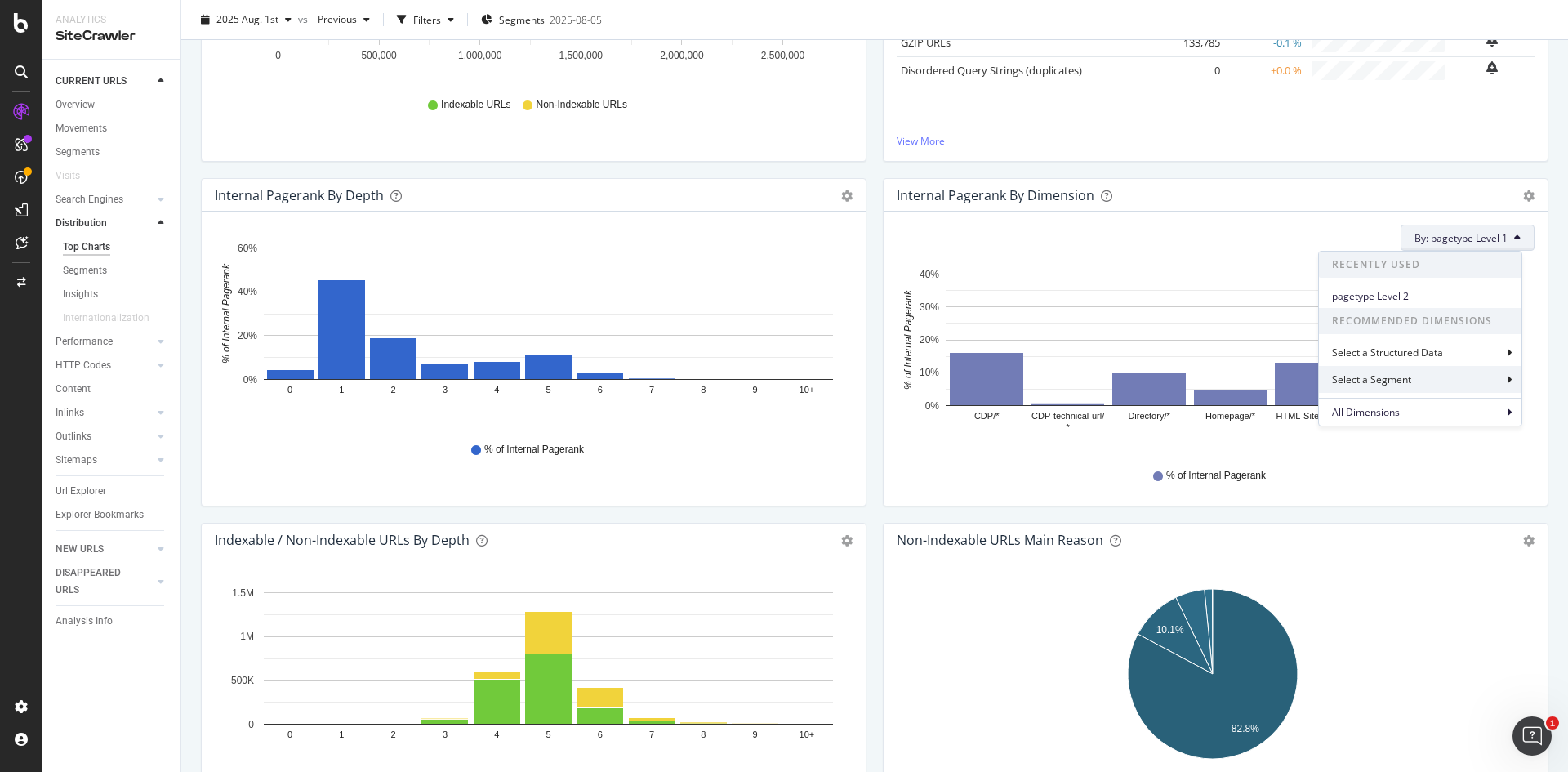 click on "Select a Segment" at bounding box center (1373, 379) 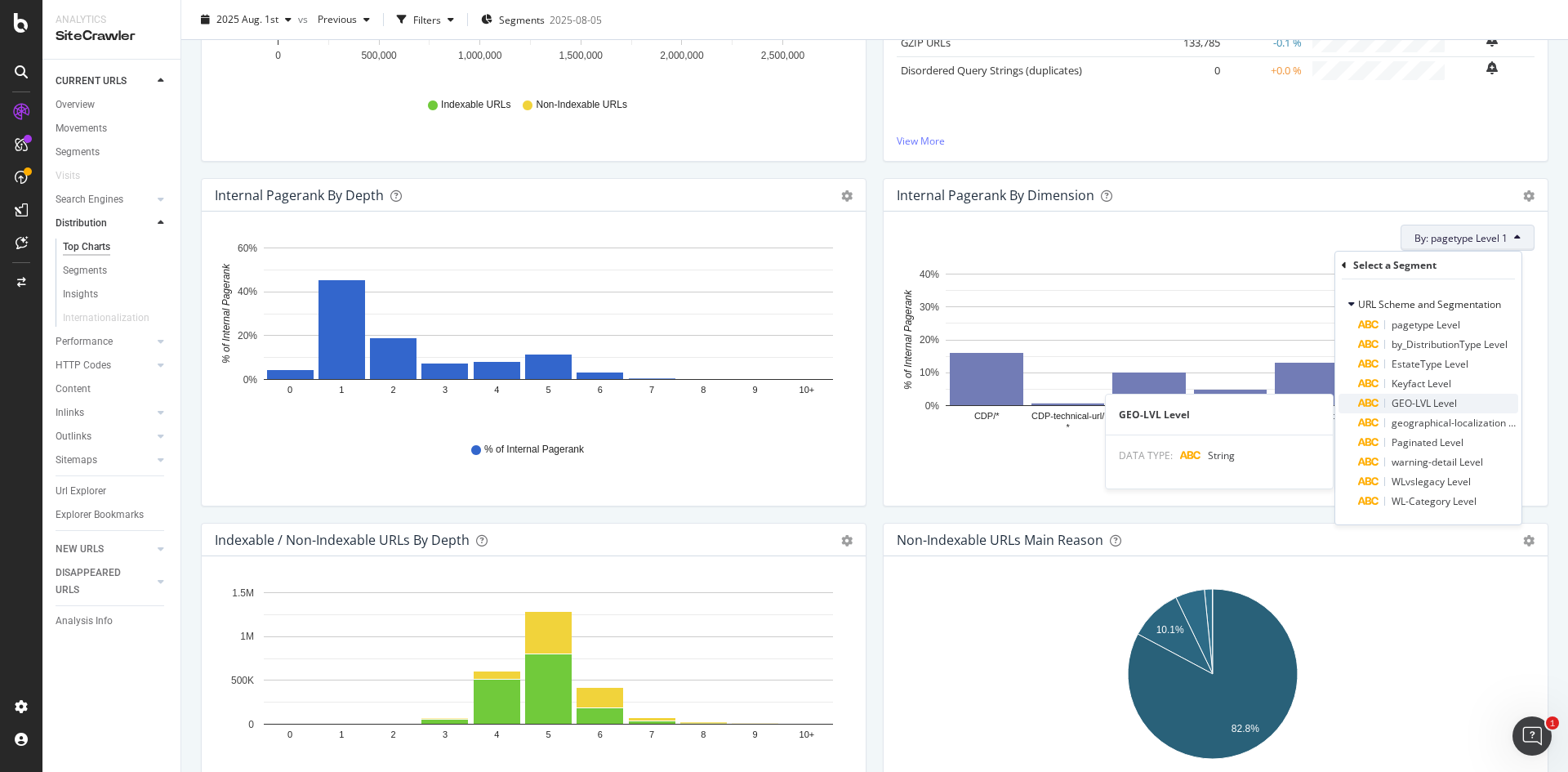 click at bounding box center (1384, 403) 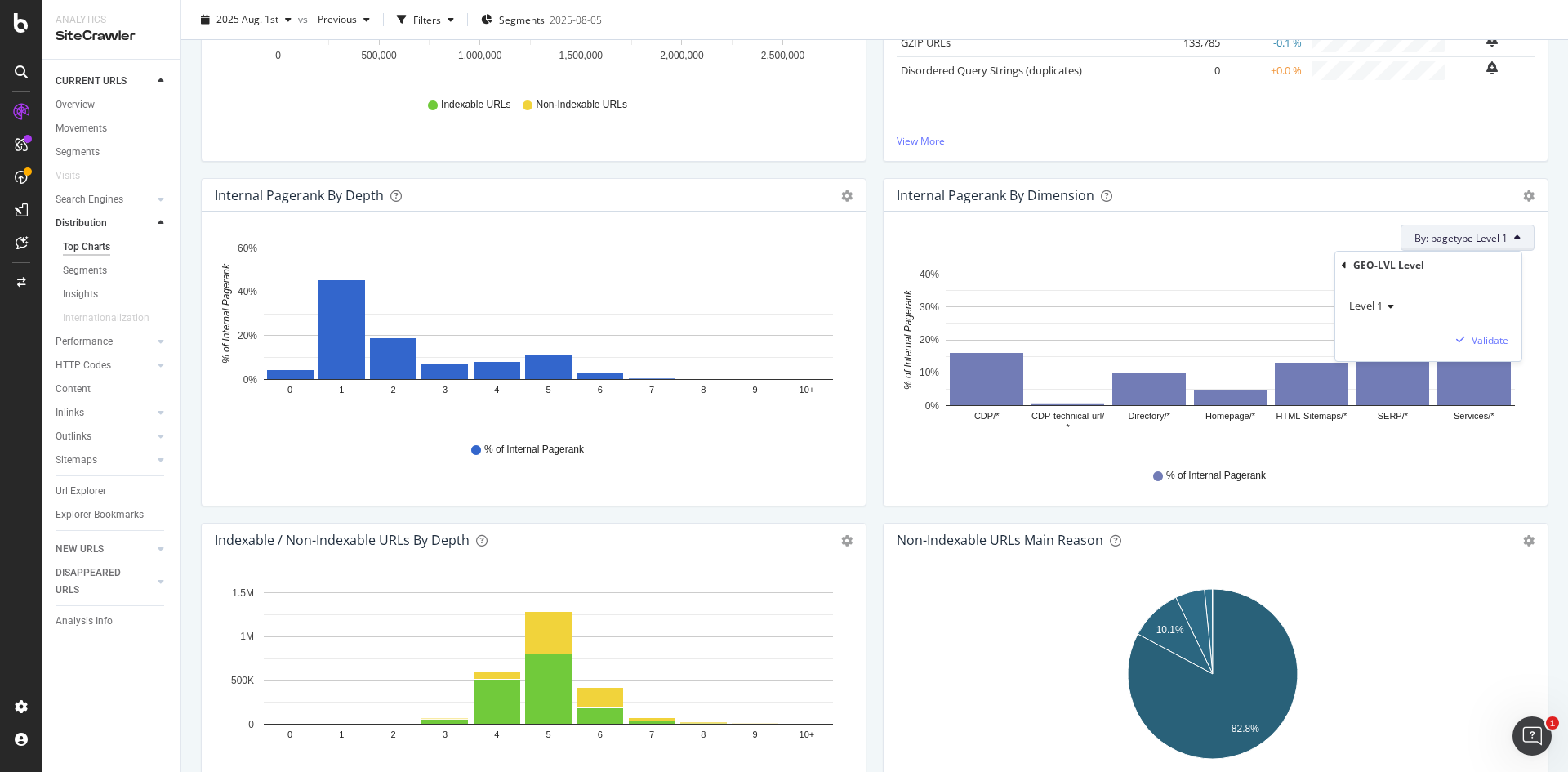 click on "Level 1" at bounding box center [1365, 306] 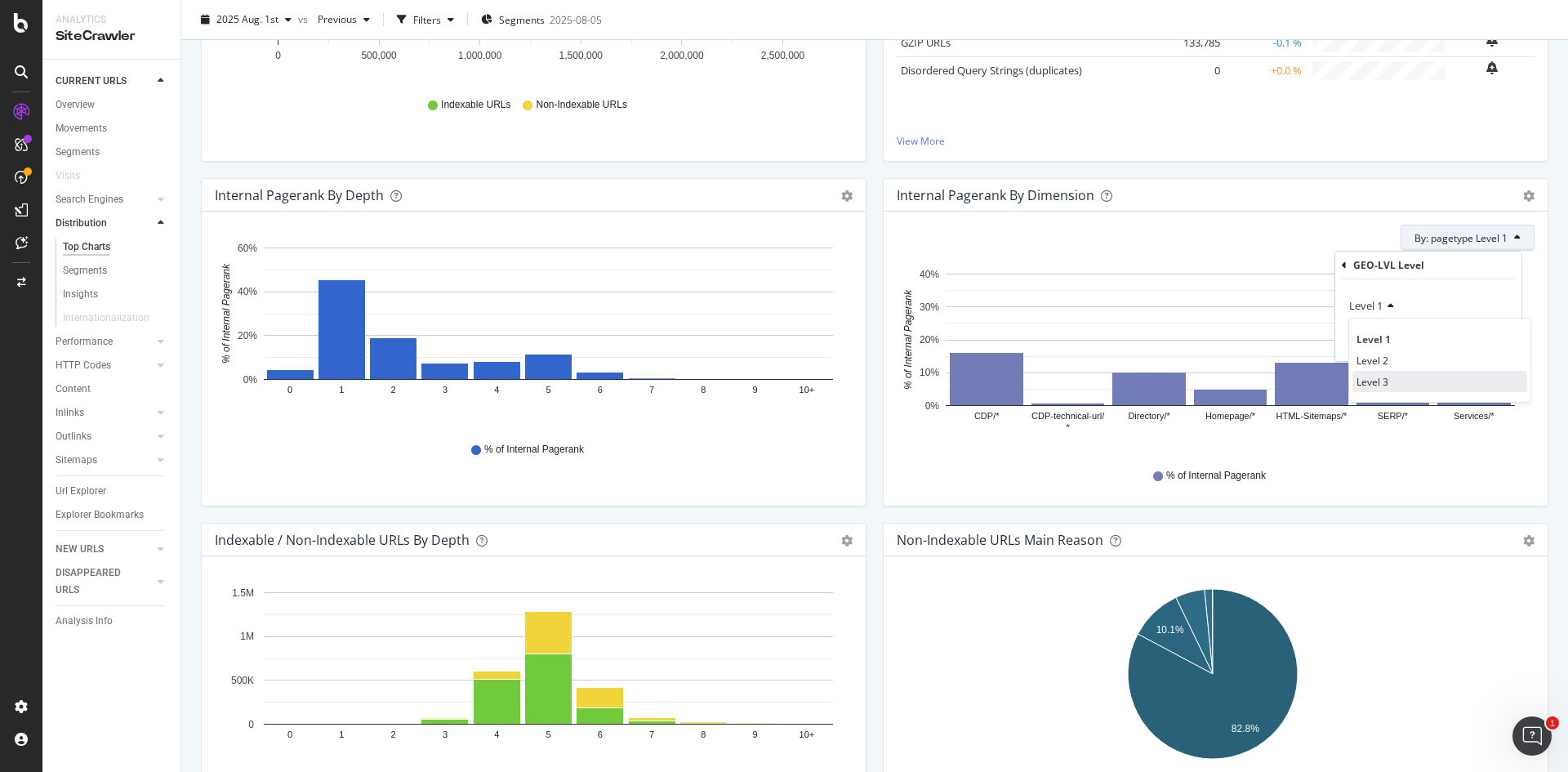 click on "Level 3" at bounding box center (1372, 382) 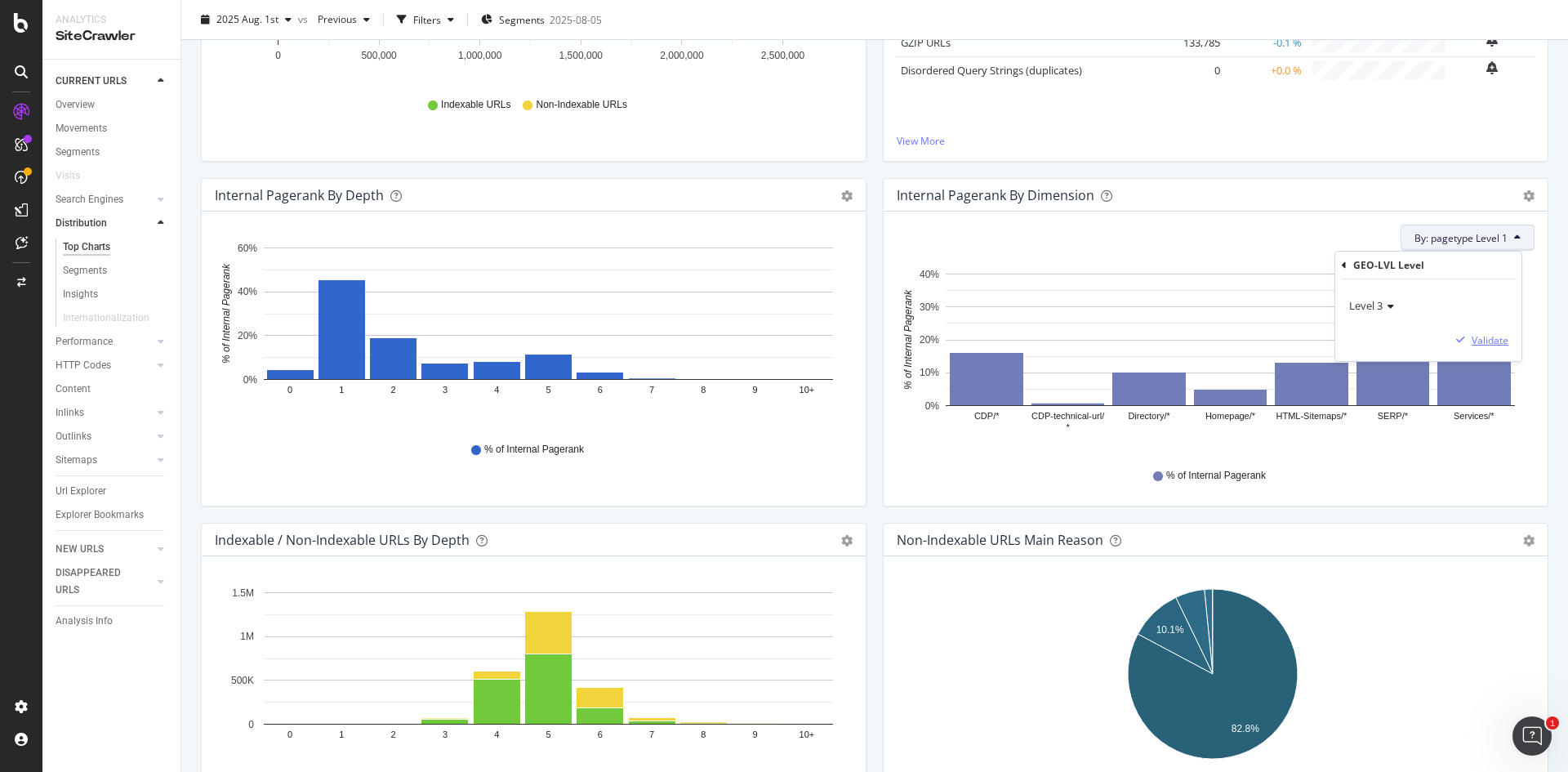click on "Validate" at bounding box center [1490, 340] 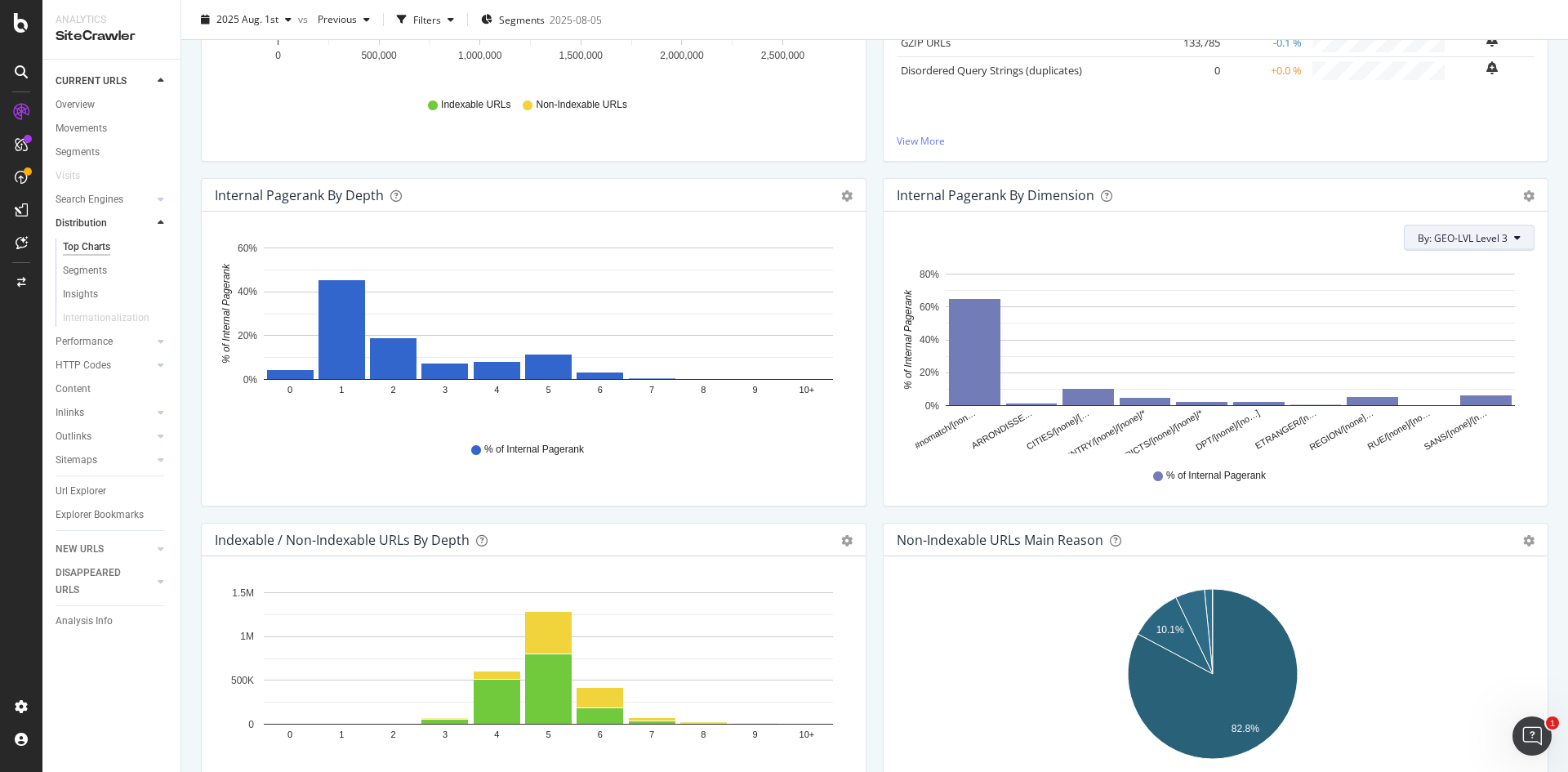 click on "By: GEO-LVL Level 3" at bounding box center (1463, 238) 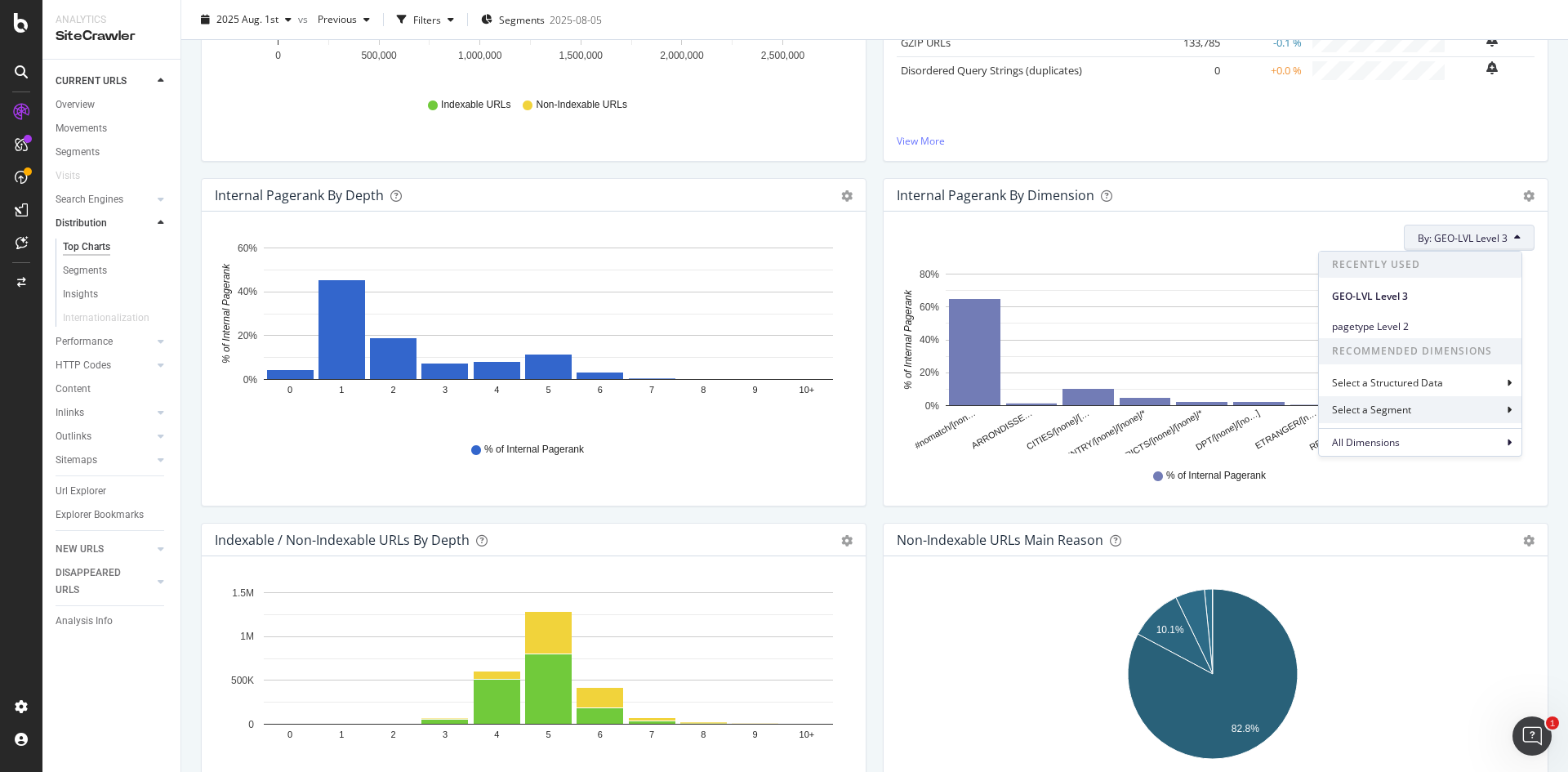 click on "Select a Segment" at bounding box center [1373, 409] 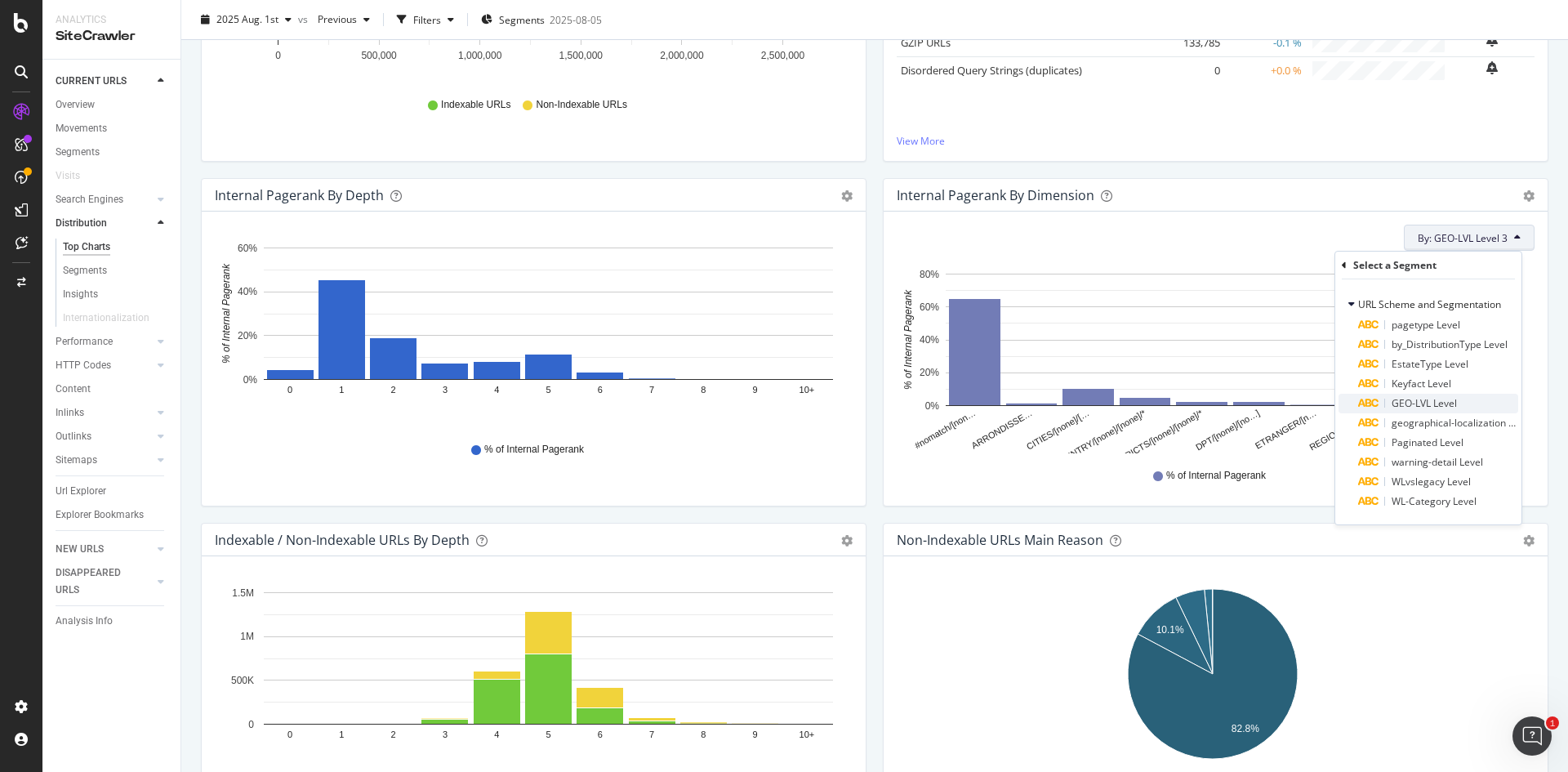 click on "GEO-LVL Level" at bounding box center [1424, 403] 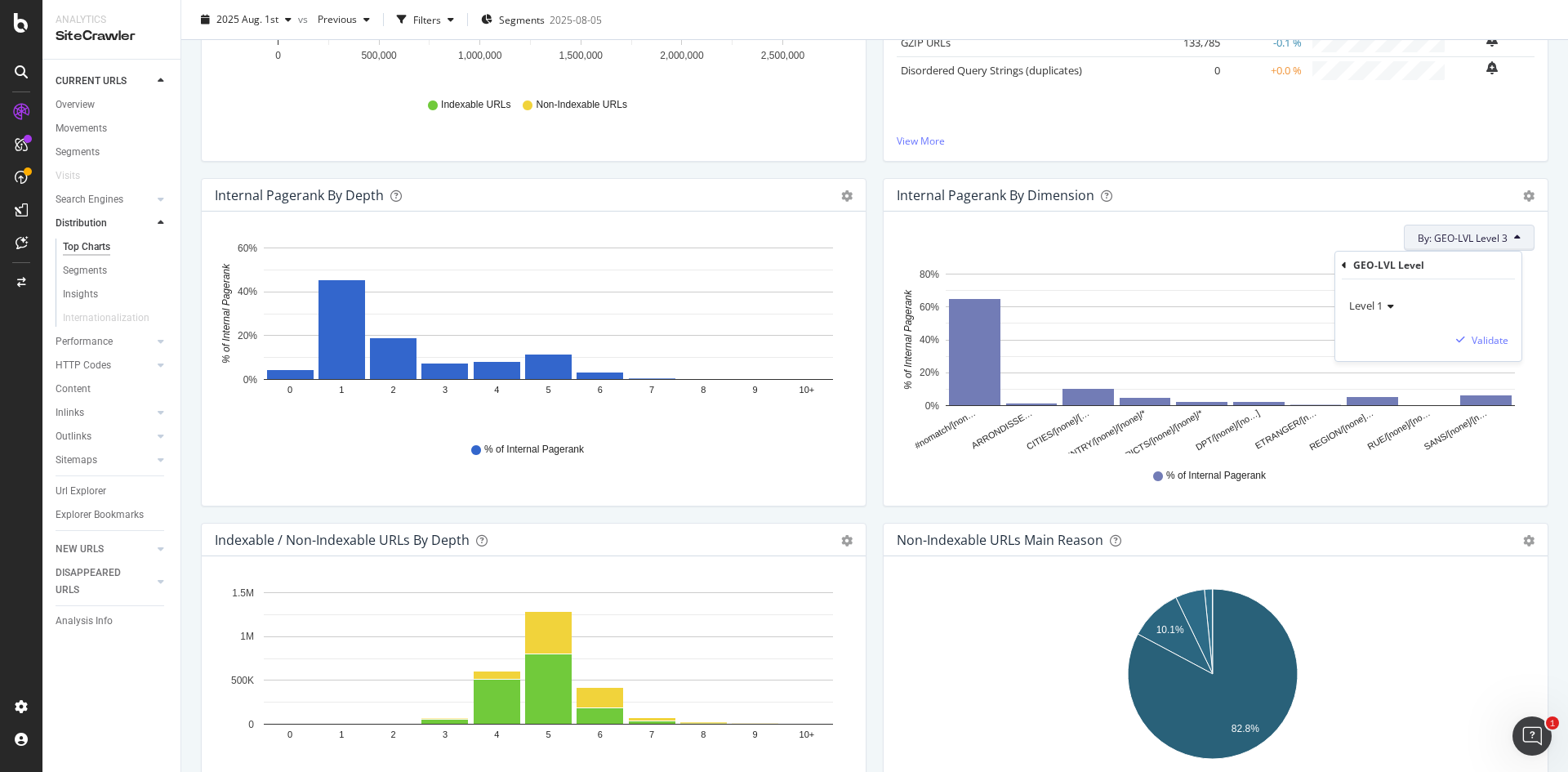 click on "Level 1" at bounding box center [1365, 306] 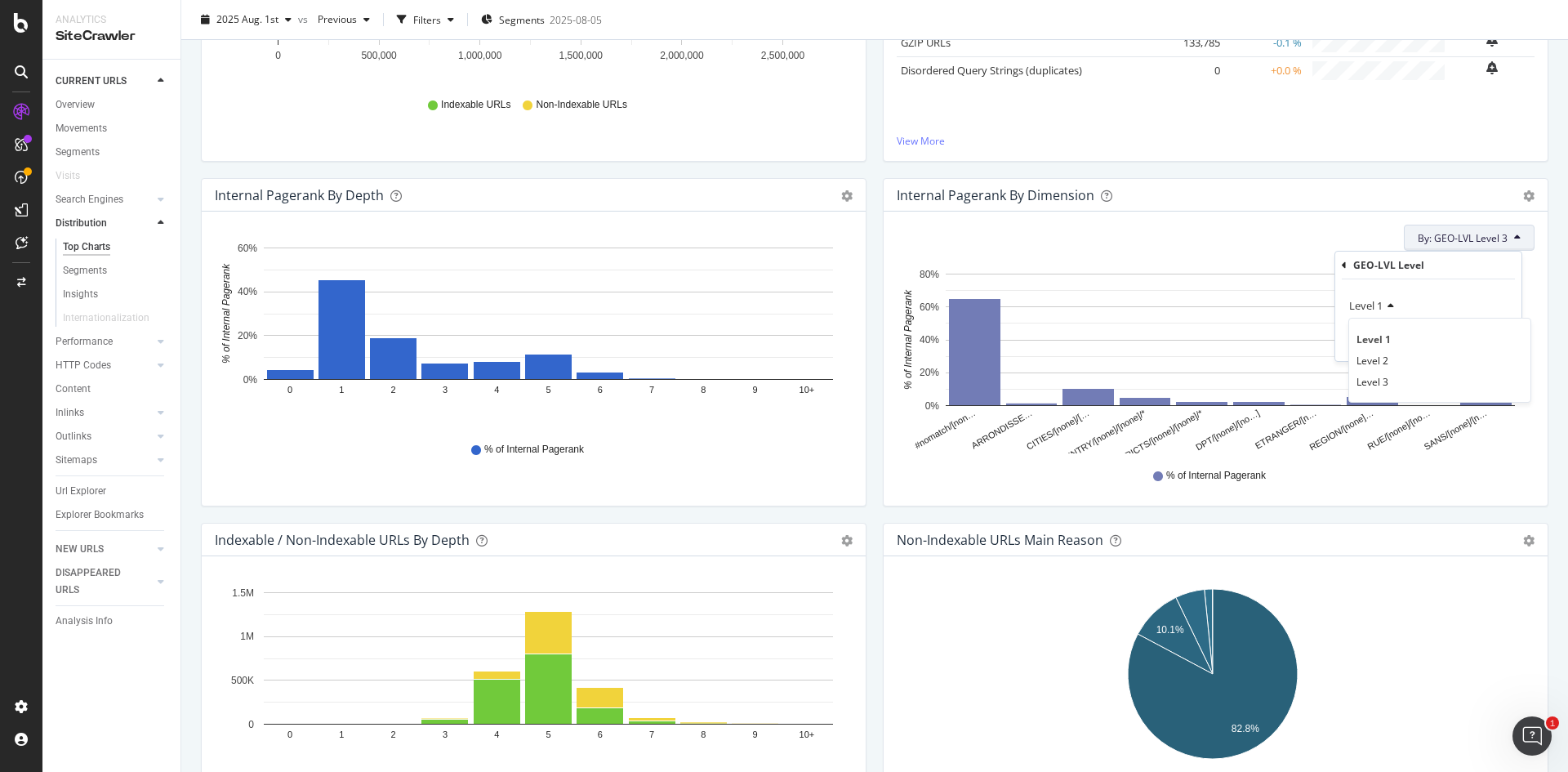 click on "Level 1" at bounding box center [1365, 306] 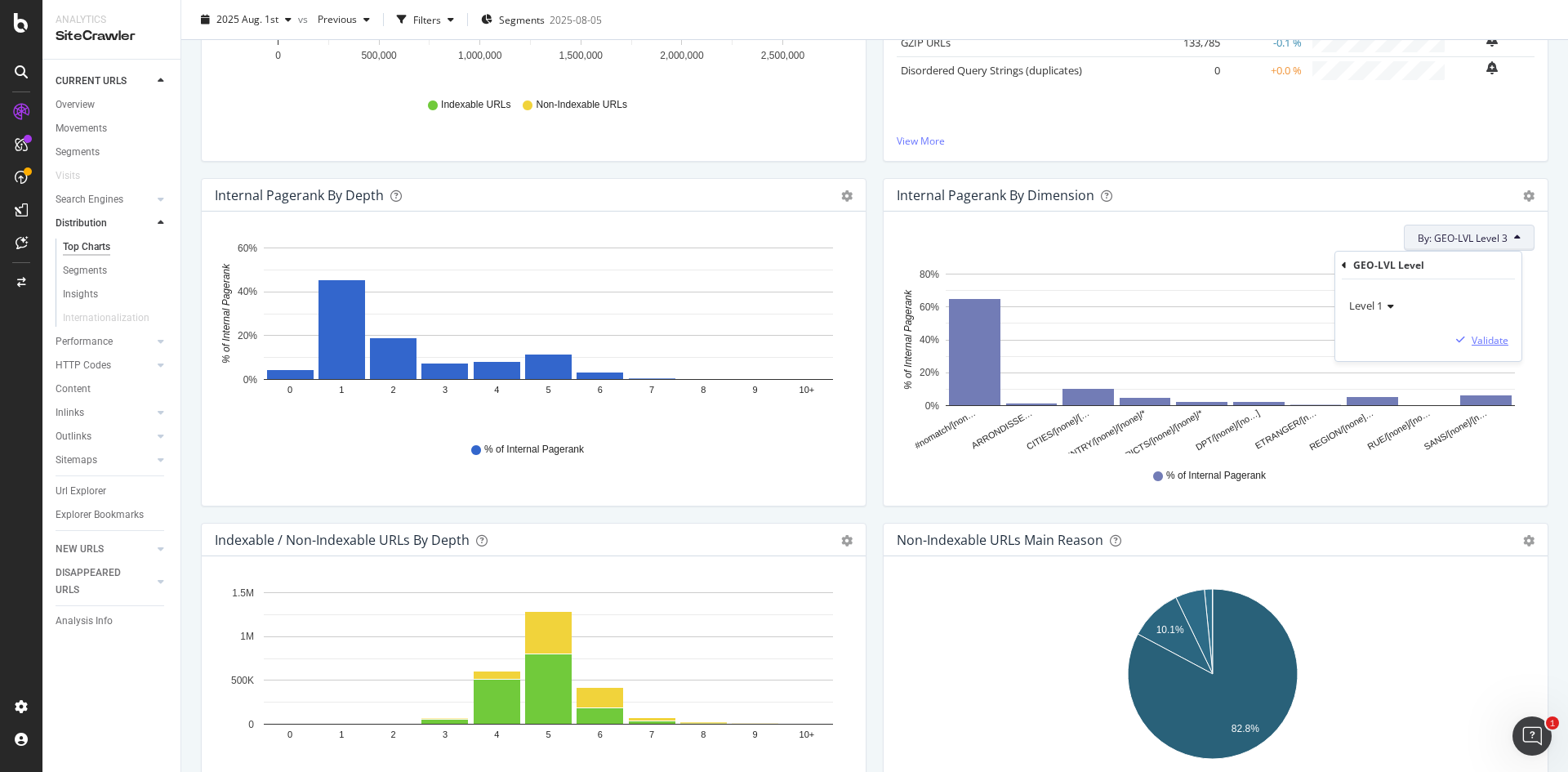 click on "Validate" at bounding box center [1490, 340] 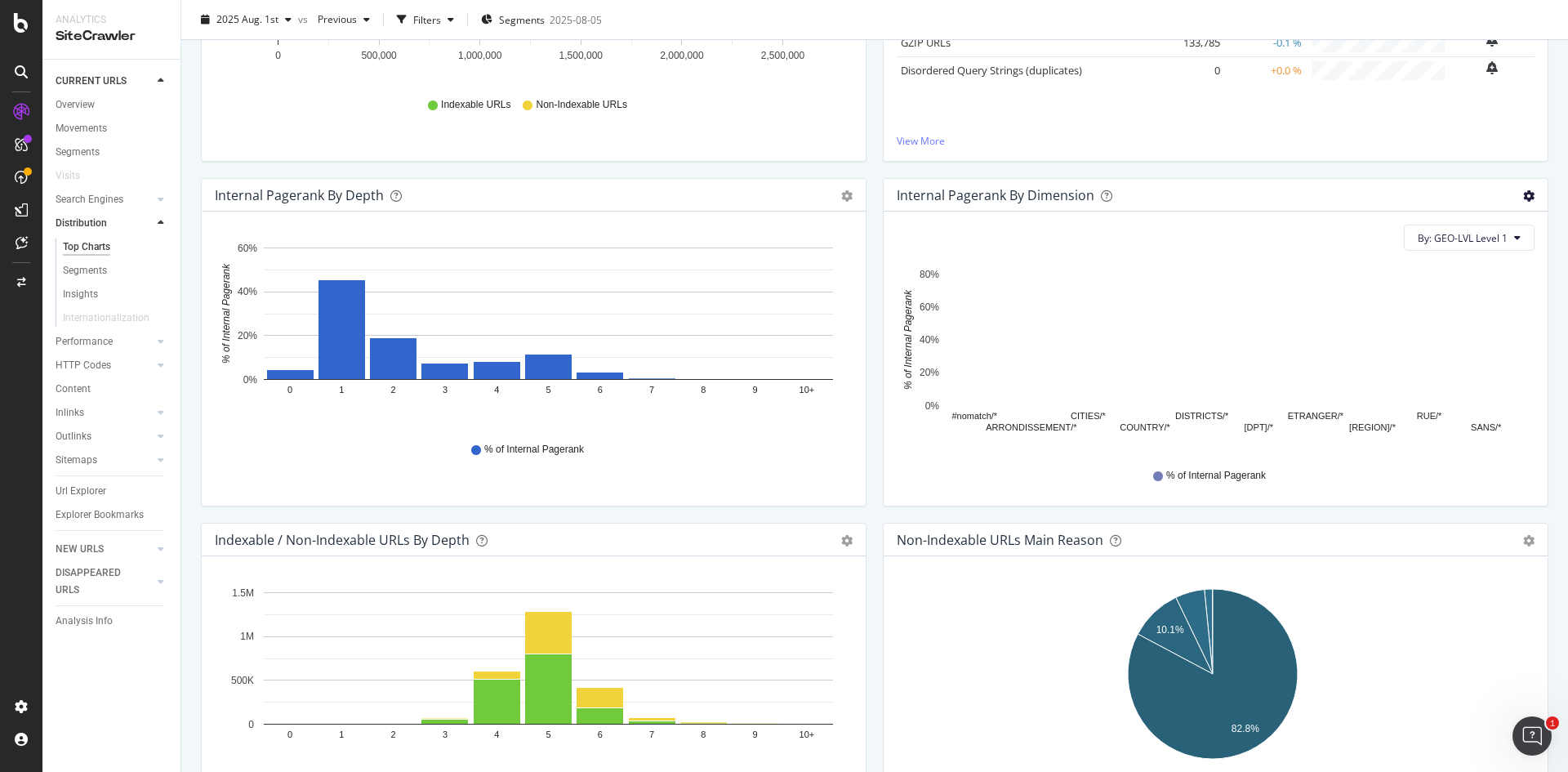 click at bounding box center (1529, 196) 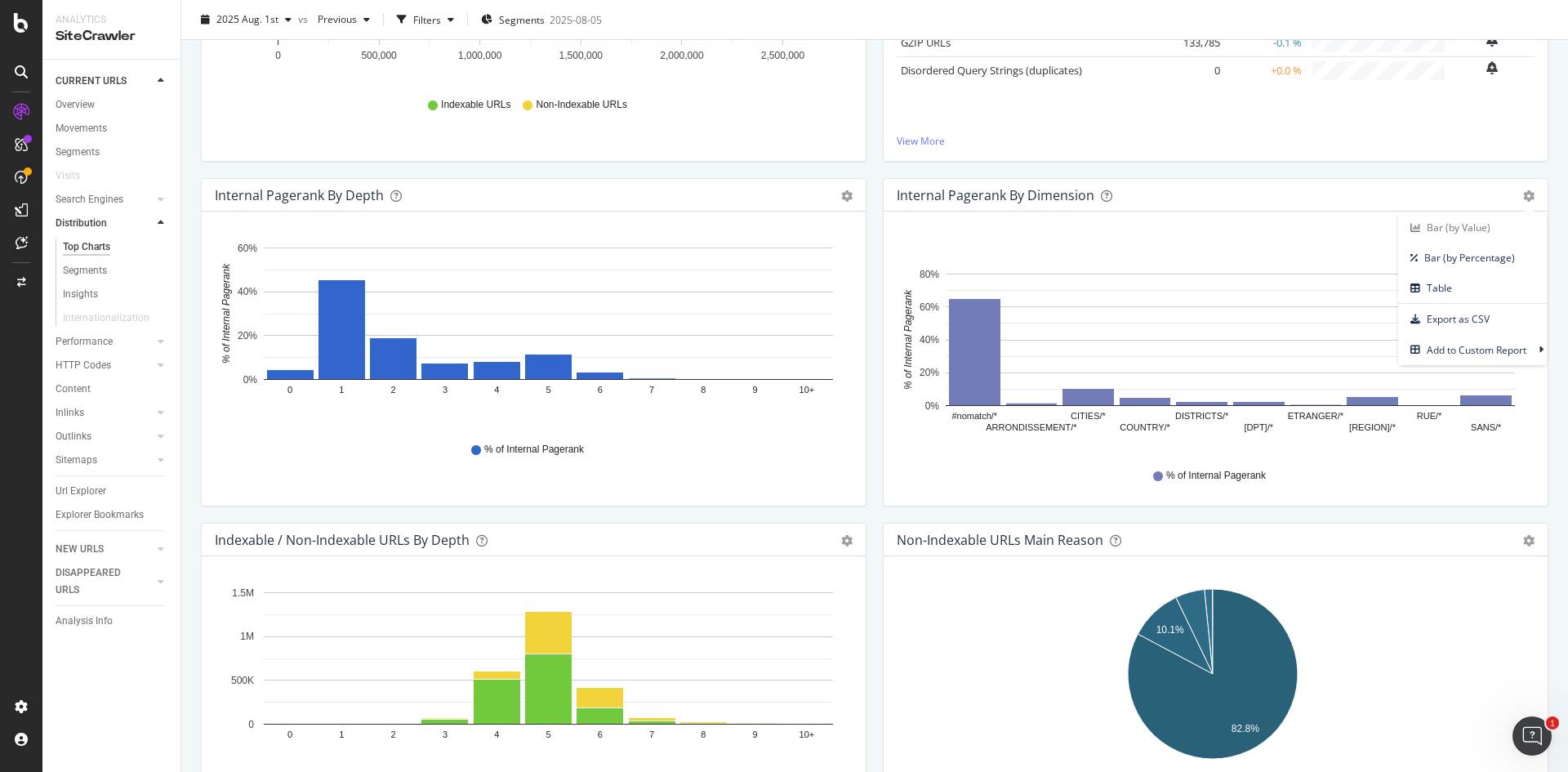 click on "% of Internal Pagerank" at bounding box center [1215, 475] 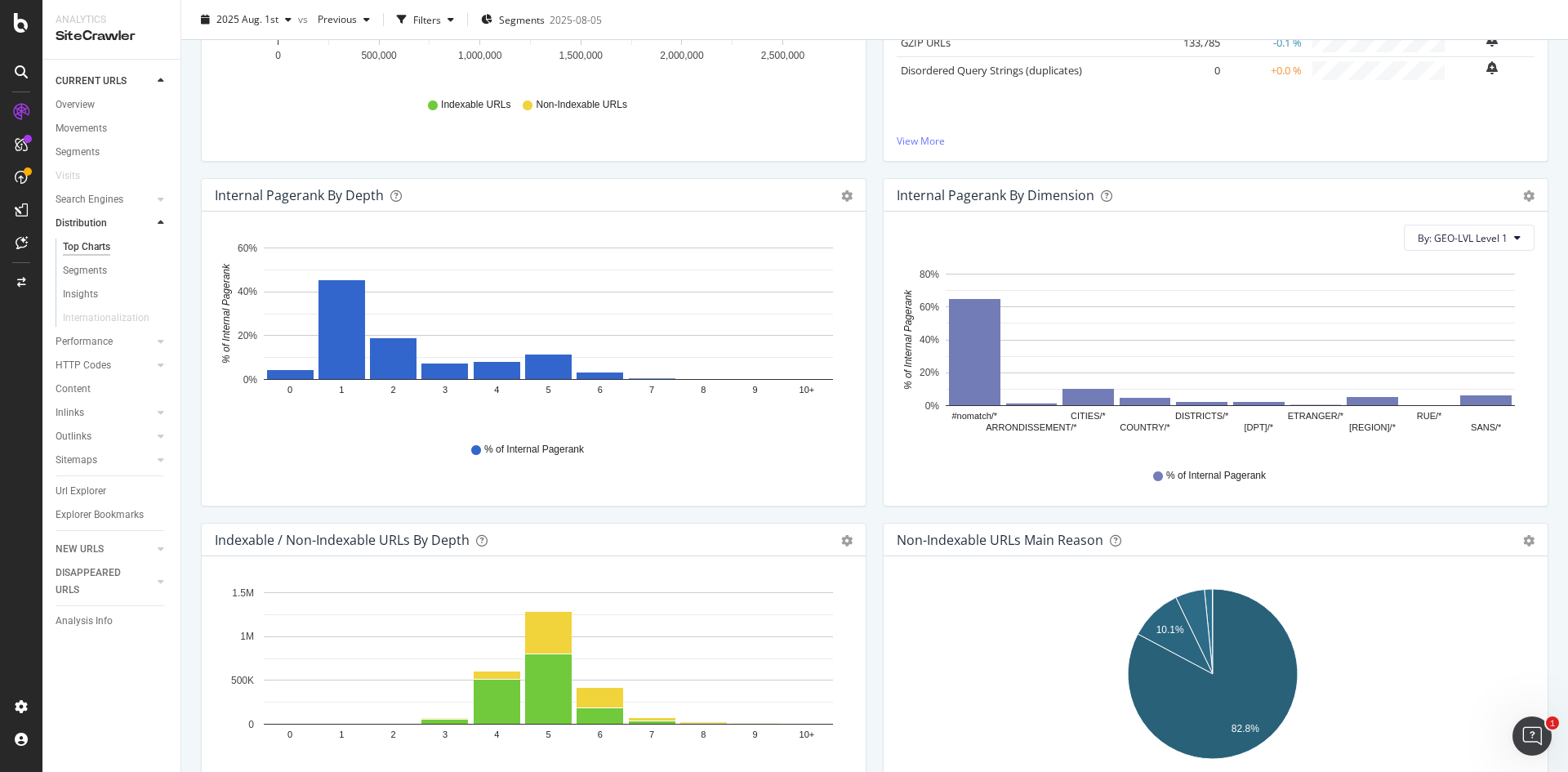 scroll, scrollTop: 0, scrollLeft: 0, axis: both 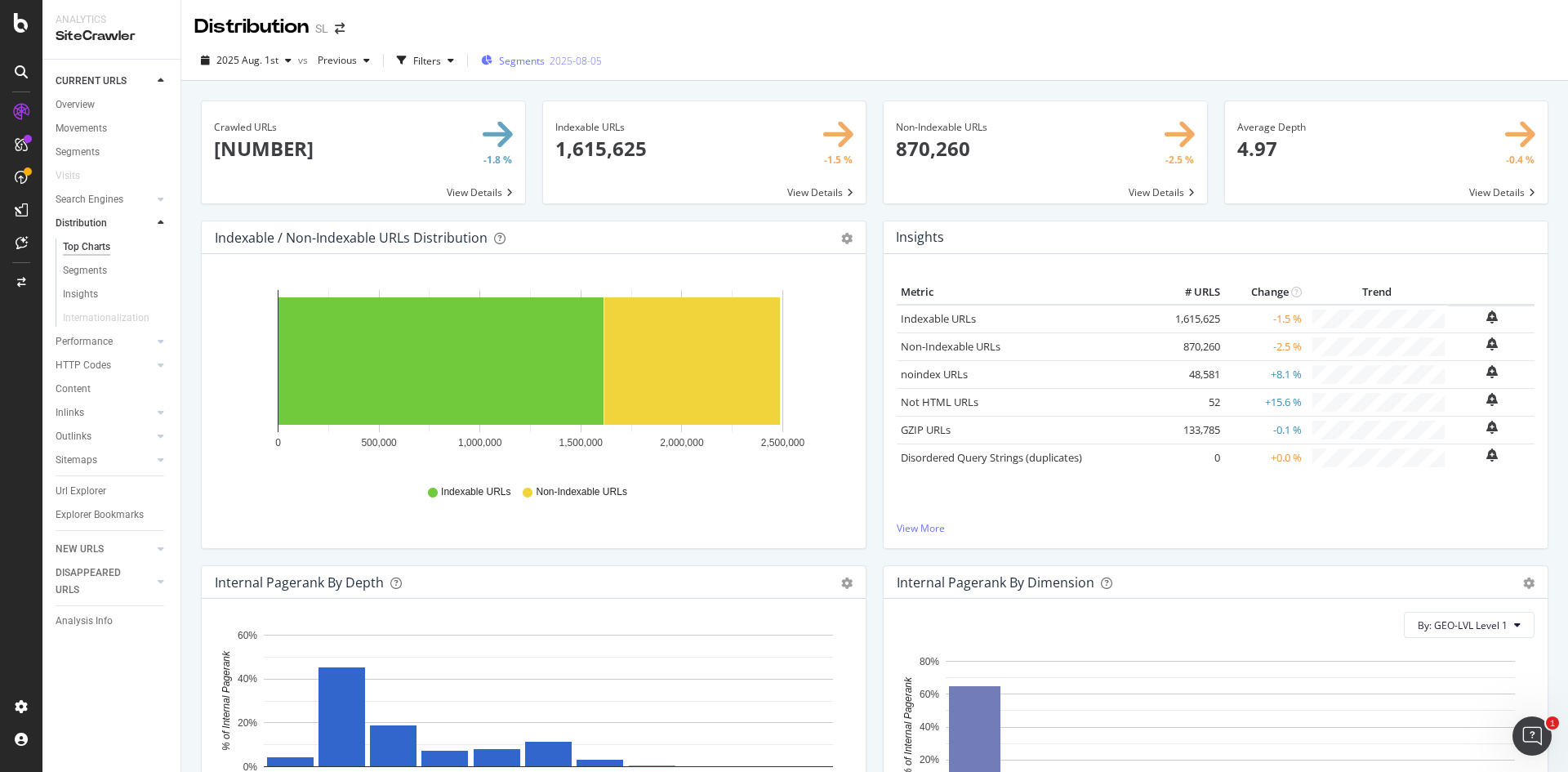 click on "Segments 2025-08-05" at bounding box center [541, 60] 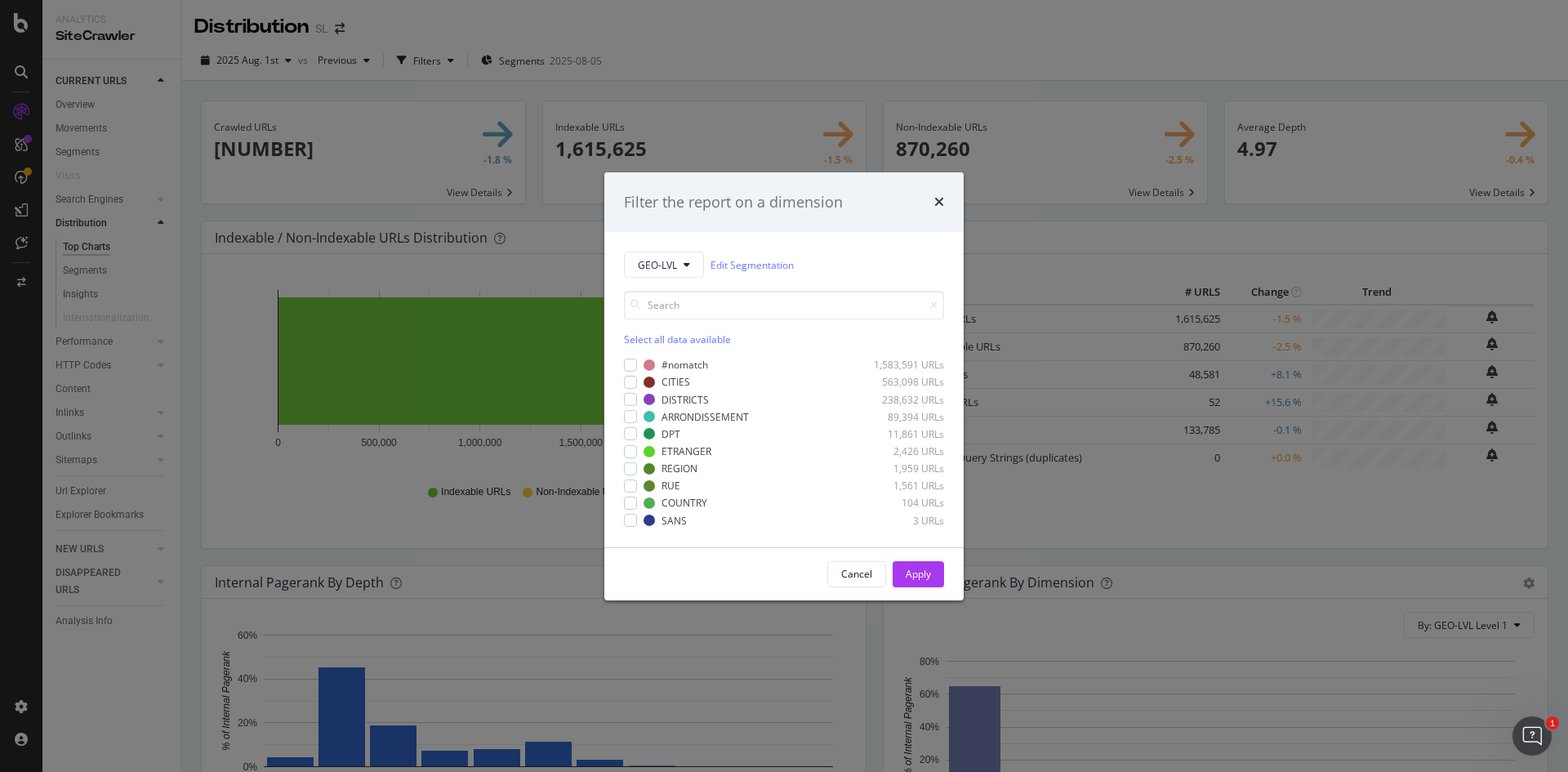 click on "Select all data available" at bounding box center (784, 339) 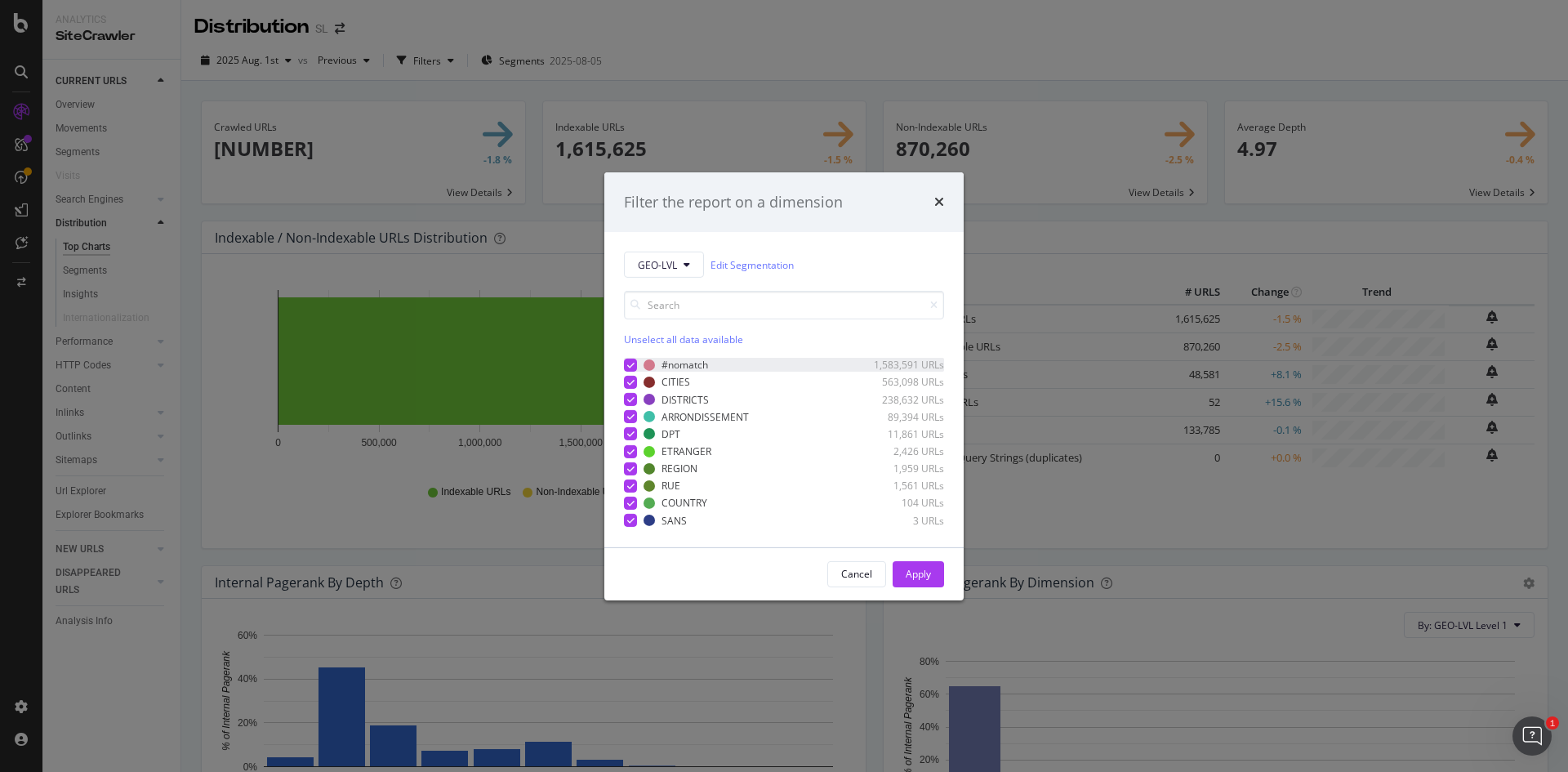 click at bounding box center (630, 365) 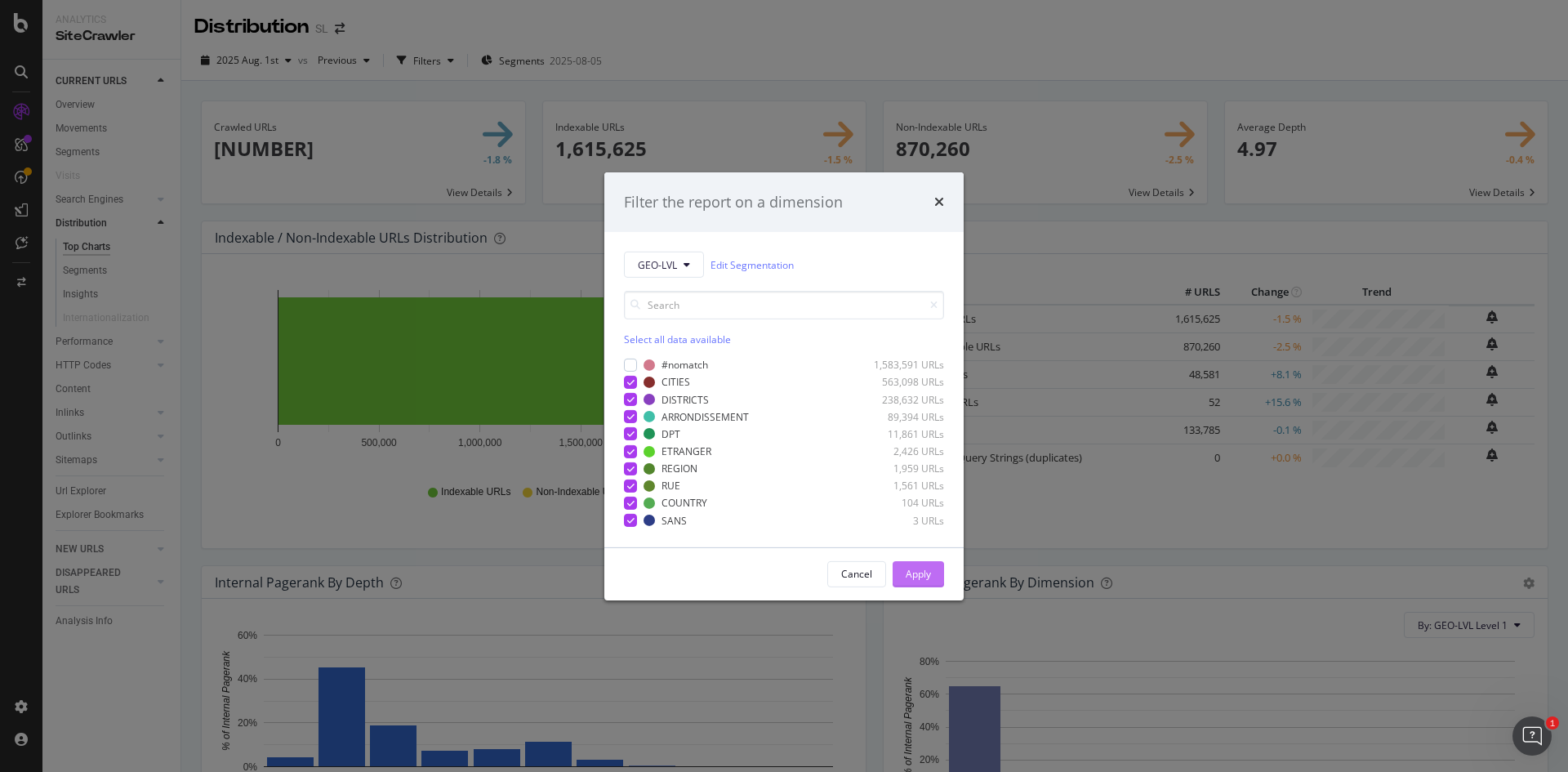 click on "Apply" at bounding box center [918, 574] 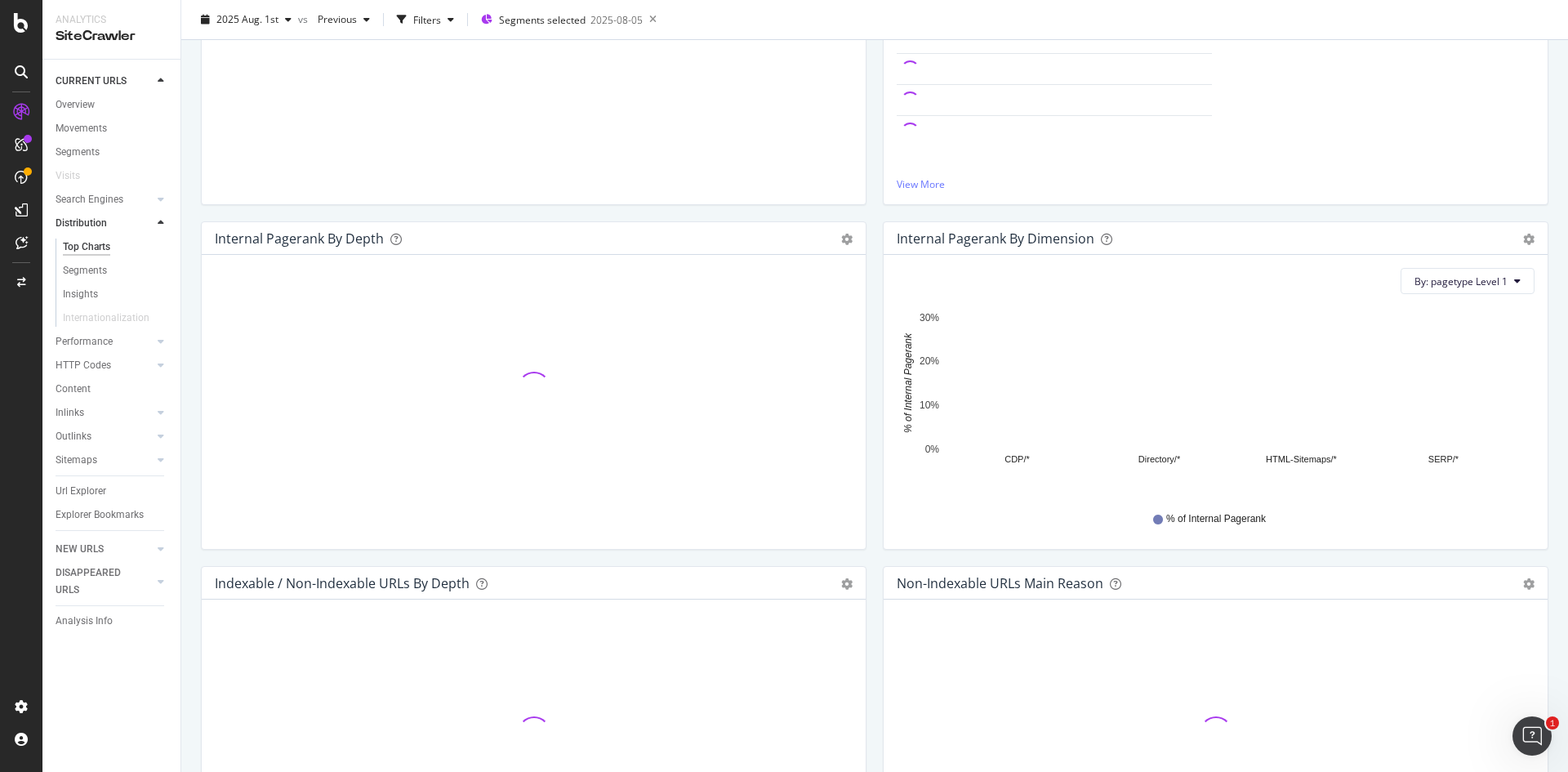 scroll, scrollTop: 344, scrollLeft: 0, axis: vertical 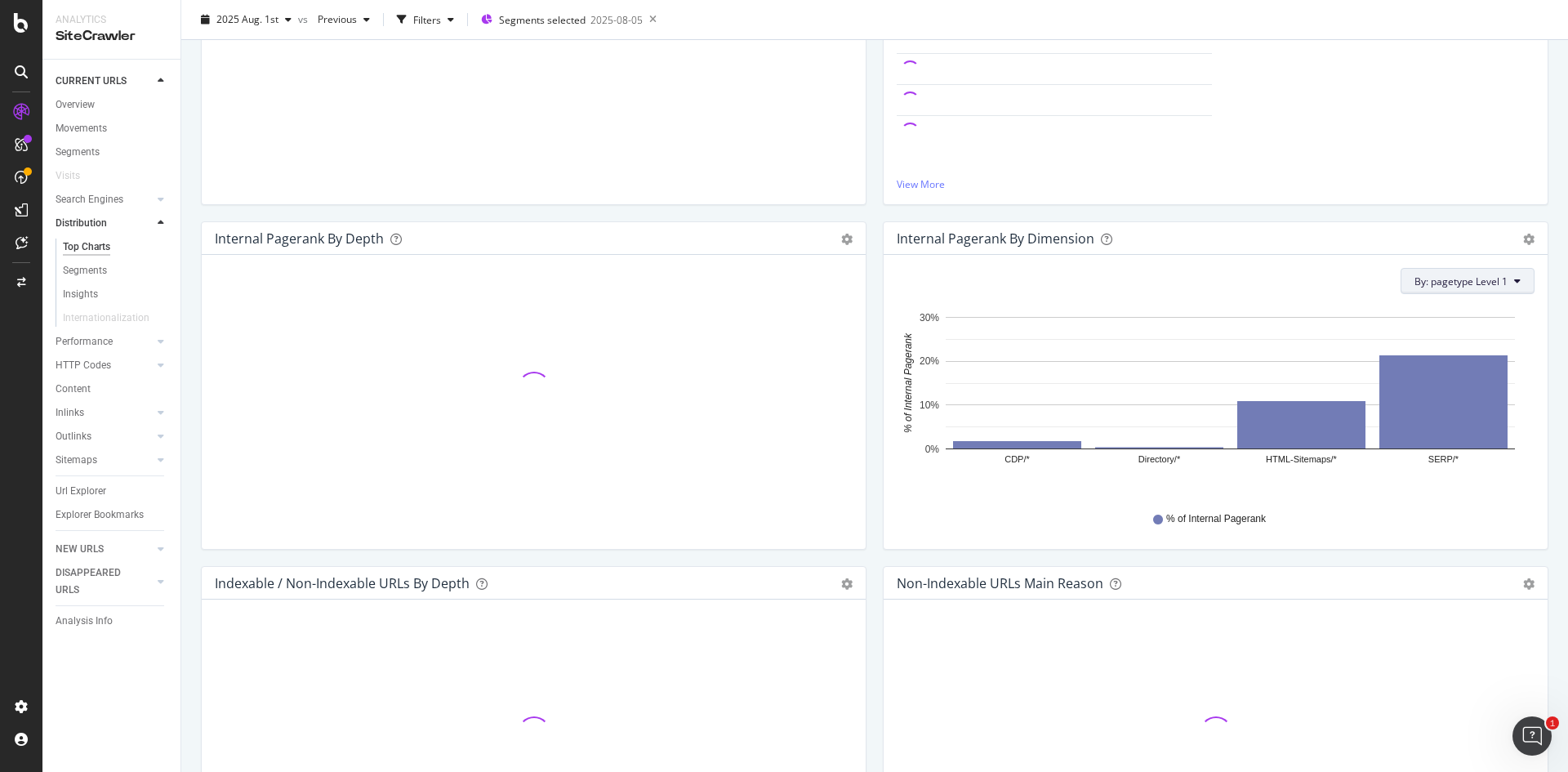 click on "By: pagetype Level 1" at bounding box center (1461, 281) 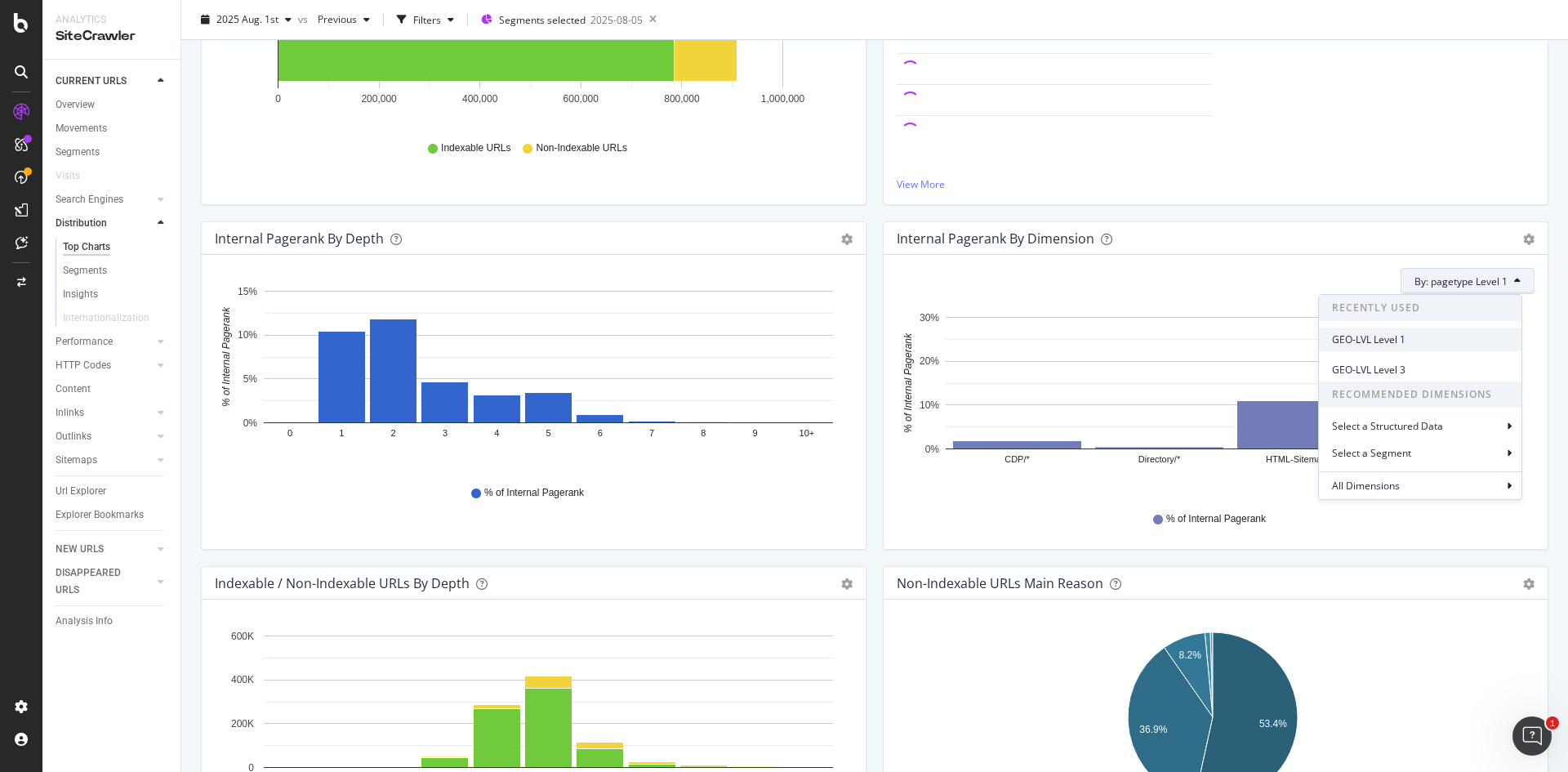 click on "GEO-LVL Level 1" at bounding box center (1420, 339) 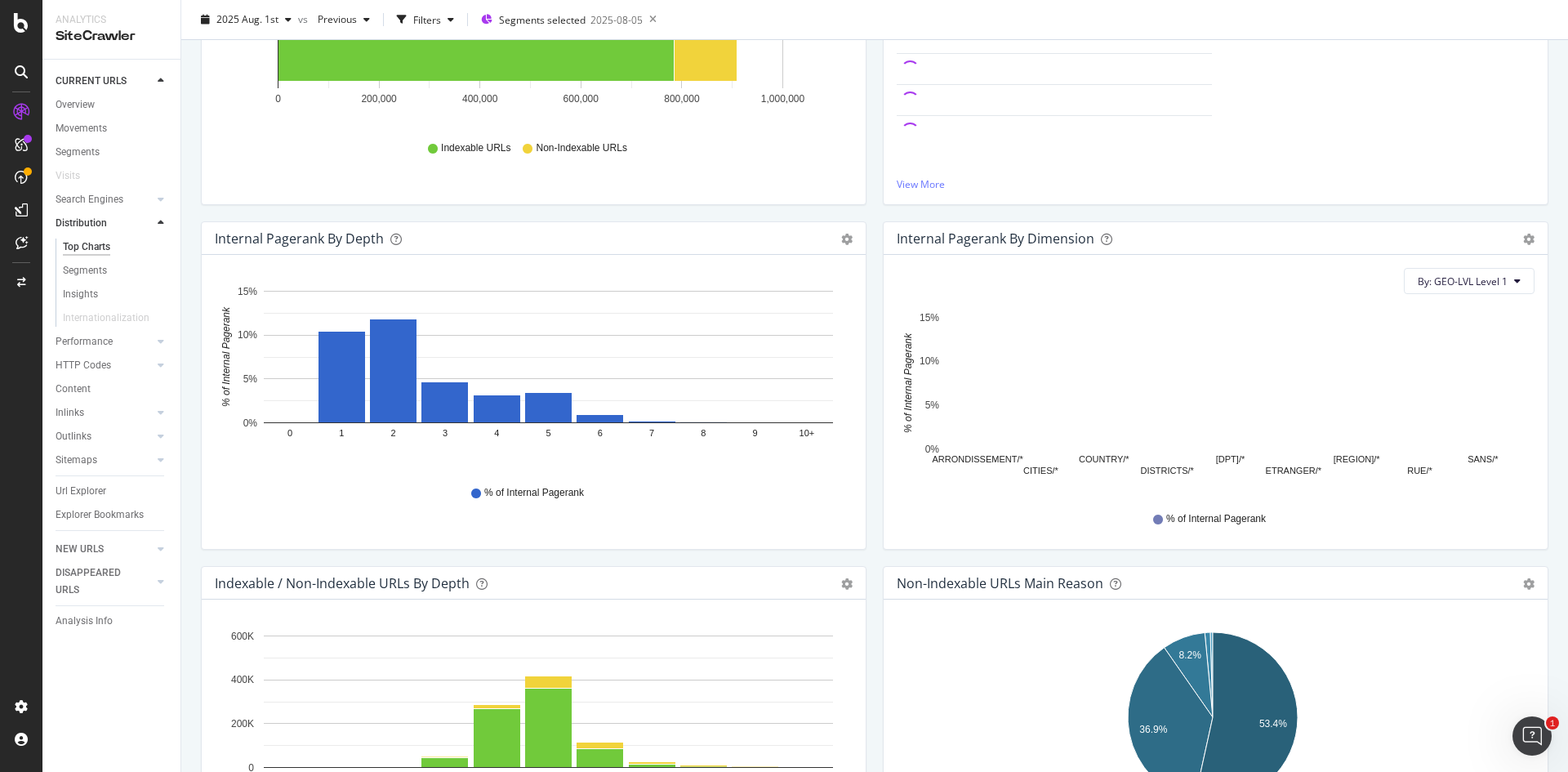 scroll, scrollTop: 0, scrollLeft: 0, axis: both 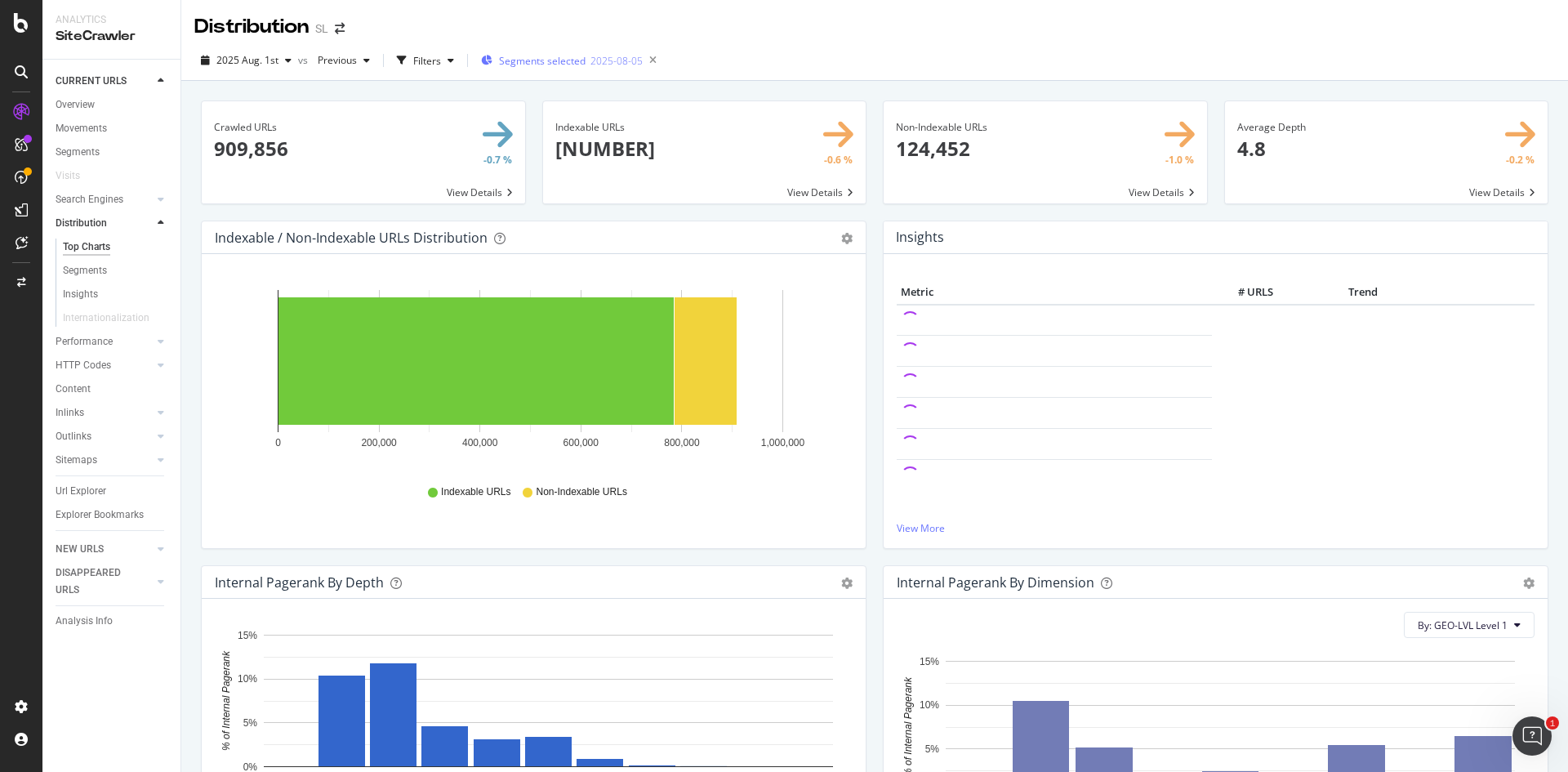 click on "Segments selected 2025-08-05" at bounding box center (562, 60) 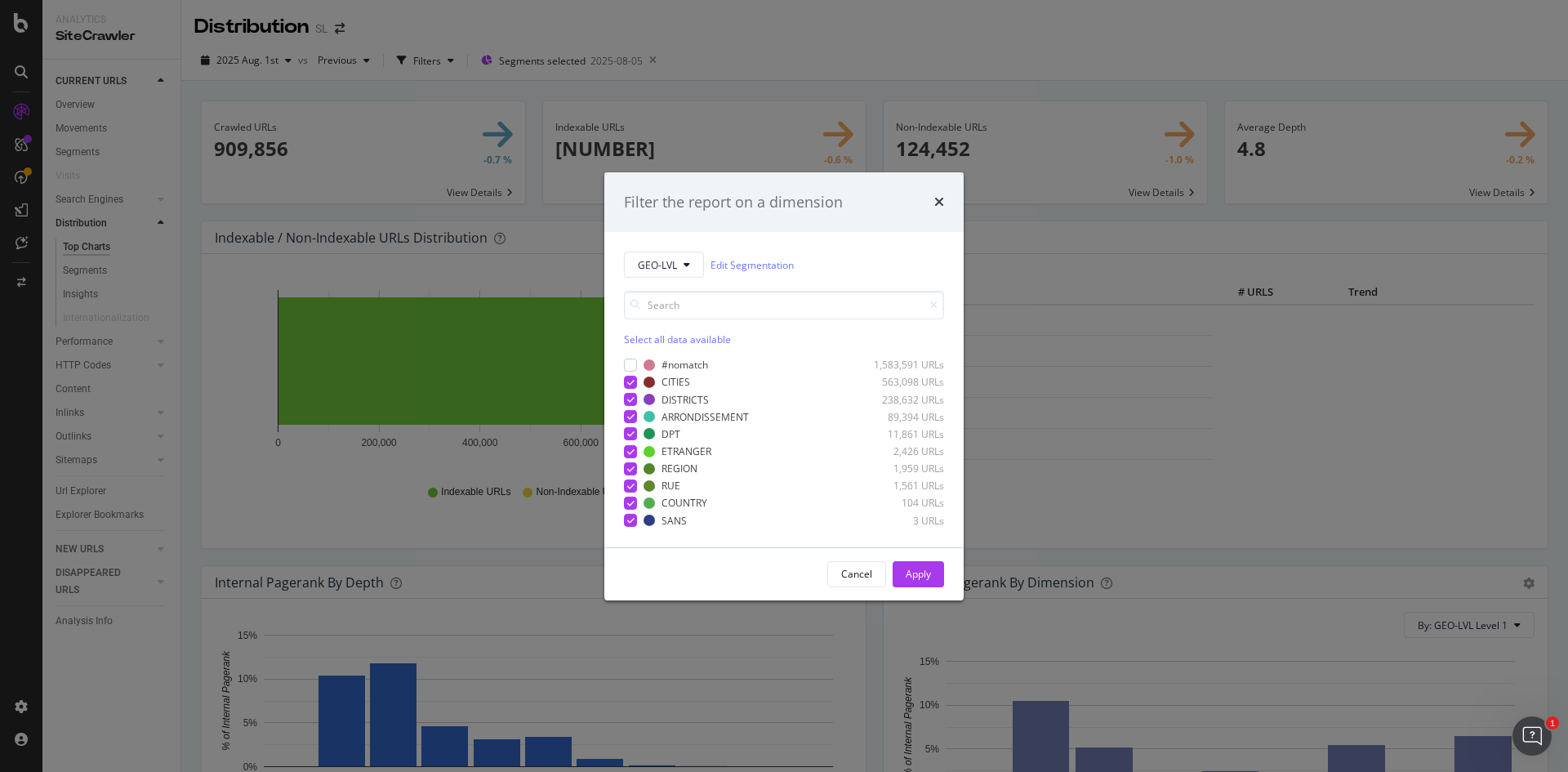 click on "Select all data available" at bounding box center [784, 339] 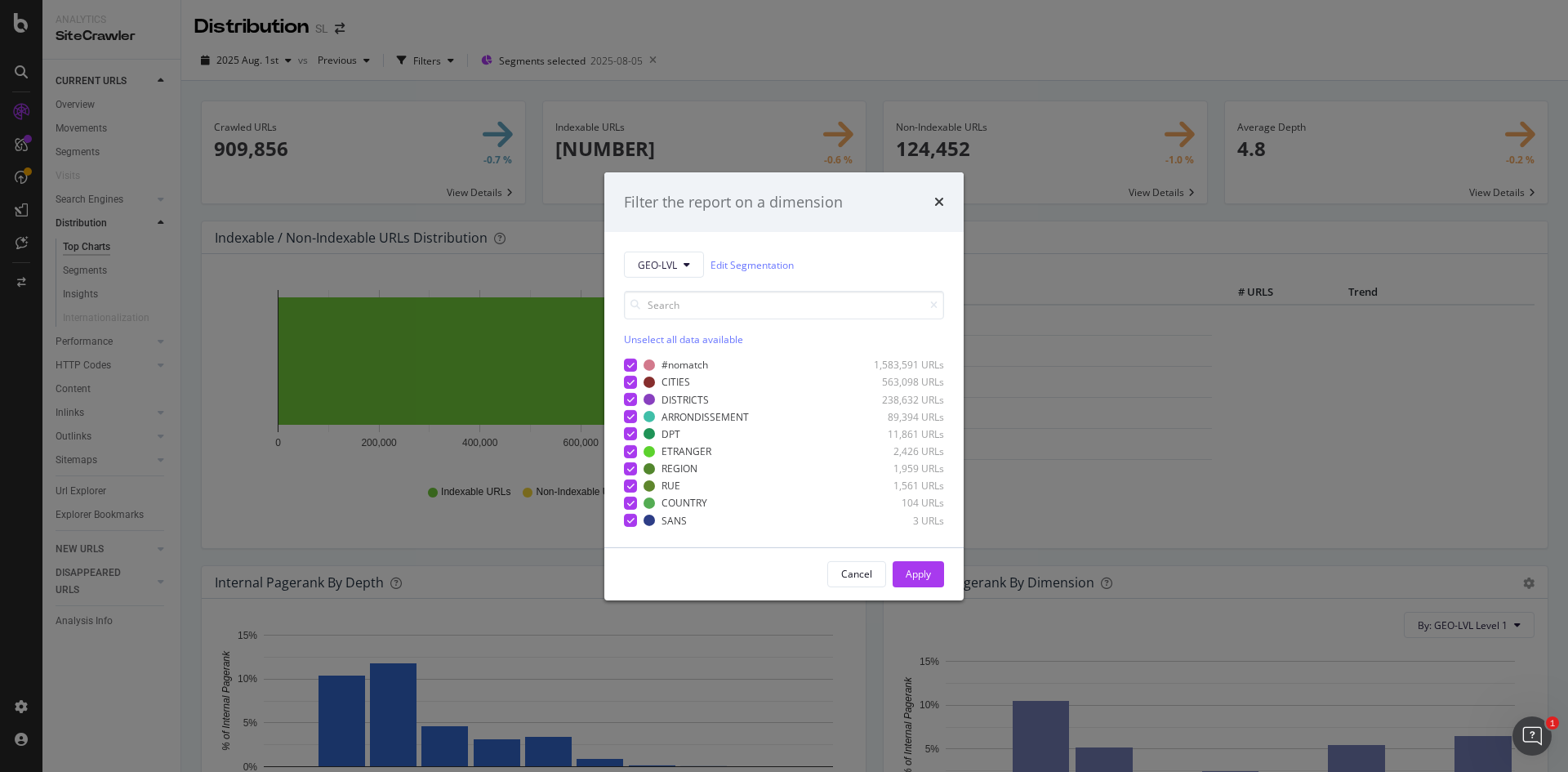 click on "Unselect all data available" at bounding box center (784, 339) 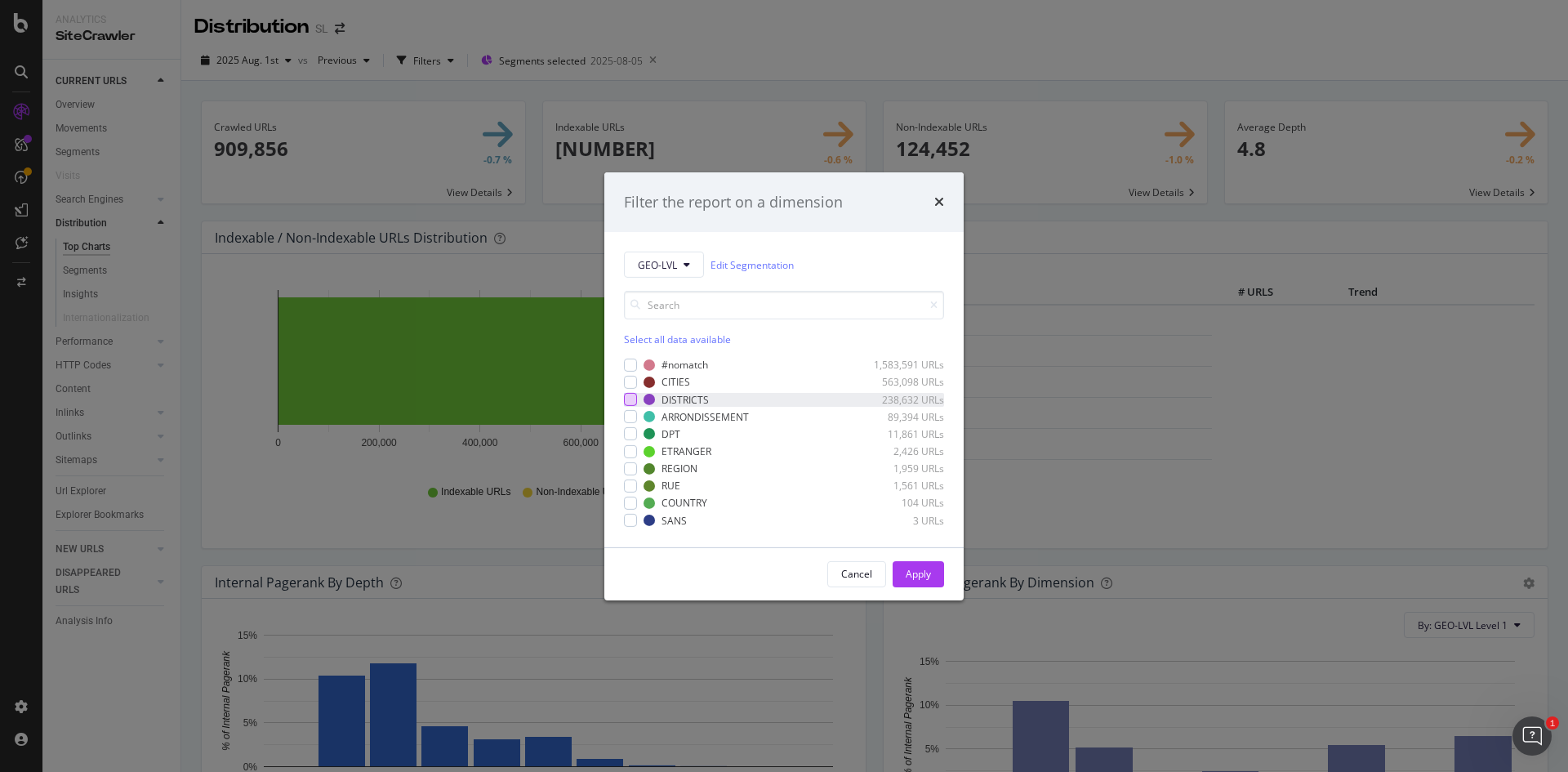 click at bounding box center (630, 399) 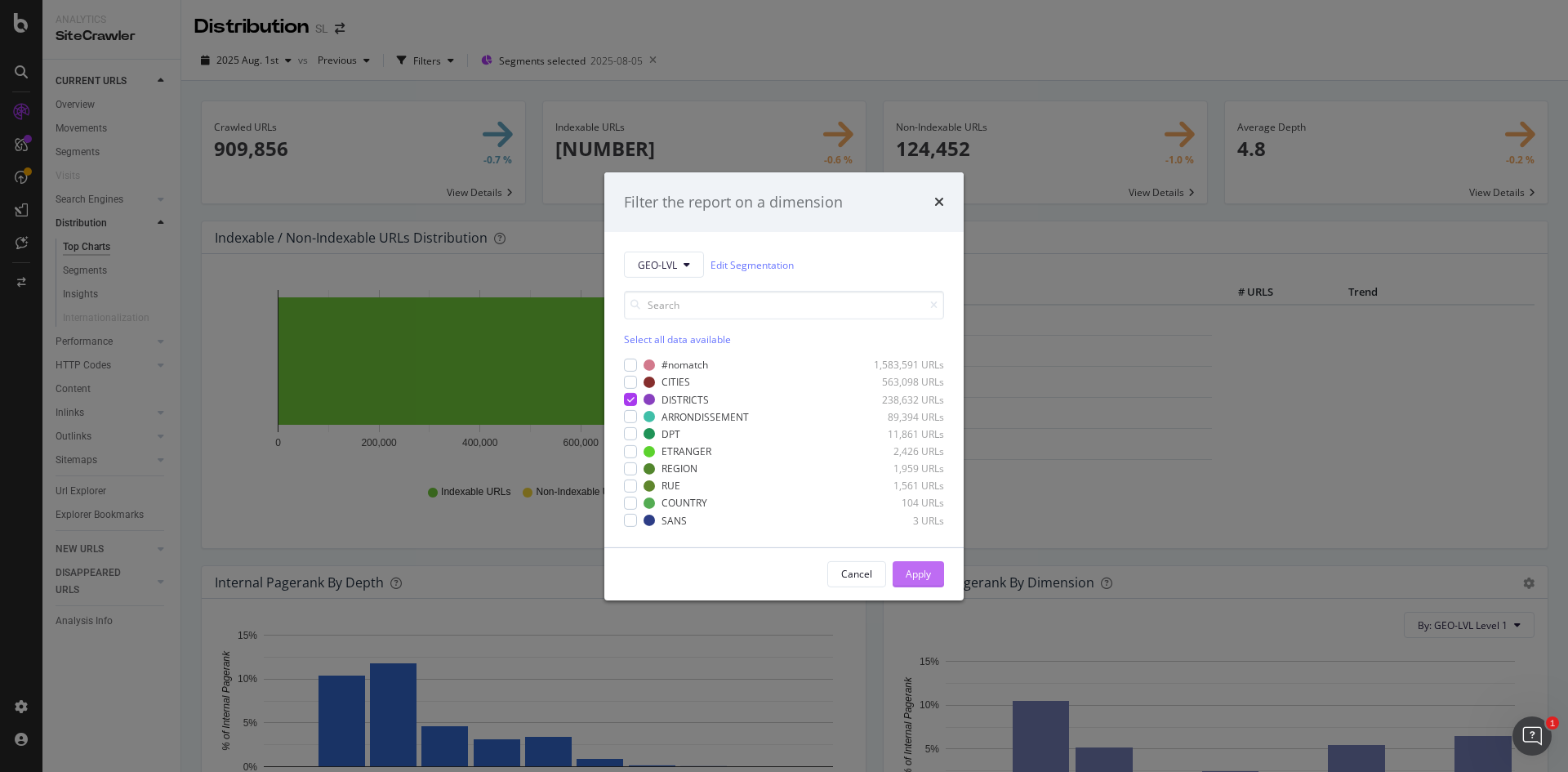 click on "Apply" at bounding box center [918, 574] 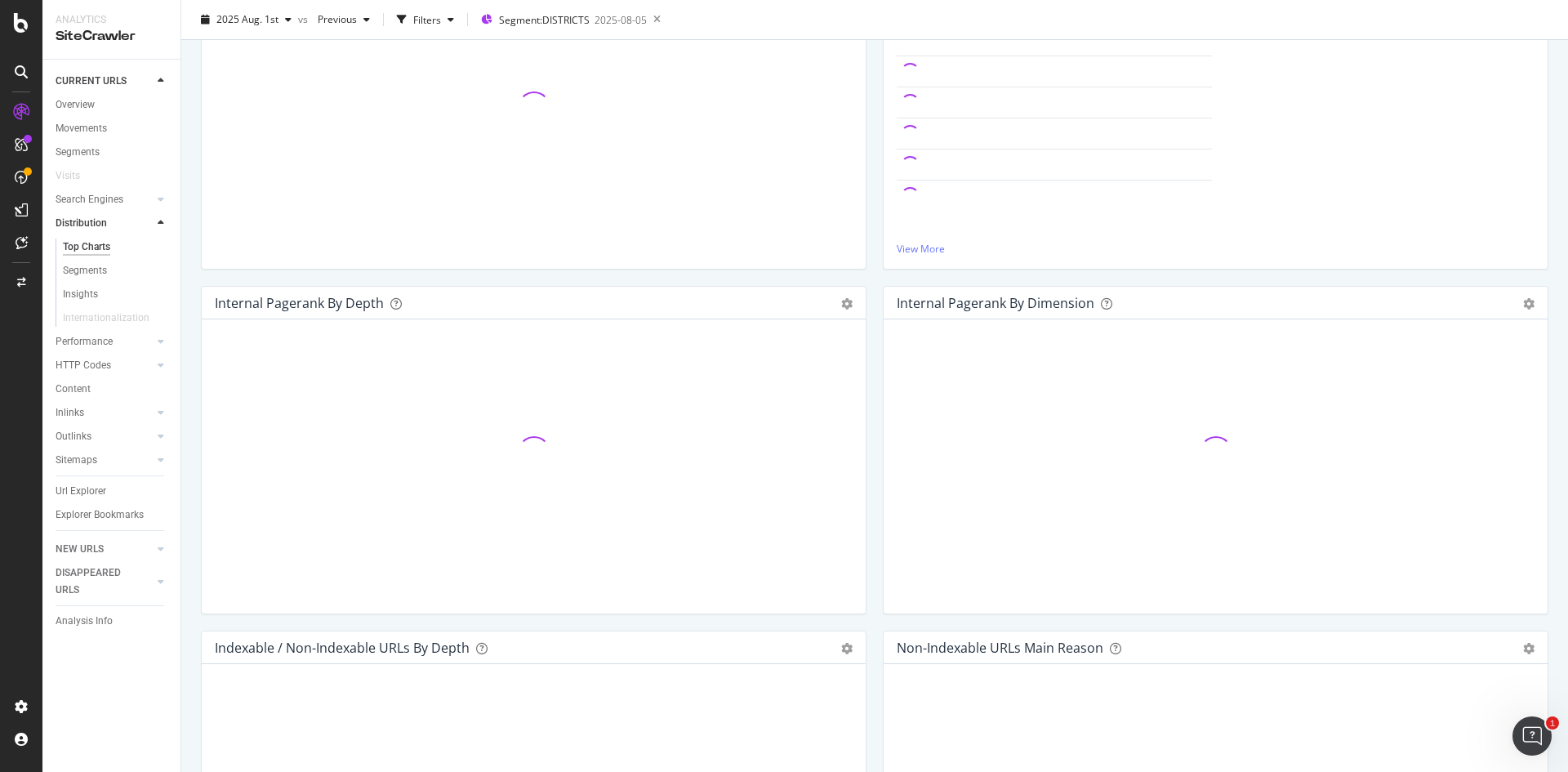 scroll, scrollTop: 382, scrollLeft: 0, axis: vertical 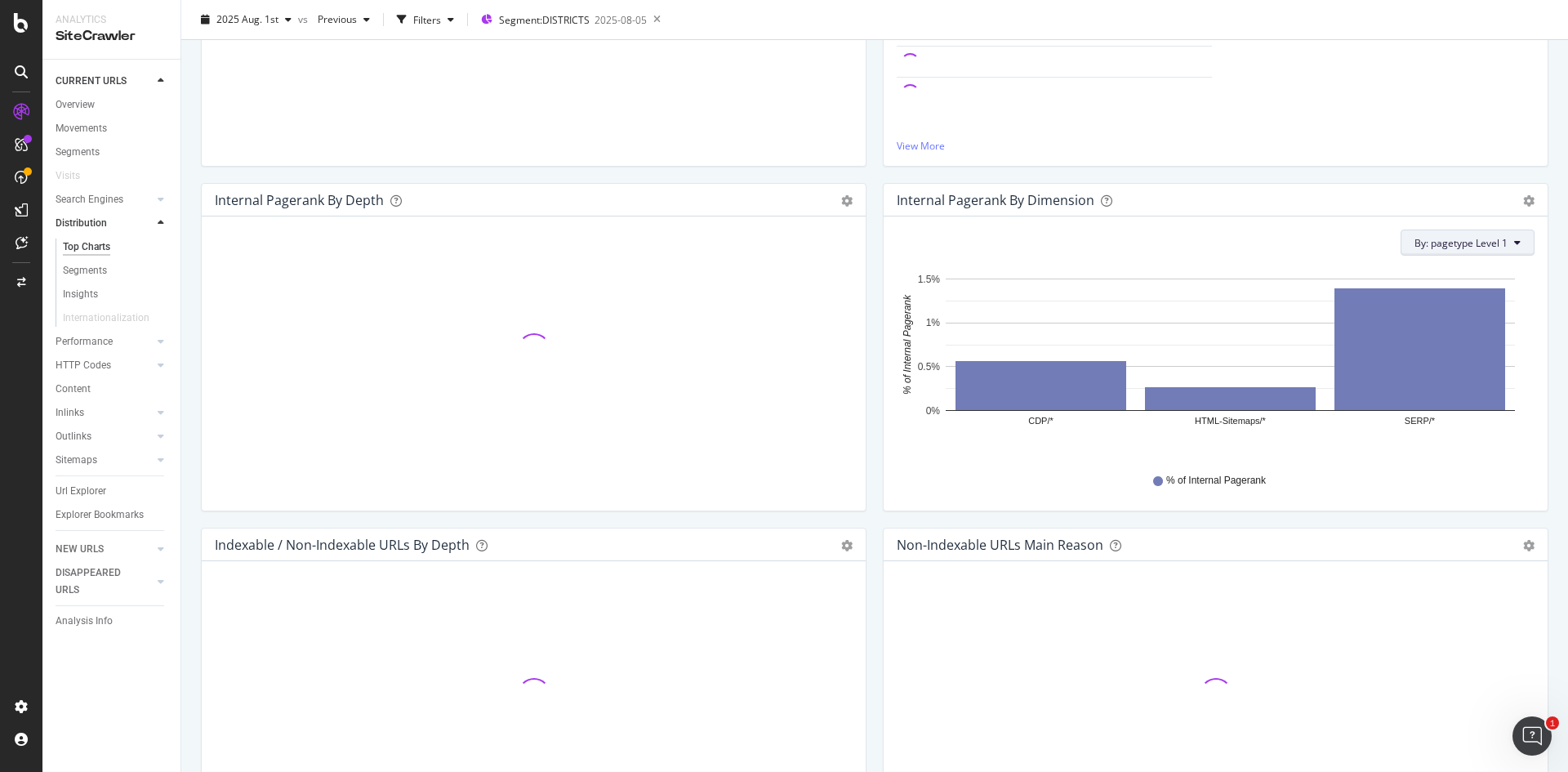 click on "By: pagetype Level 1" at bounding box center [1461, 243] 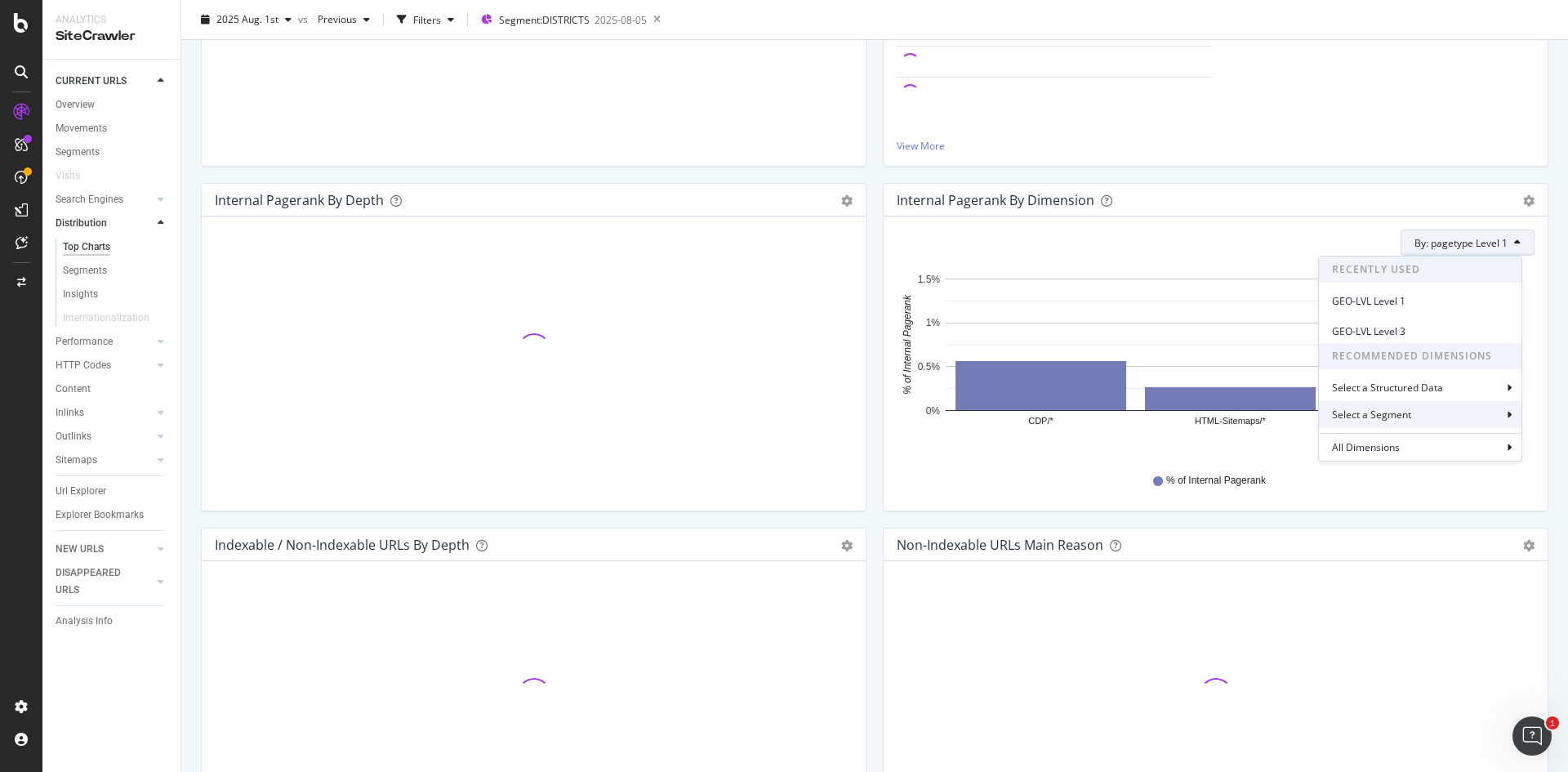 click on "Select a Segment" at bounding box center [1373, 414] 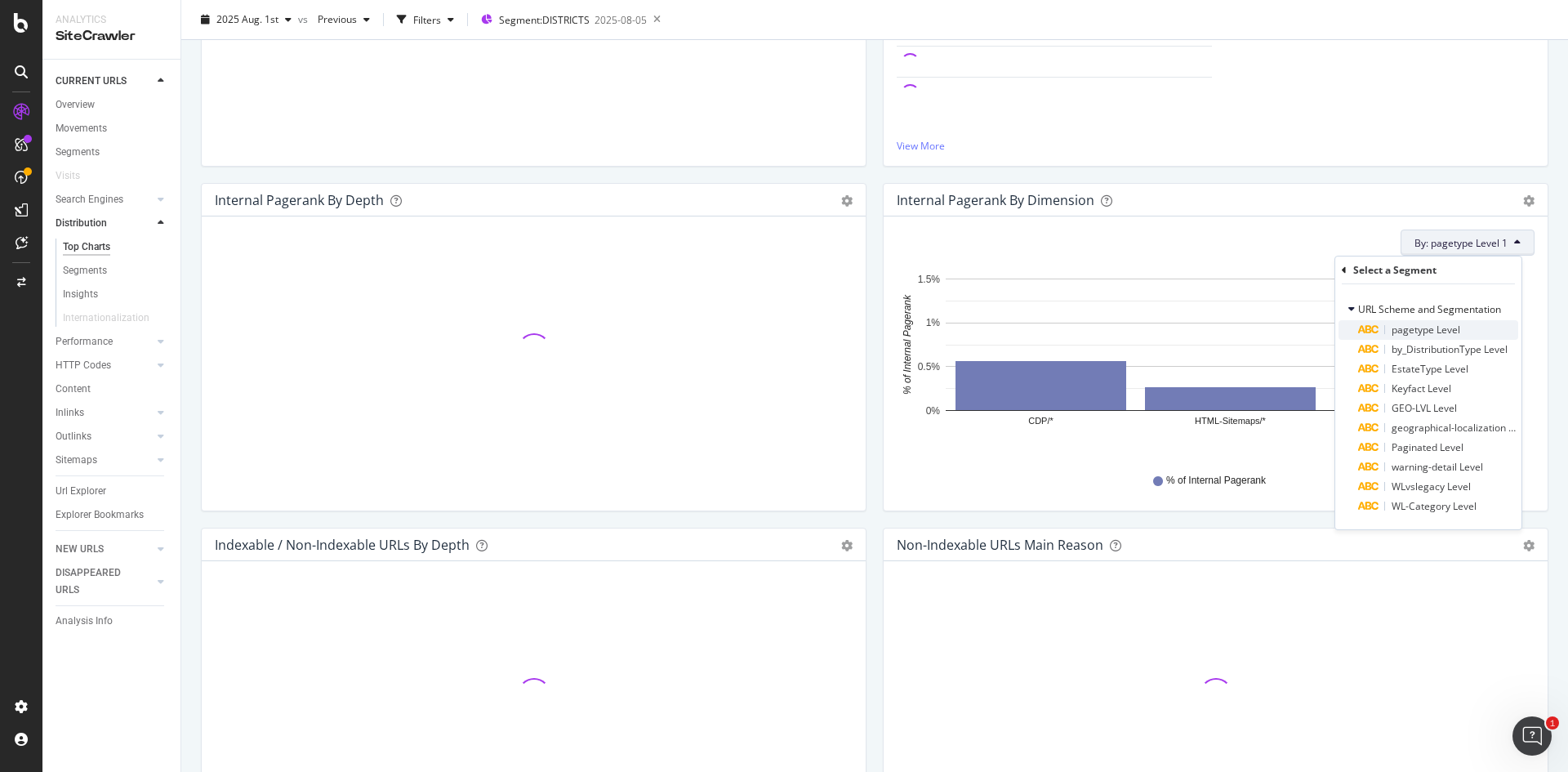 click on "pagetype Level" at bounding box center [1426, 329] 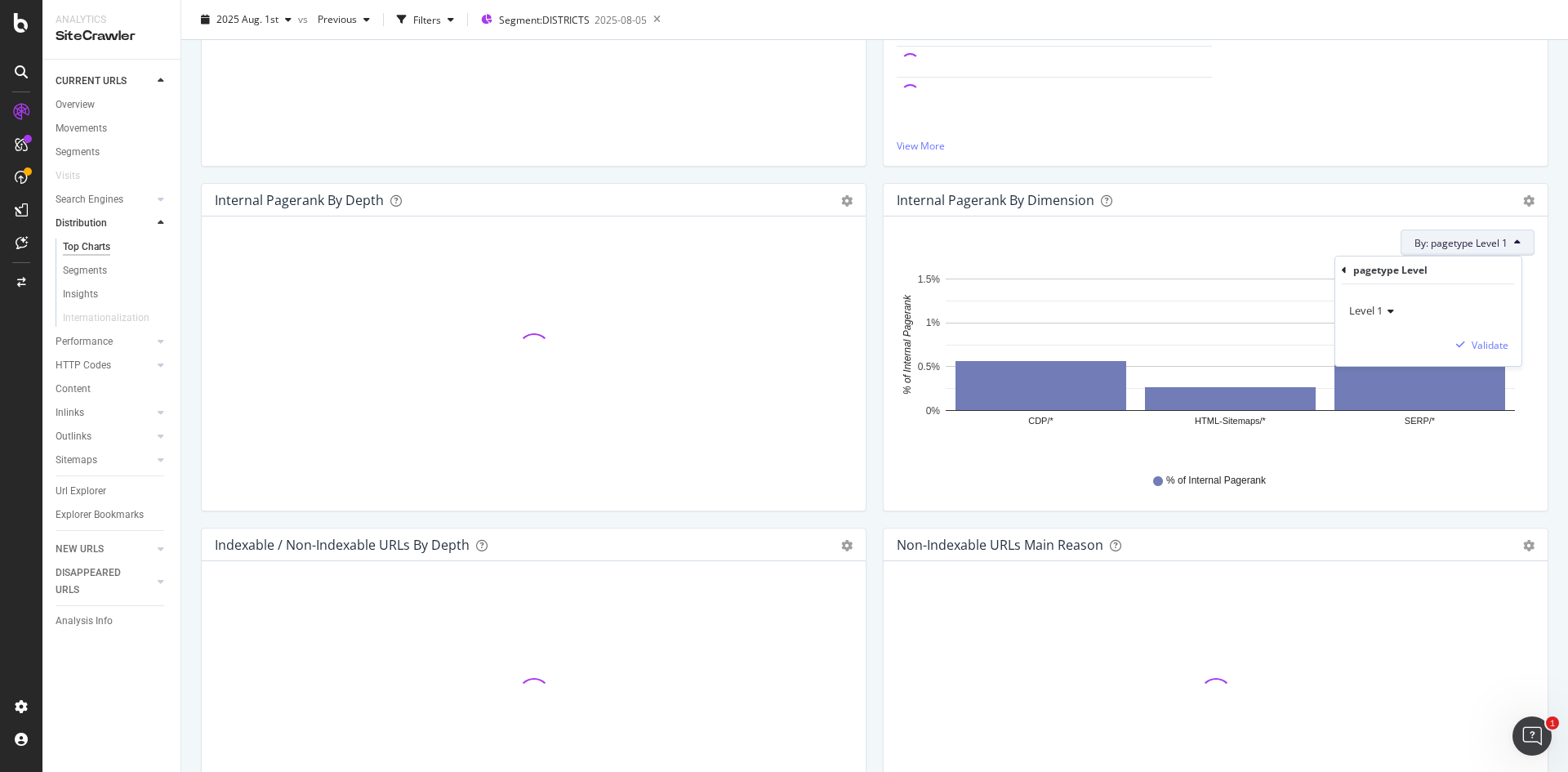 click at bounding box center [1388, 311] 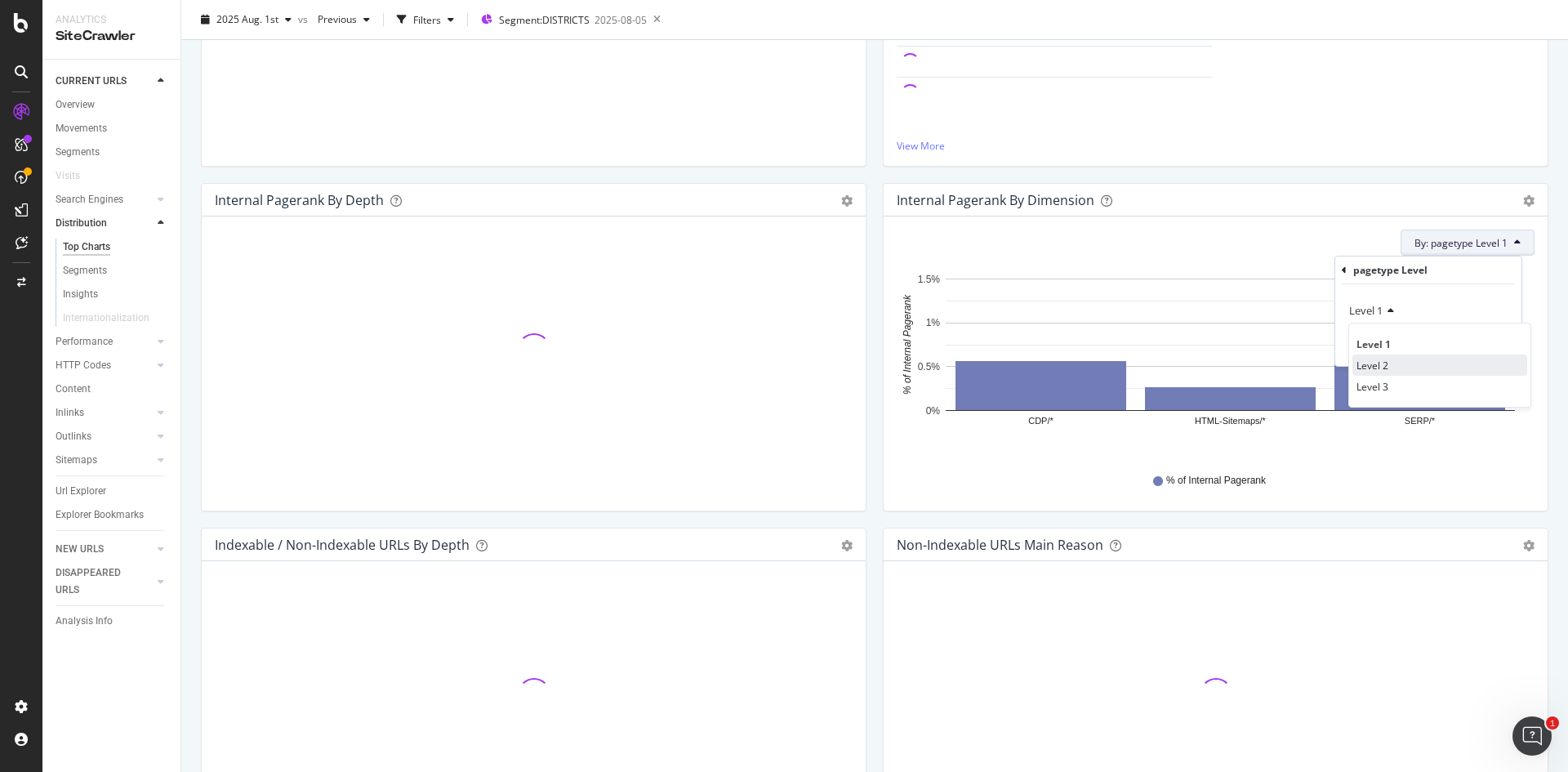 click on "Level 2" at bounding box center (1372, 365) 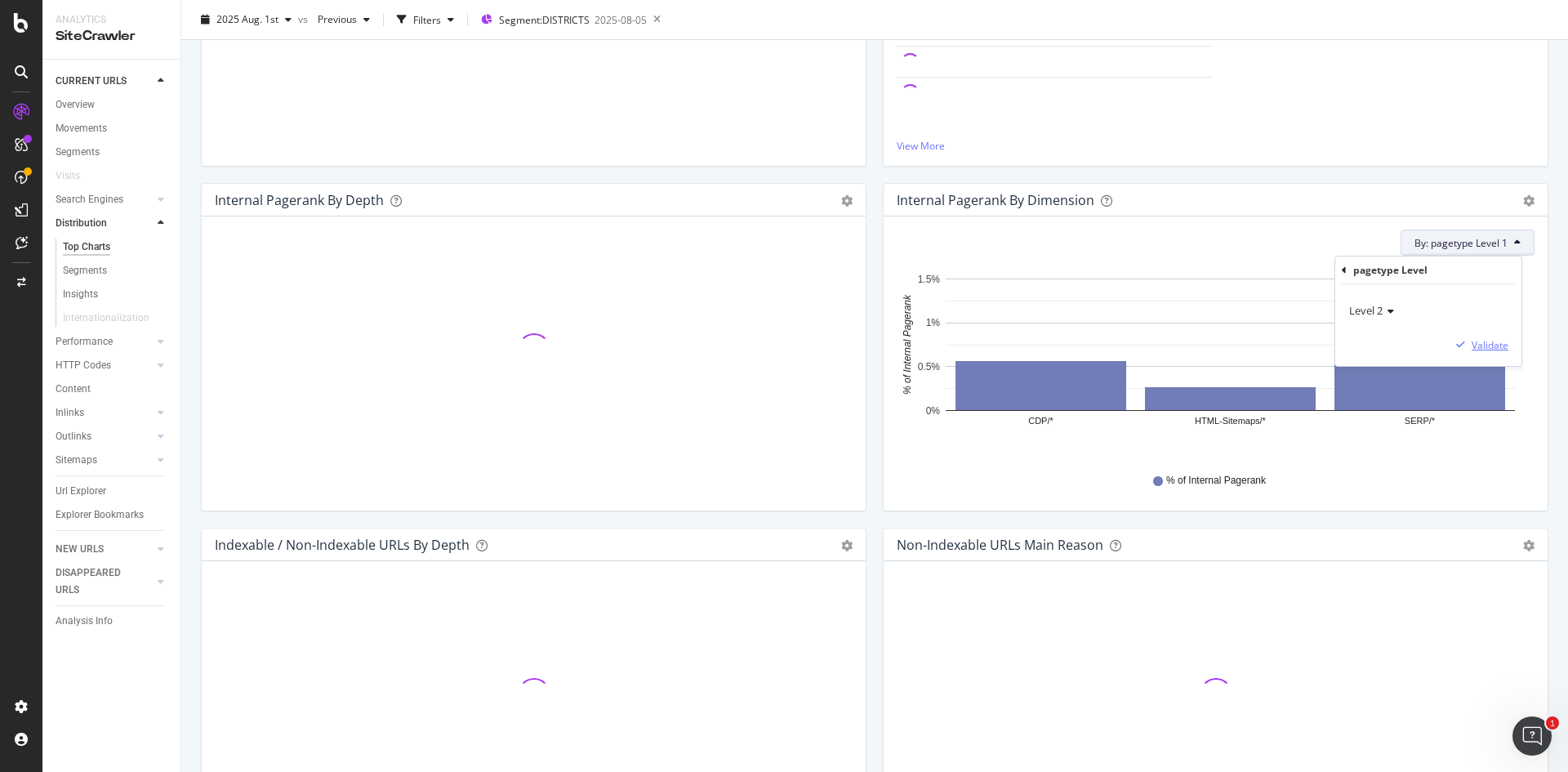click on "Validate" at bounding box center (1490, 345) 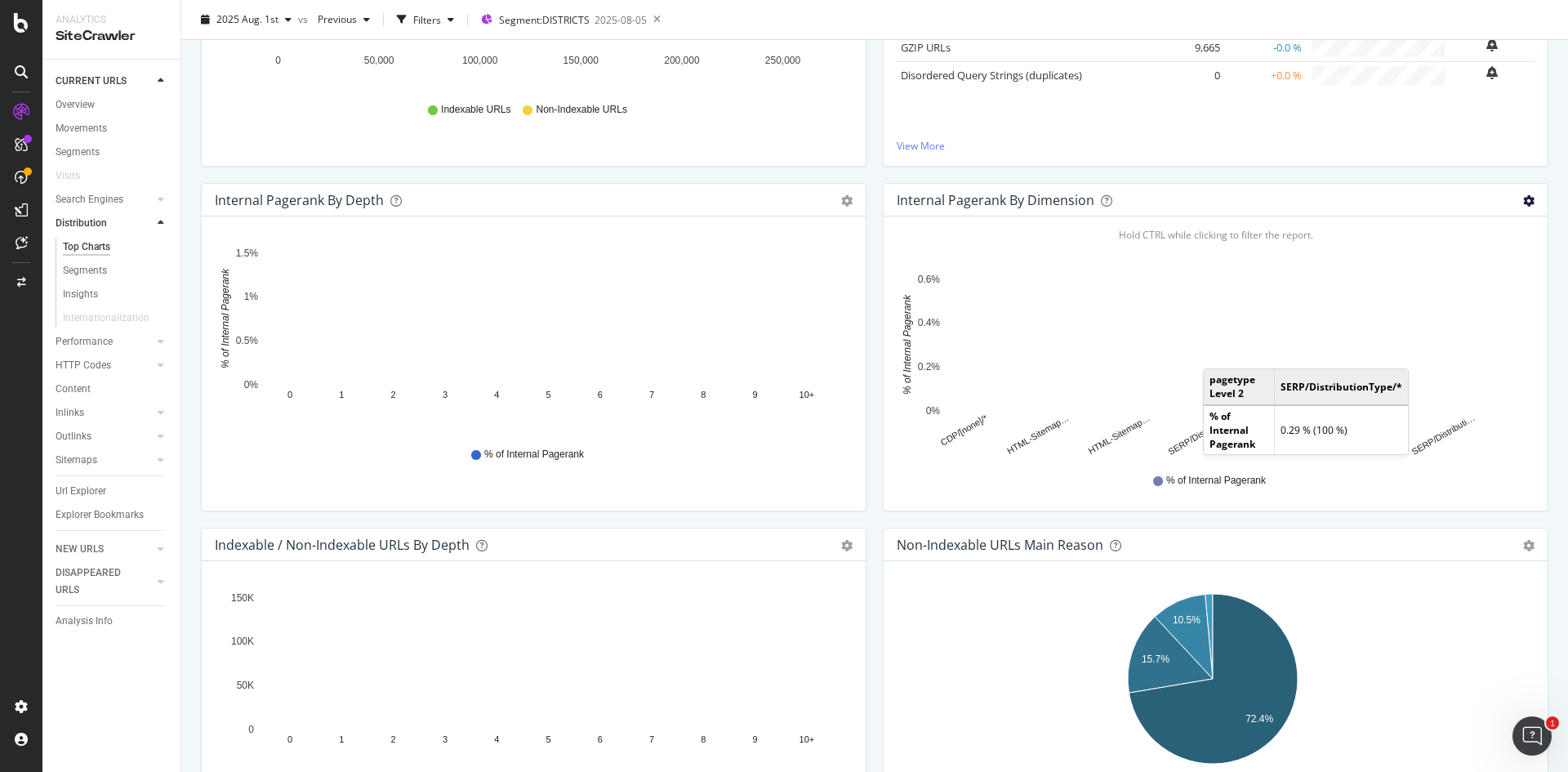 click at bounding box center (1529, 201) 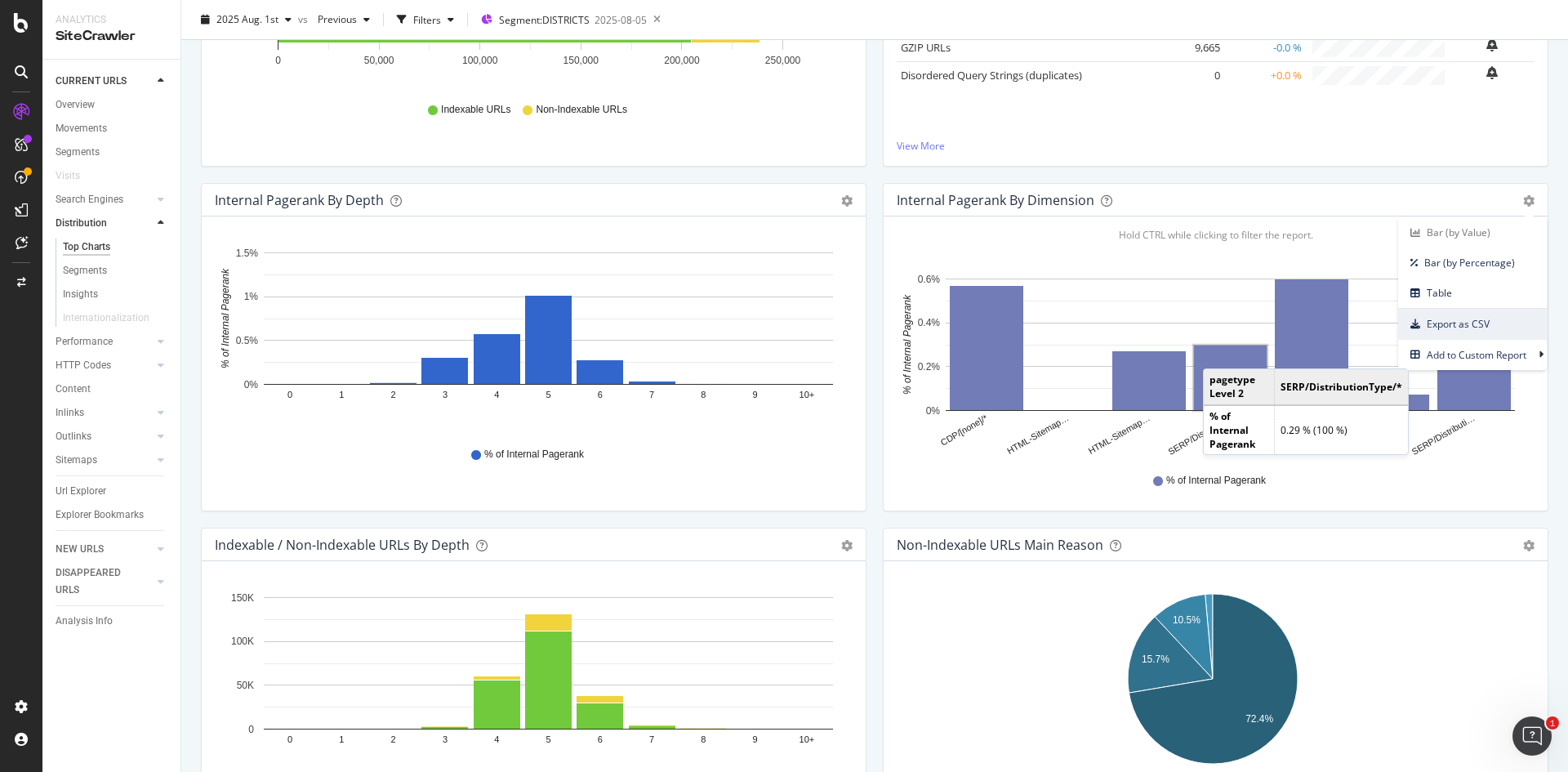 click on "Export as CSV" at bounding box center (1472, 324) 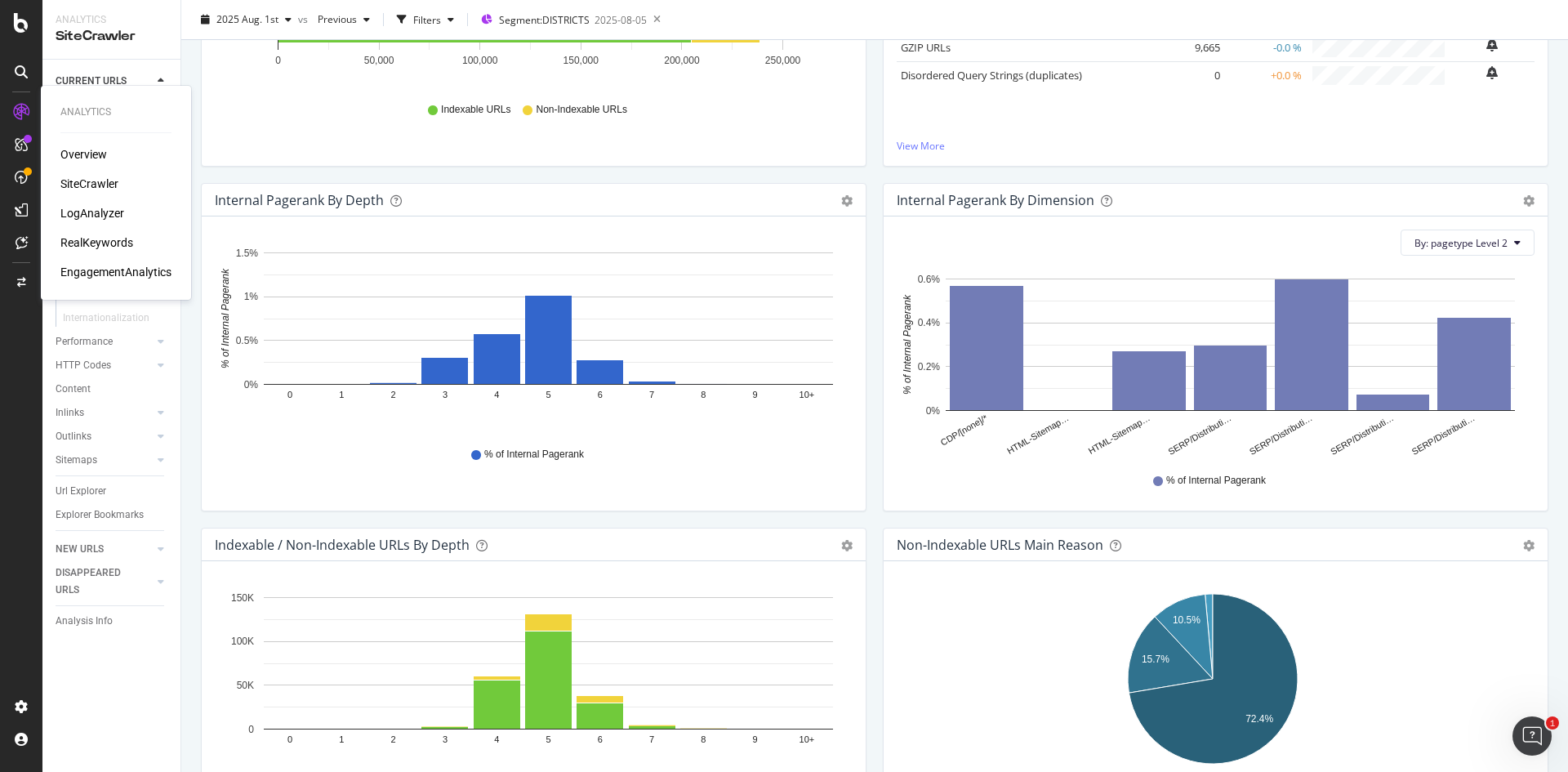 click on "RealKeywords" at bounding box center (96, 243) 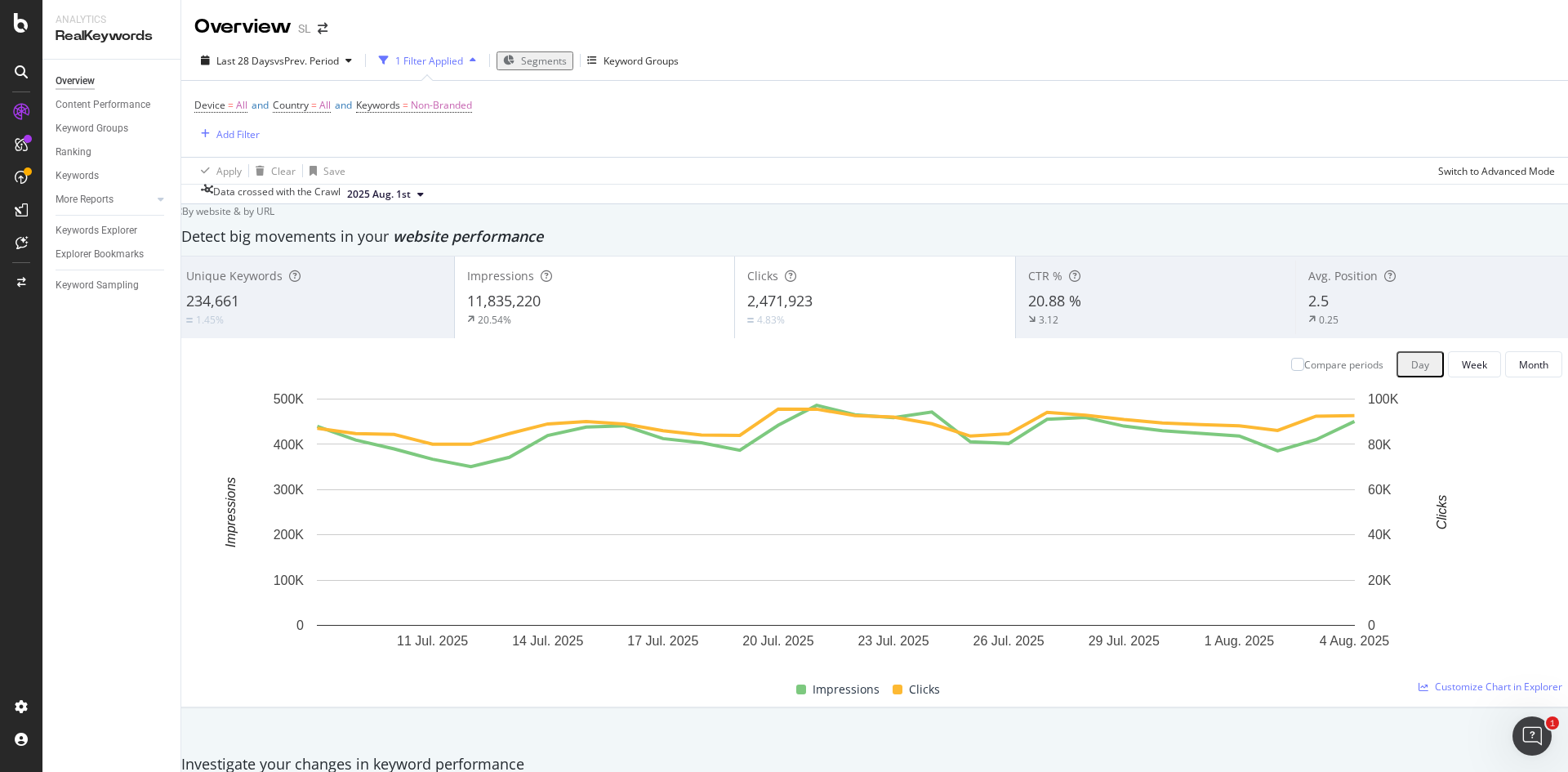 click on "Segments" at bounding box center (544, 60) 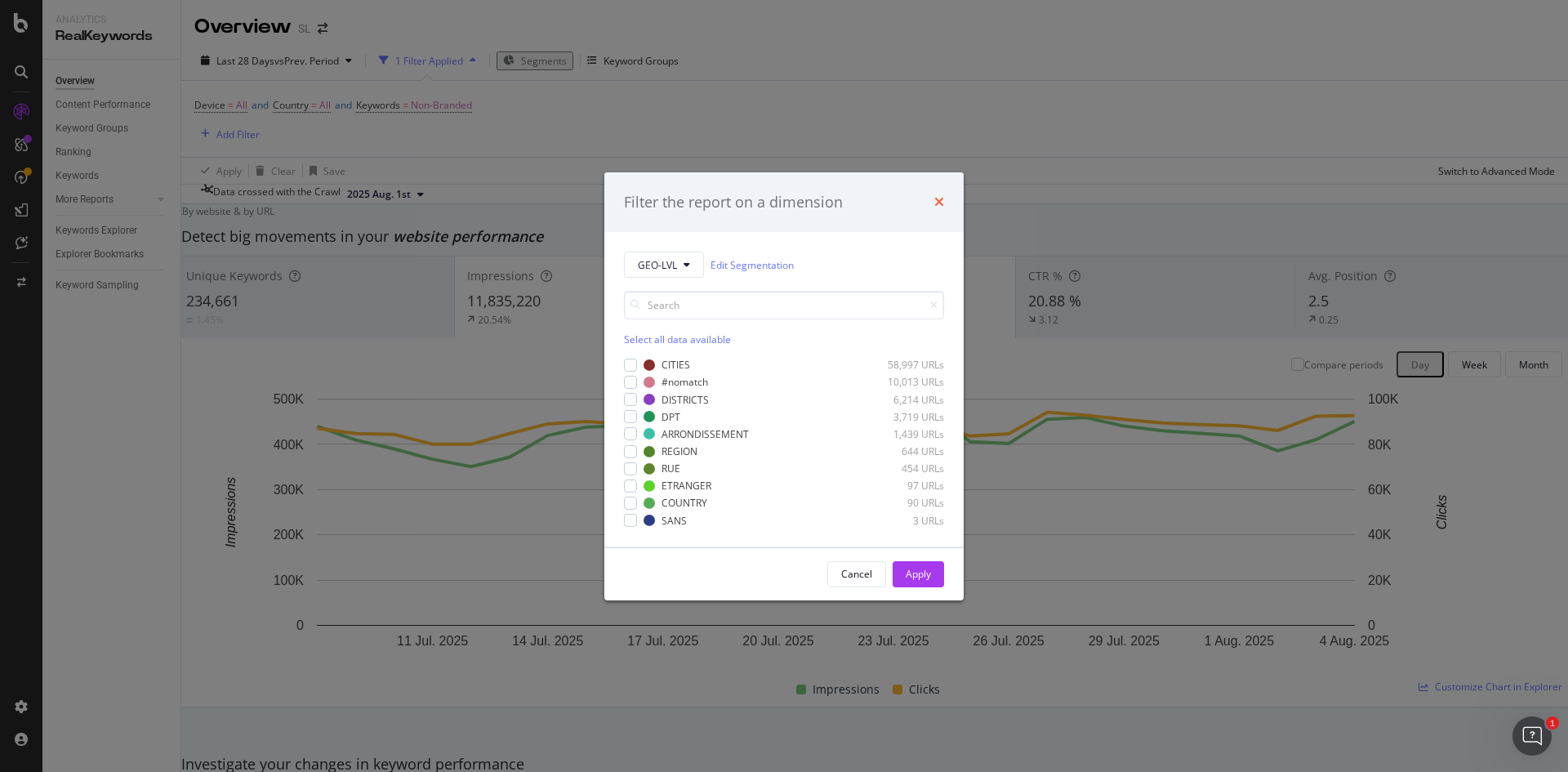 click at bounding box center (939, 202) 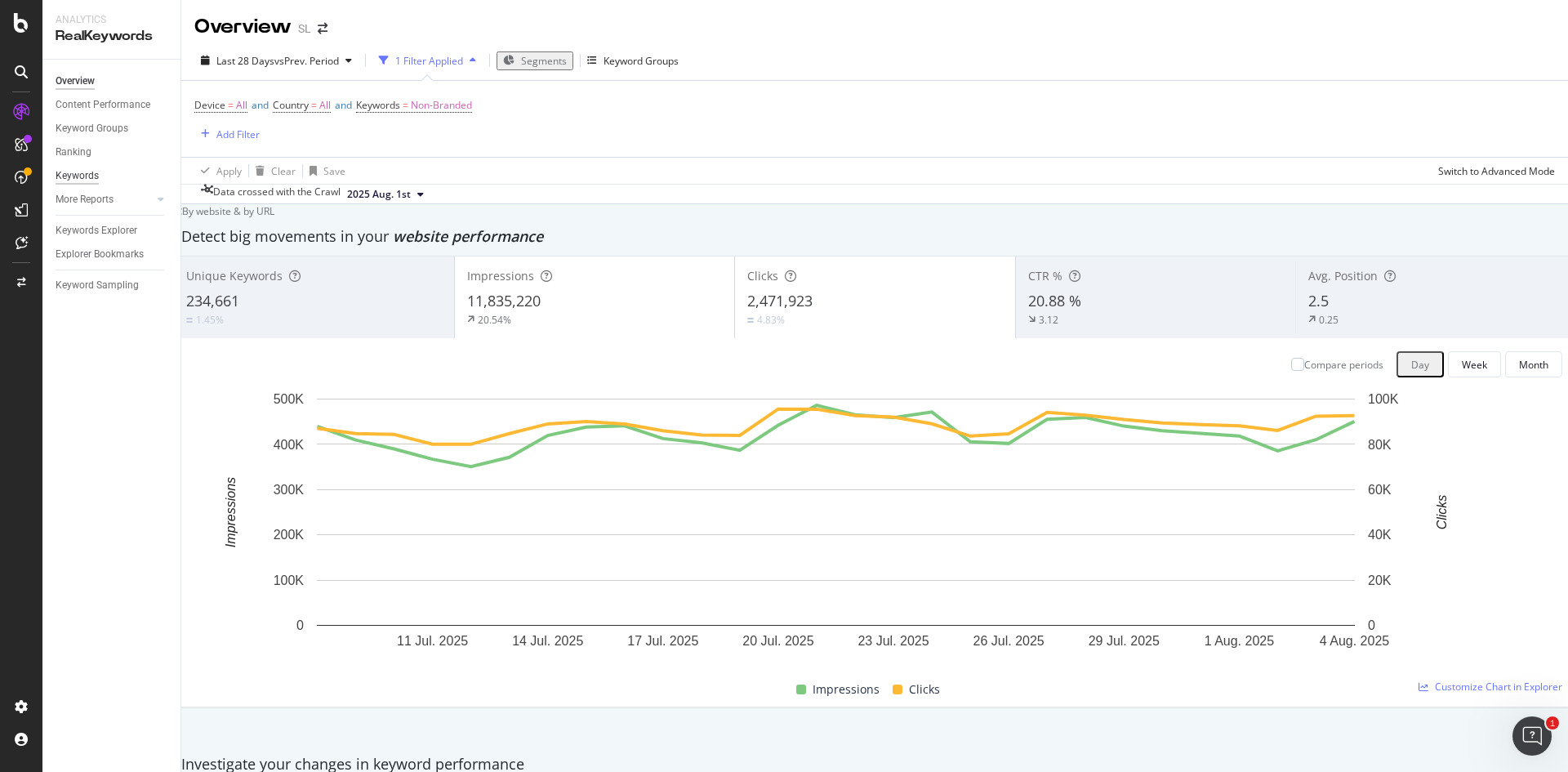 click on "Keywords" at bounding box center (77, 176) 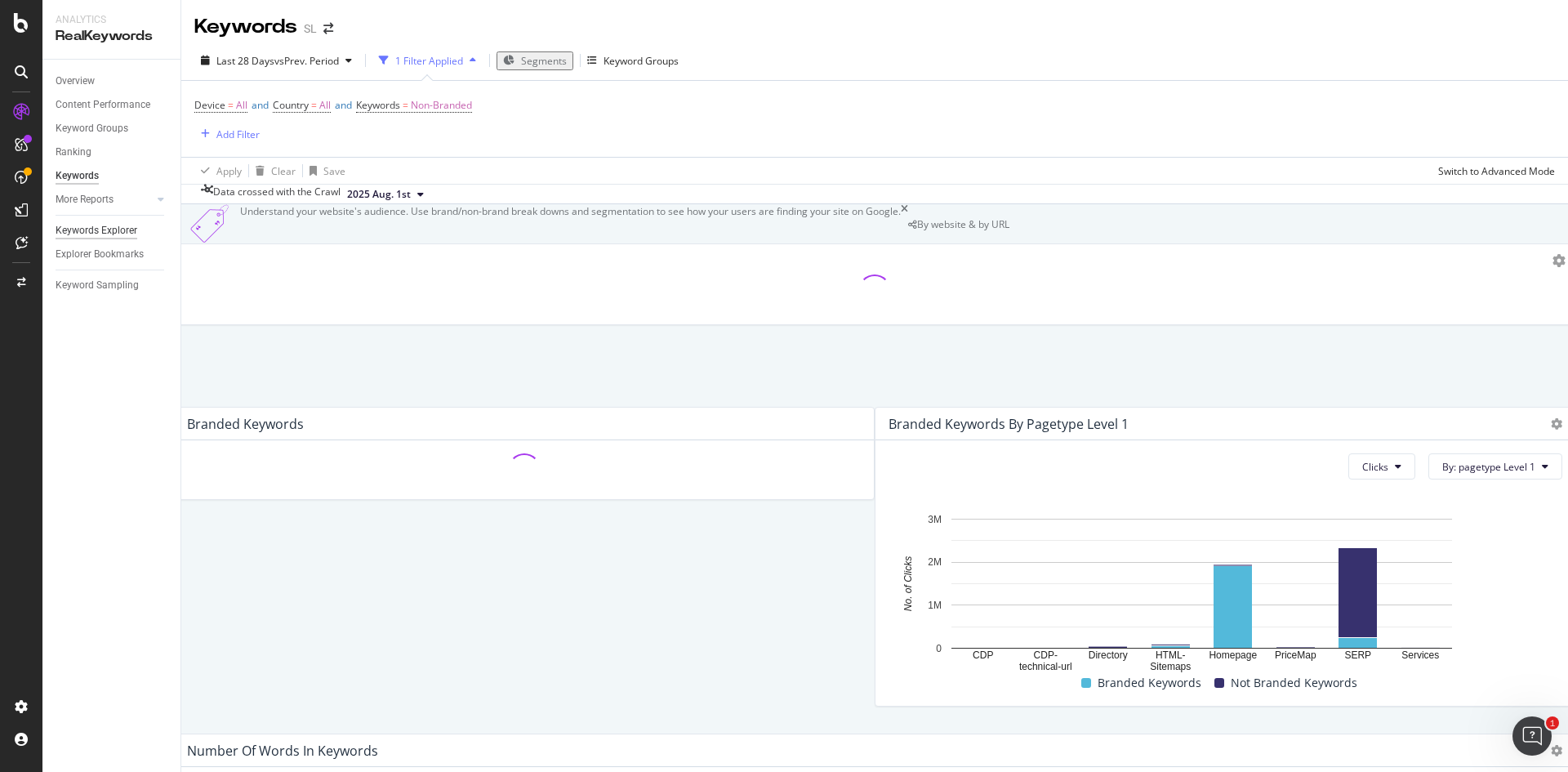 click on "Keywords Explorer" at bounding box center [96, 230] 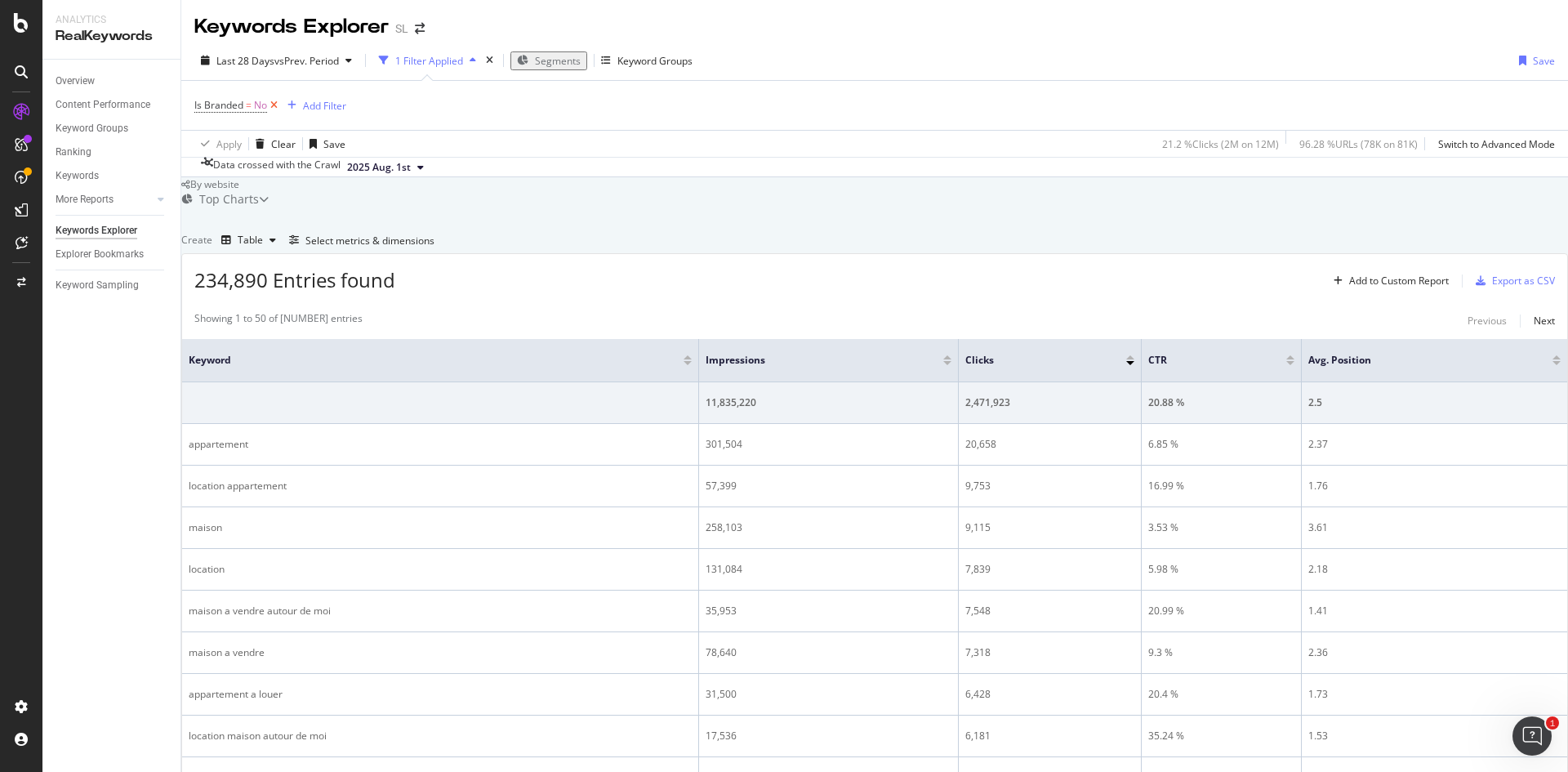 click at bounding box center [274, 105] 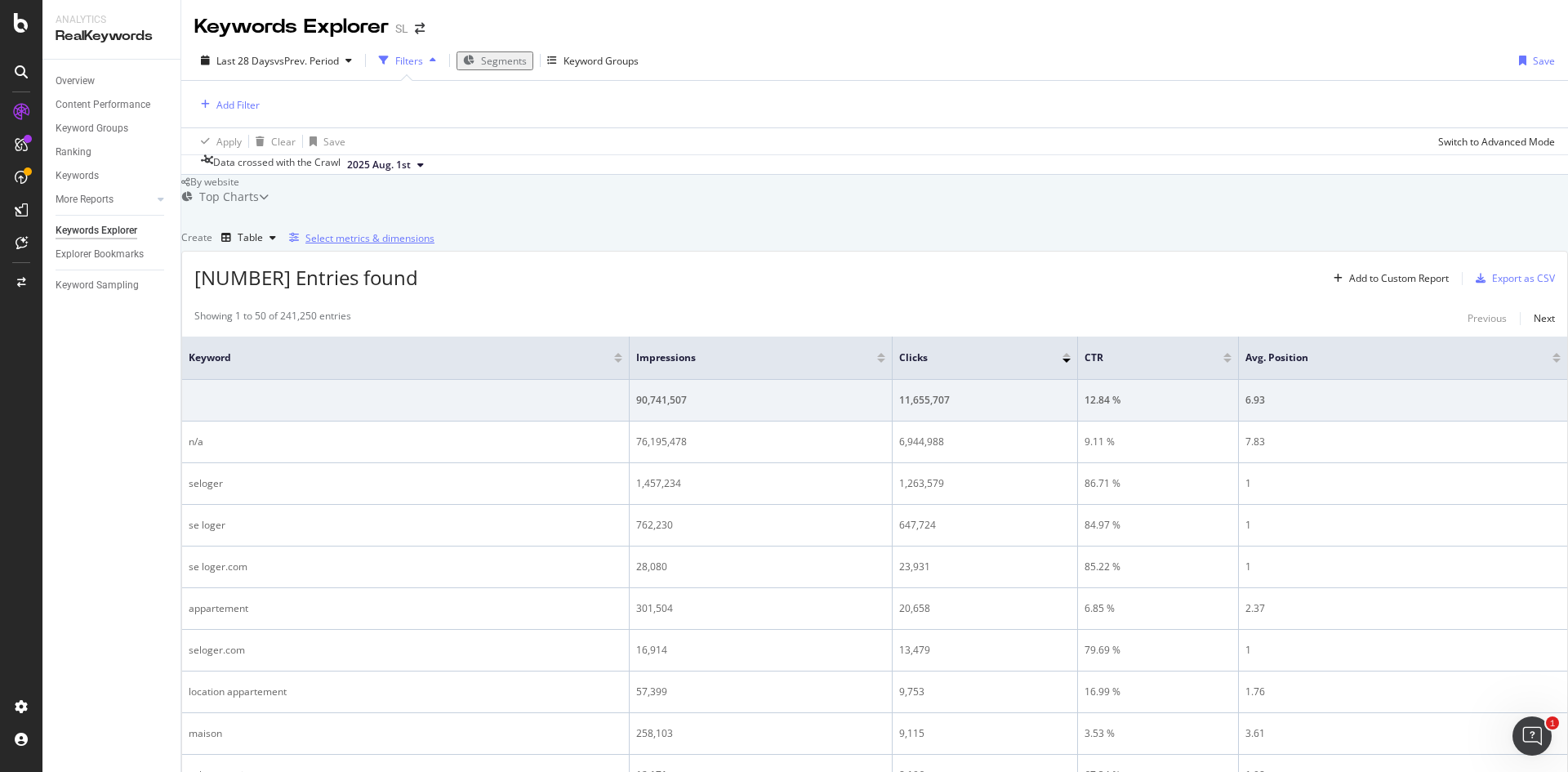 click on "Select metrics & dimensions" at bounding box center [370, 238] 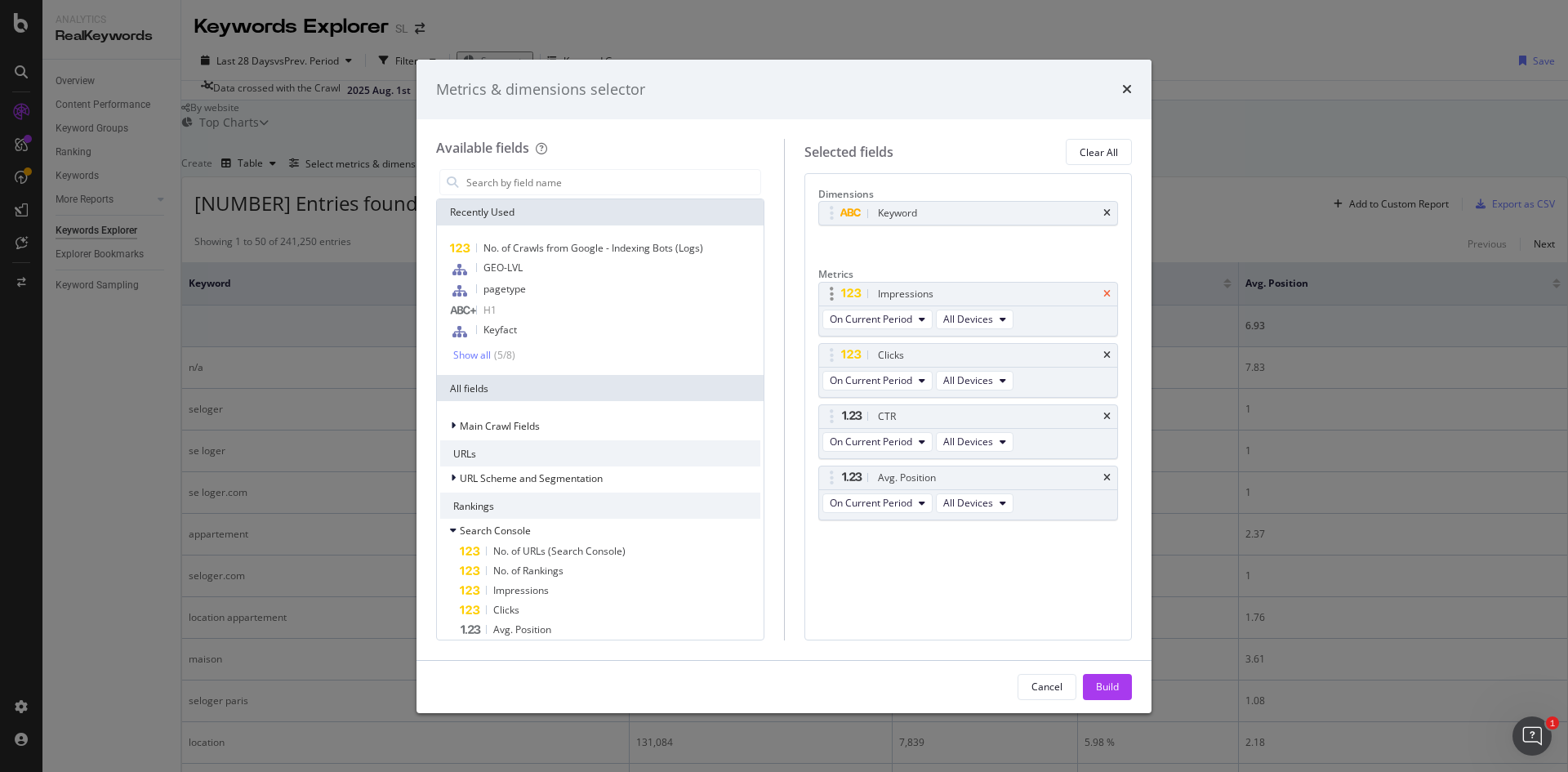 click at bounding box center (1107, 294) 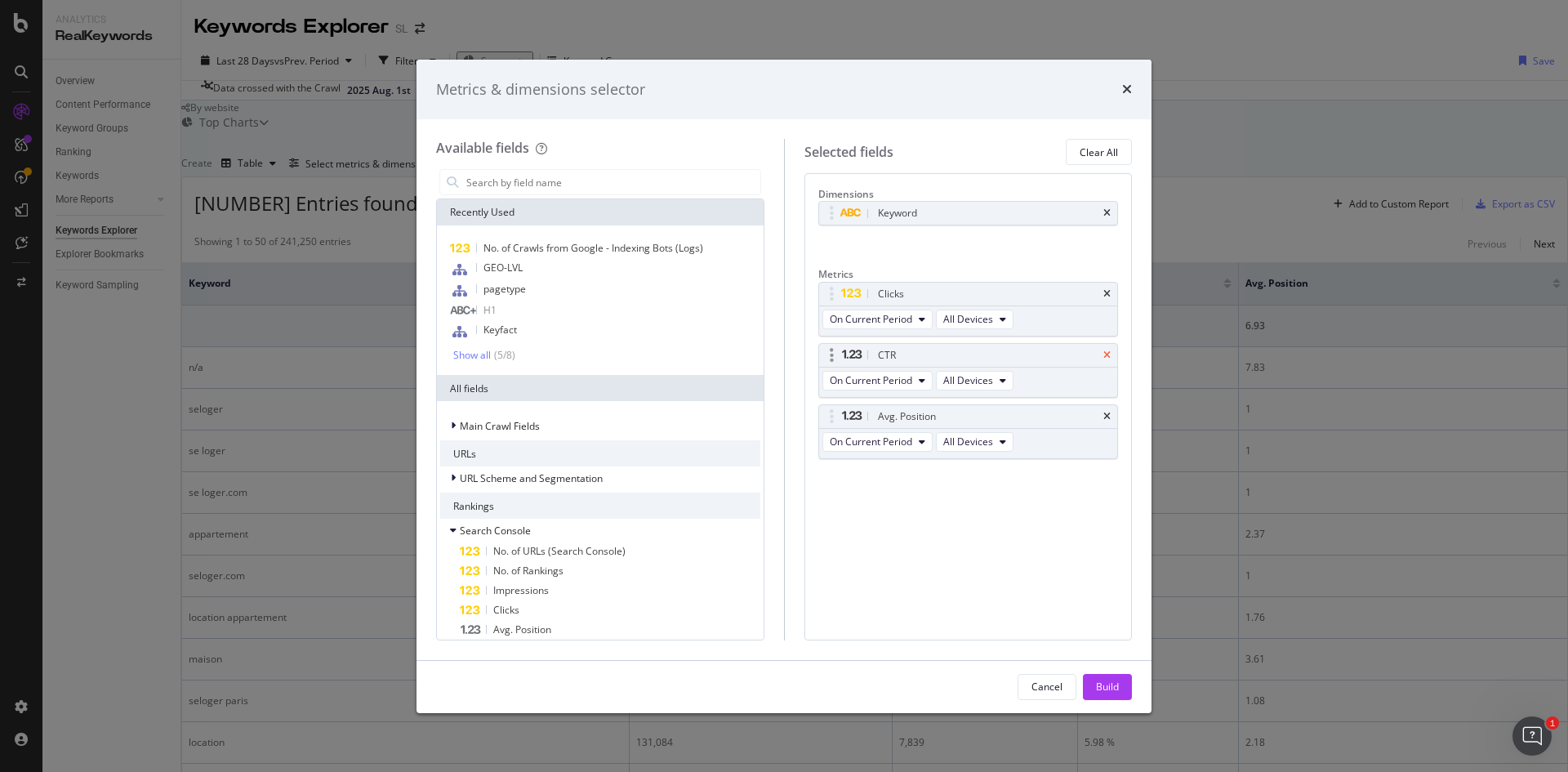 click at bounding box center [1107, 355] 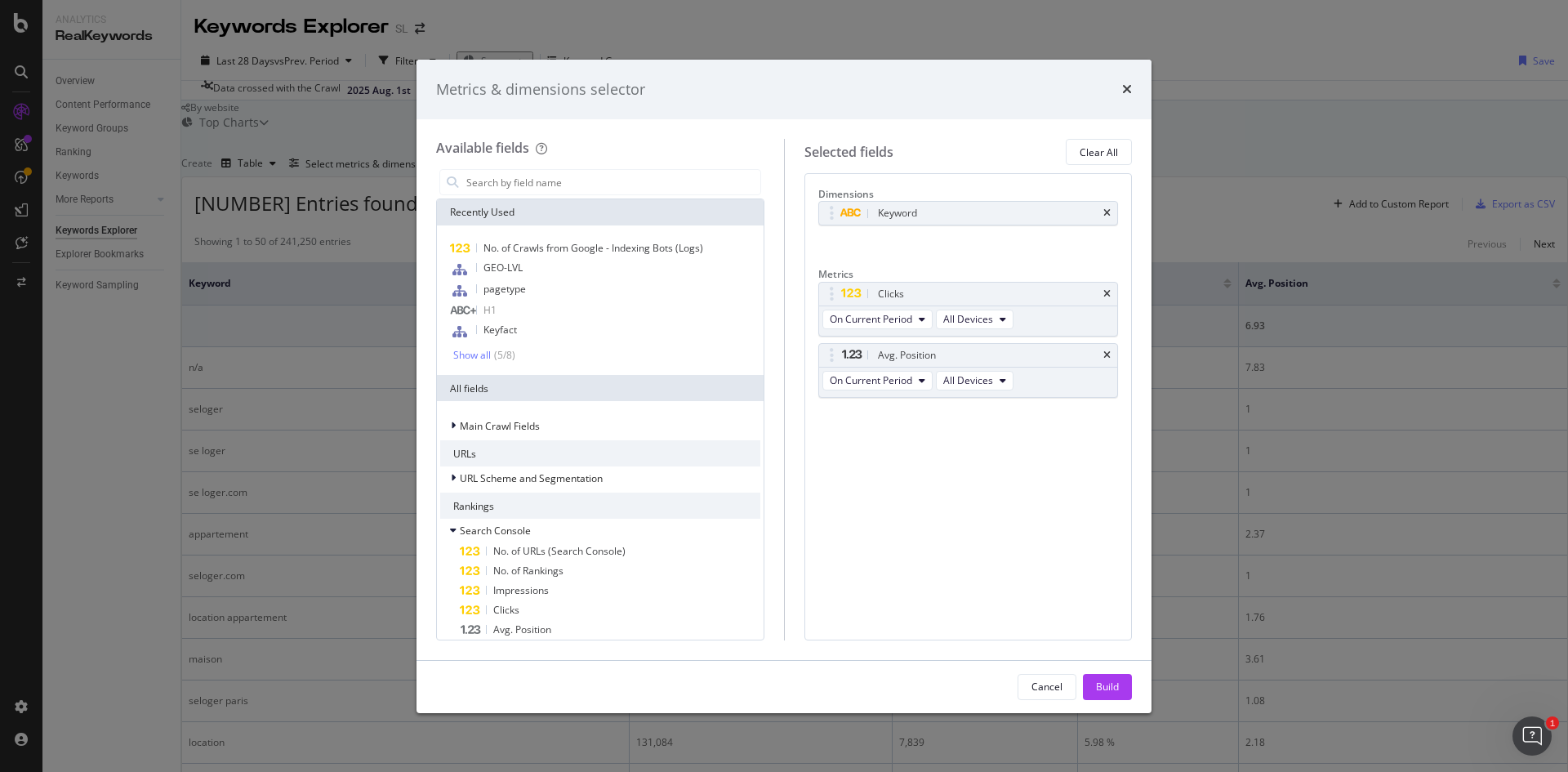 click at bounding box center [1107, 355] 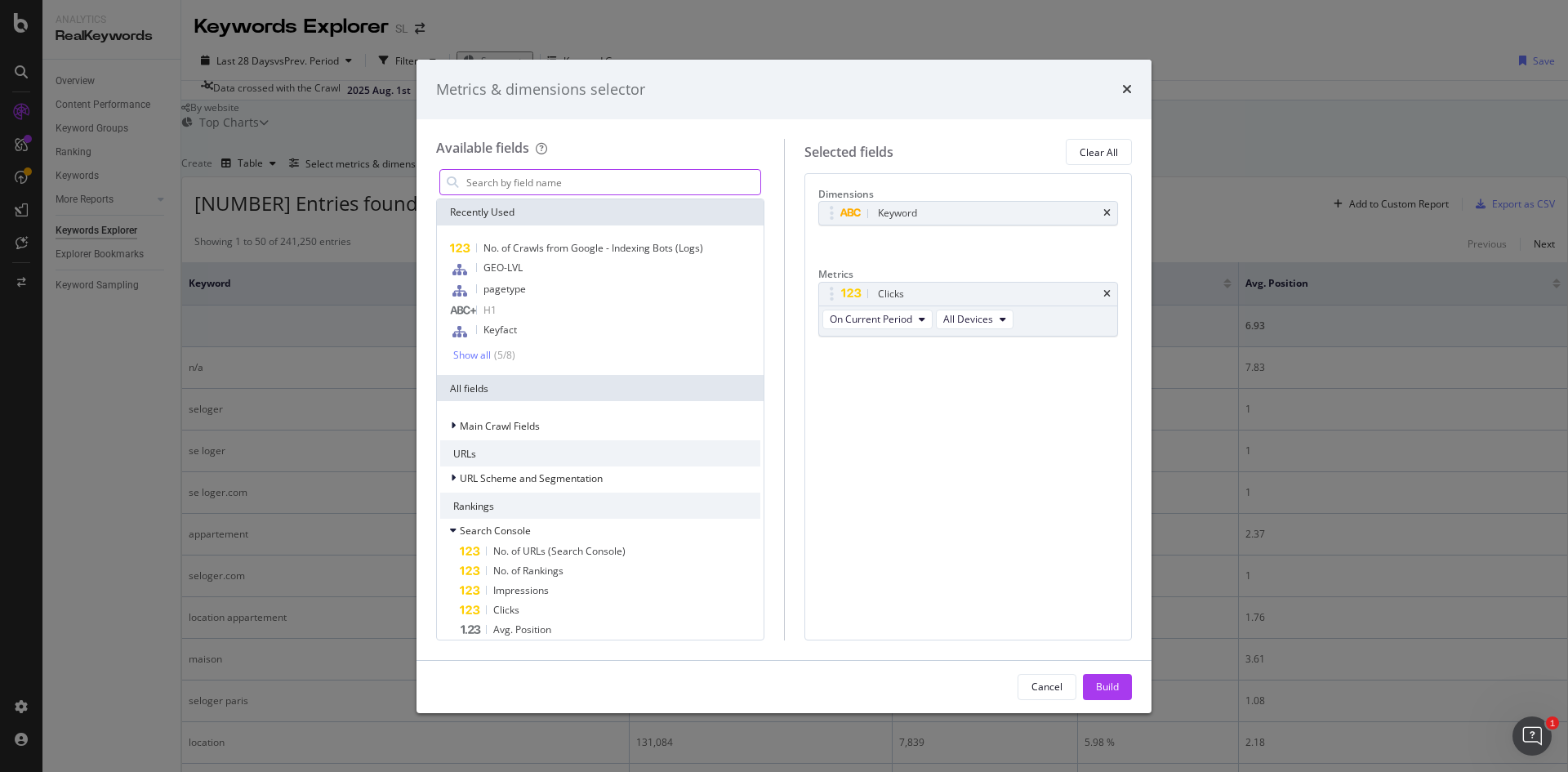 click at bounding box center (612, 182) 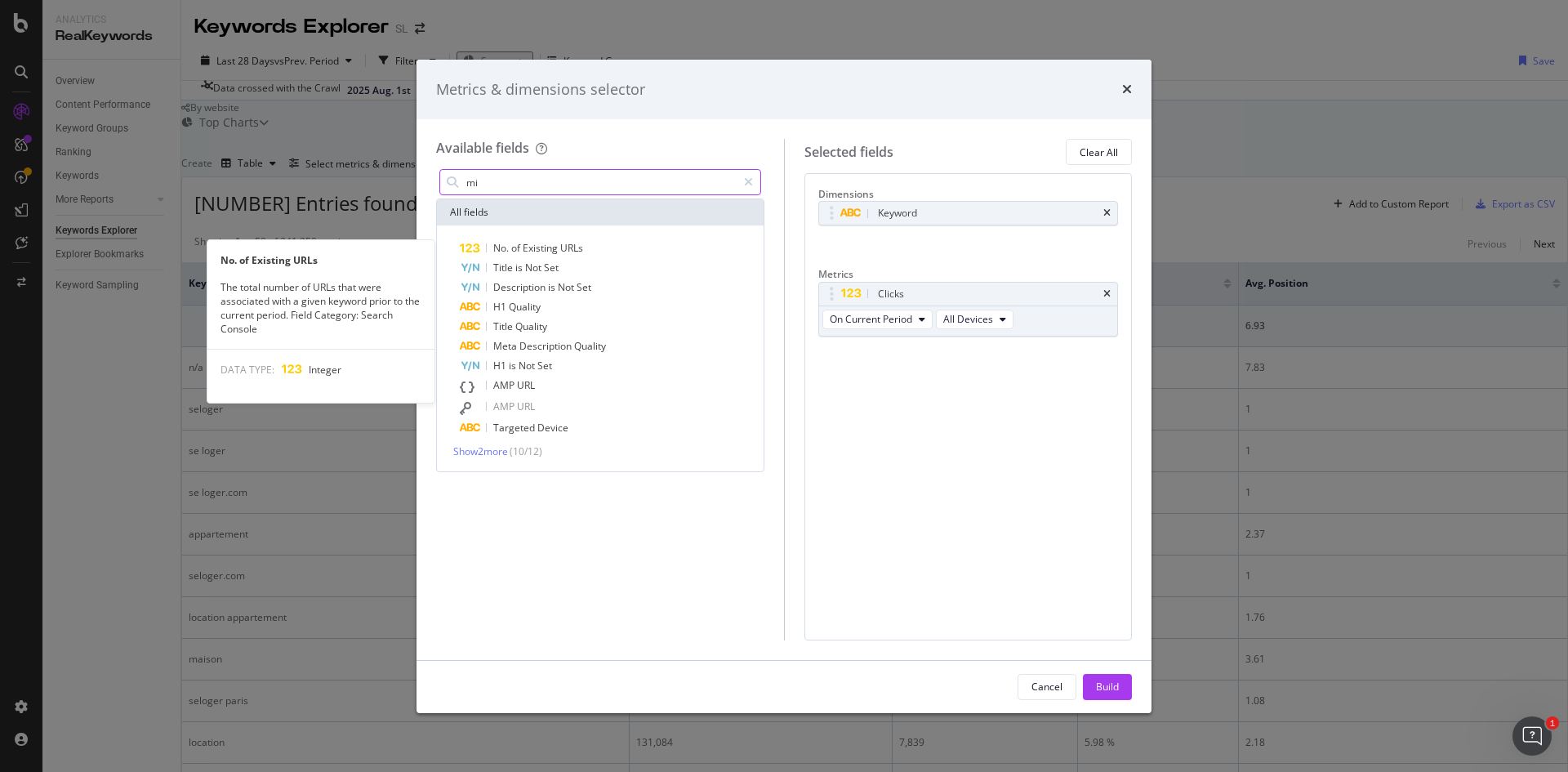 type on "m" 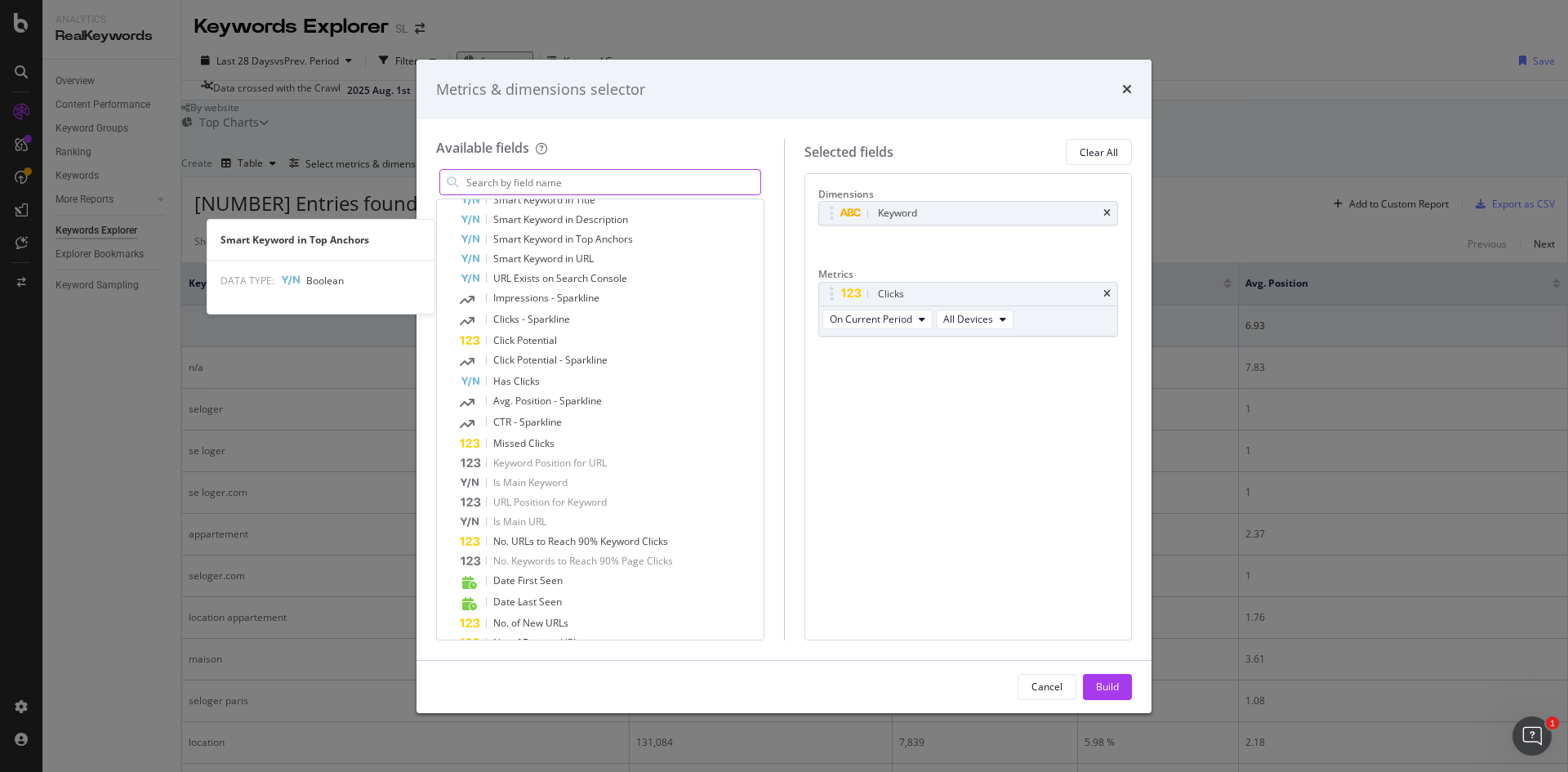 scroll, scrollTop: 883, scrollLeft: 0, axis: vertical 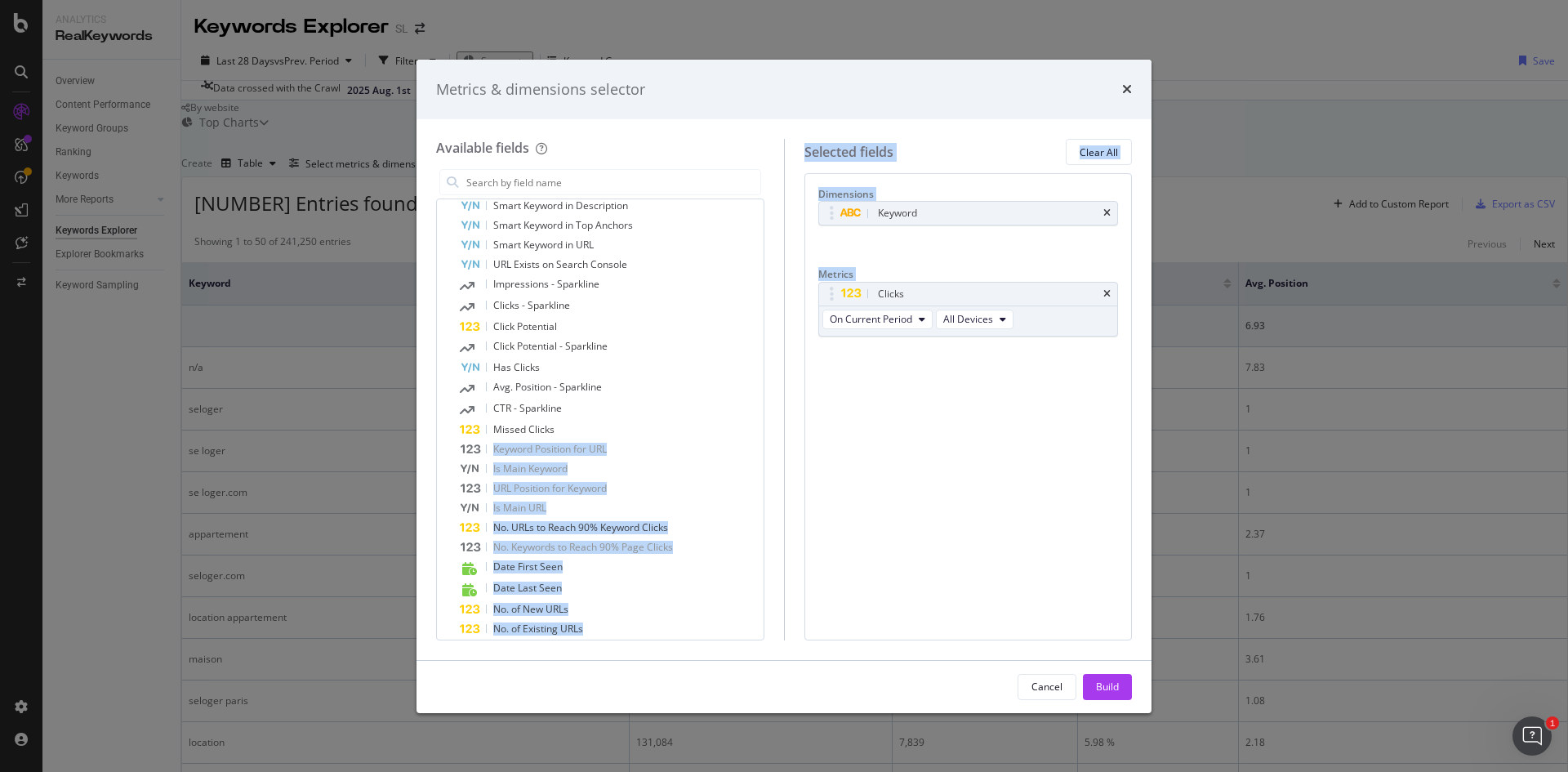 drag, startPoint x: 553, startPoint y: 420, endPoint x: 923, endPoint y: 402, distance: 370.4376 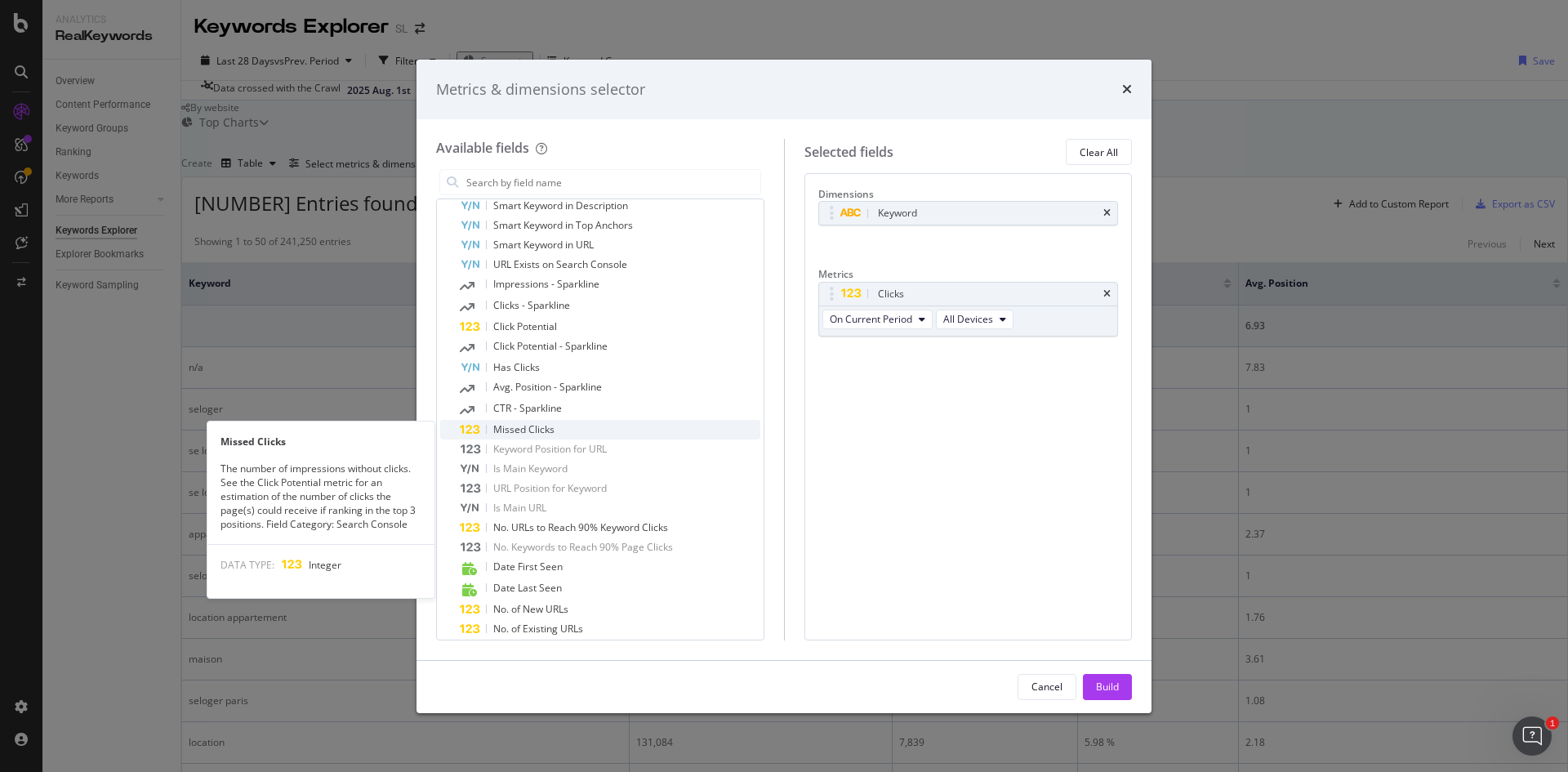 click on "Missed Clicks" at bounding box center [523, 429] 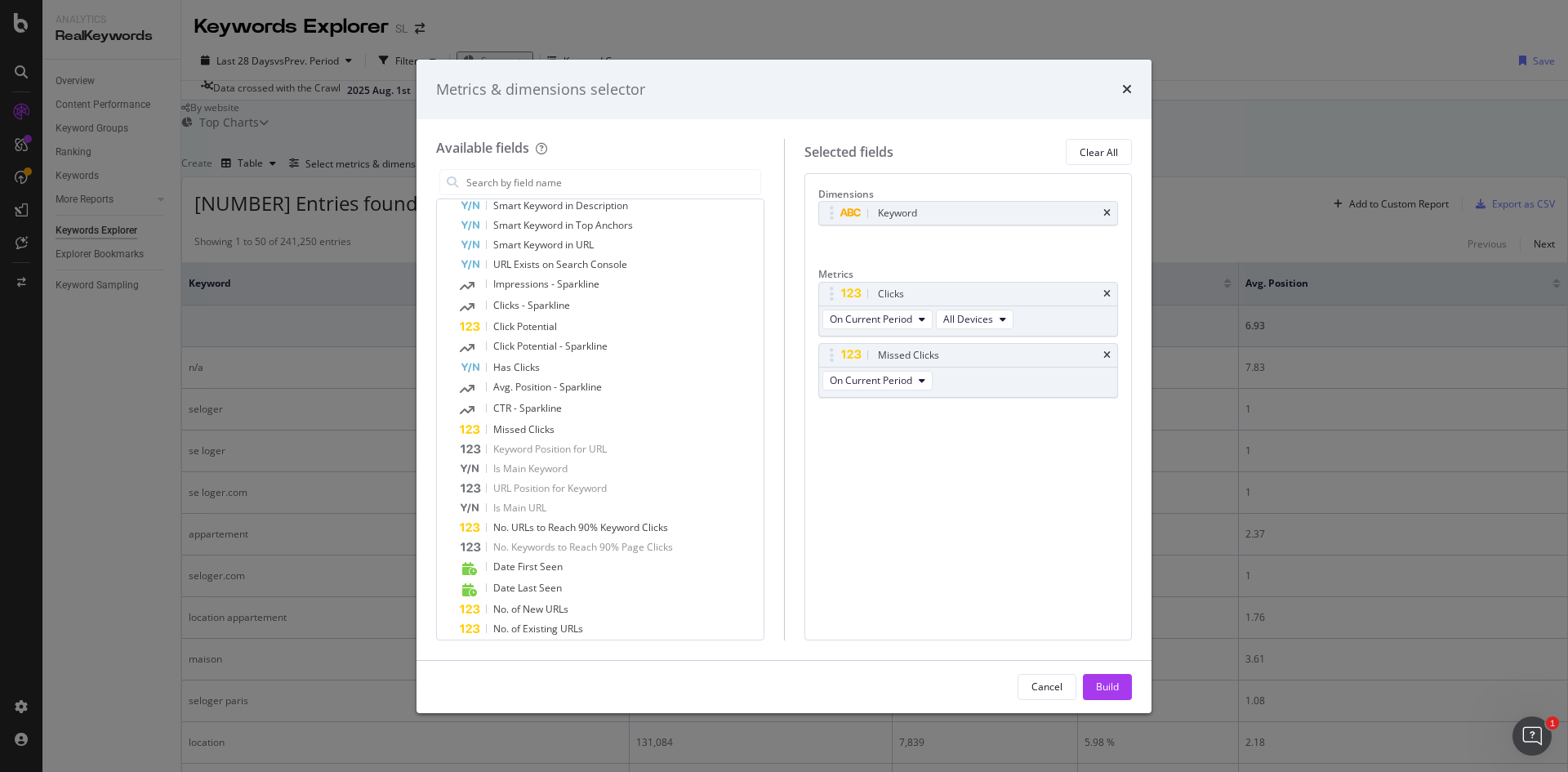 click on "Clicks On Current Period All Devices Missed Clicks On Current Period You can use this field as a  metric" at bounding box center [969, 357] 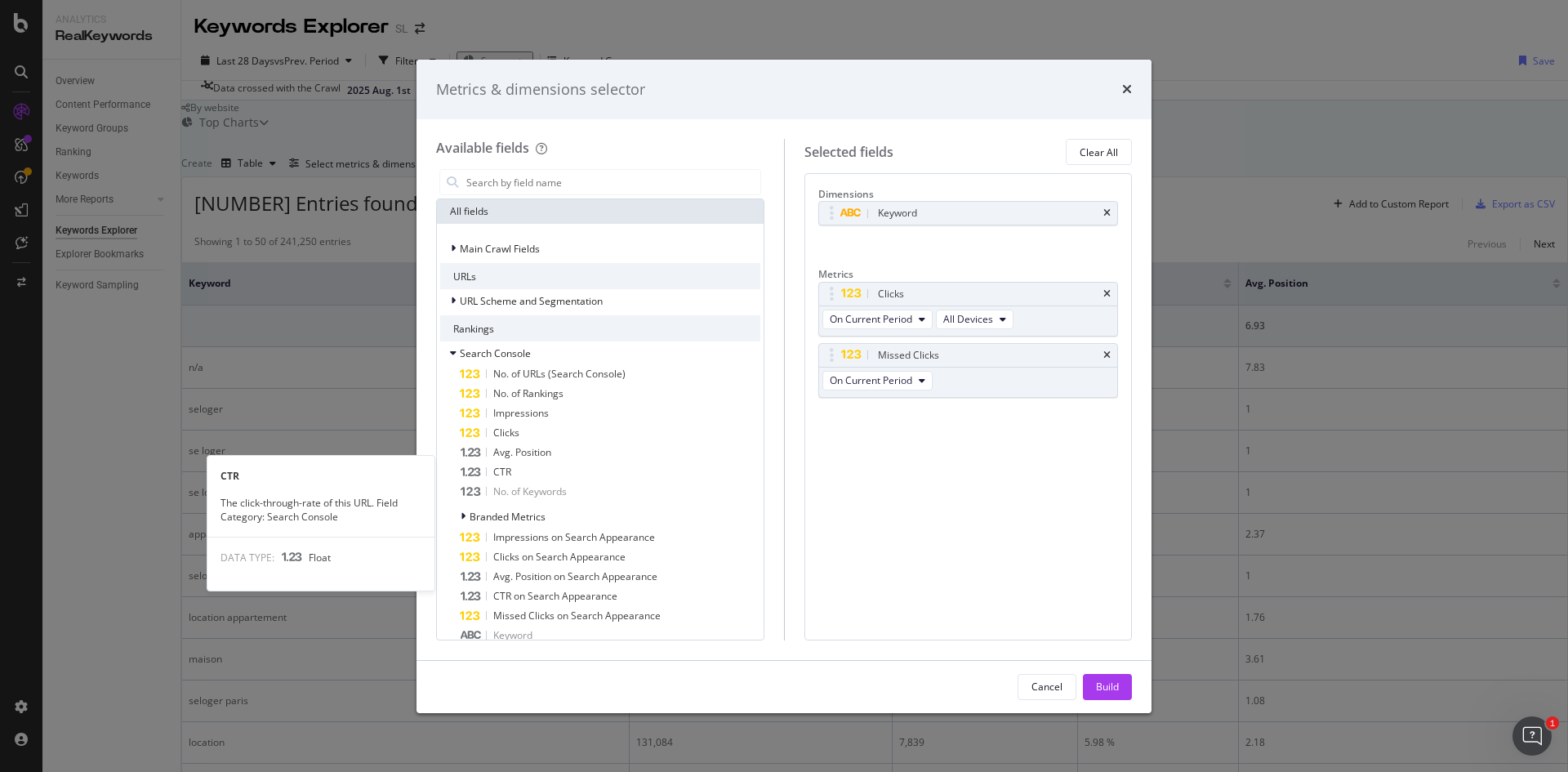 scroll, scrollTop: 149, scrollLeft: 0, axis: vertical 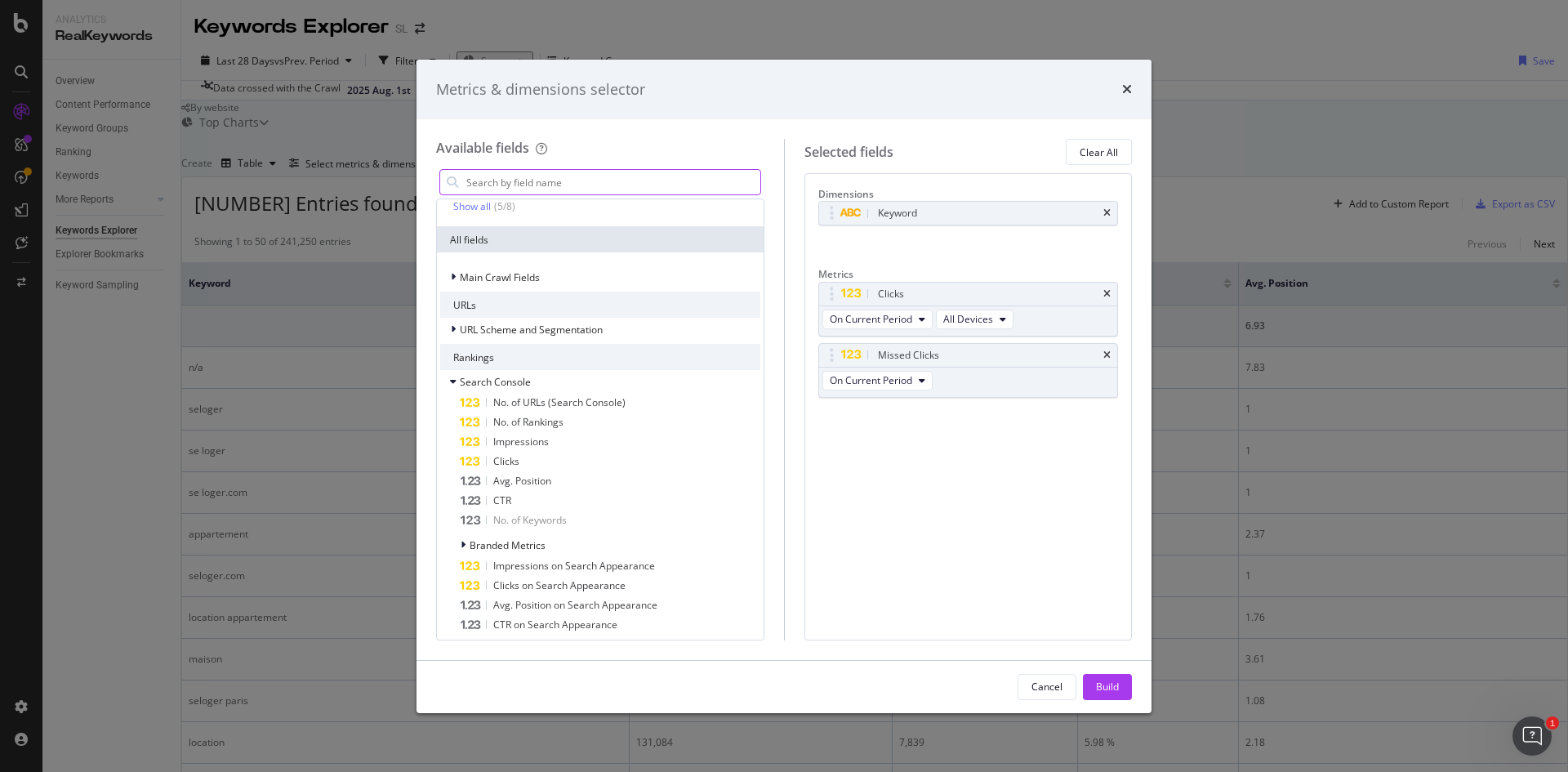 click at bounding box center (612, 182) 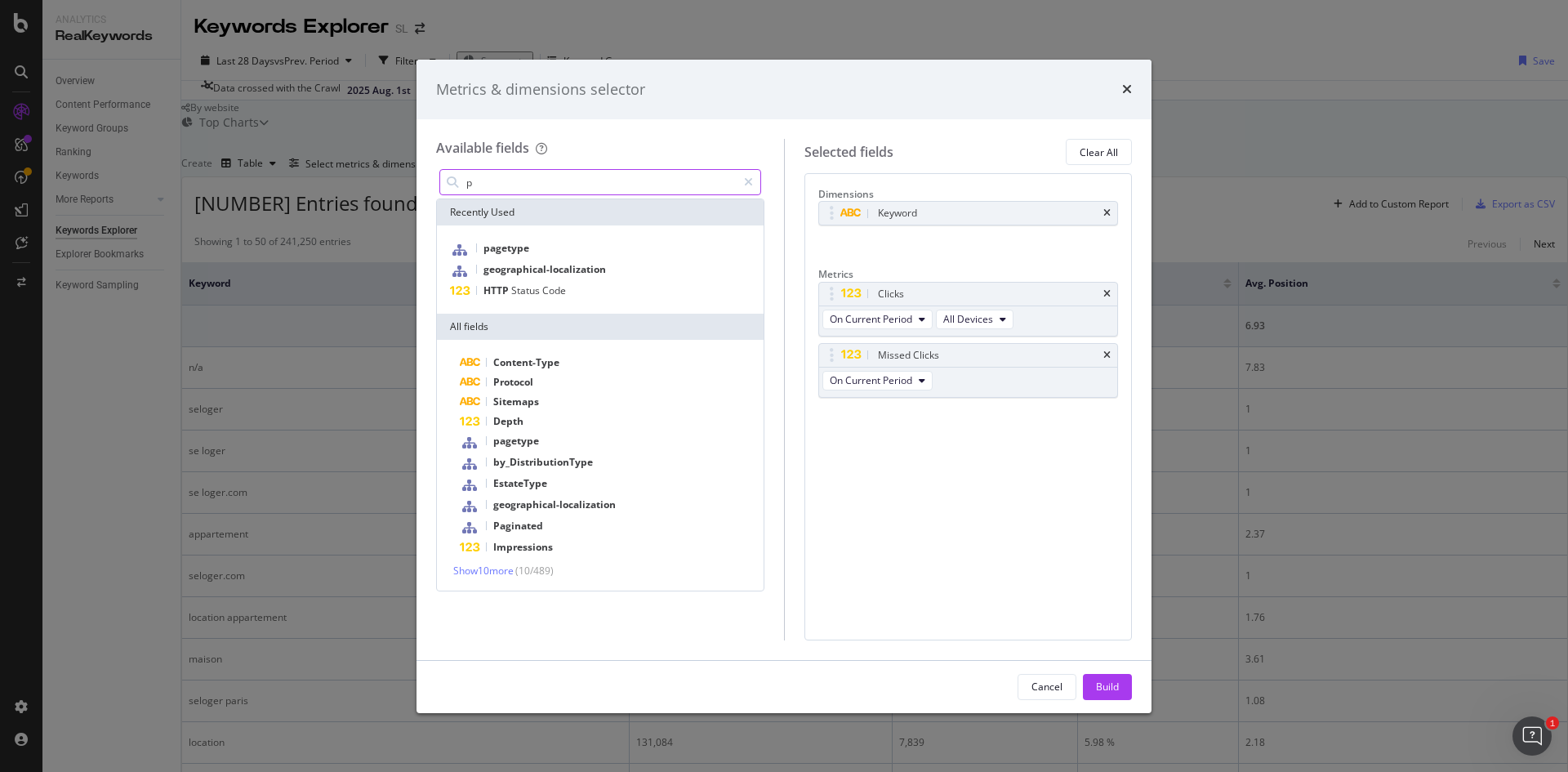 scroll, scrollTop: 0, scrollLeft: 0, axis: both 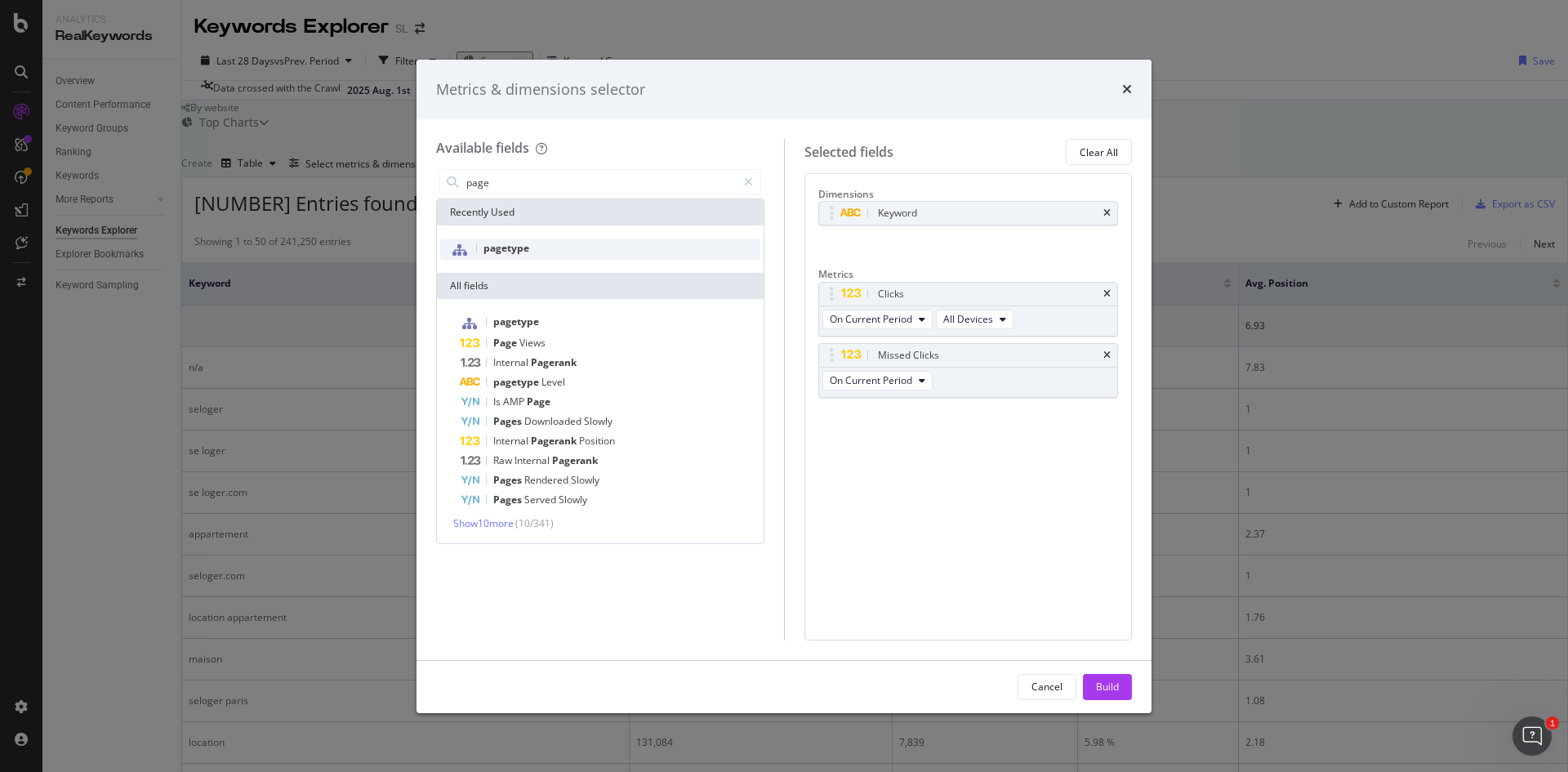 click on "pagetype" at bounding box center [506, 248] 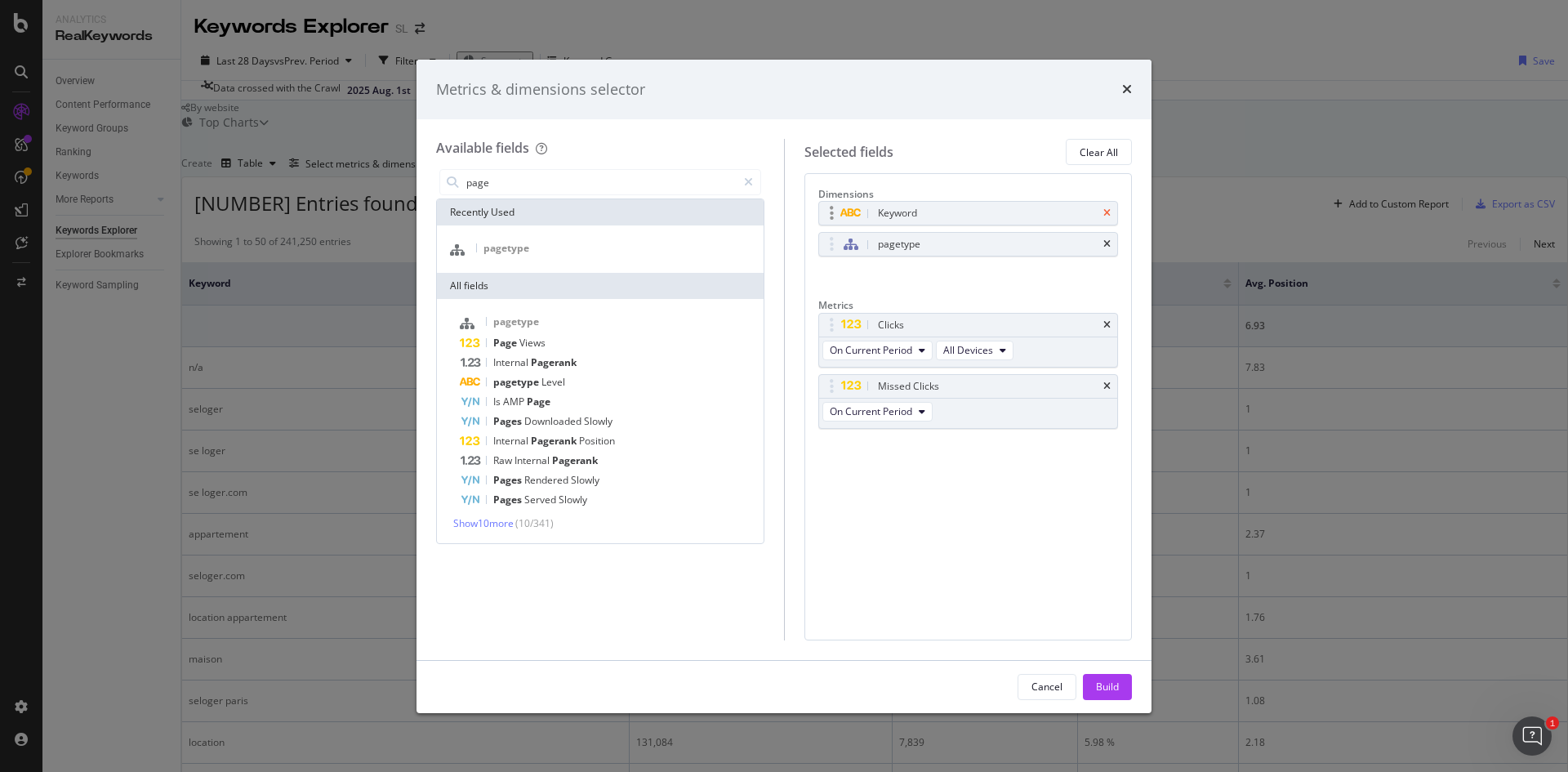 click at bounding box center [1107, 213] 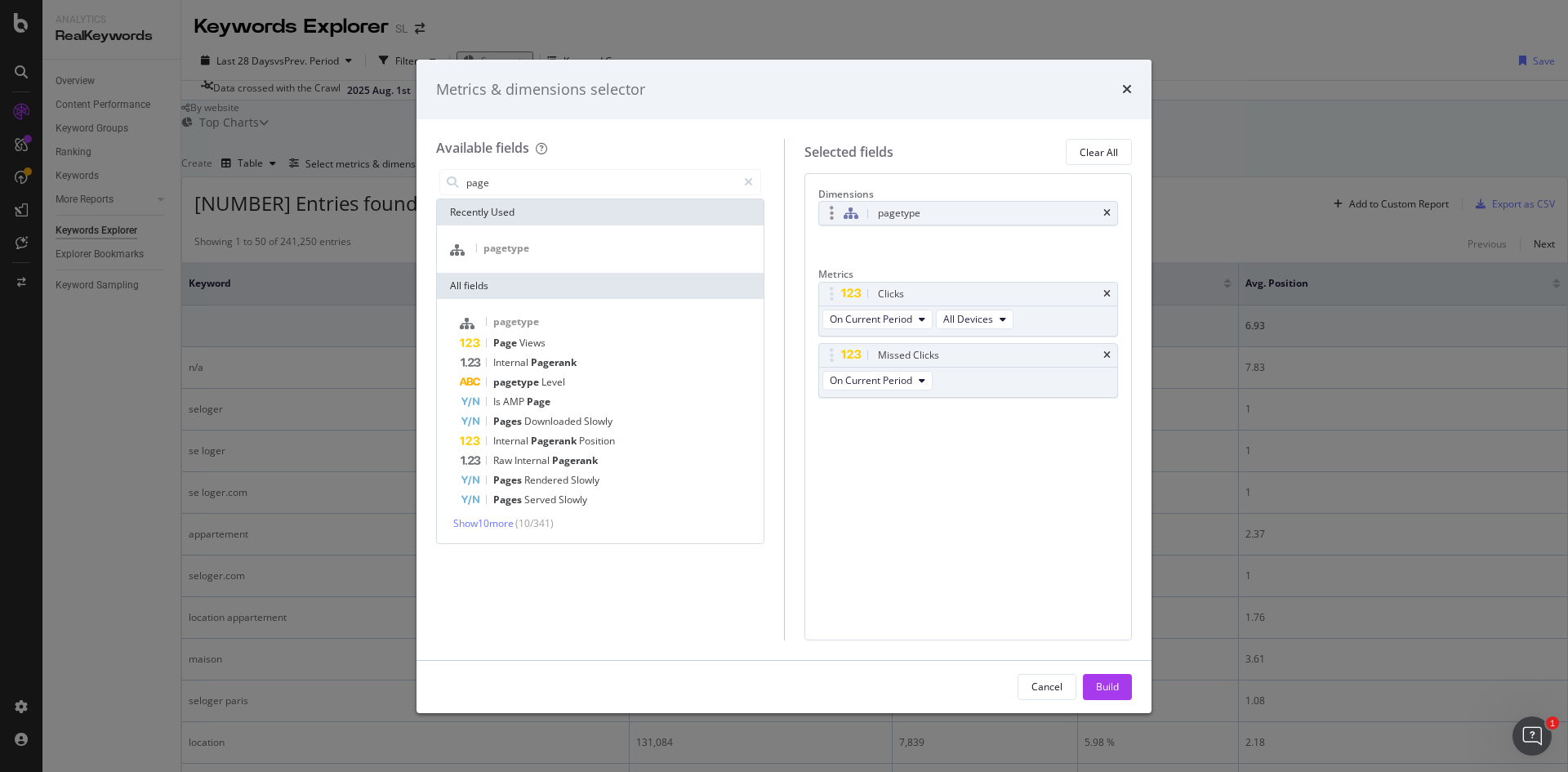 click on "pagetype" at bounding box center (987, 213) 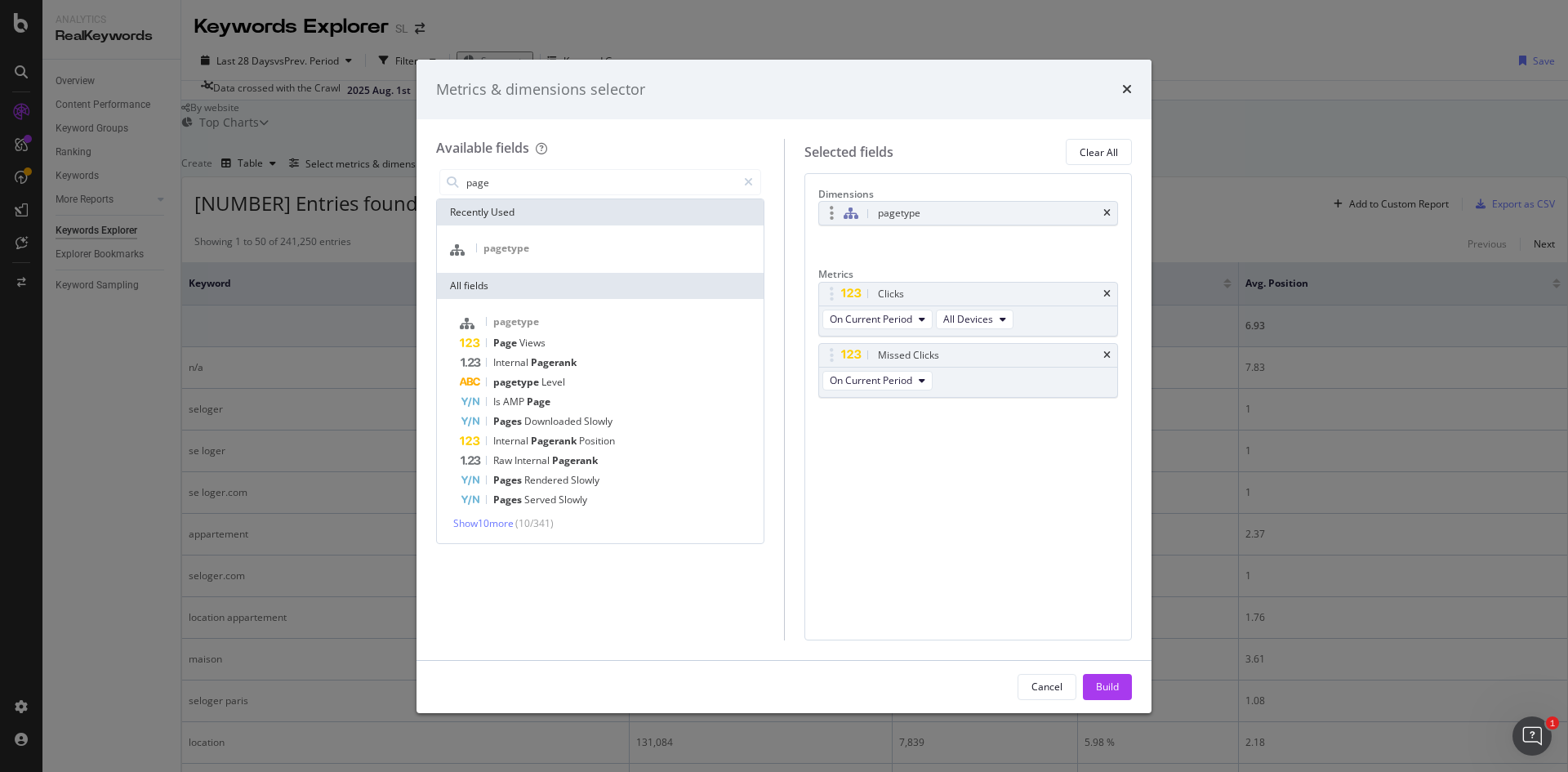 click on "pagetype" at bounding box center (899, 213) 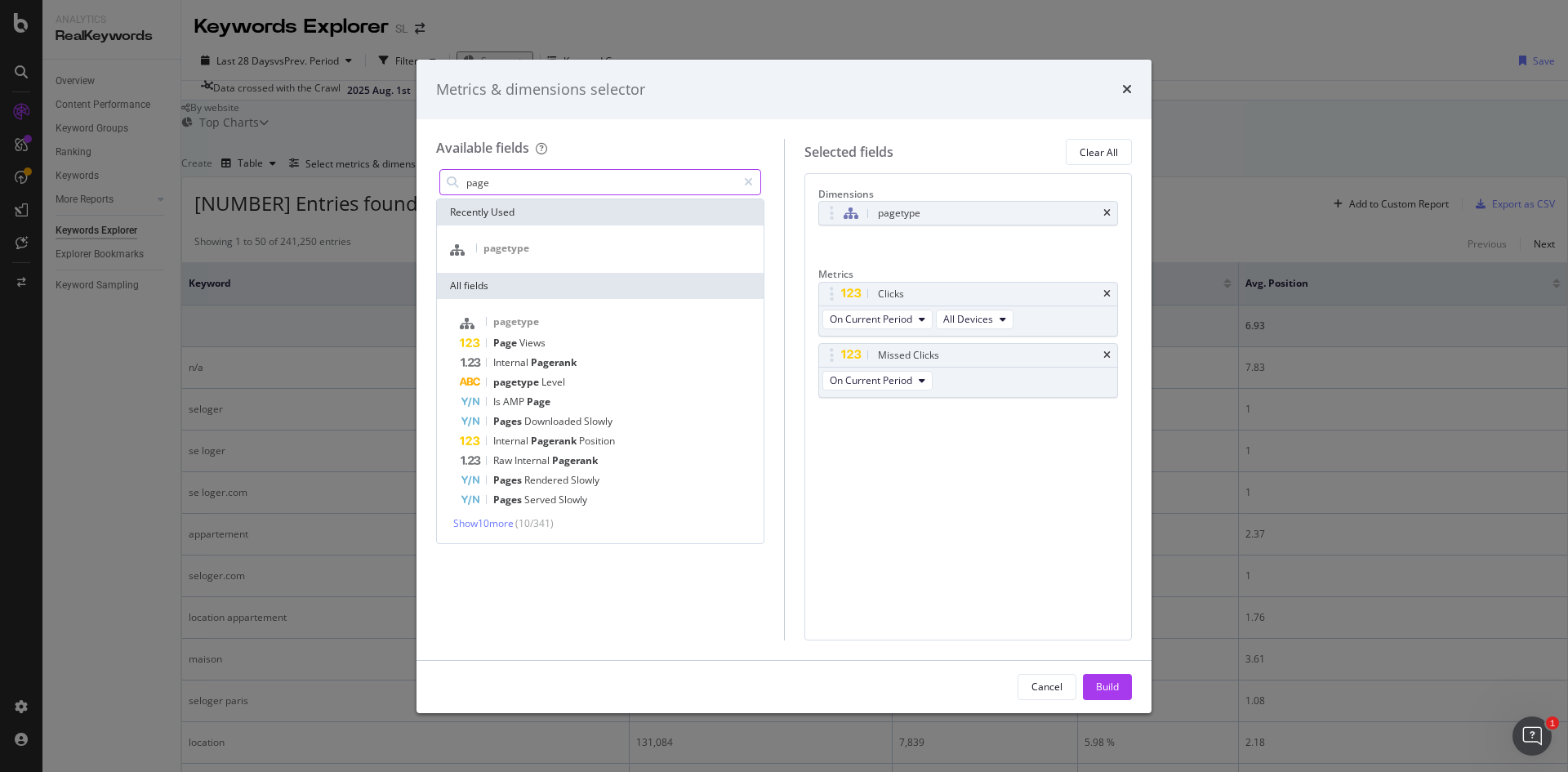 click on "page" at bounding box center [600, 182] 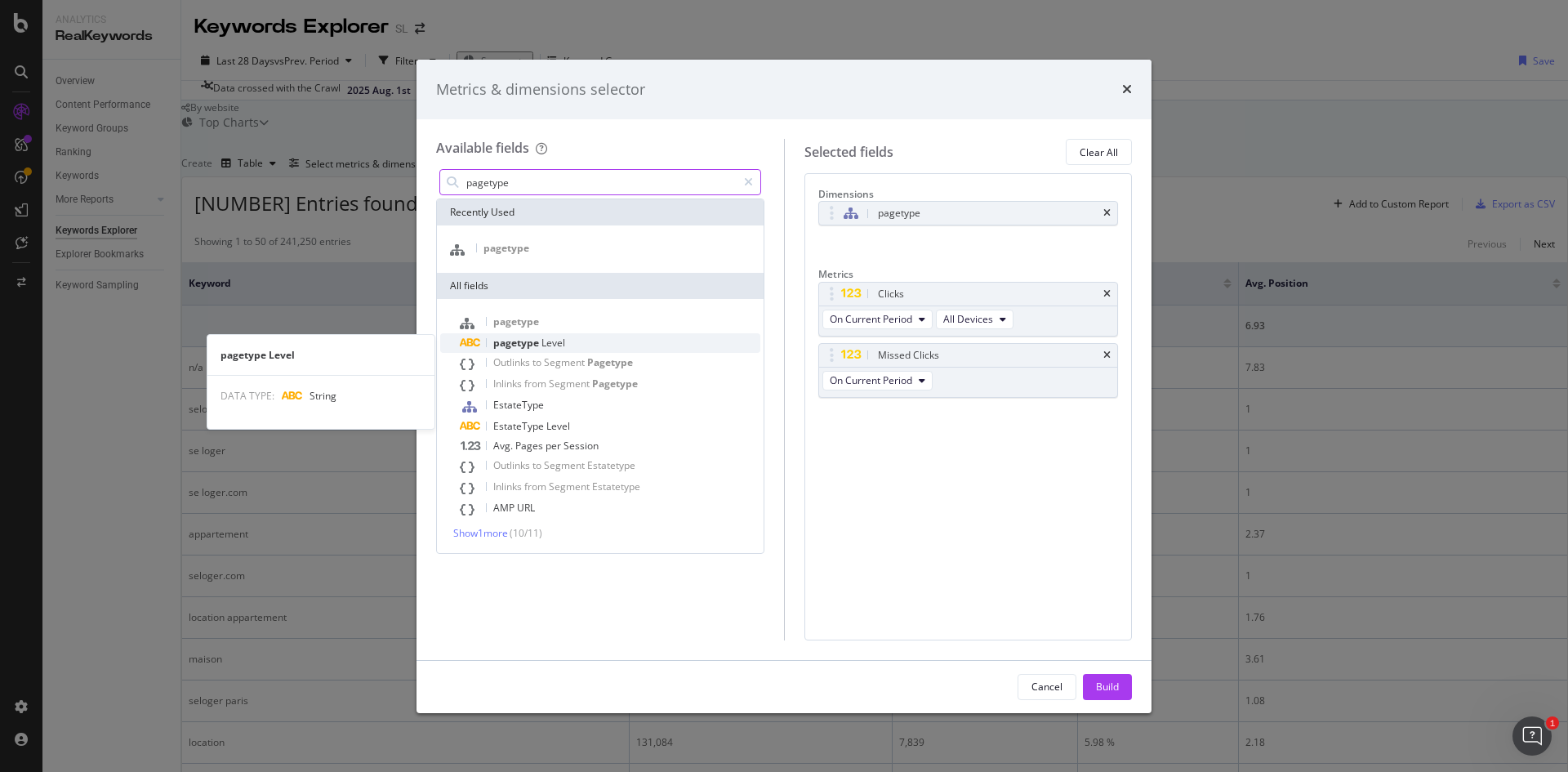 type on "pagetype" 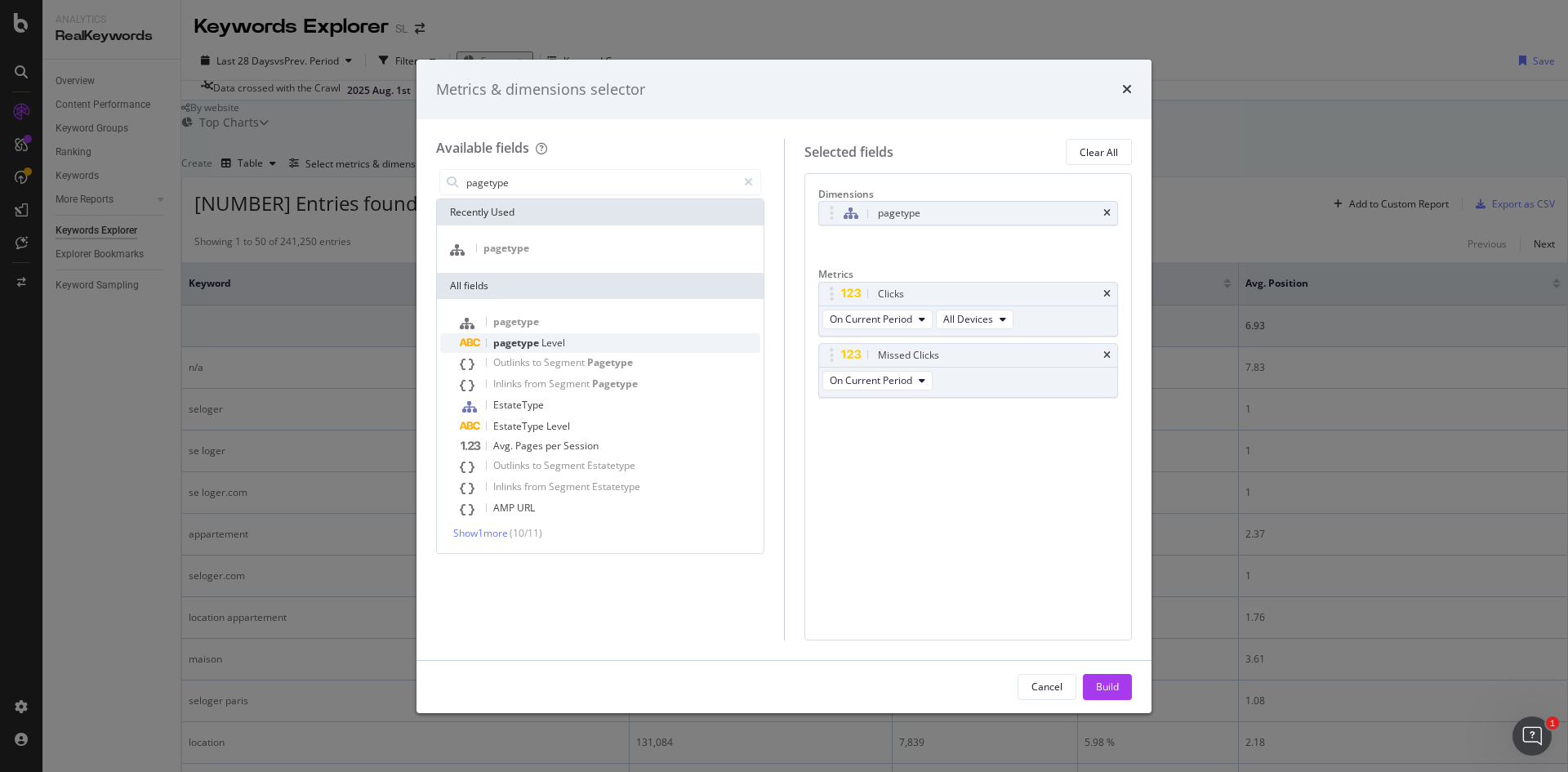 click on "pagetype" at bounding box center [517, 342] 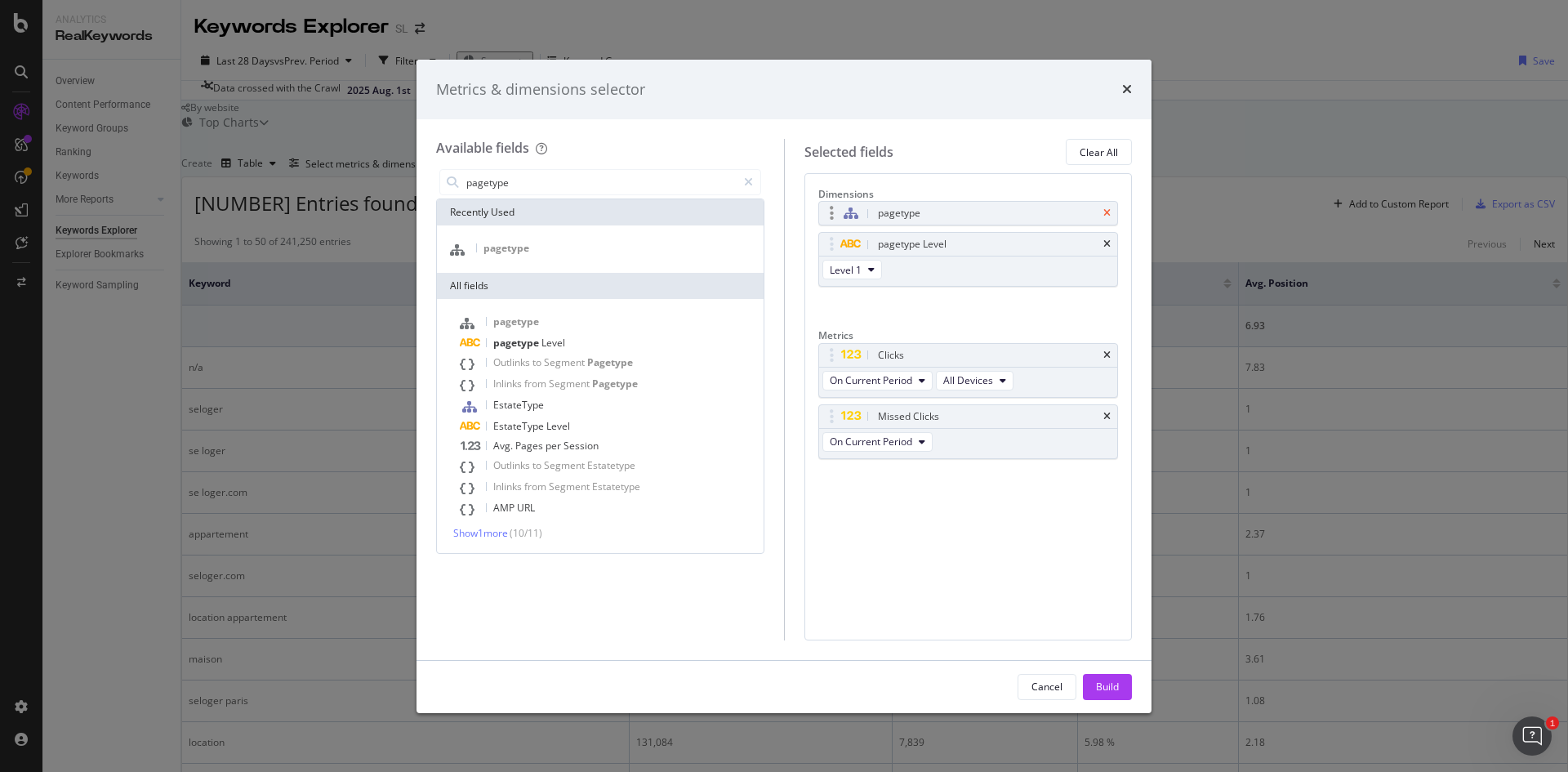 click at bounding box center [1107, 213] 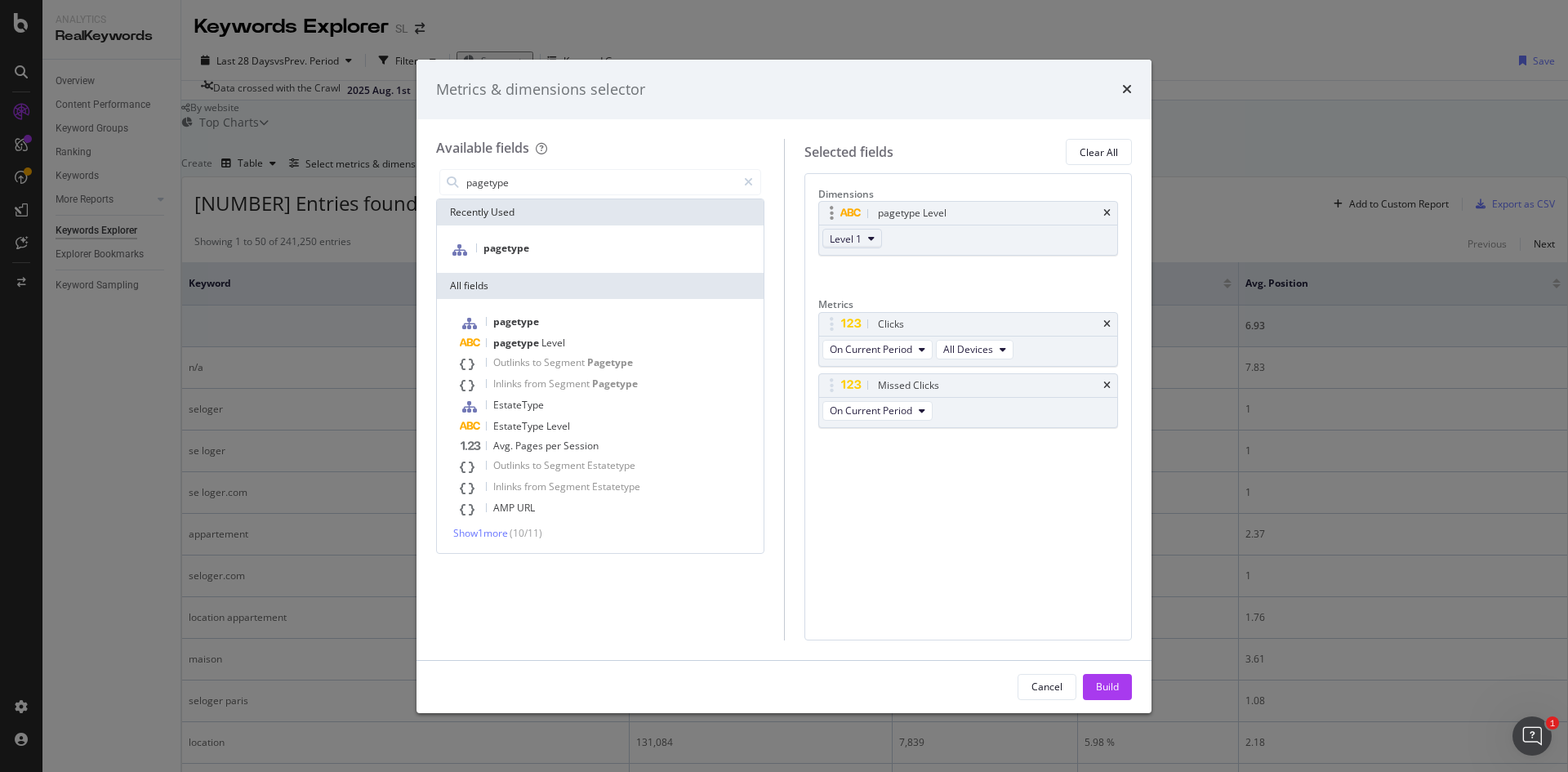click on "Level 1" at bounding box center [845, 239] 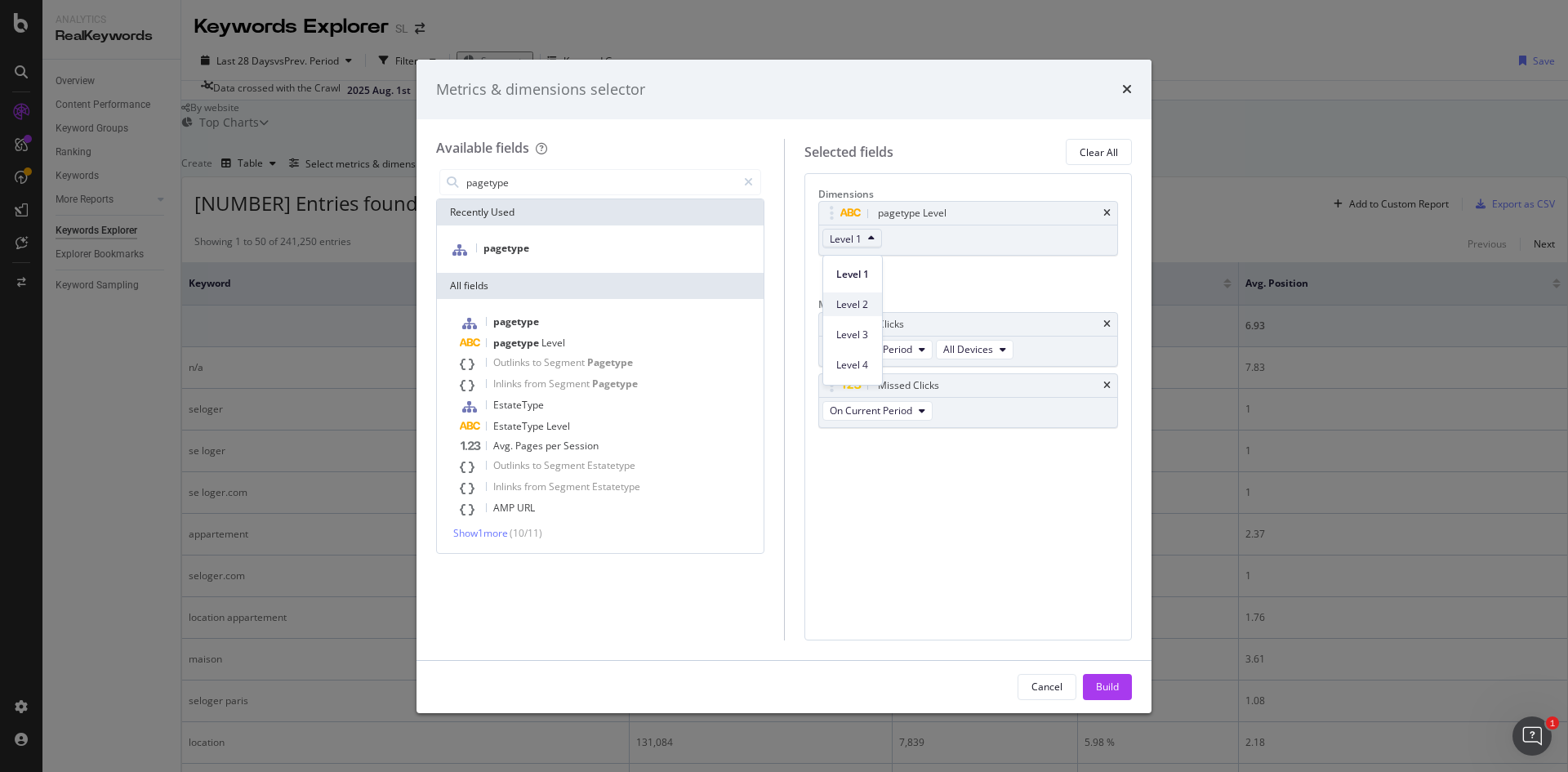 click on "Level 2" at bounding box center (853, 305) 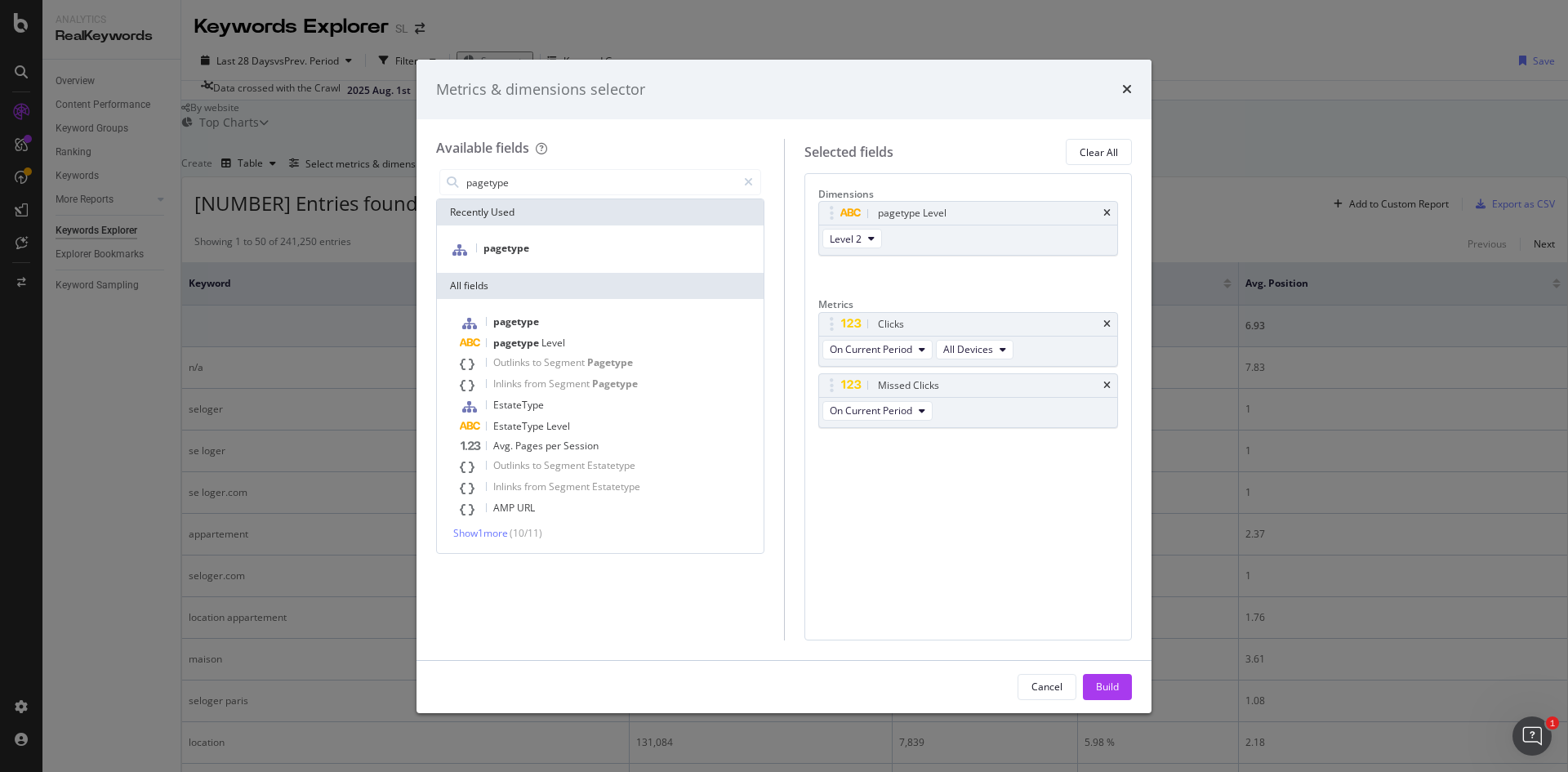 click on "pagetype Level Level 2 You can use this field as a  dimension" at bounding box center [969, 246] 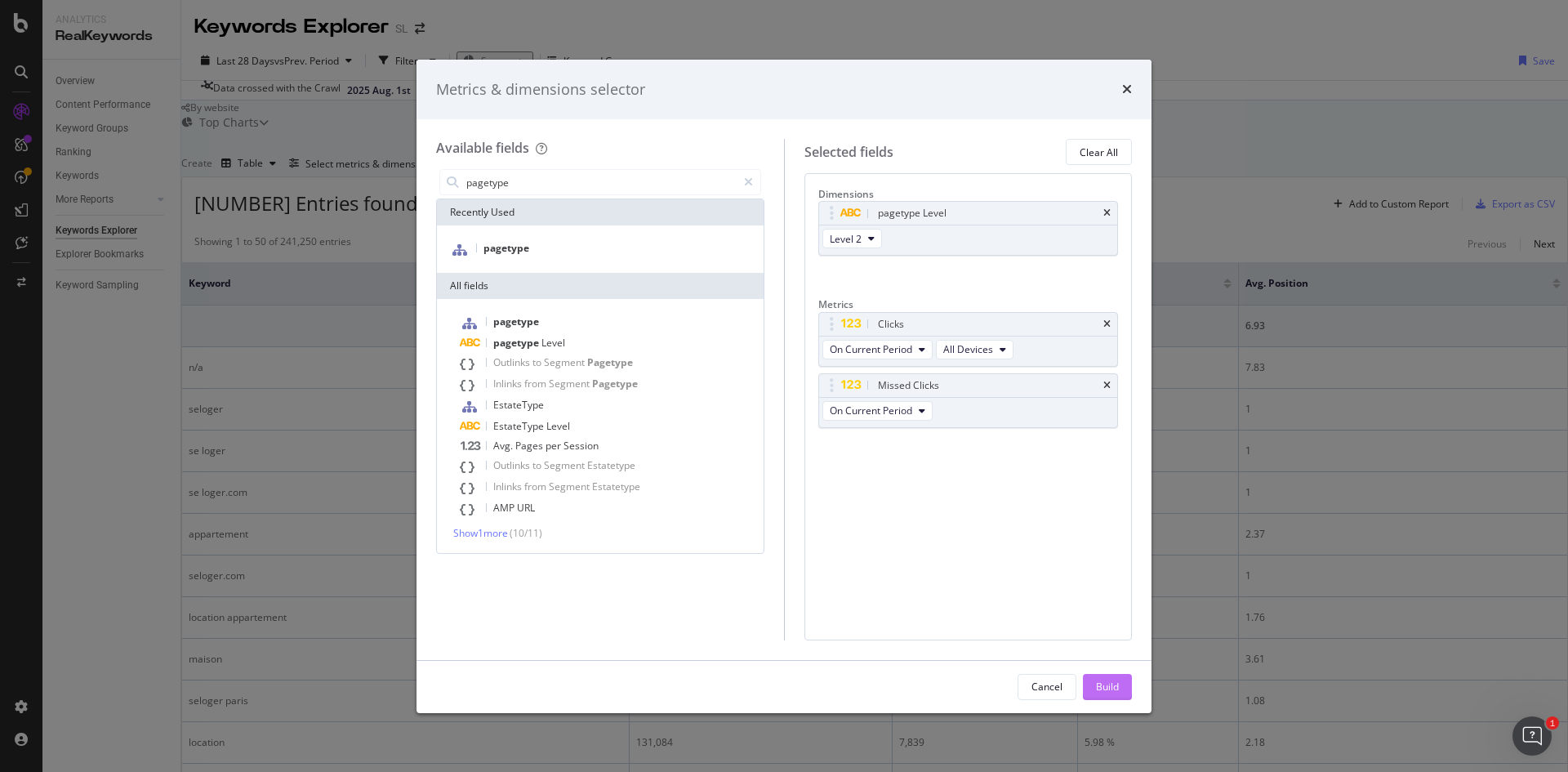 click on "Build" at bounding box center [1107, 686] 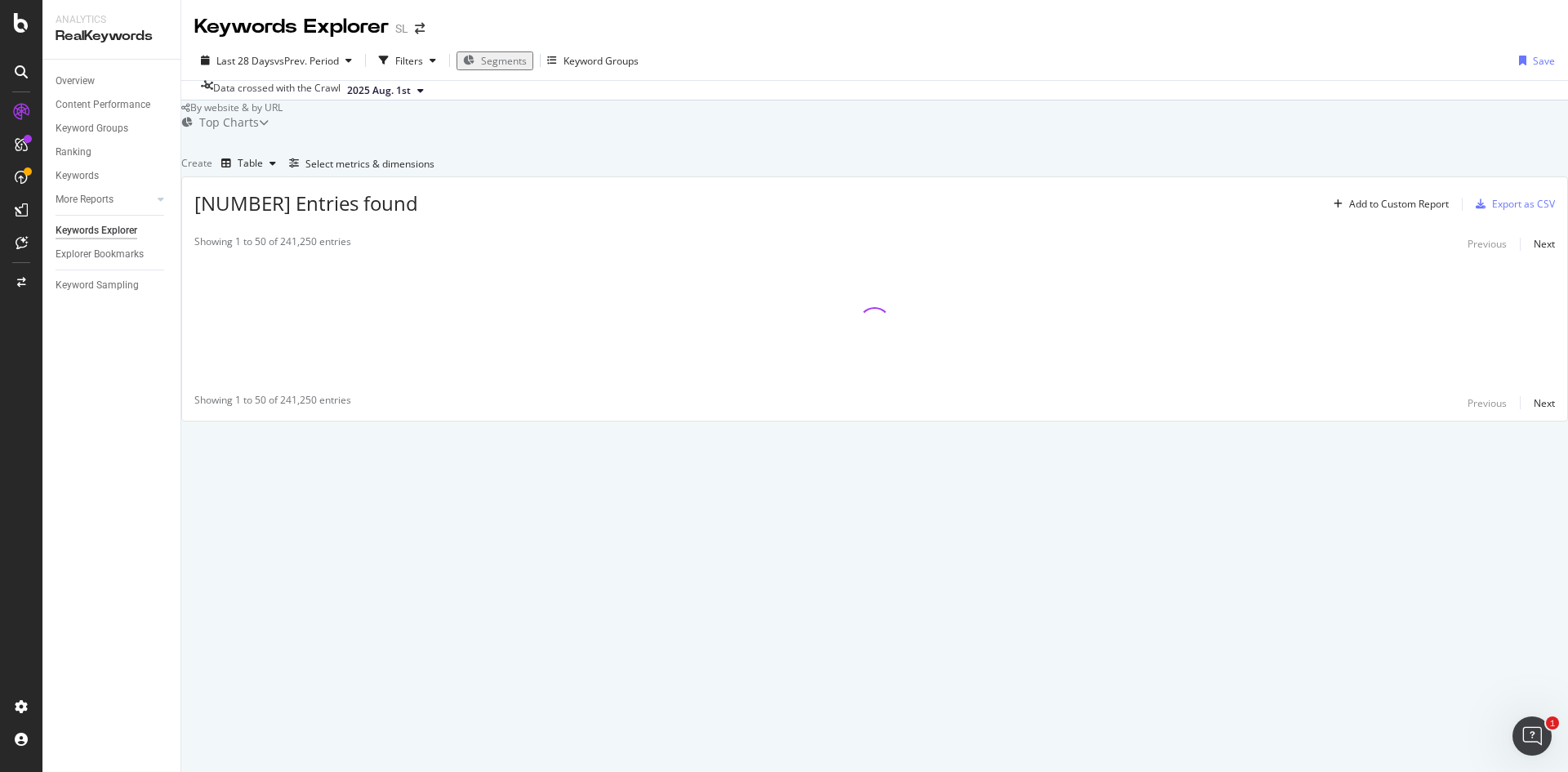 click on "Segments" at bounding box center (504, 60) 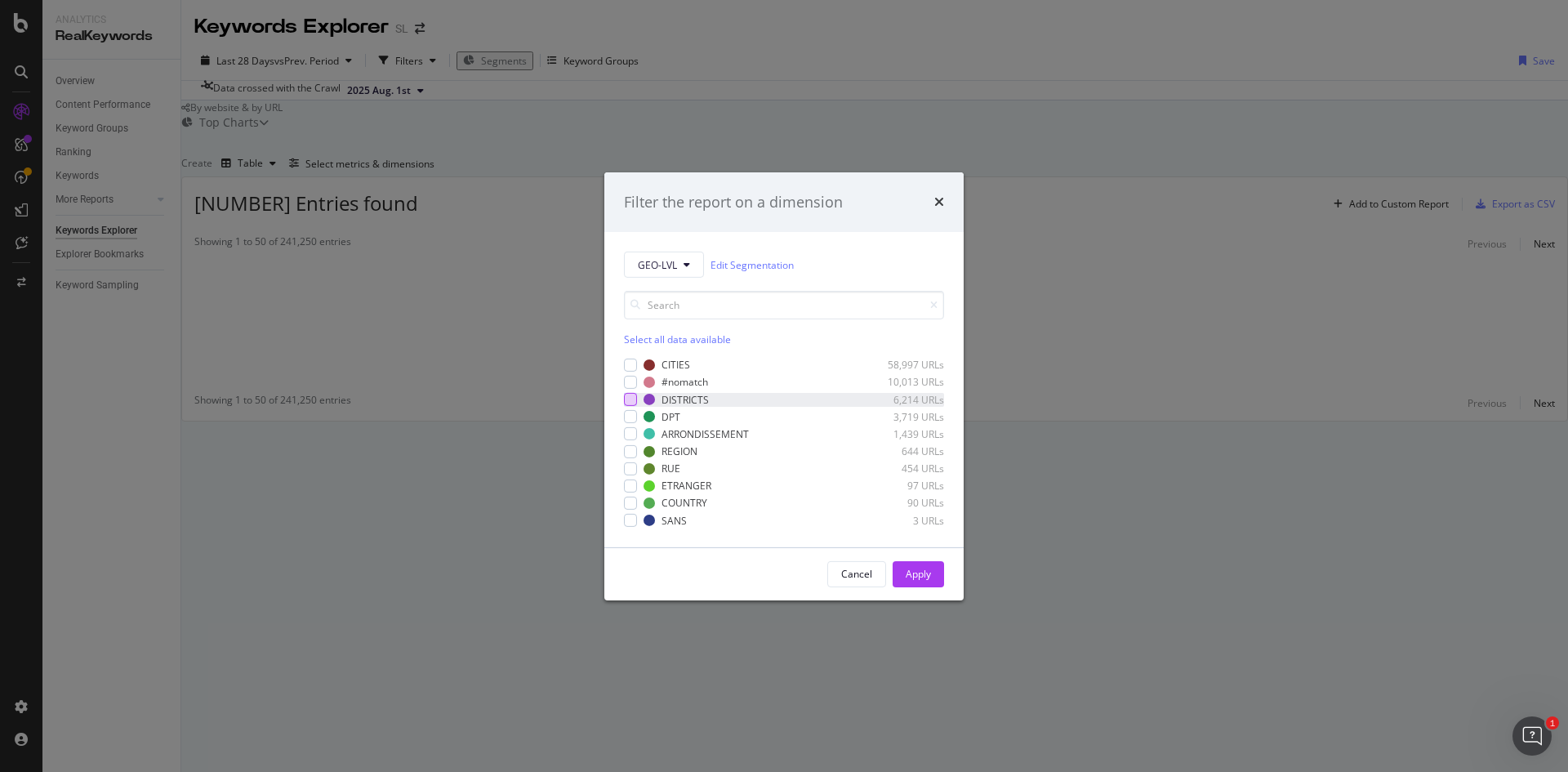 click at bounding box center (630, 399) 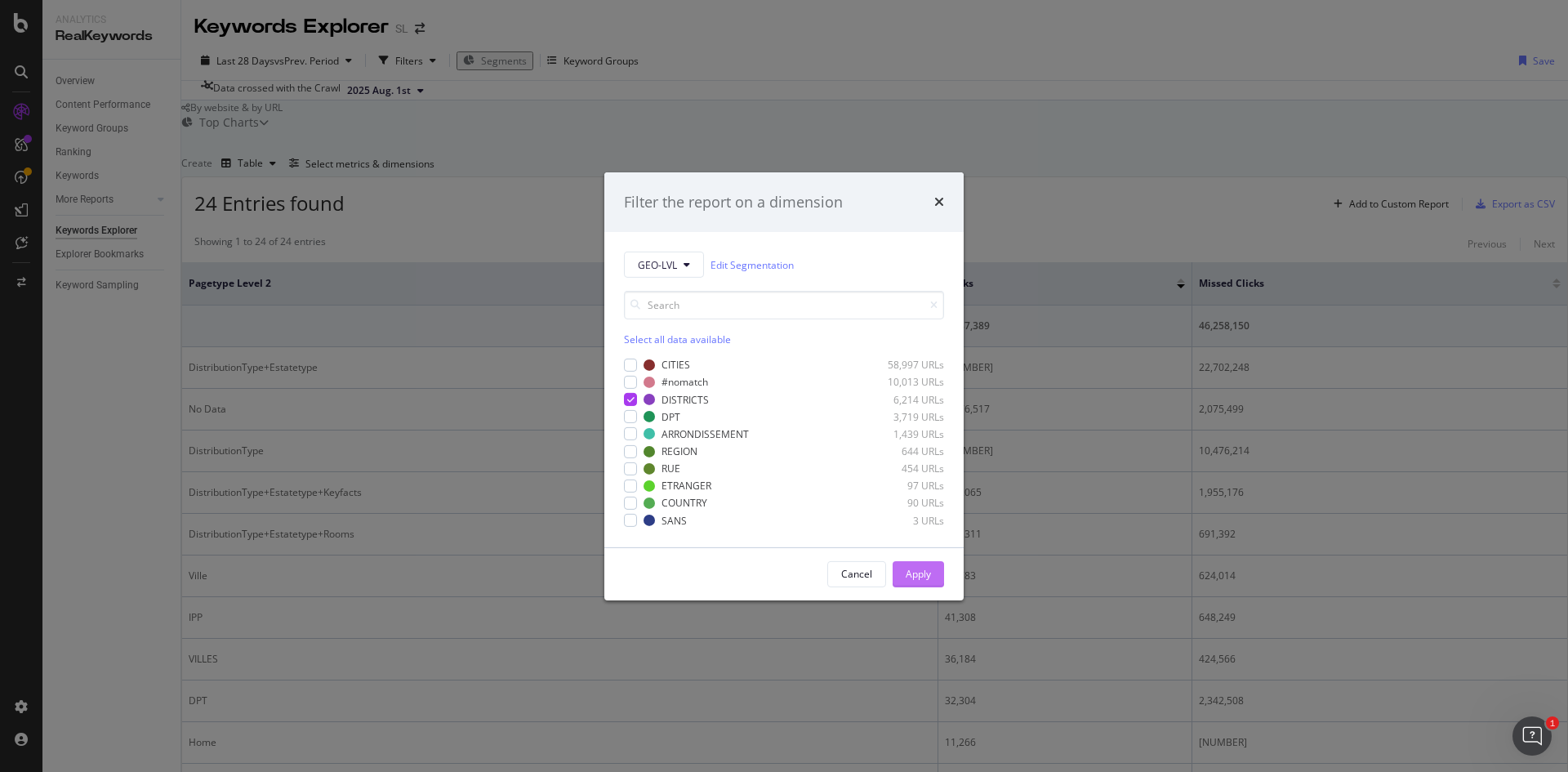 click on "Apply" at bounding box center (918, 573) 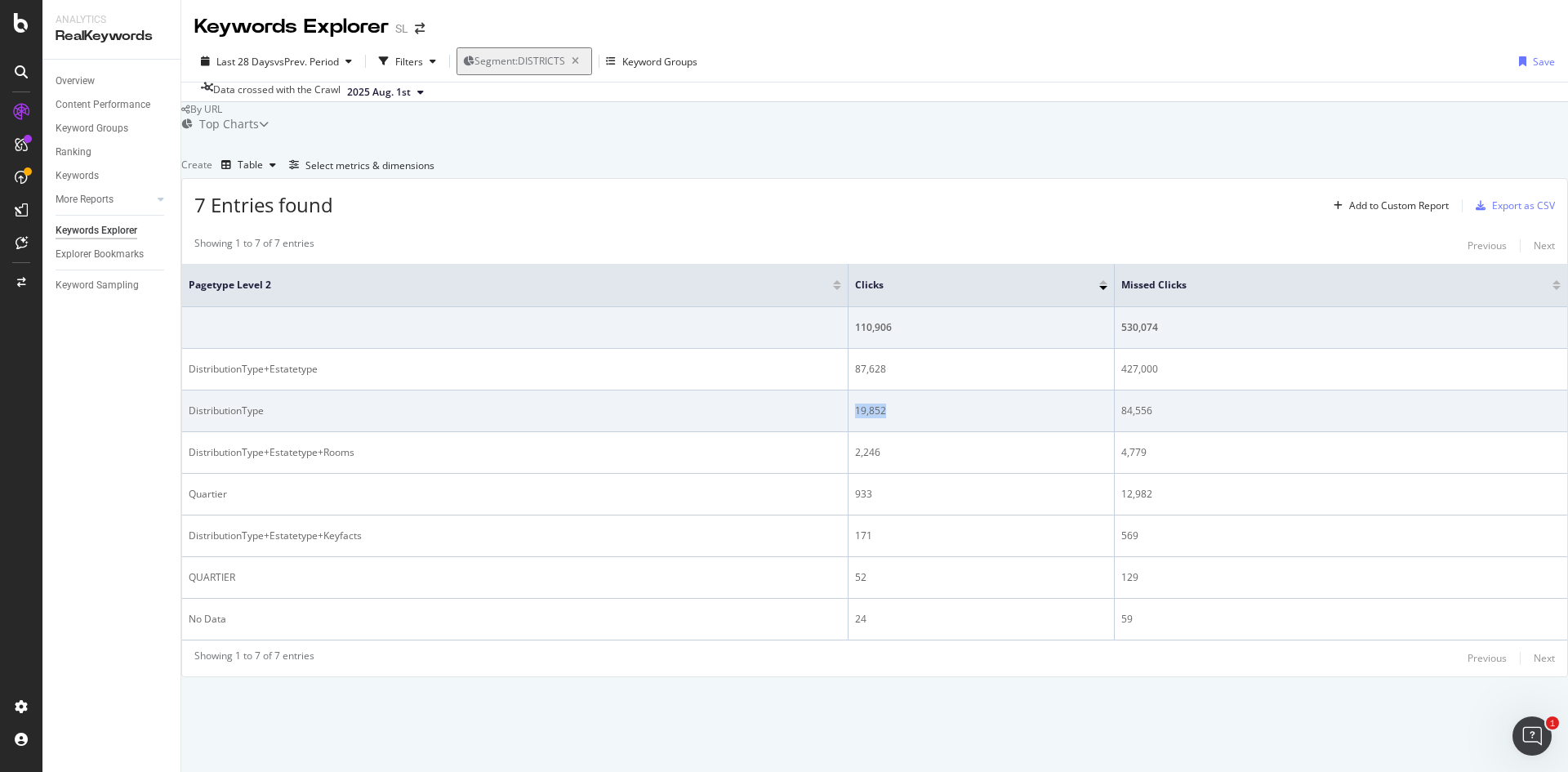 drag, startPoint x: 876, startPoint y: 479, endPoint x: 945, endPoint y: 474, distance: 69.18092 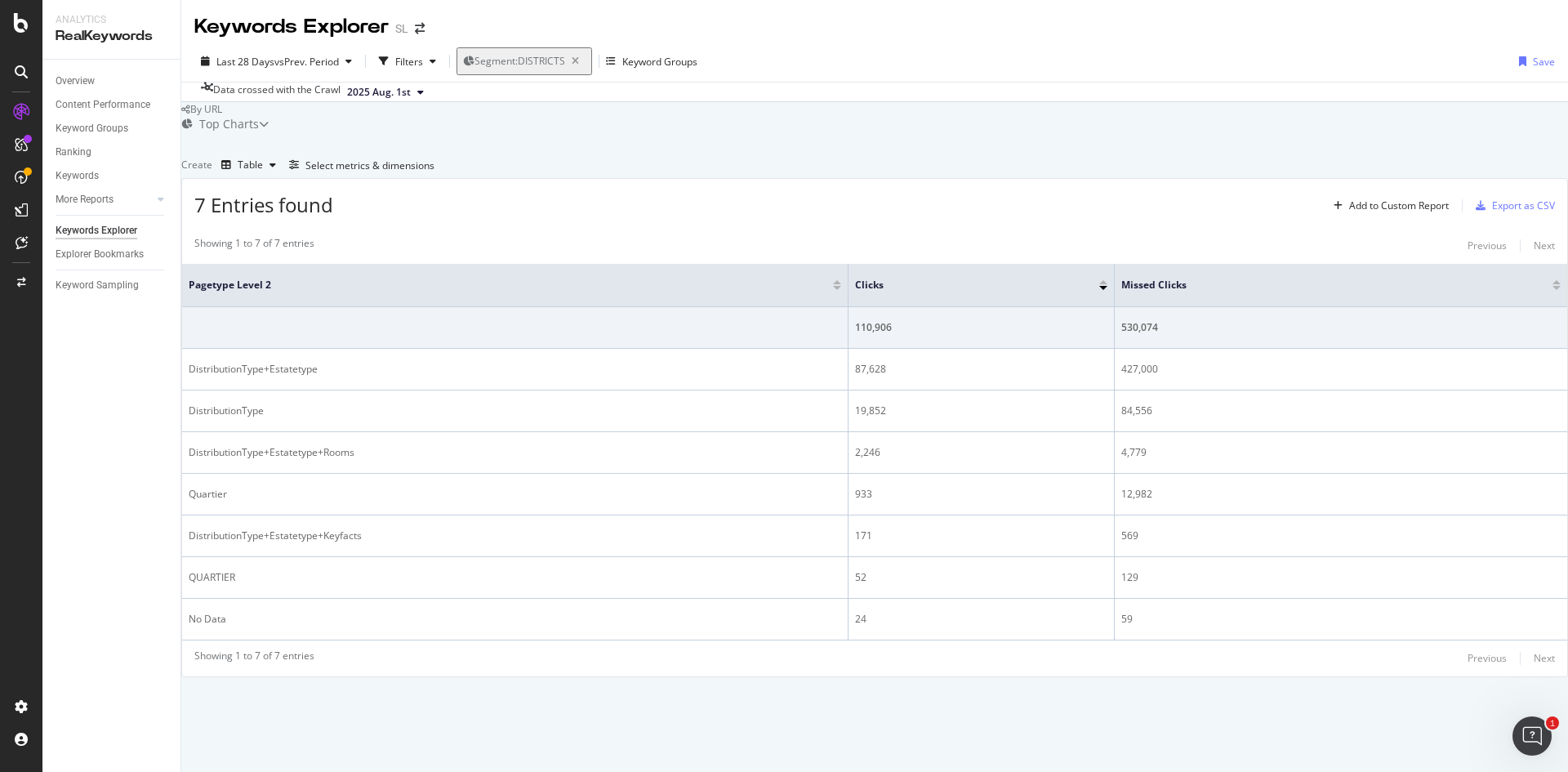 click on "7 Entries found Add to Custom Report Export as CSV Showing 1 to 7 of 7 entries Previous Next pagetype Level 2 Clicks Missed Clicks 110,906 530,074 DistributionType+Estatetype 87,628 427,000 DistributionType 19,852 84,556 DistributionType+Estatetype+Rooms 2,246 4,779 Quartier 933 12,982 DistributionType+Estatetype+Keyfacts 171 569 QUARTIER 52 129 No Data 24 59 Showing 1 to 7 of 7 entries Previous Next" at bounding box center (875, 427) 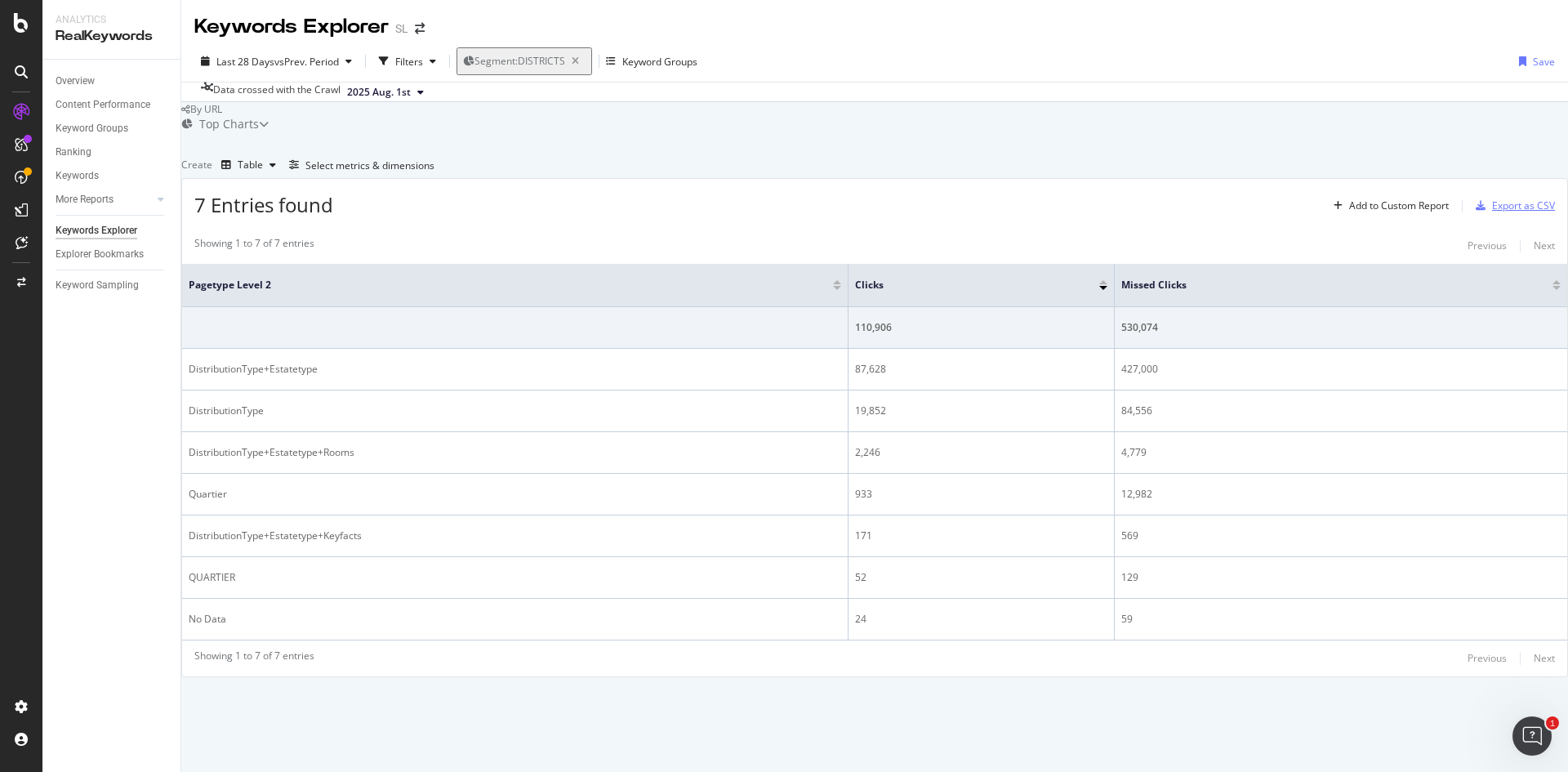 click on "Export as CSV" at bounding box center (1523, 205) 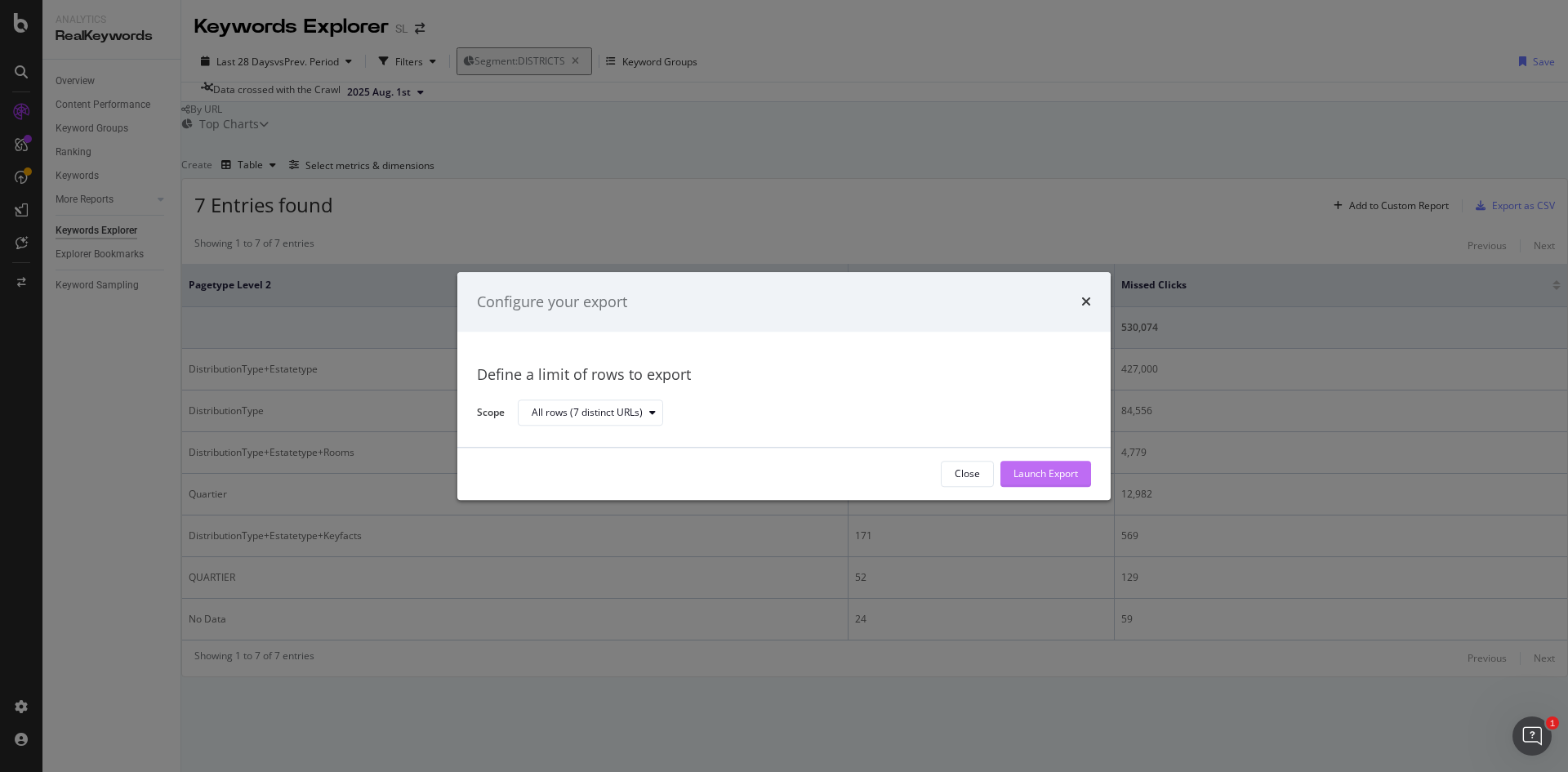 click on "Launch Export" at bounding box center [1045, 474] 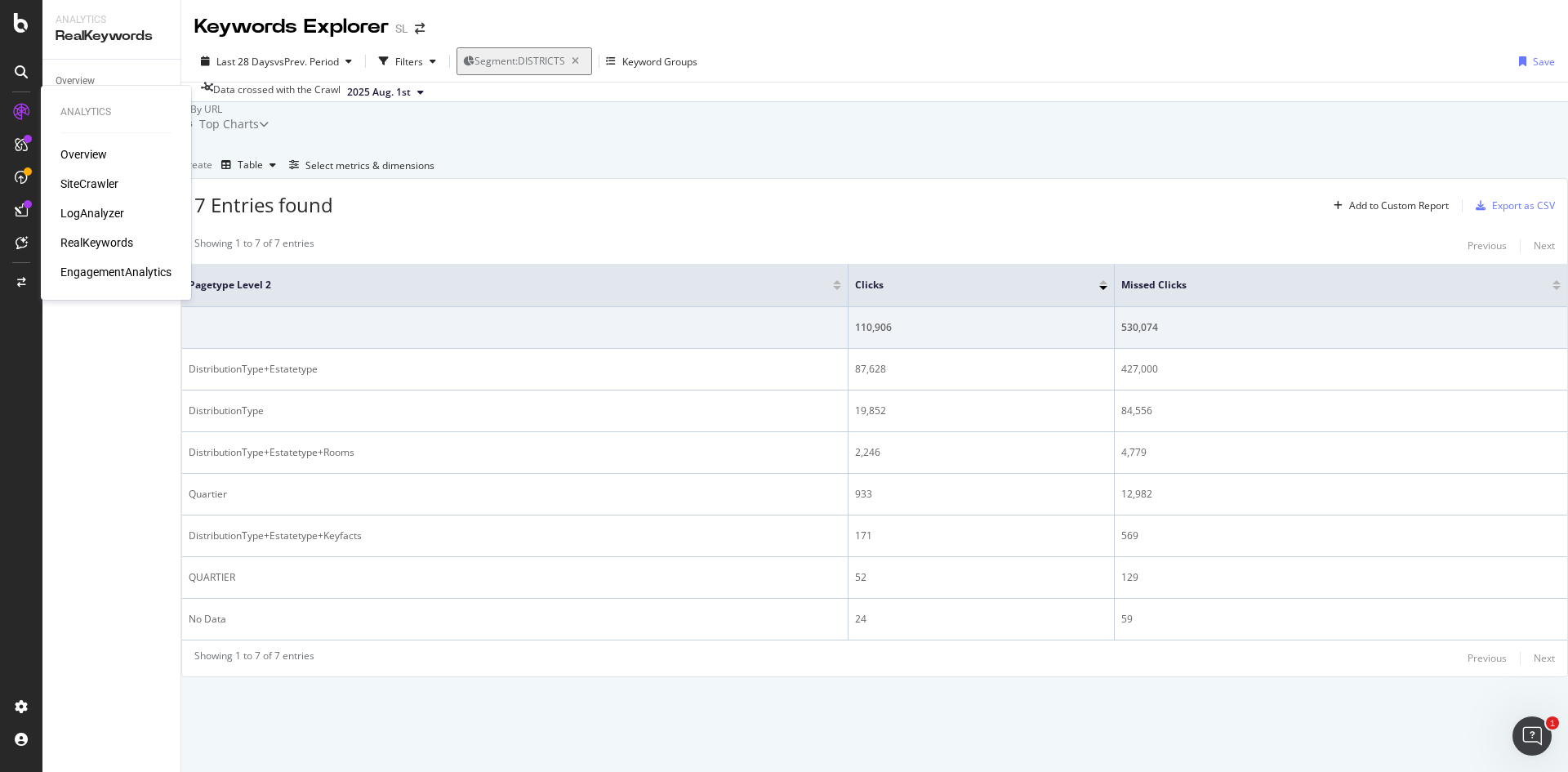 click on "Overview SiteCrawler LogAnalyzer RealKeywords EngagementAnalytics" at bounding box center [116, 213] 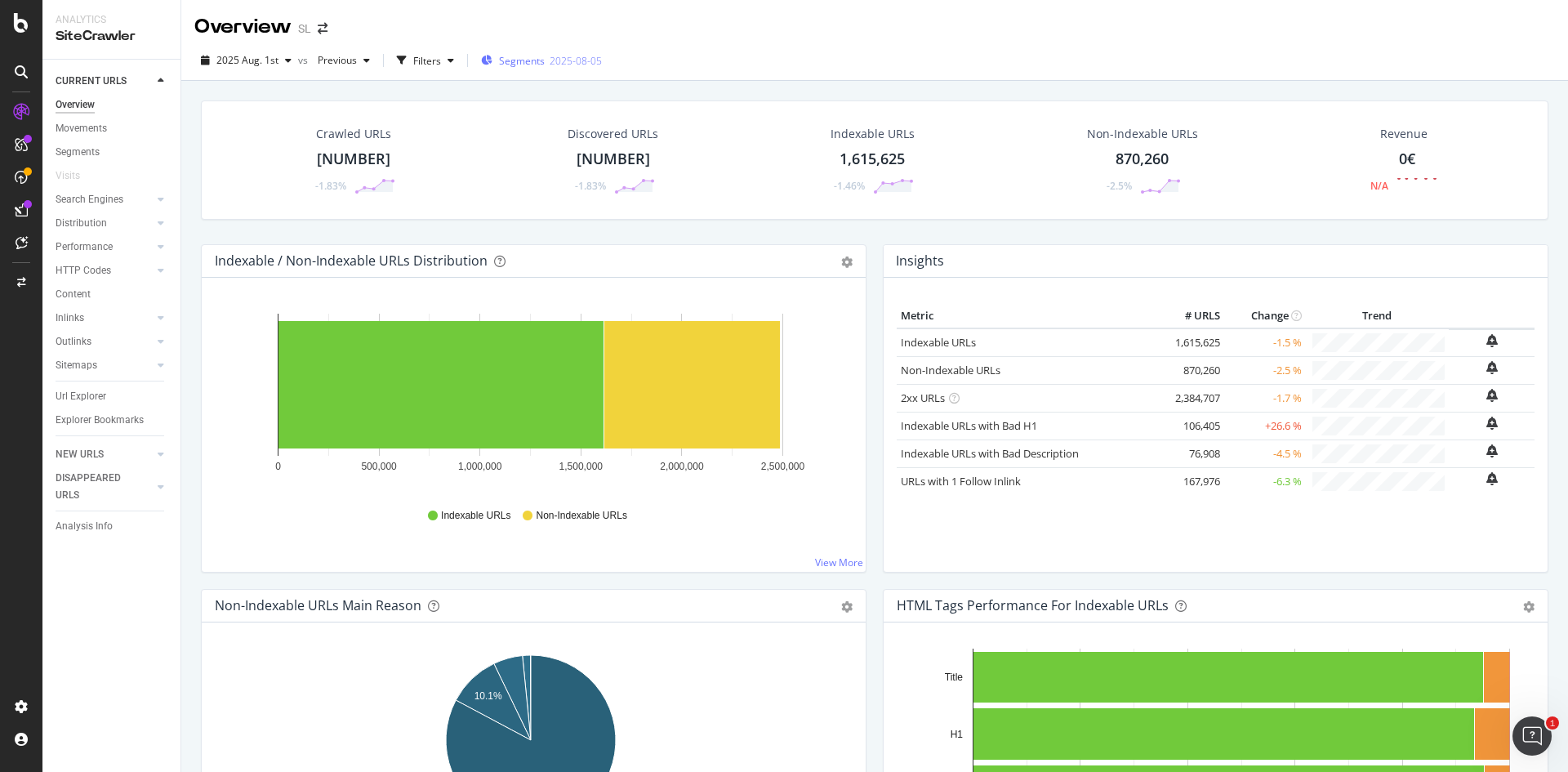 click on "Segments" at bounding box center (522, 60) 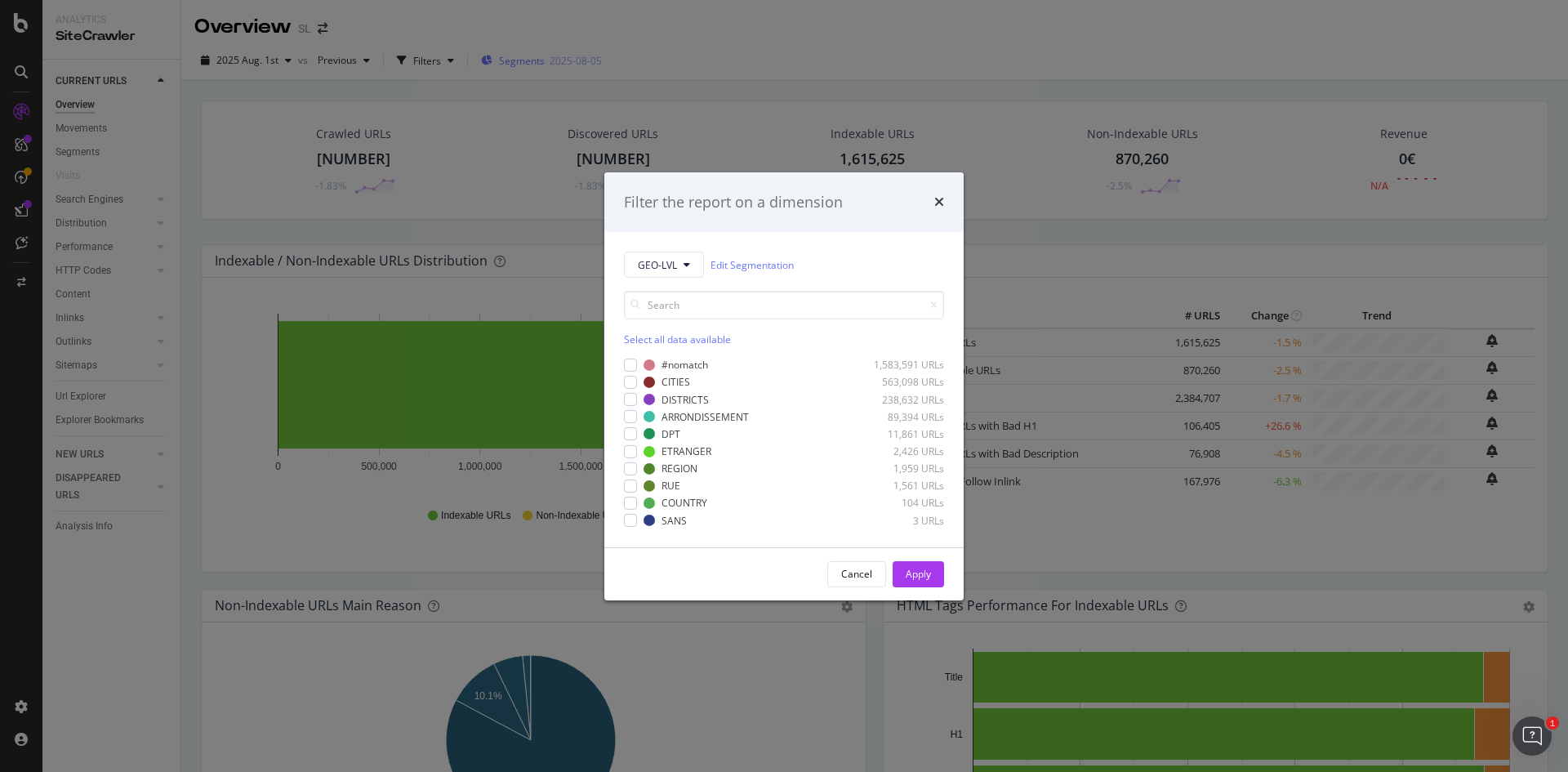 click on "Filter the report on a dimension GEO-LVL Edit Segmentation Select all data available #nomatch 1,583,591   URLs CITIES 563,098   URLs DISTRICTS 238,632   URLs ARRONDISSEMENT 89,394   URLs DPT 11,861   URLs ETRANGER 2,426   URLs REGION 1,959   URLs RUE 1,561   URLs COUNTRY 104   URLs SANS 3   URLs Cancel Apply" at bounding box center [784, 386] 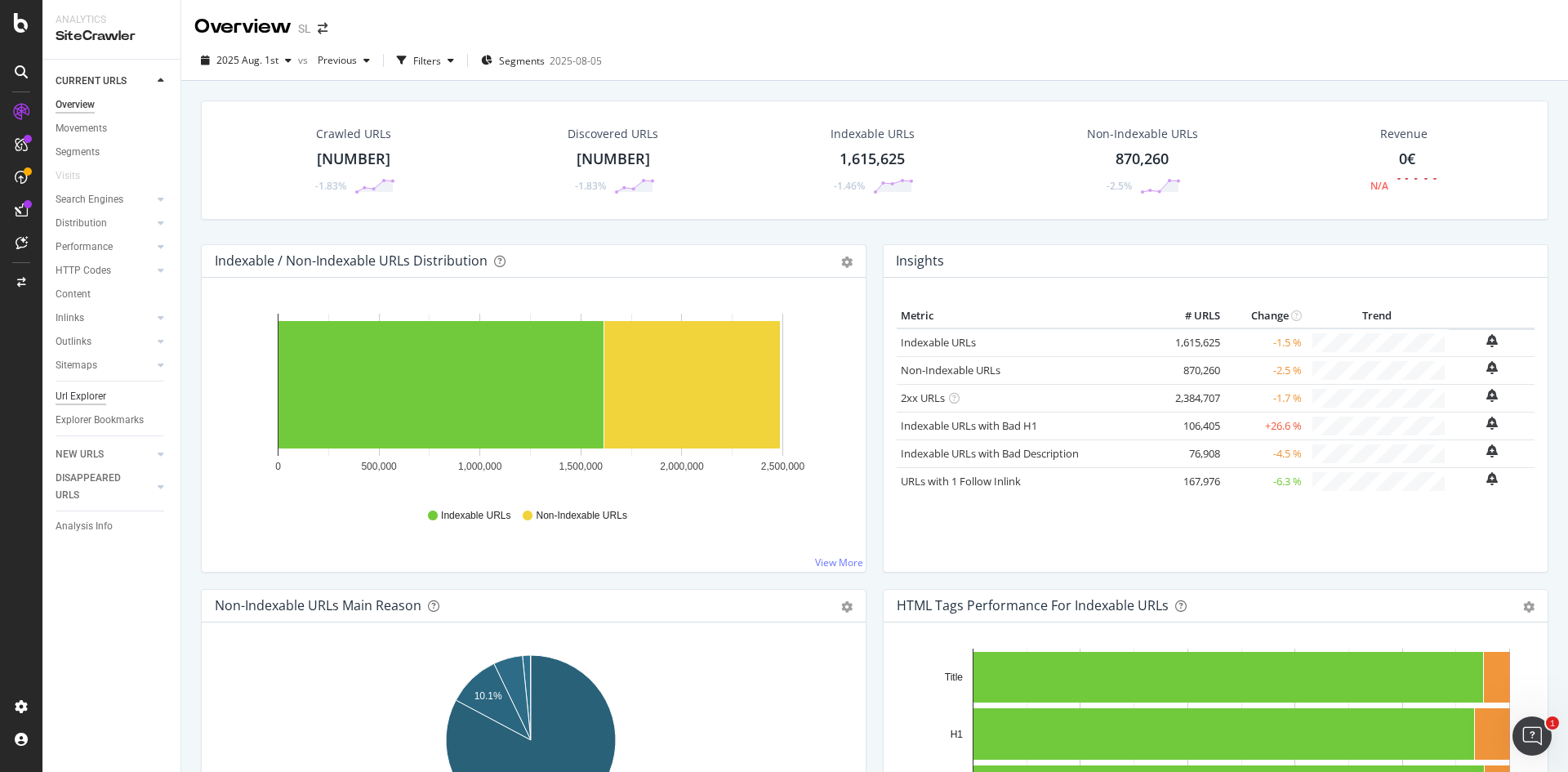 click on "Url Explorer" at bounding box center (81, 396) 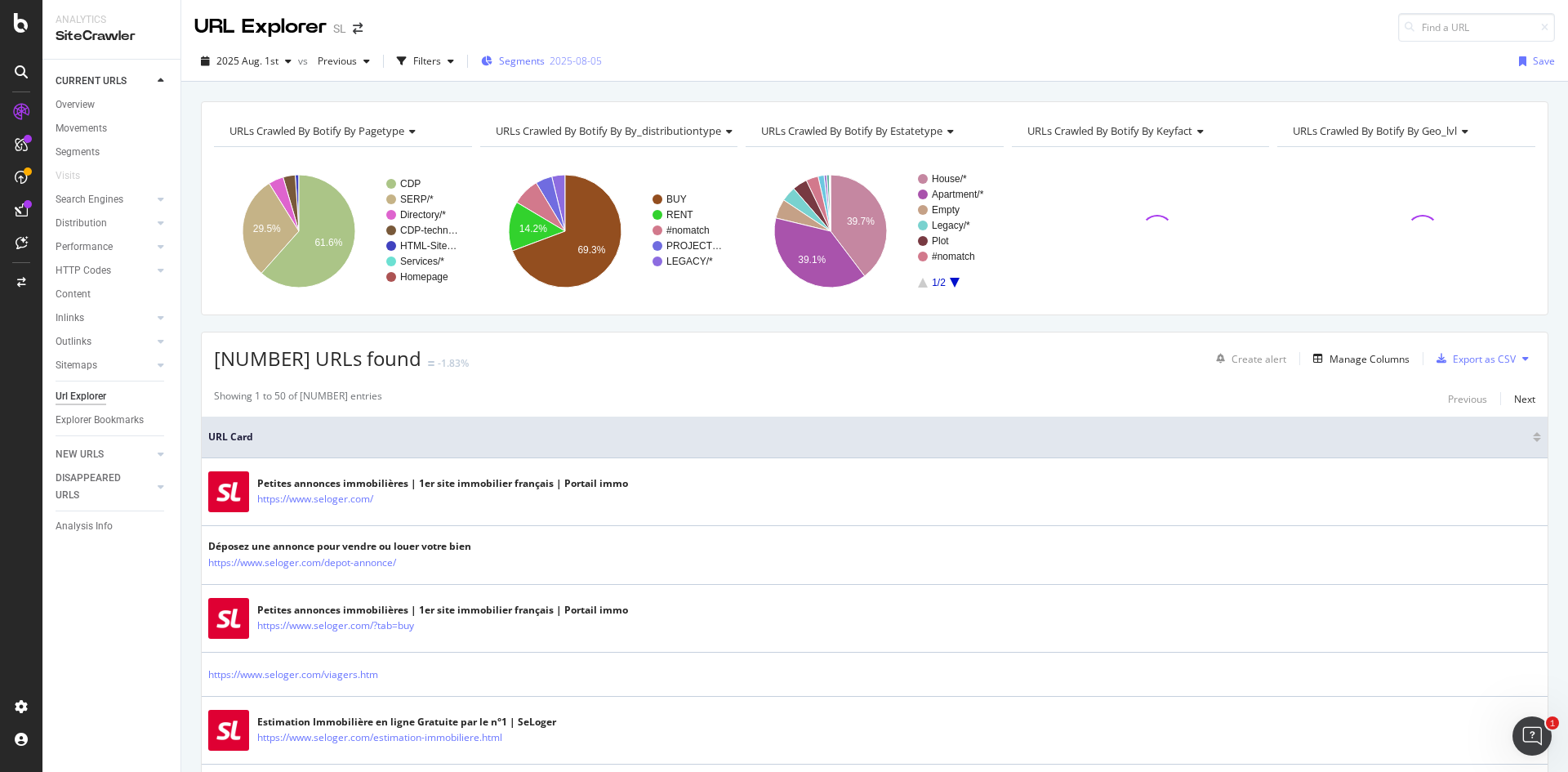 click on "Segments 2025-08-05" at bounding box center (541, 61) 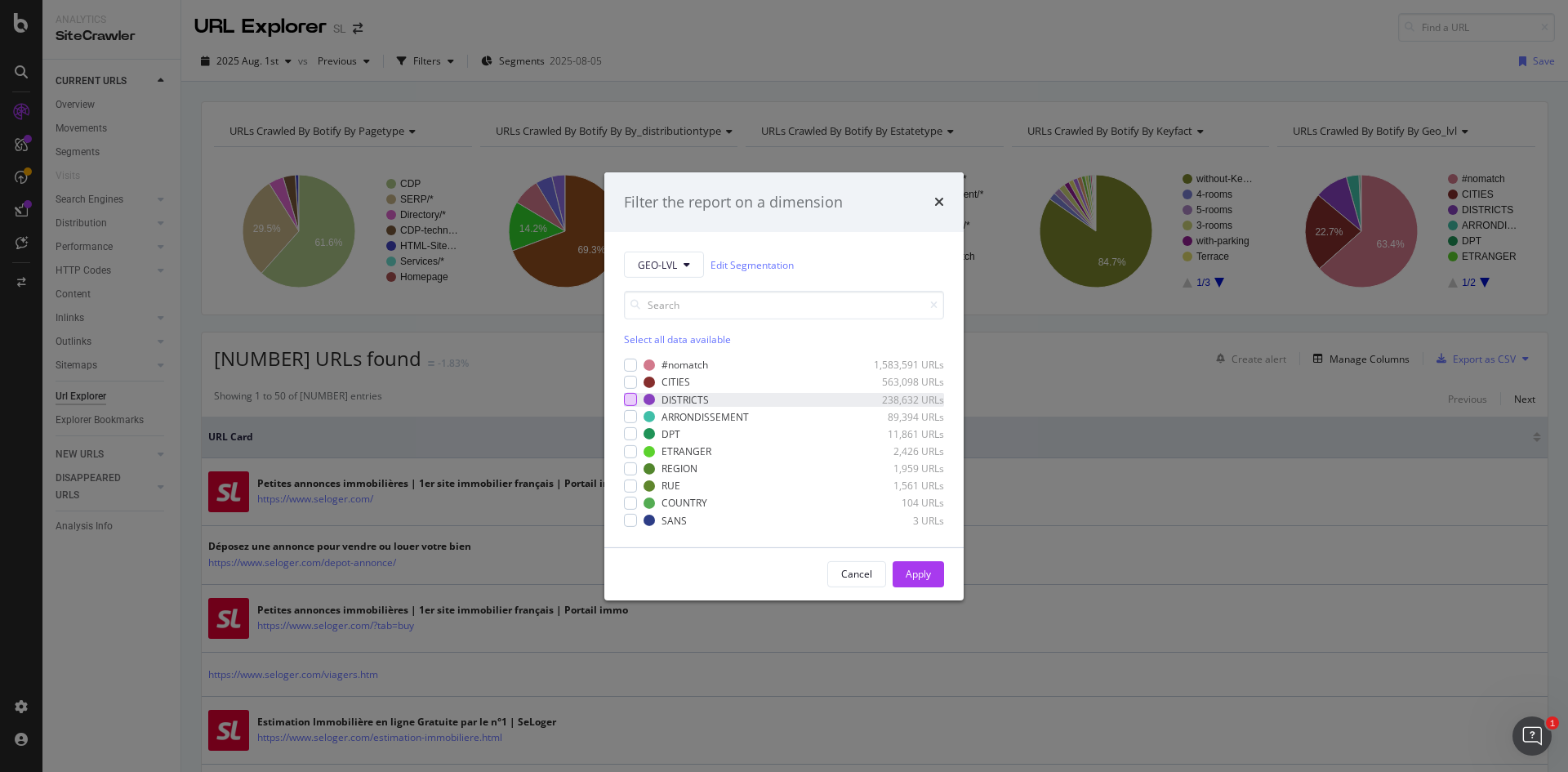 click at bounding box center [630, 399] 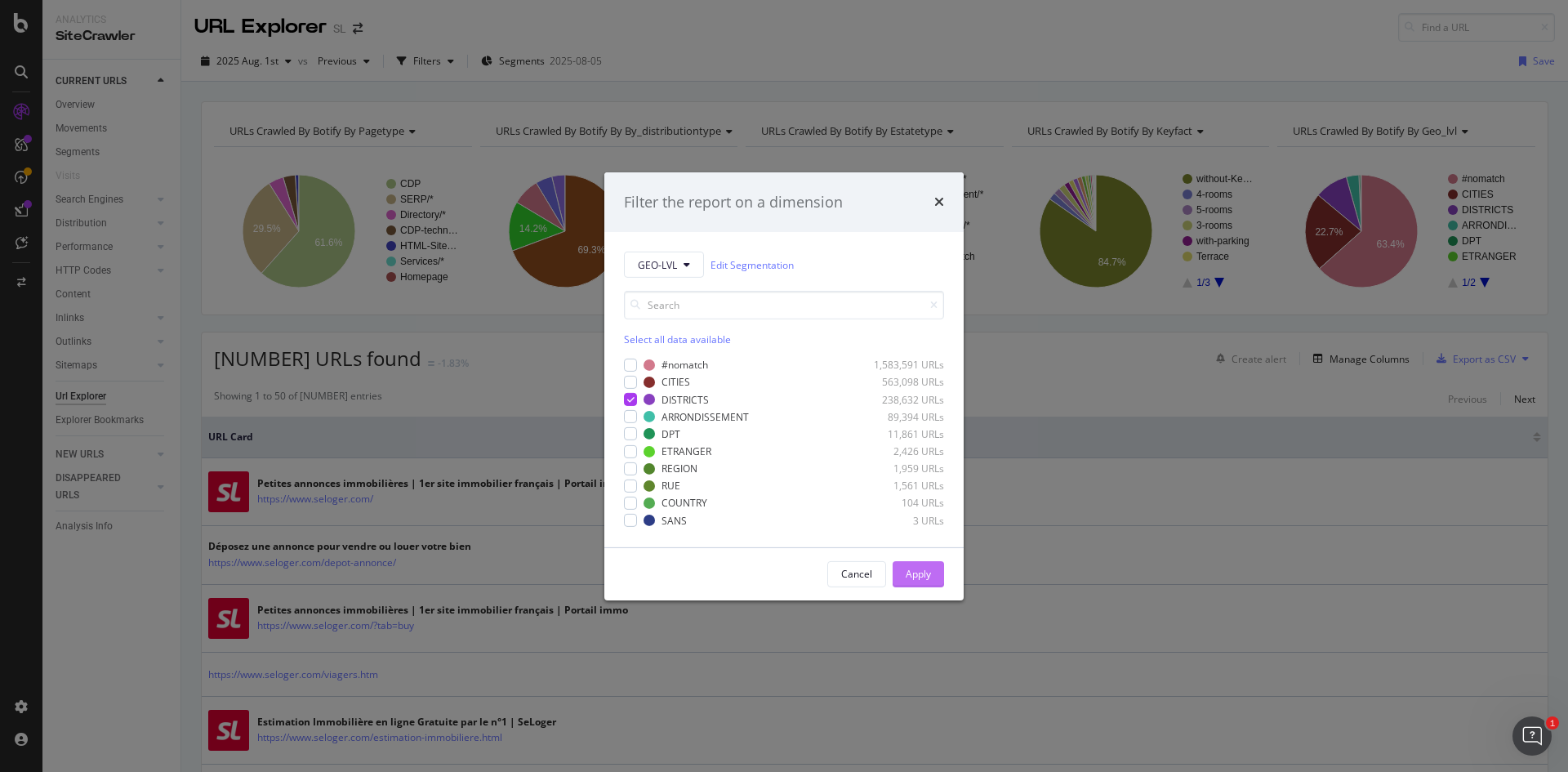 click on "Apply" at bounding box center [918, 573] 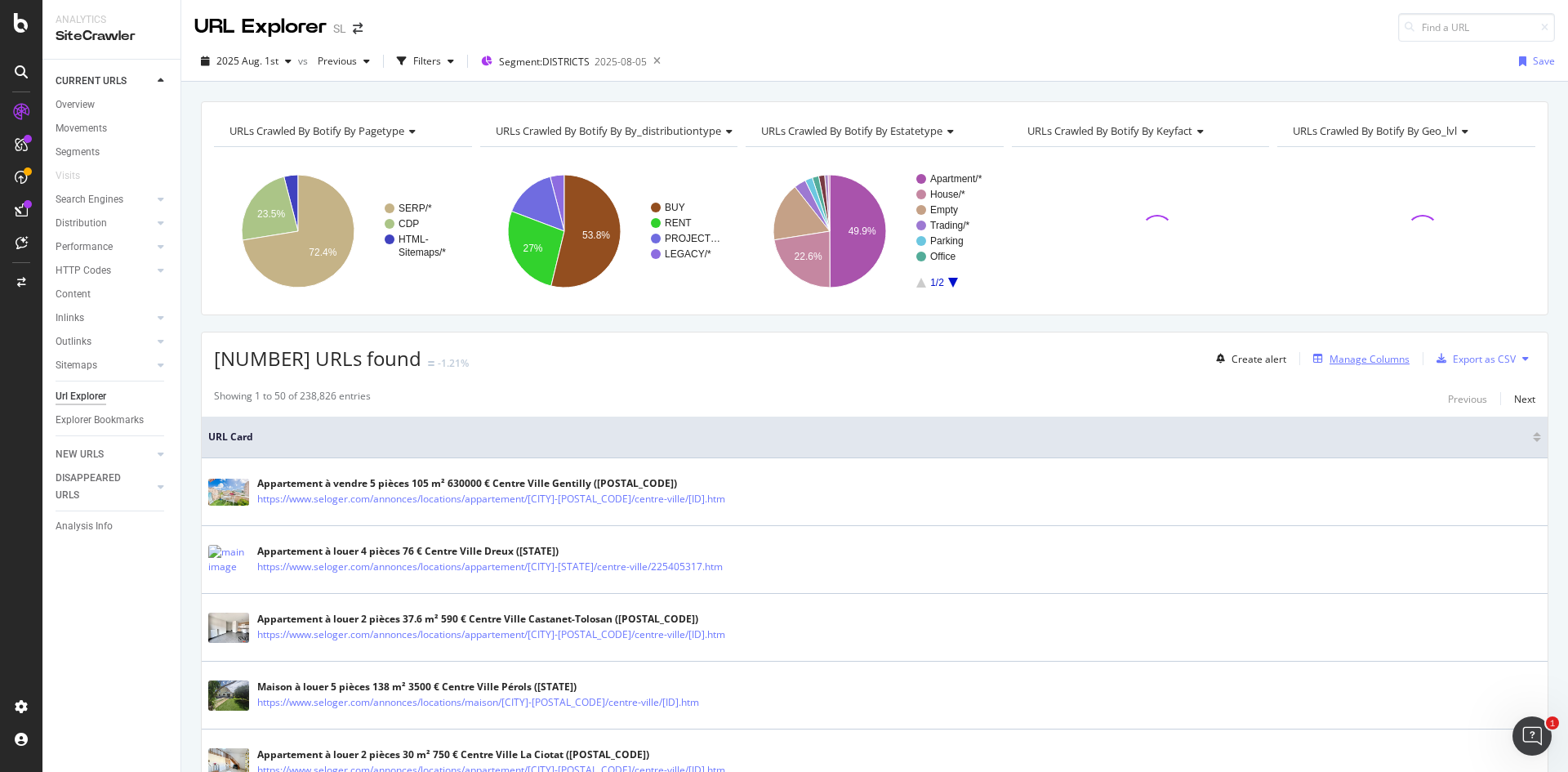 click on "Manage Columns" at bounding box center [1370, 359] 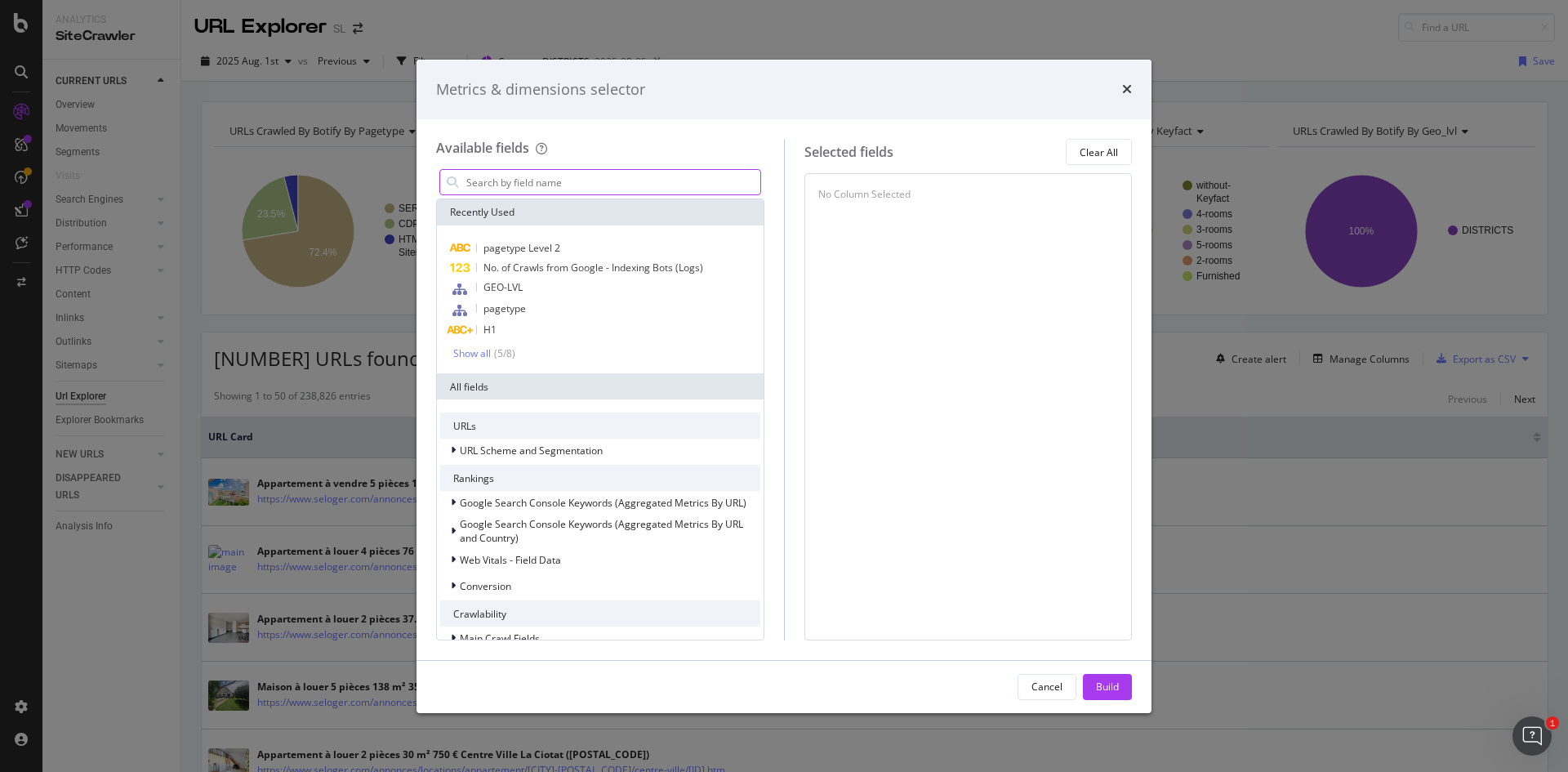 click at bounding box center (612, 182) 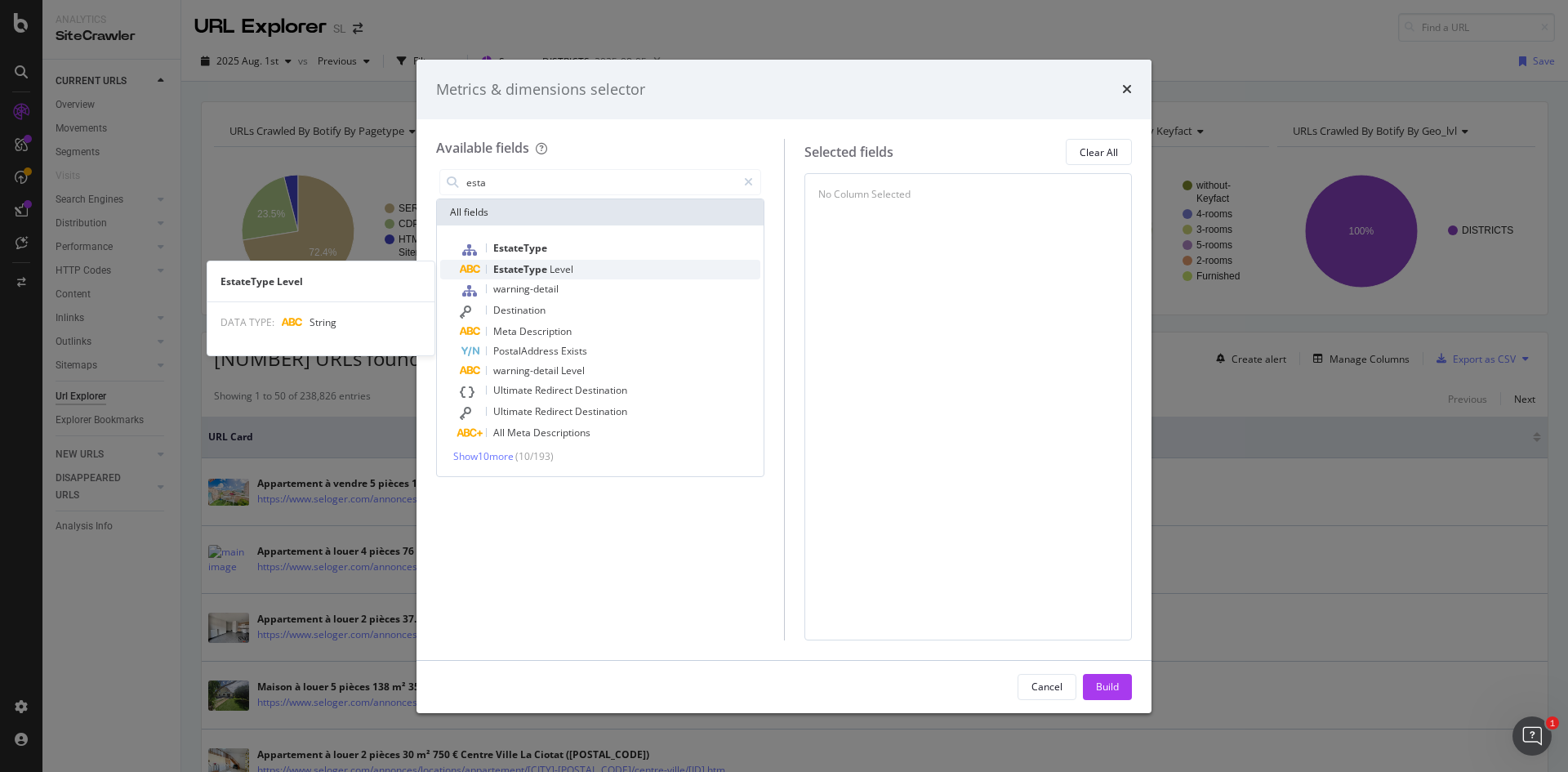 type on "esta" 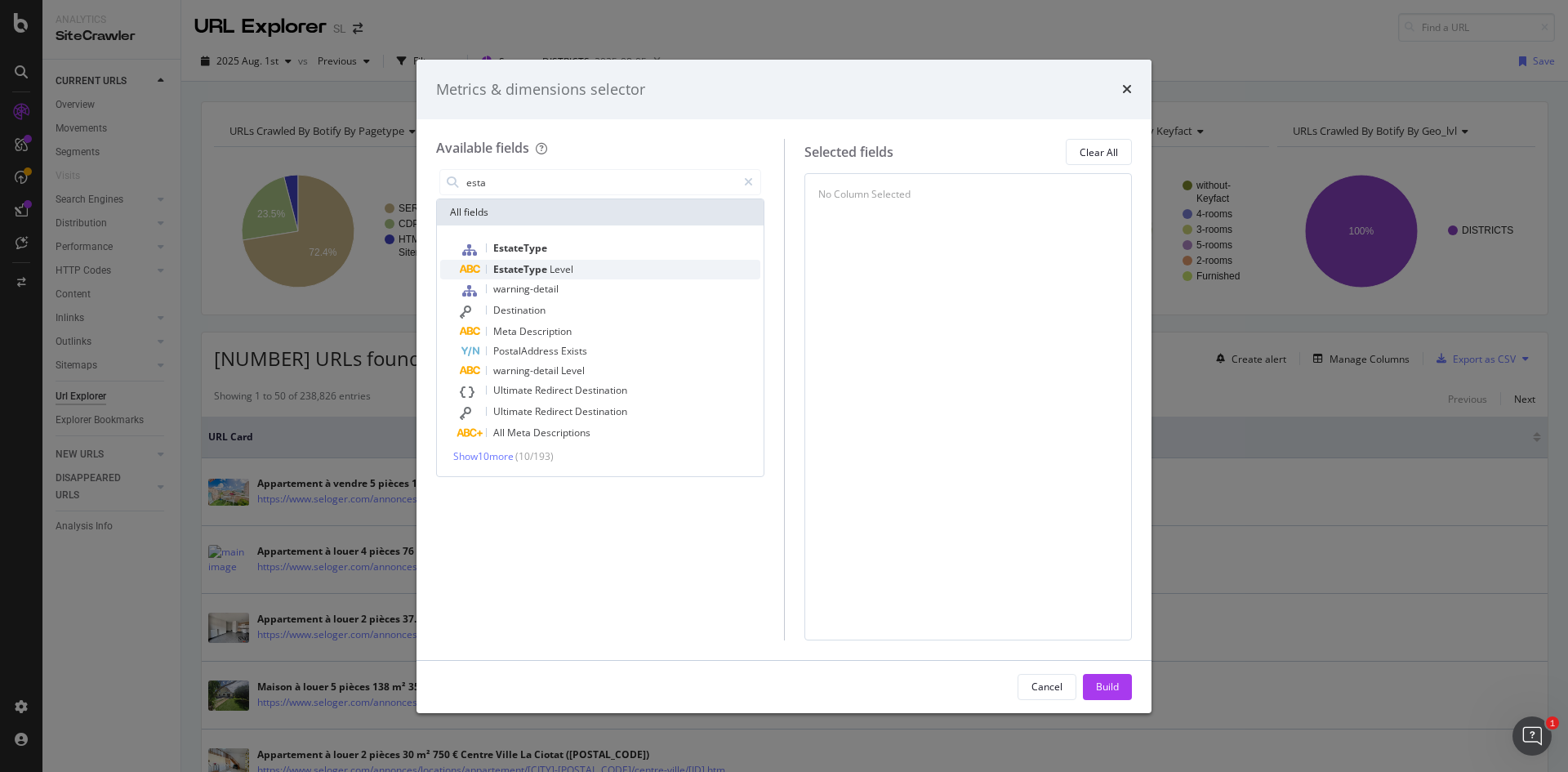 click on "EstateType" at bounding box center [521, 269] 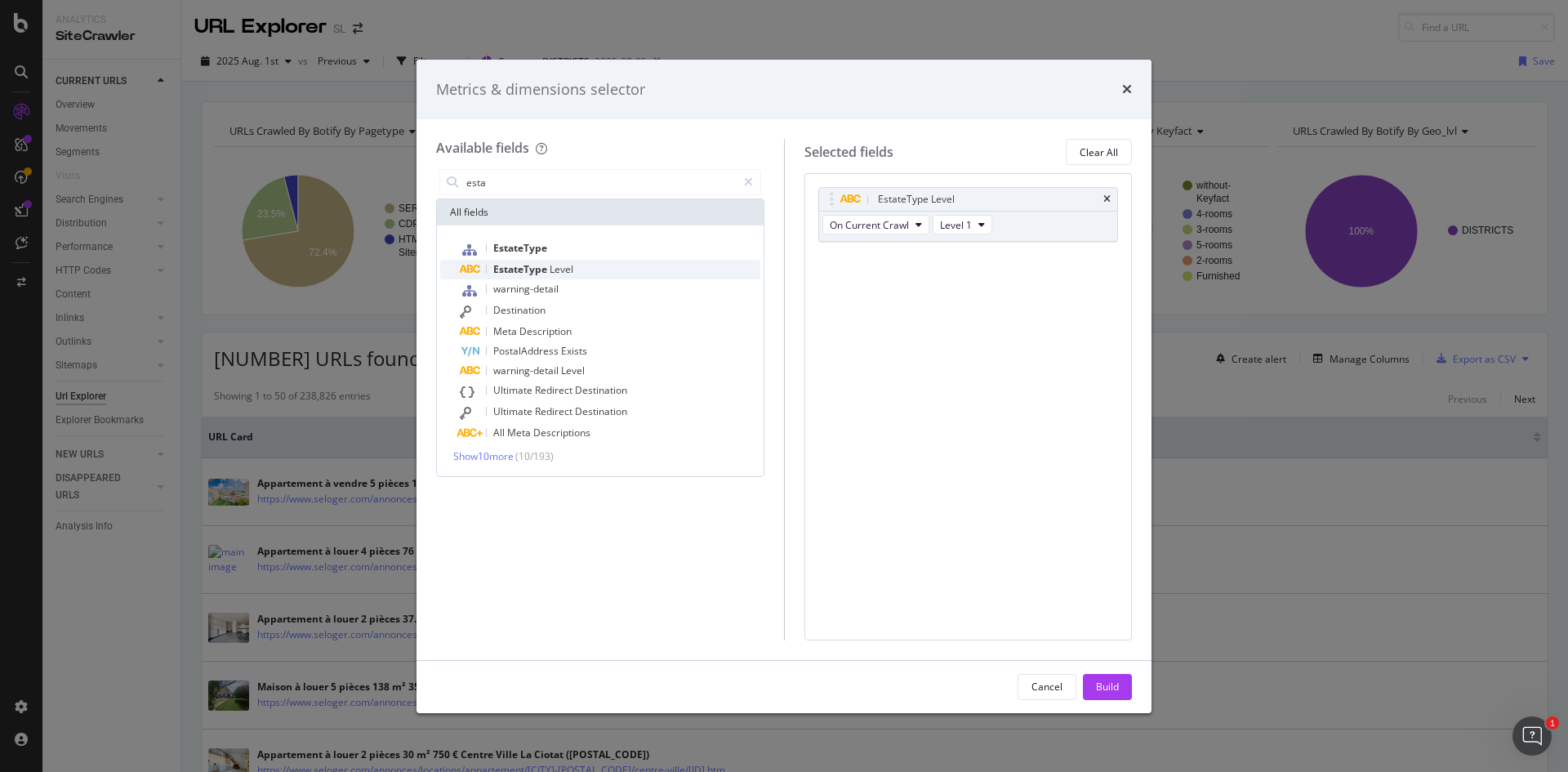 click on "EstateType   Level" at bounding box center (610, 270) 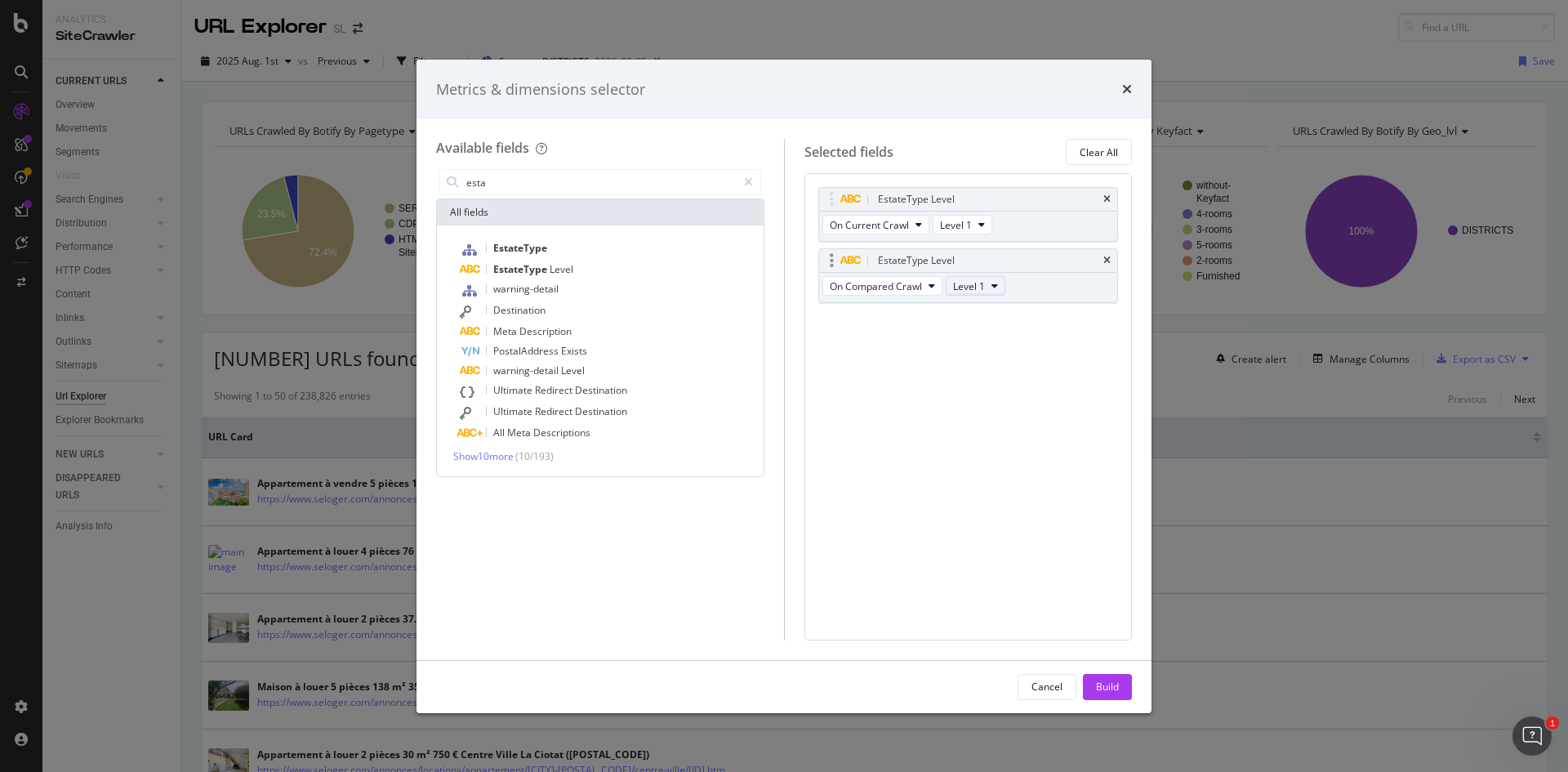 click at bounding box center [995, 286] 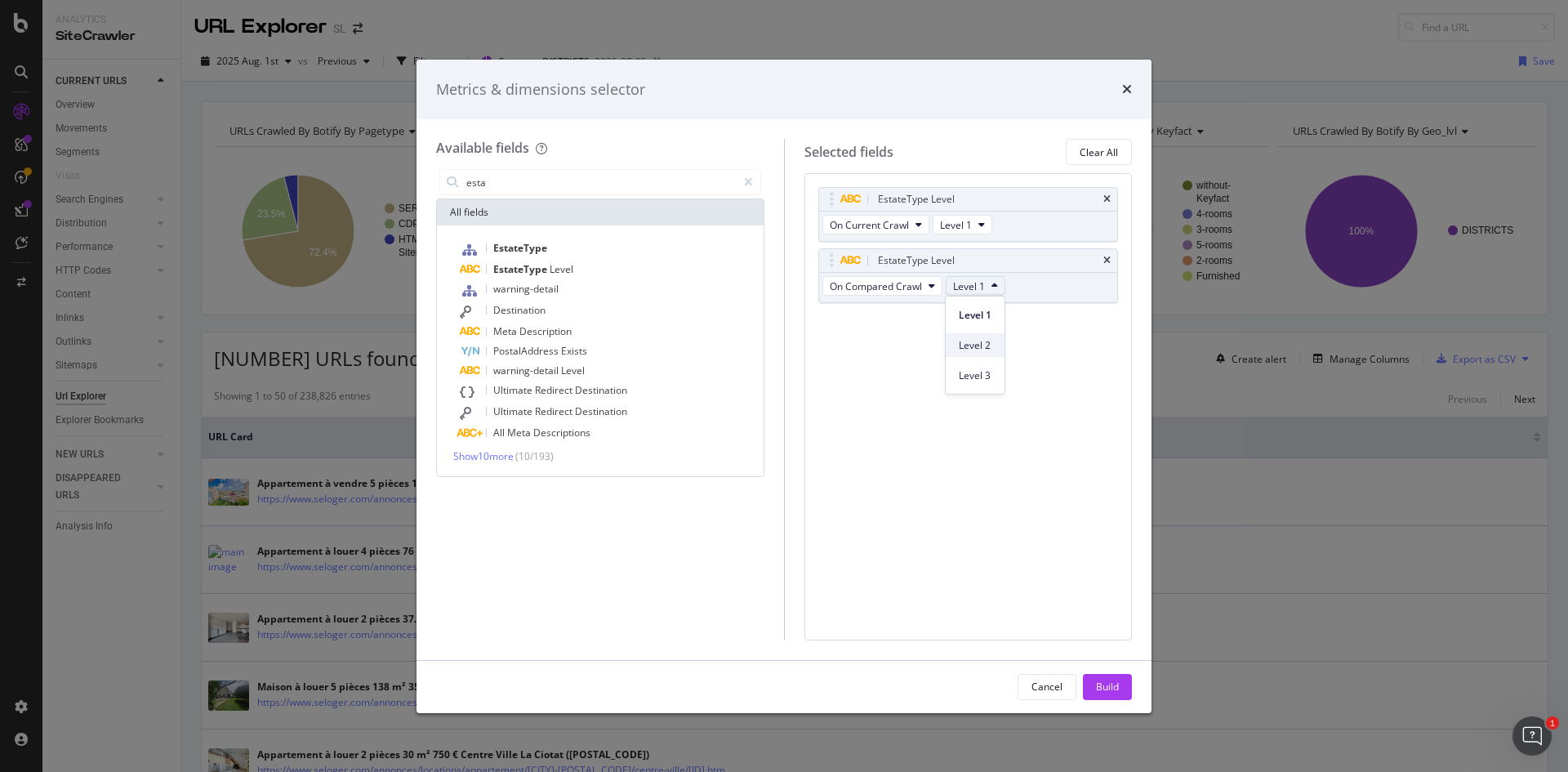 click on "Level 2" at bounding box center (975, 346) 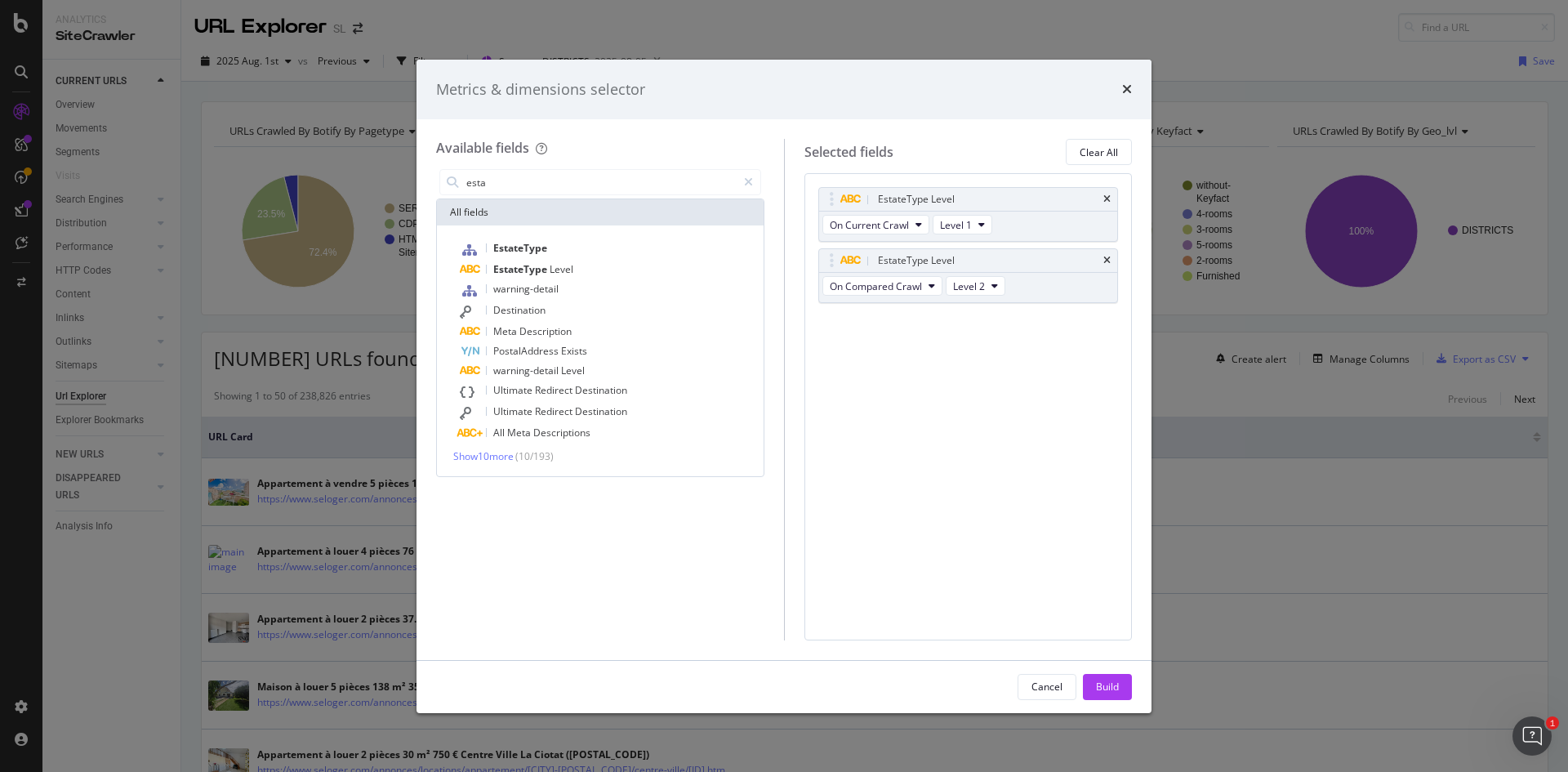 click on "EstateType Level On Current Crawl Level 1 EstateType Level On Compared Crawl Level 2 You can use this field as a
To pick up a draggable item, press the space bar.
While dragging, use the arrow keys to move the item.
Press space again to drop the item in its new position, or press escape to cancel." at bounding box center [969, 406] 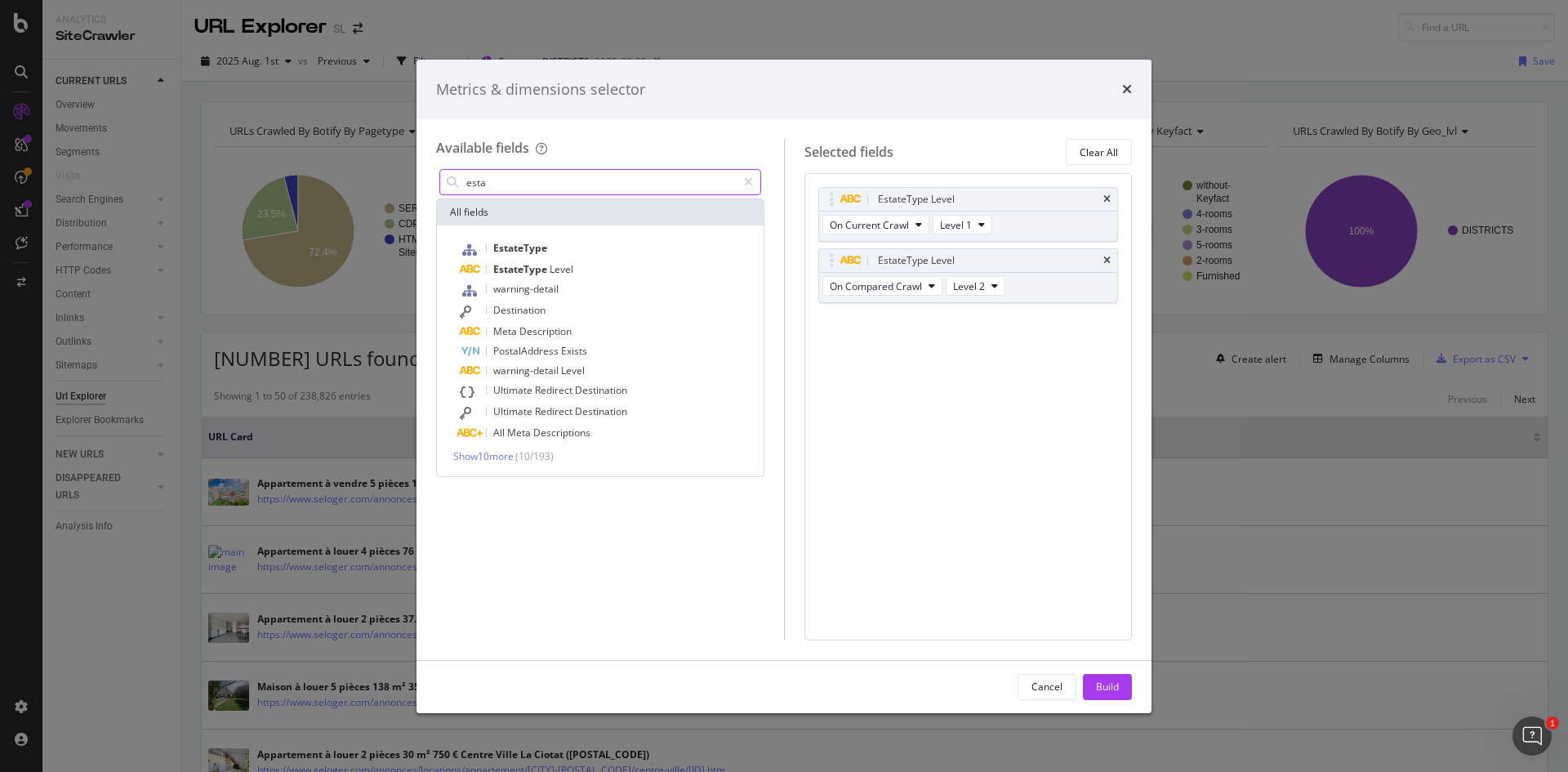 click on "esta" at bounding box center (600, 182) 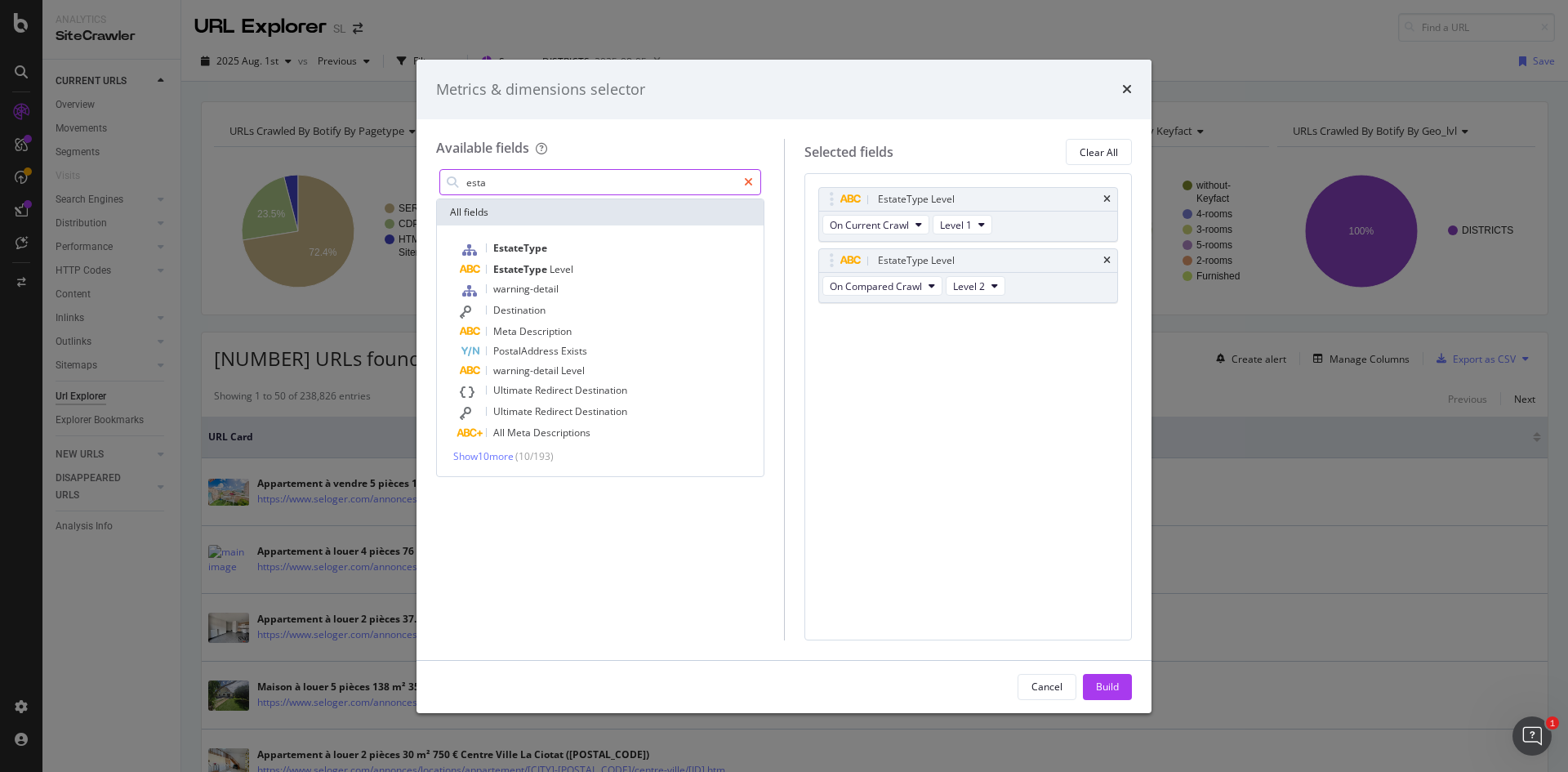 click at bounding box center (748, 182) 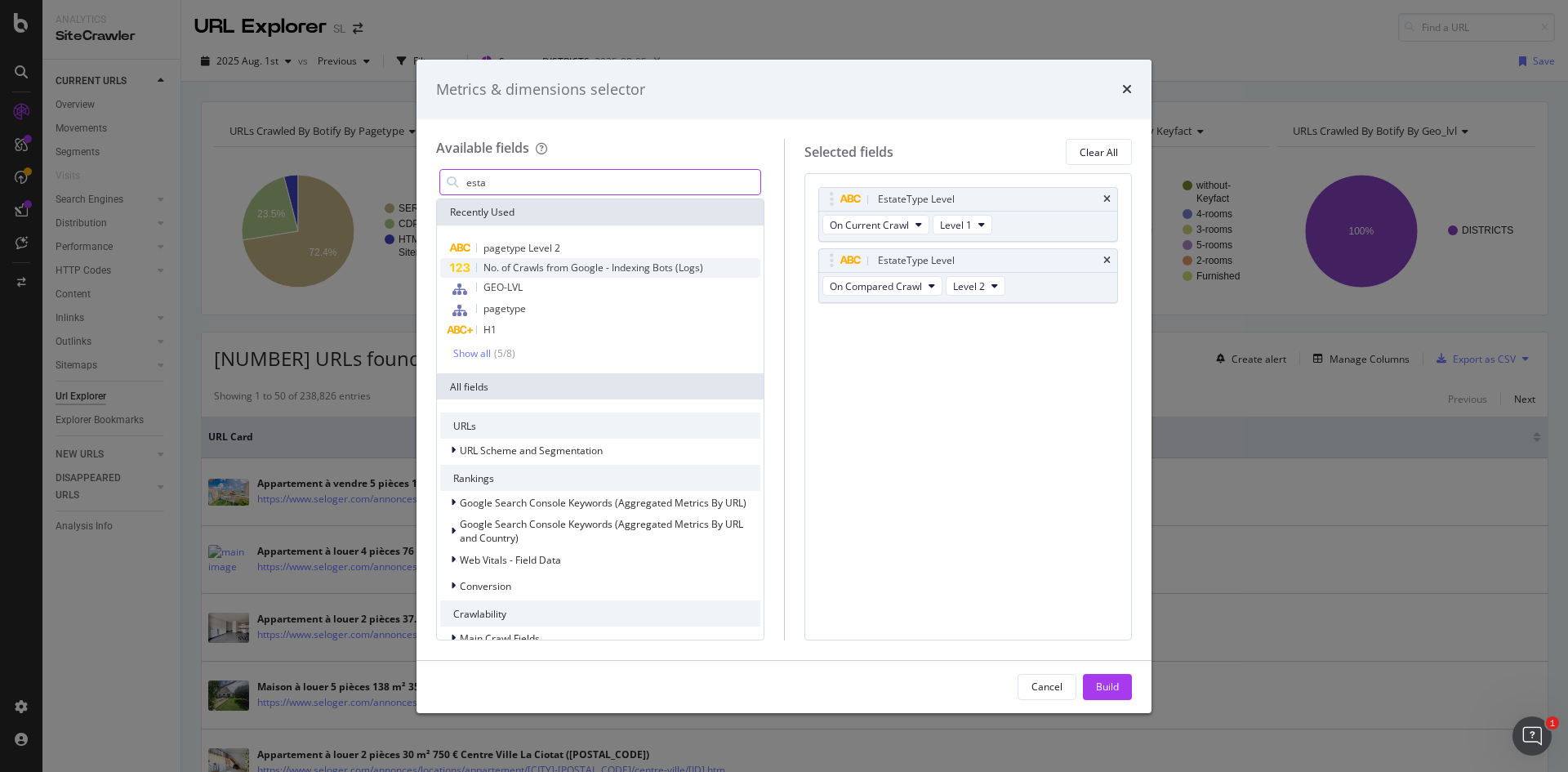 click on "No. of Crawls from Google - Indexing Bots (Logs)" at bounding box center (593, 267) 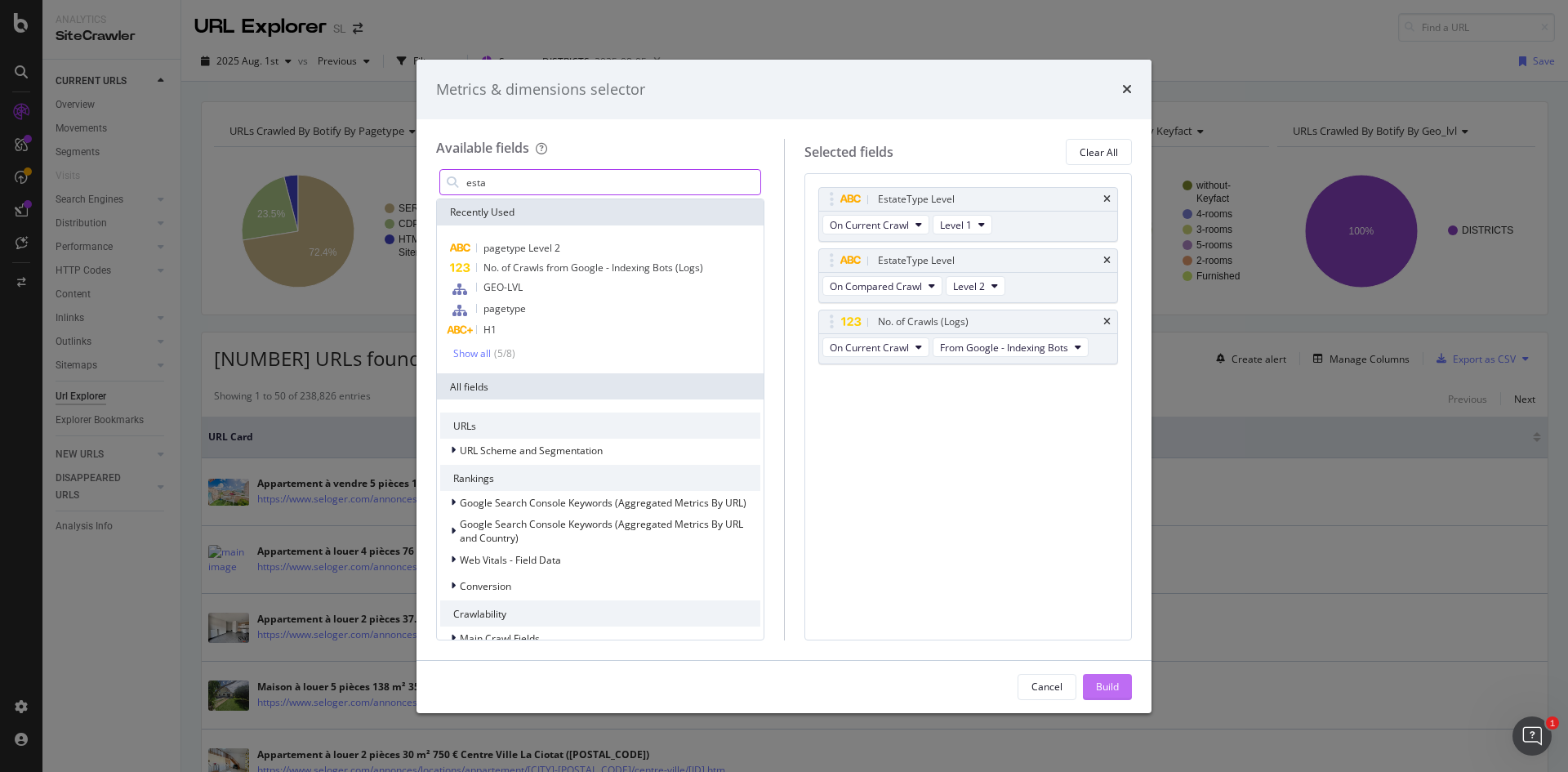 click on "Build" at bounding box center (1107, 686) 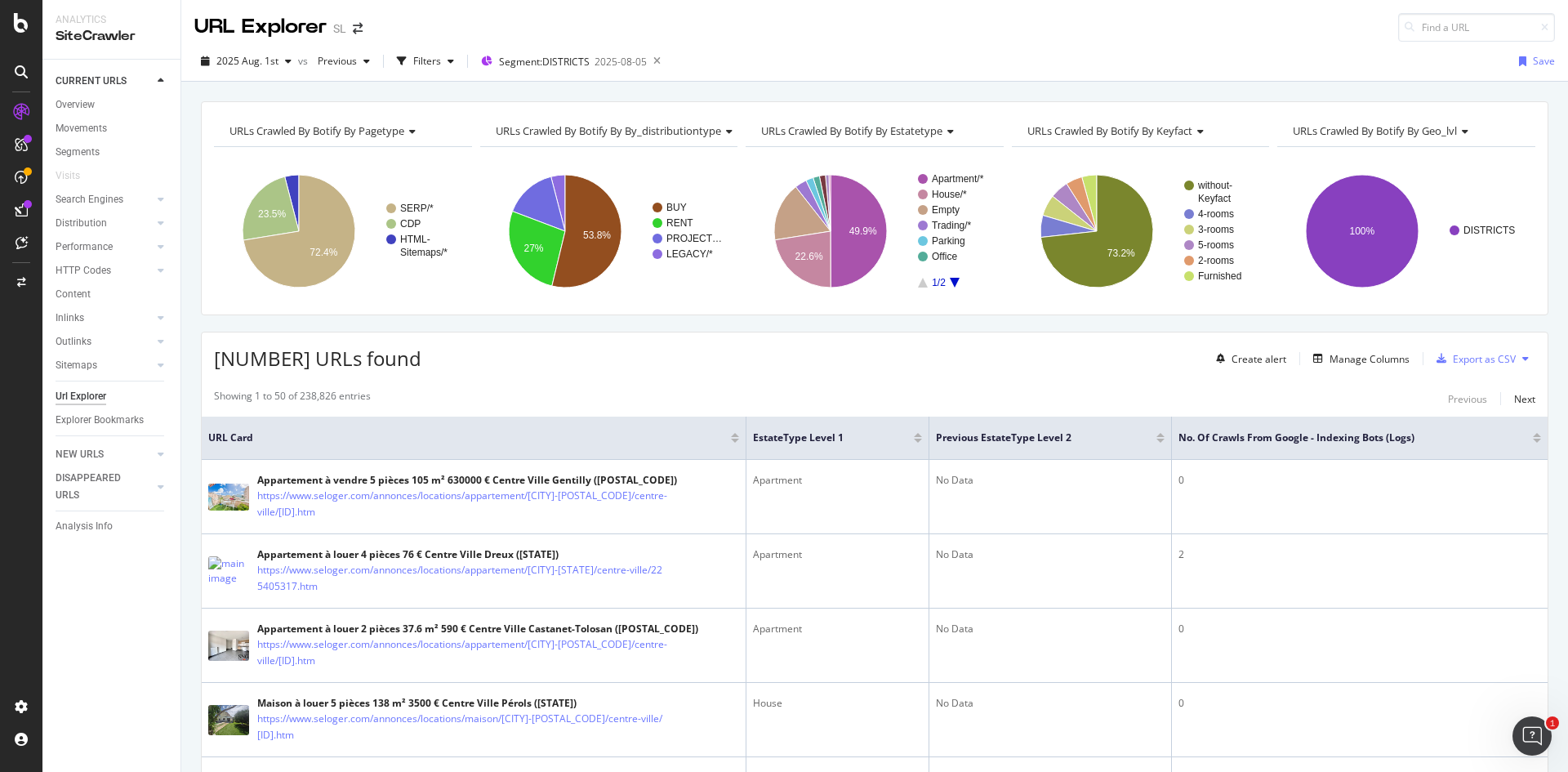 click on "[NUMBER] URLs found Create alert Manage Columns Export as CSV" at bounding box center (875, 352) 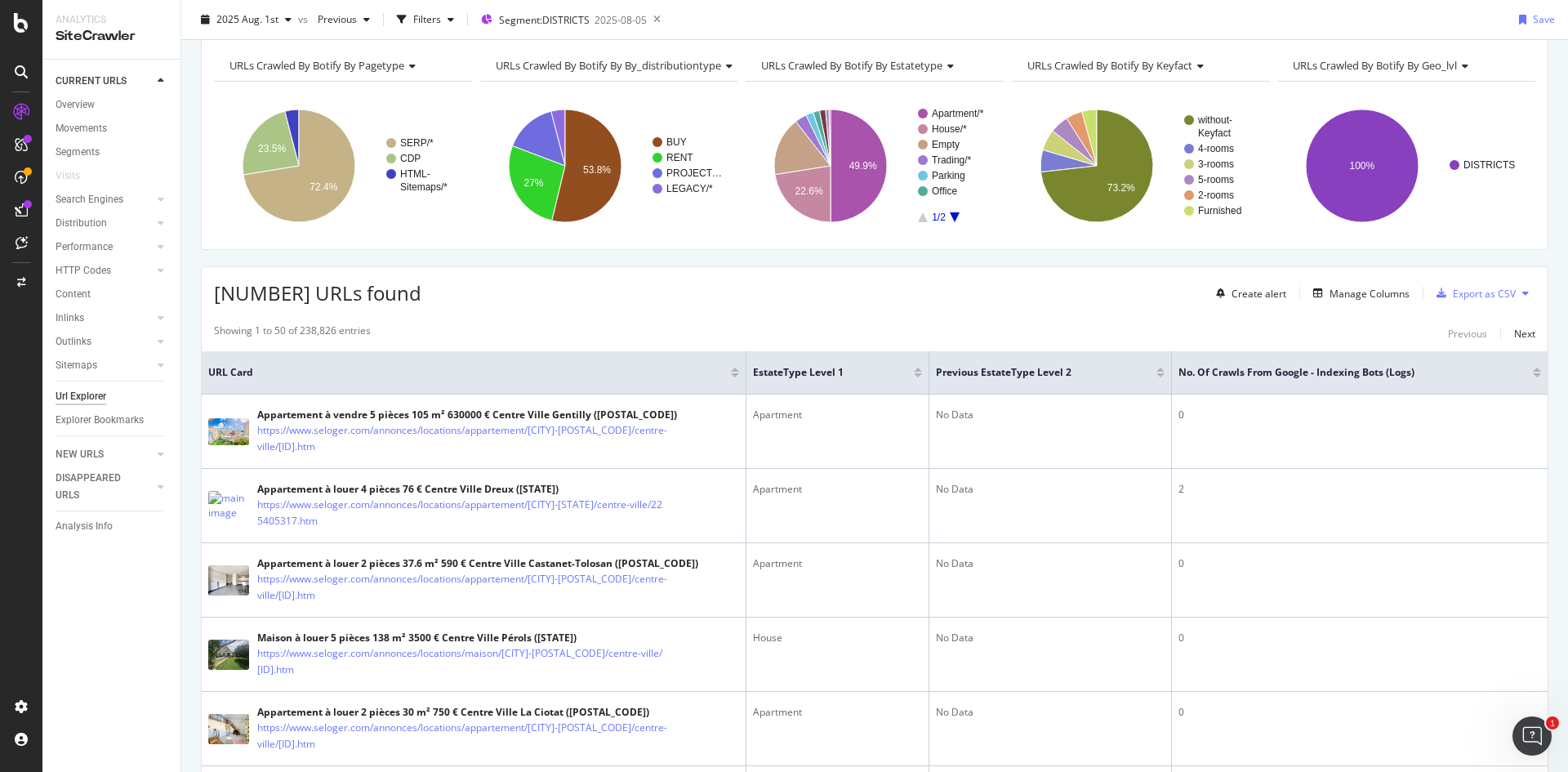 scroll, scrollTop: 0, scrollLeft: 0, axis: both 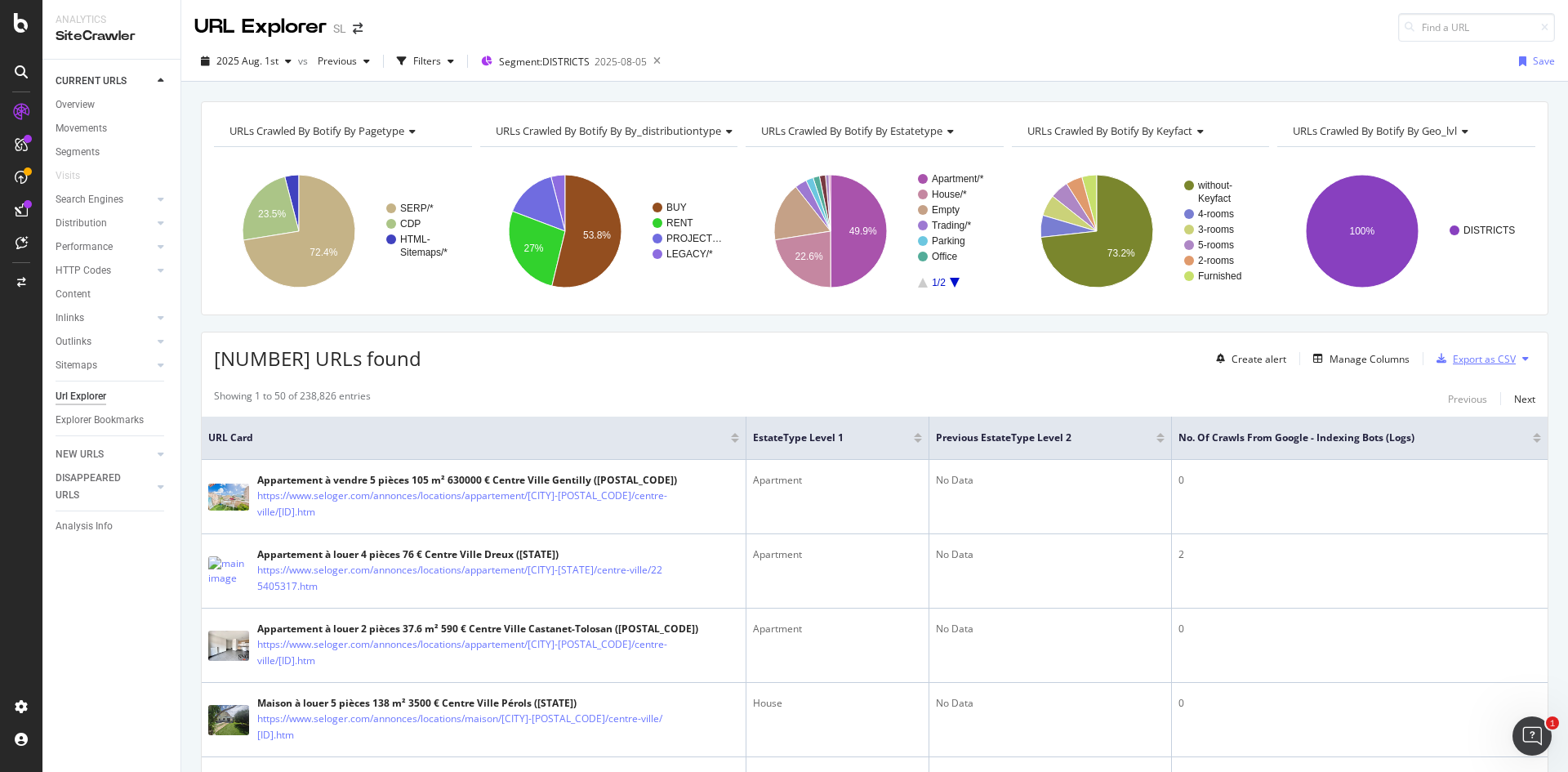 click on "Export as CSV" at bounding box center [1484, 359] 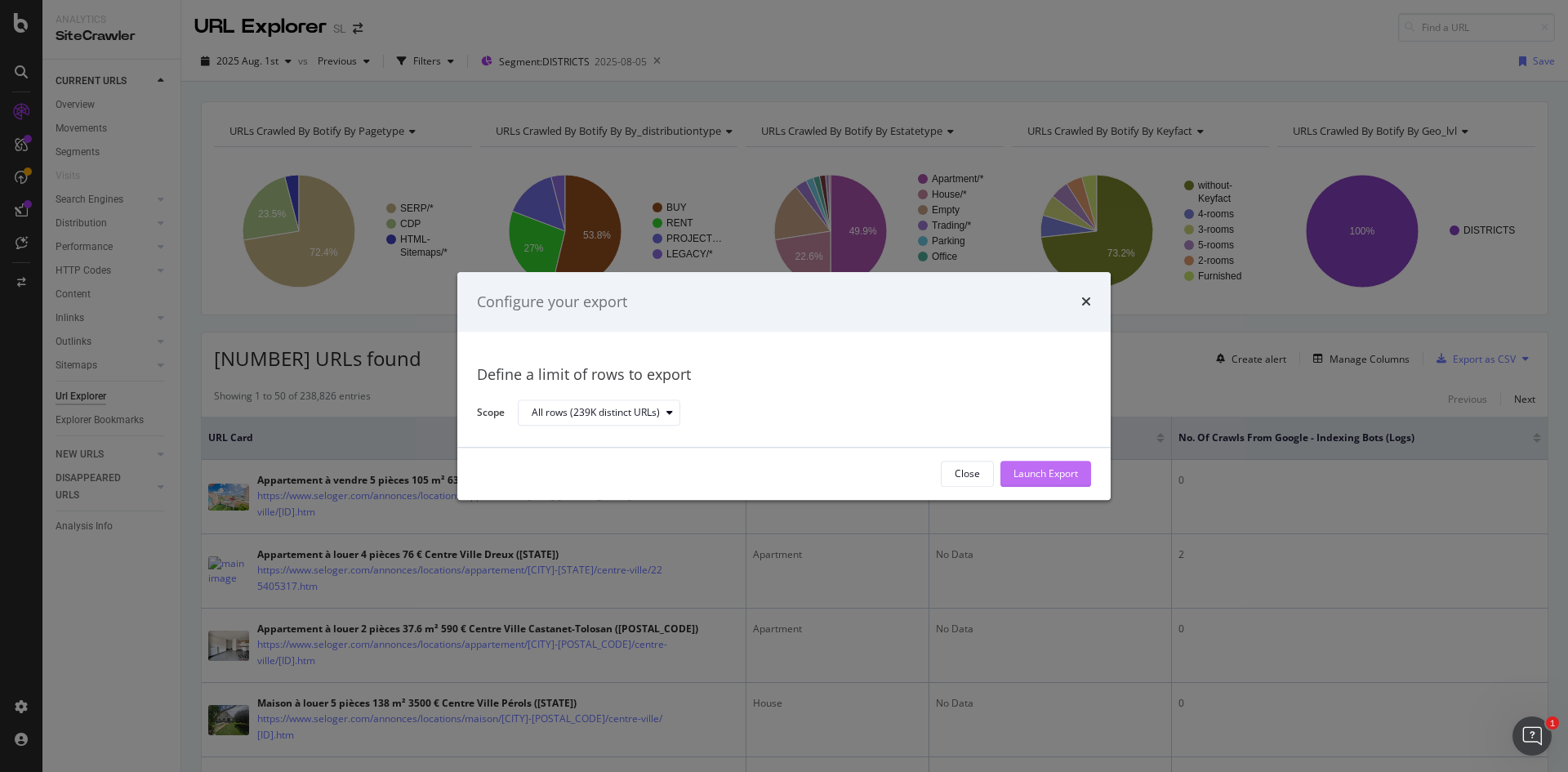 click on "Launch Export" at bounding box center (1045, 474) 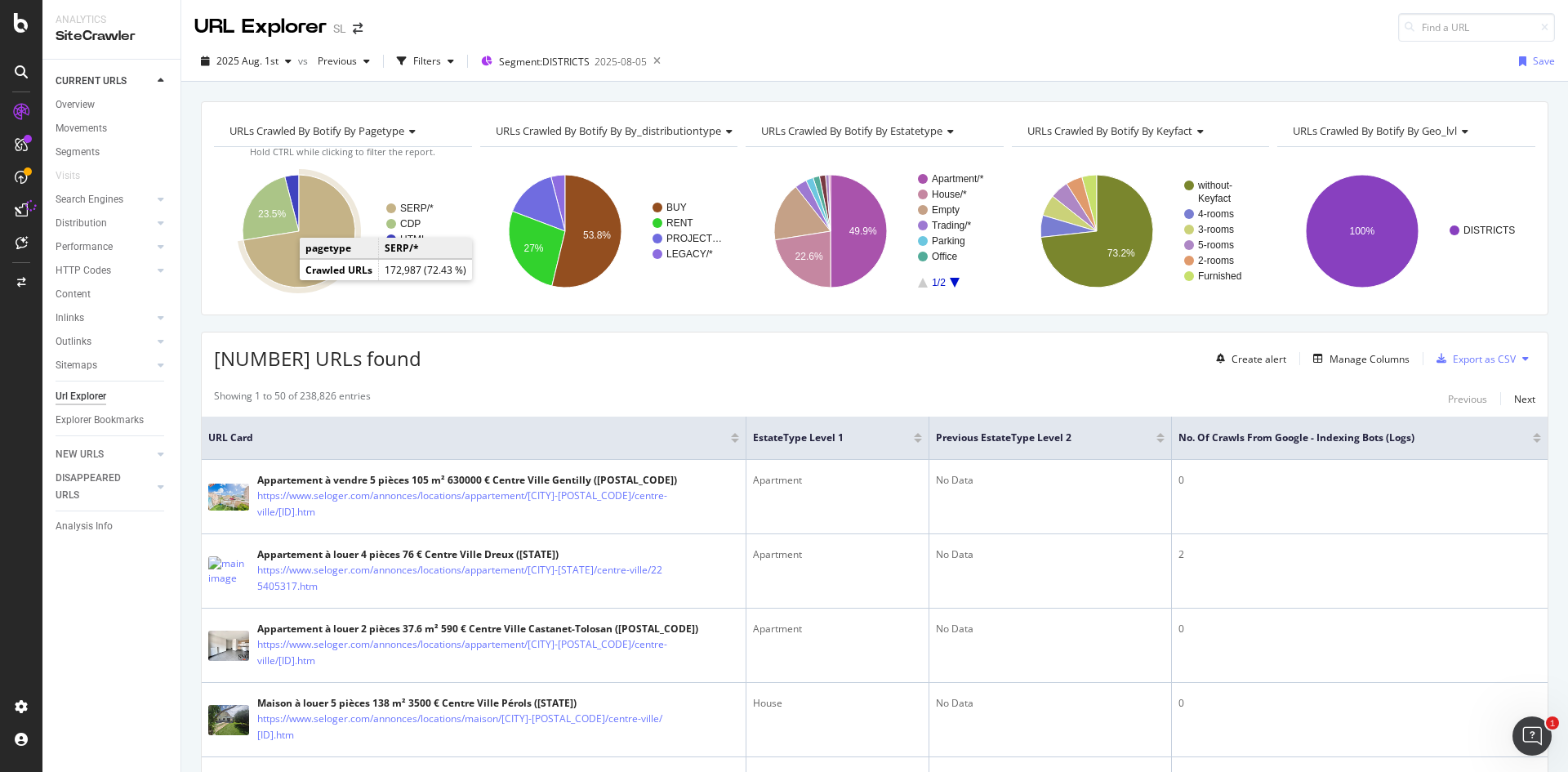 click 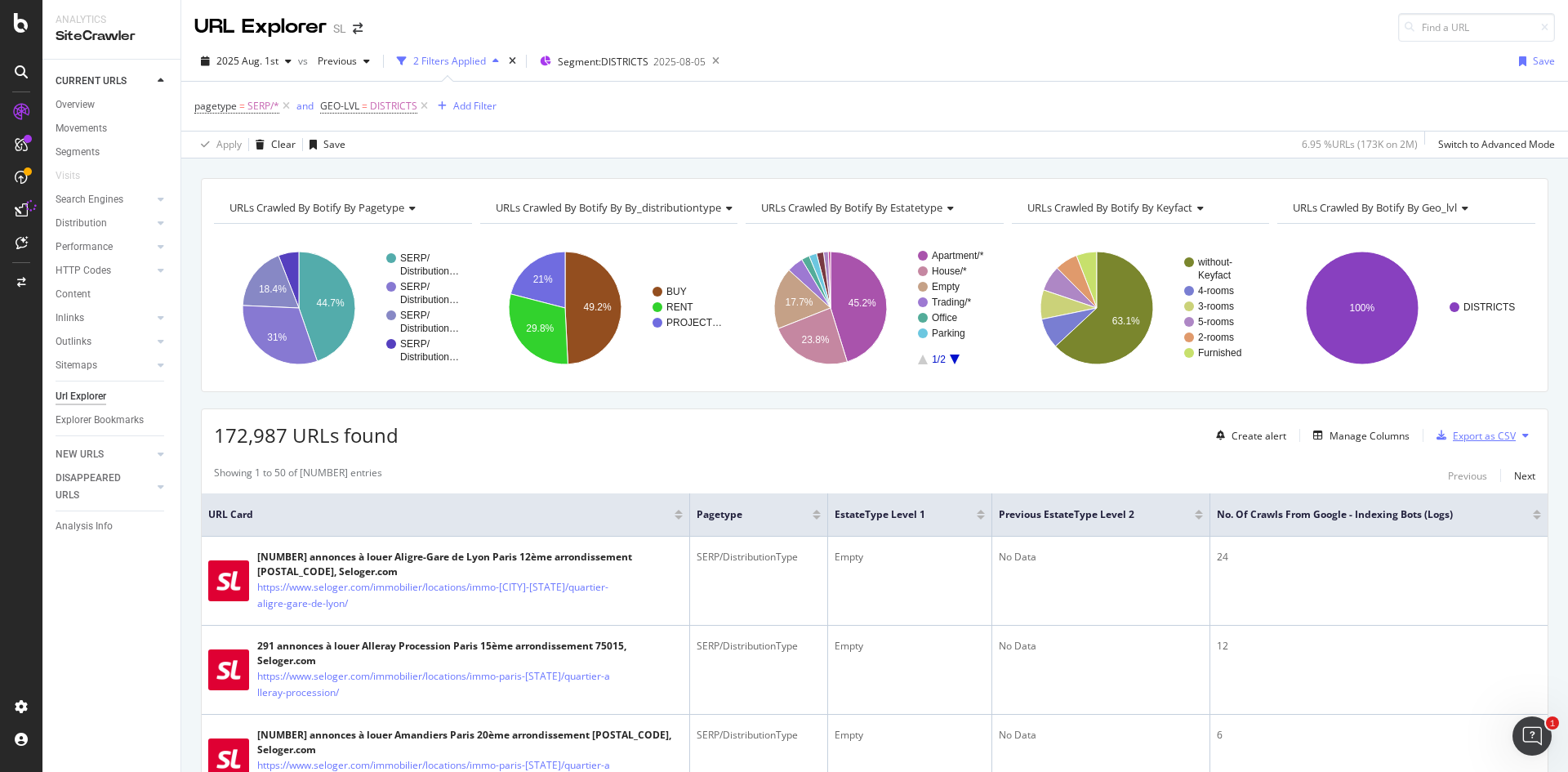 click on "Export as CSV" at bounding box center [1484, 435] 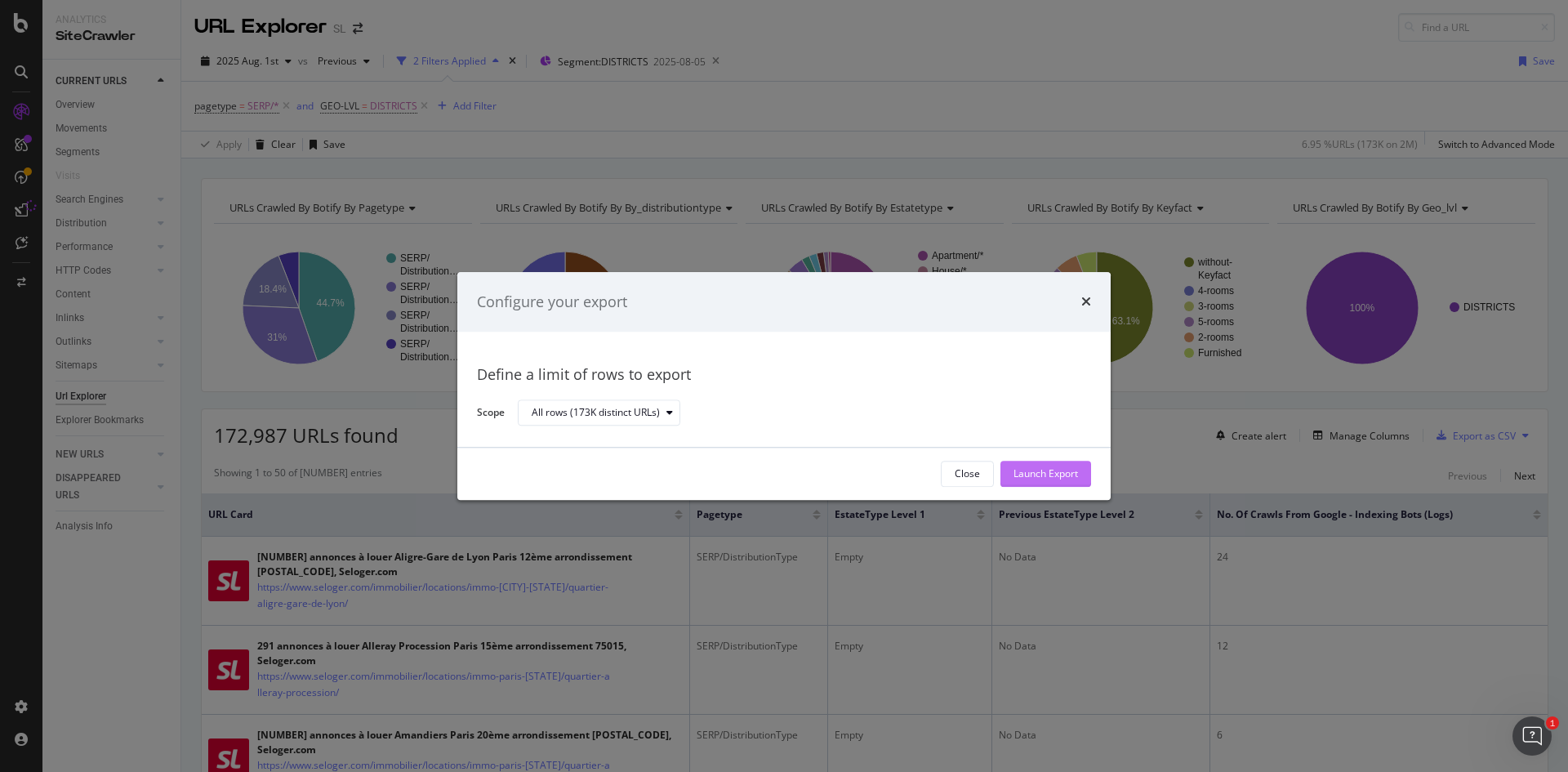 click on "Launch Export" at bounding box center (1045, 474) 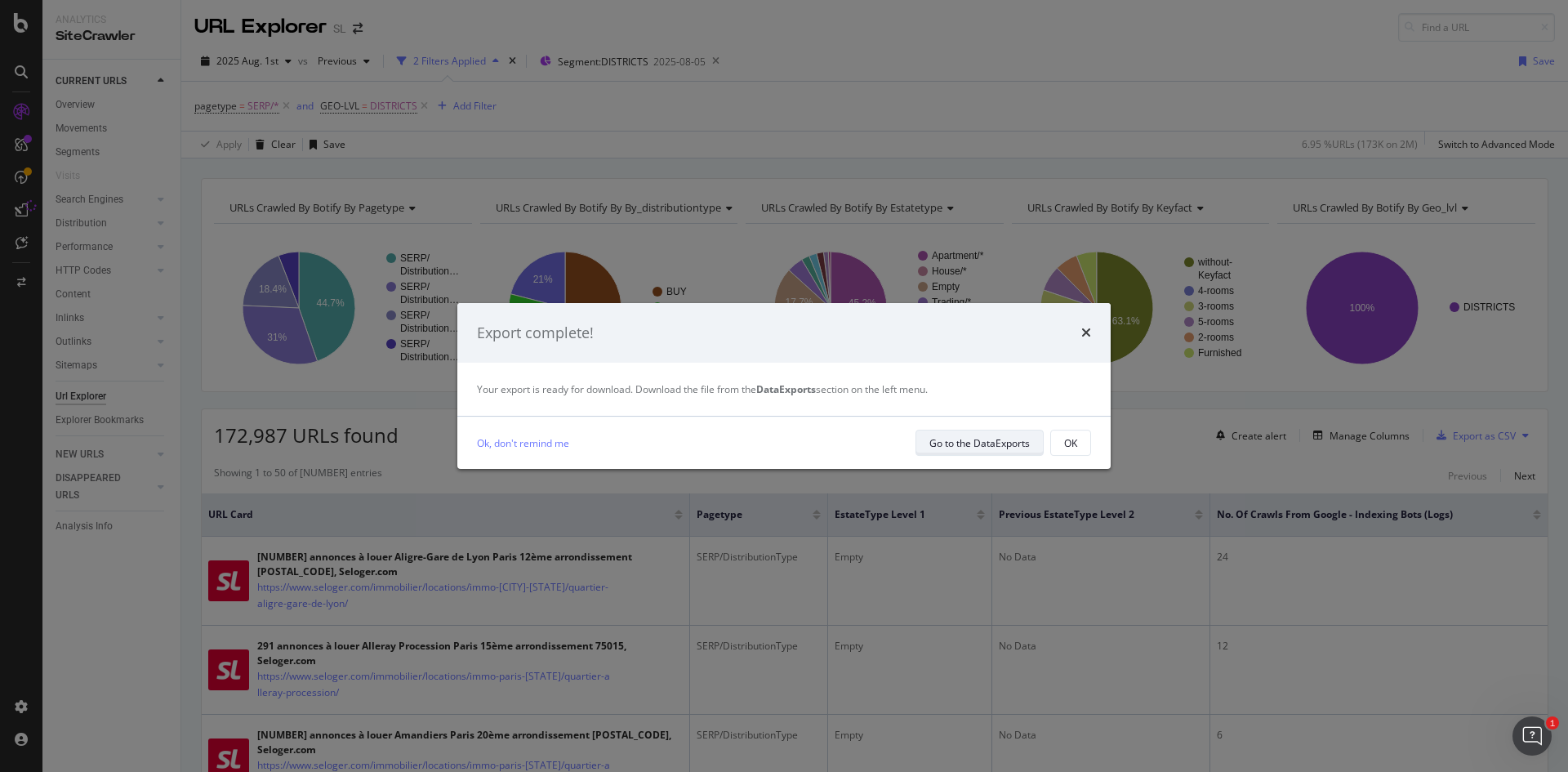 click on "Go to the DataExports" at bounding box center [979, 443] 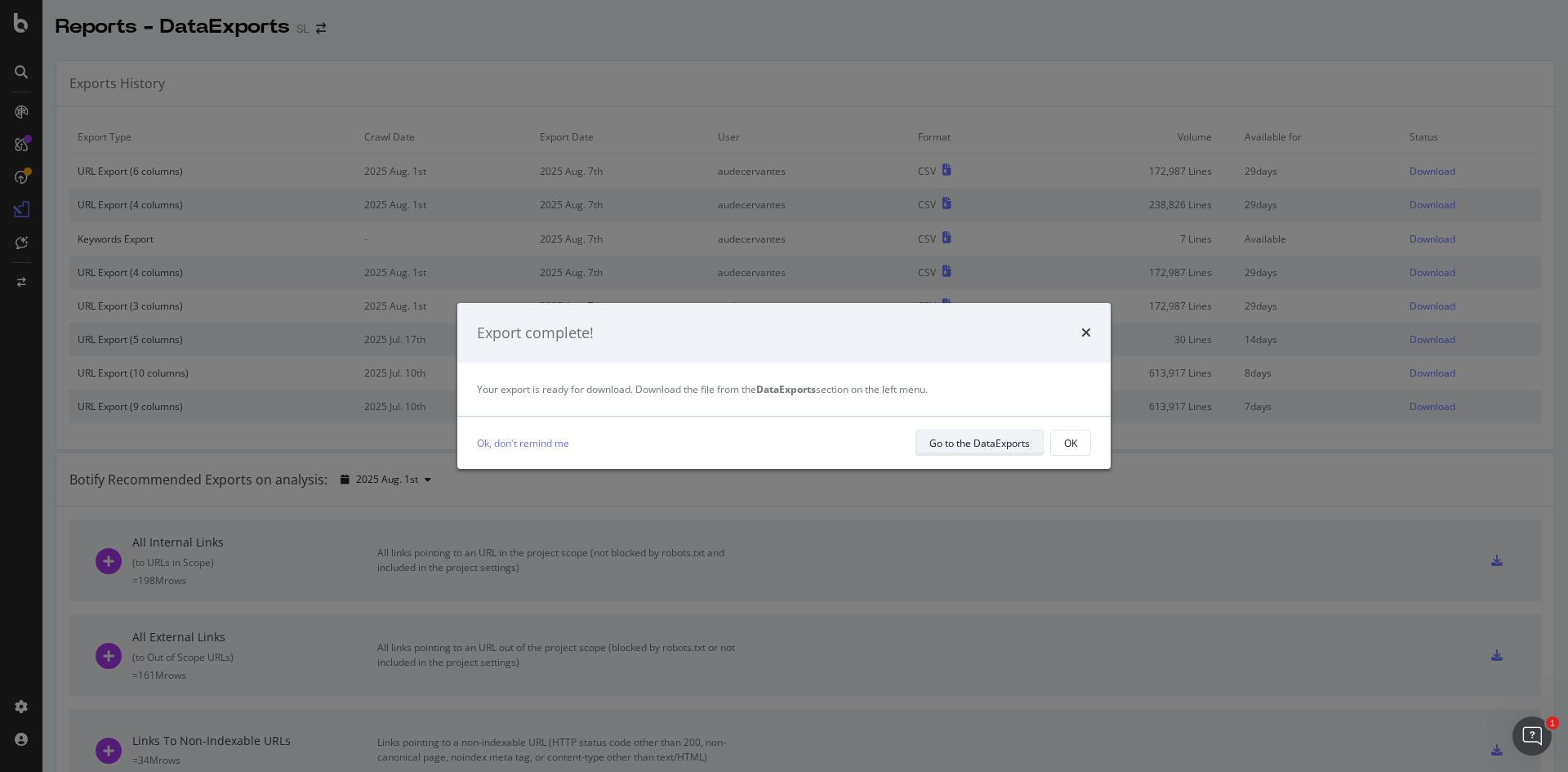 click on "Go to the DataExports" at bounding box center (979, 443) 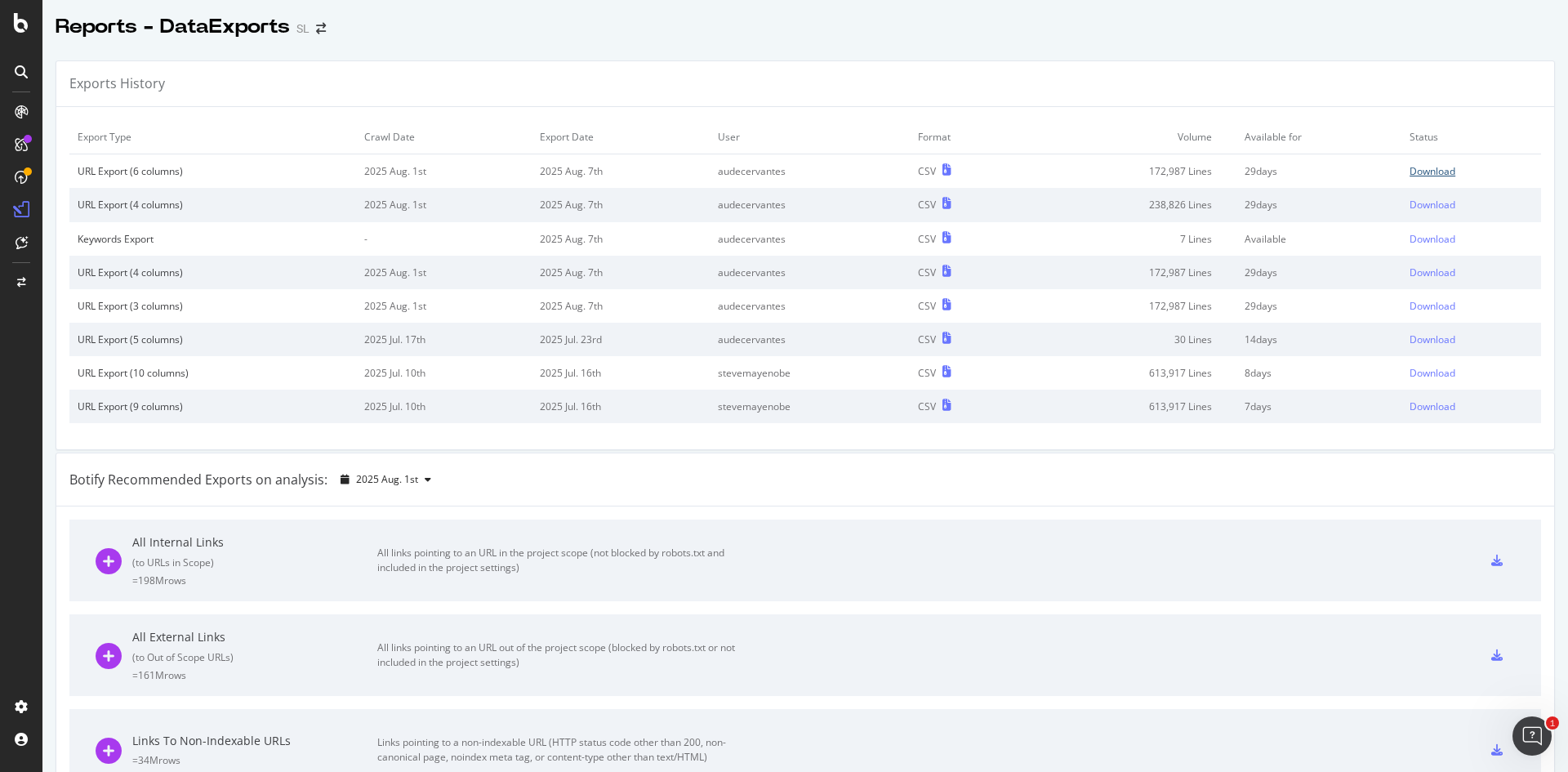 click on "Download" at bounding box center [1432, 171] 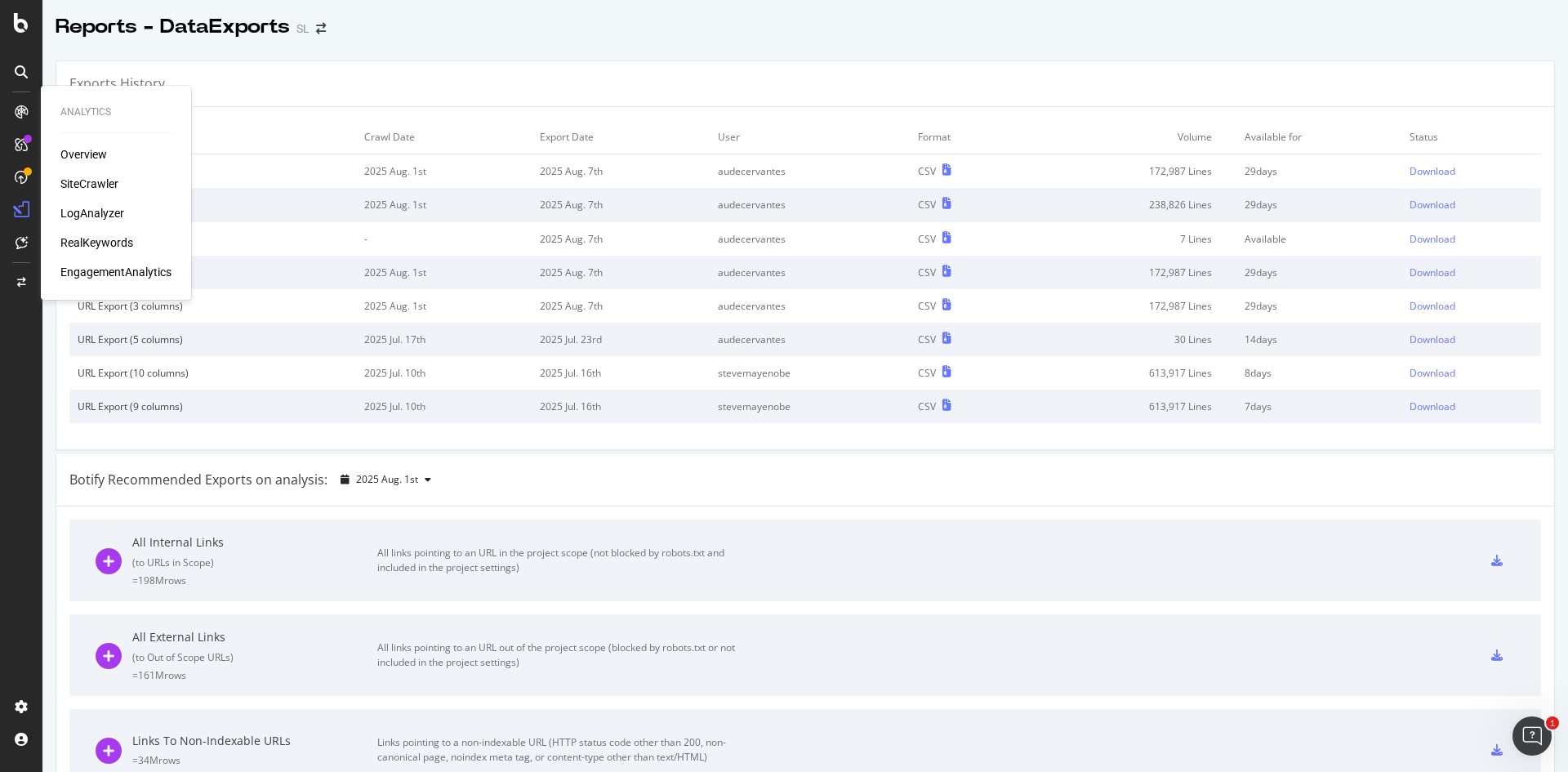 click on "SiteCrawler" at bounding box center [89, 184] 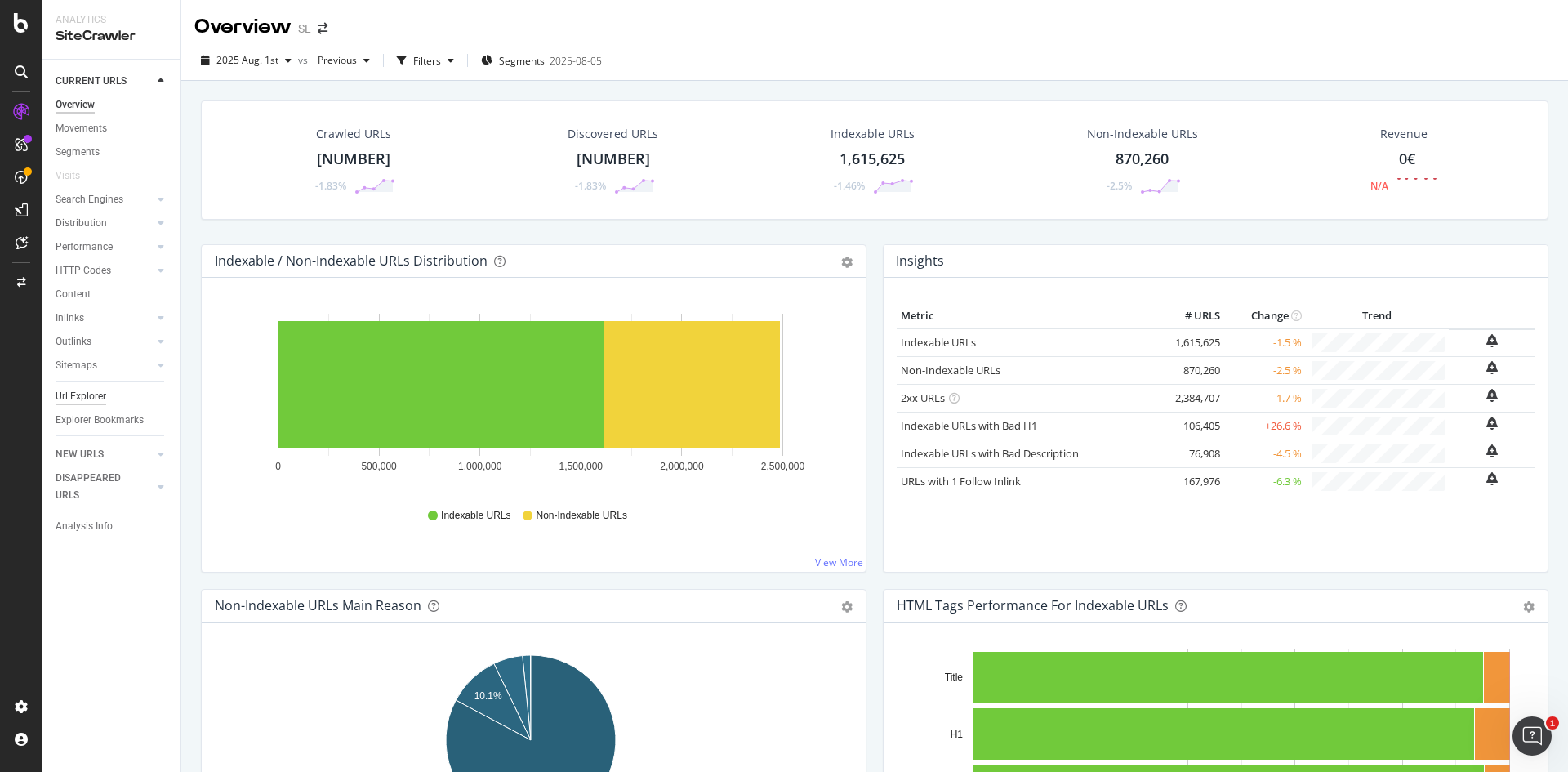 click on "Url Explorer" at bounding box center [81, 396] 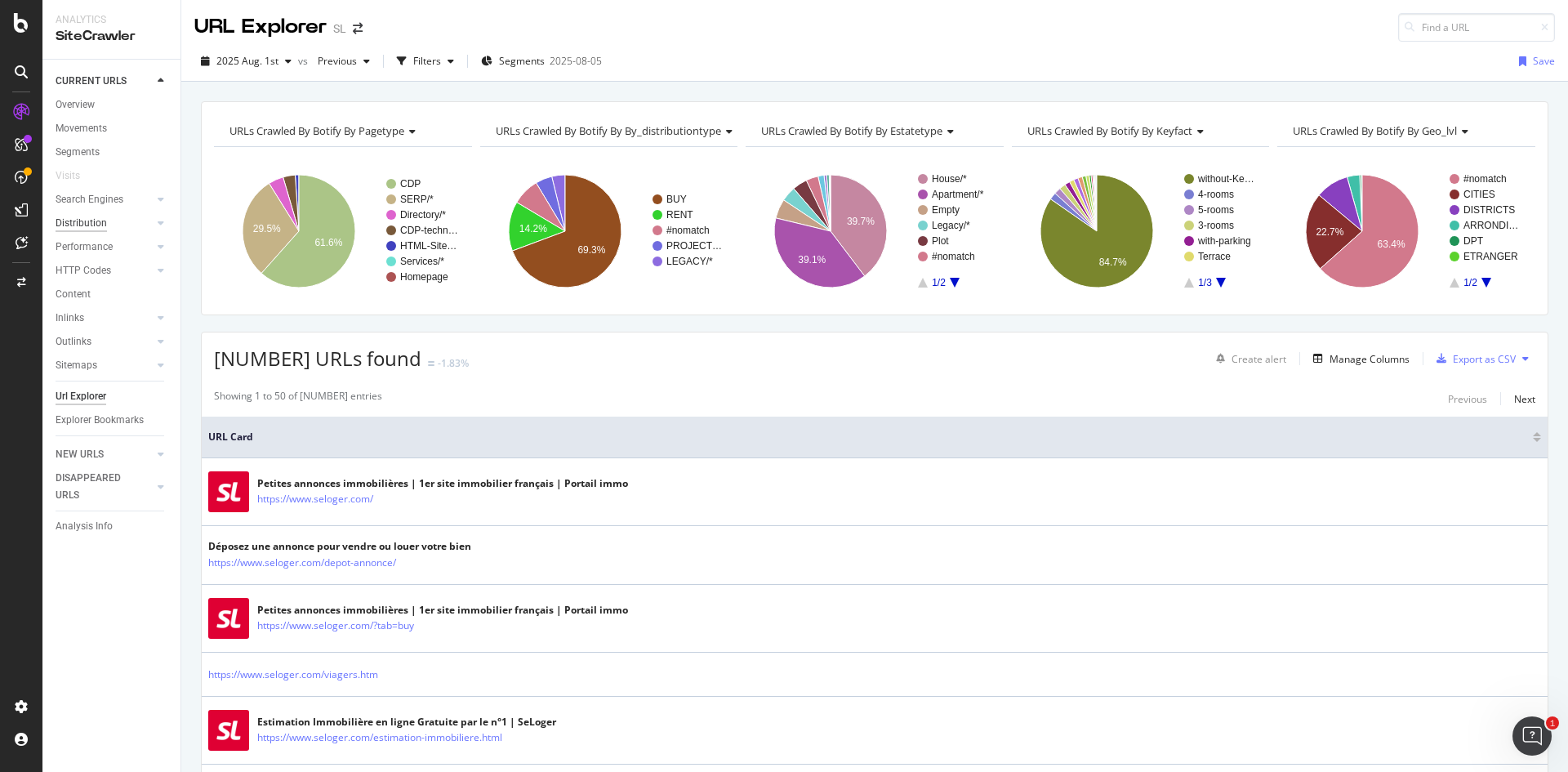 click on "Distribution" at bounding box center (81, 223) 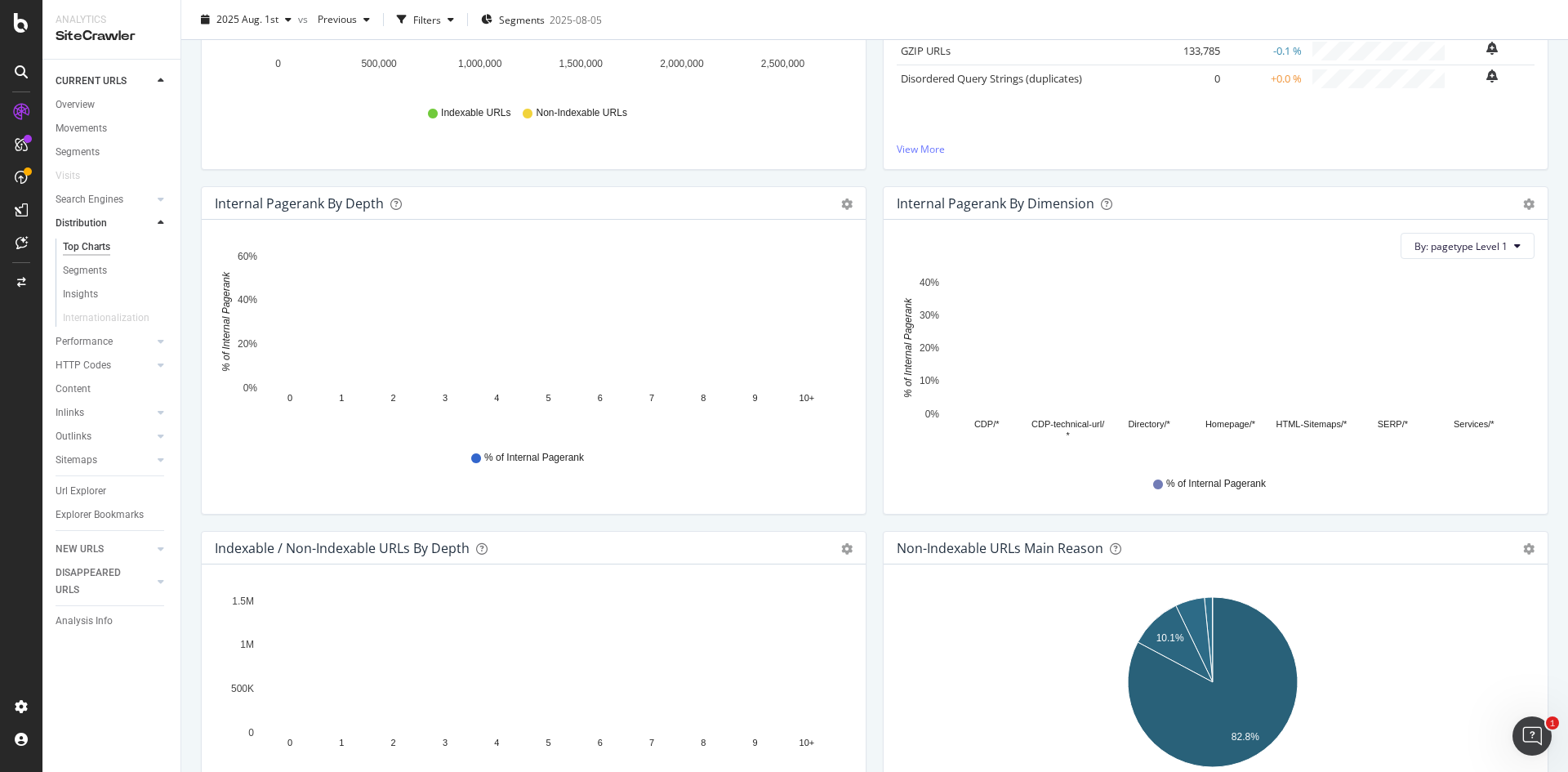 scroll, scrollTop: 0, scrollLeft: 0, axis: both 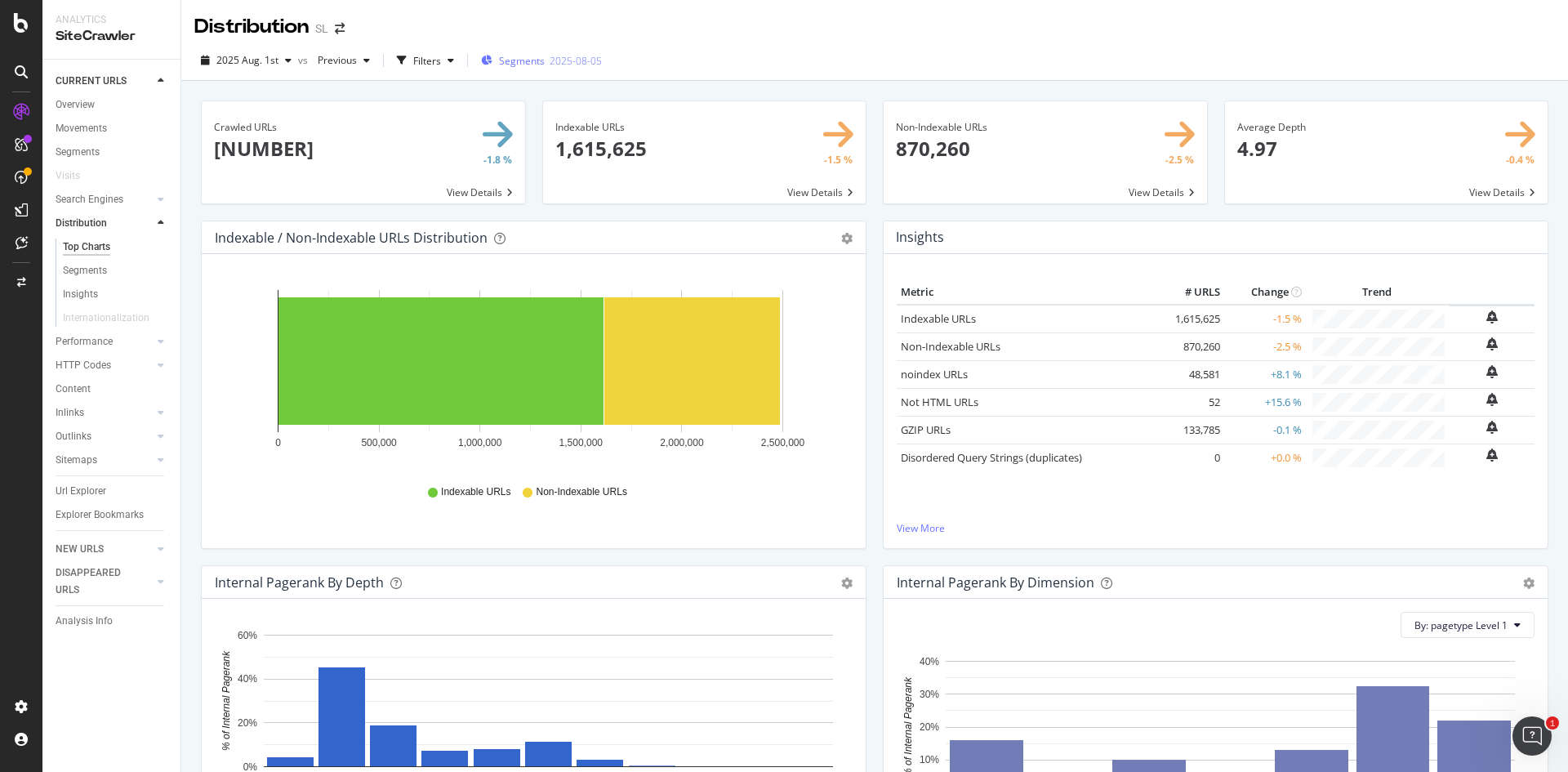 click on "Segments" at bounding box center [522, 60] 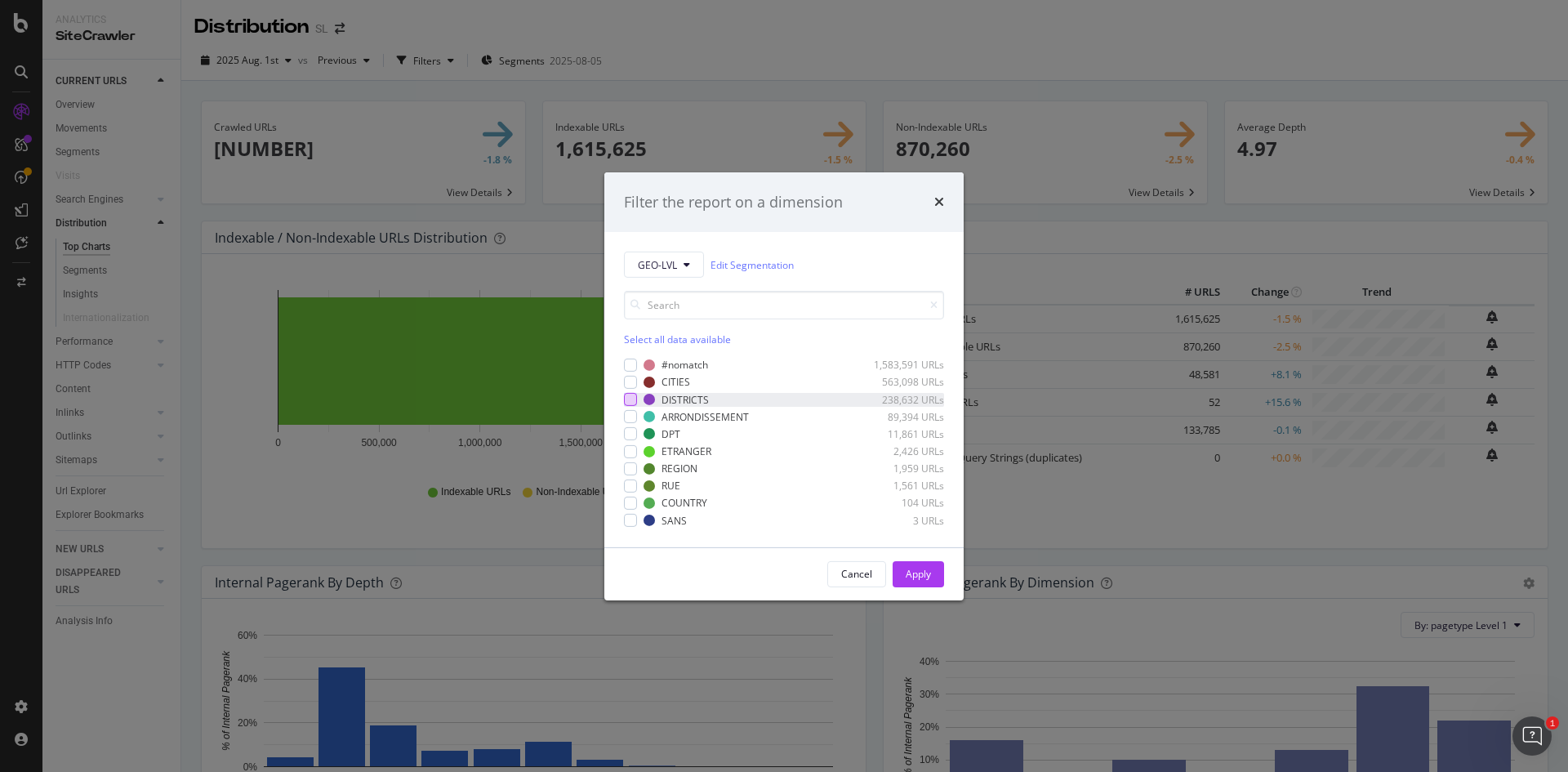 click at bounding box center (630, 399) 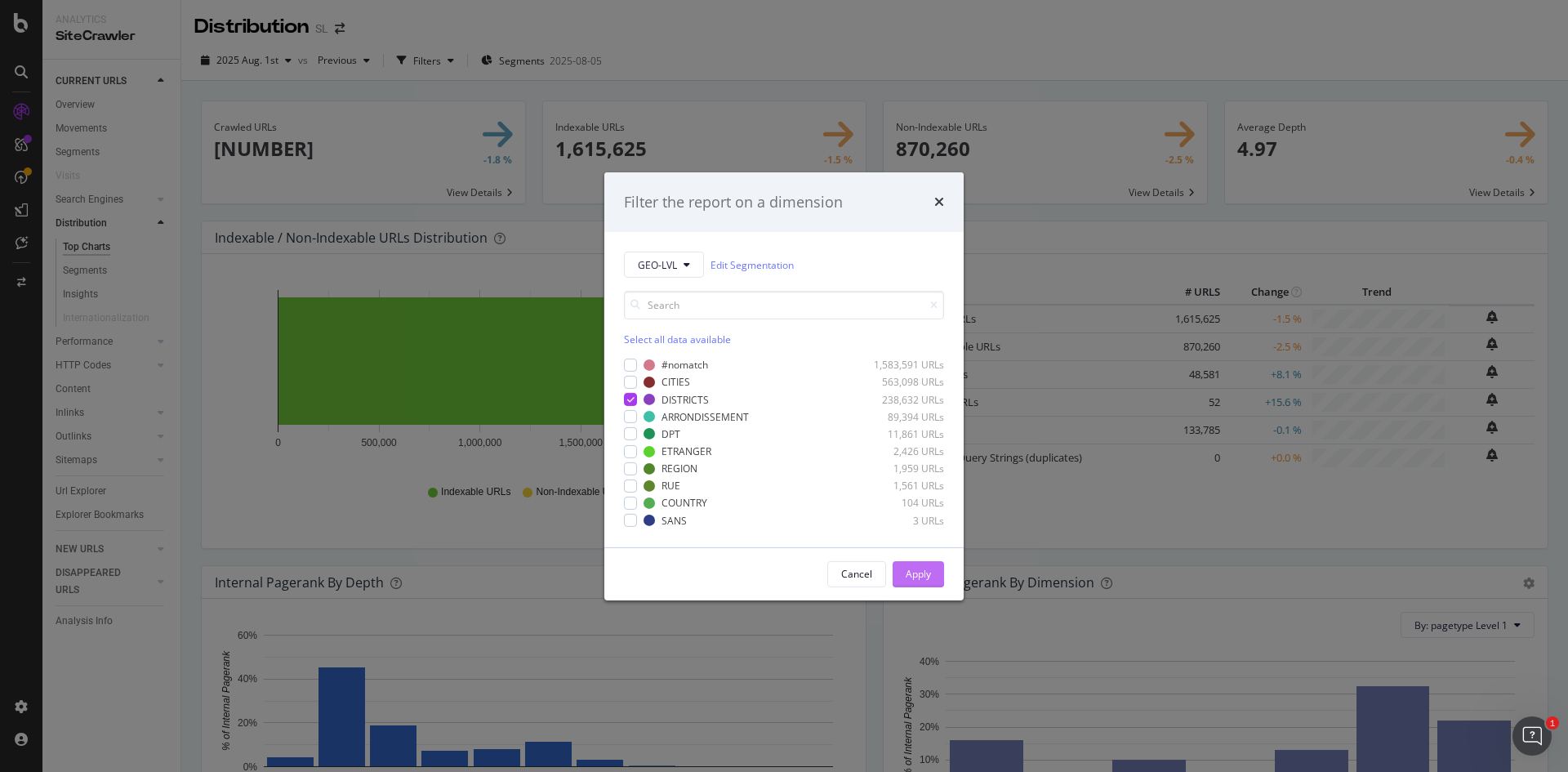 click on "Apply" at bounding box center [918, 573] 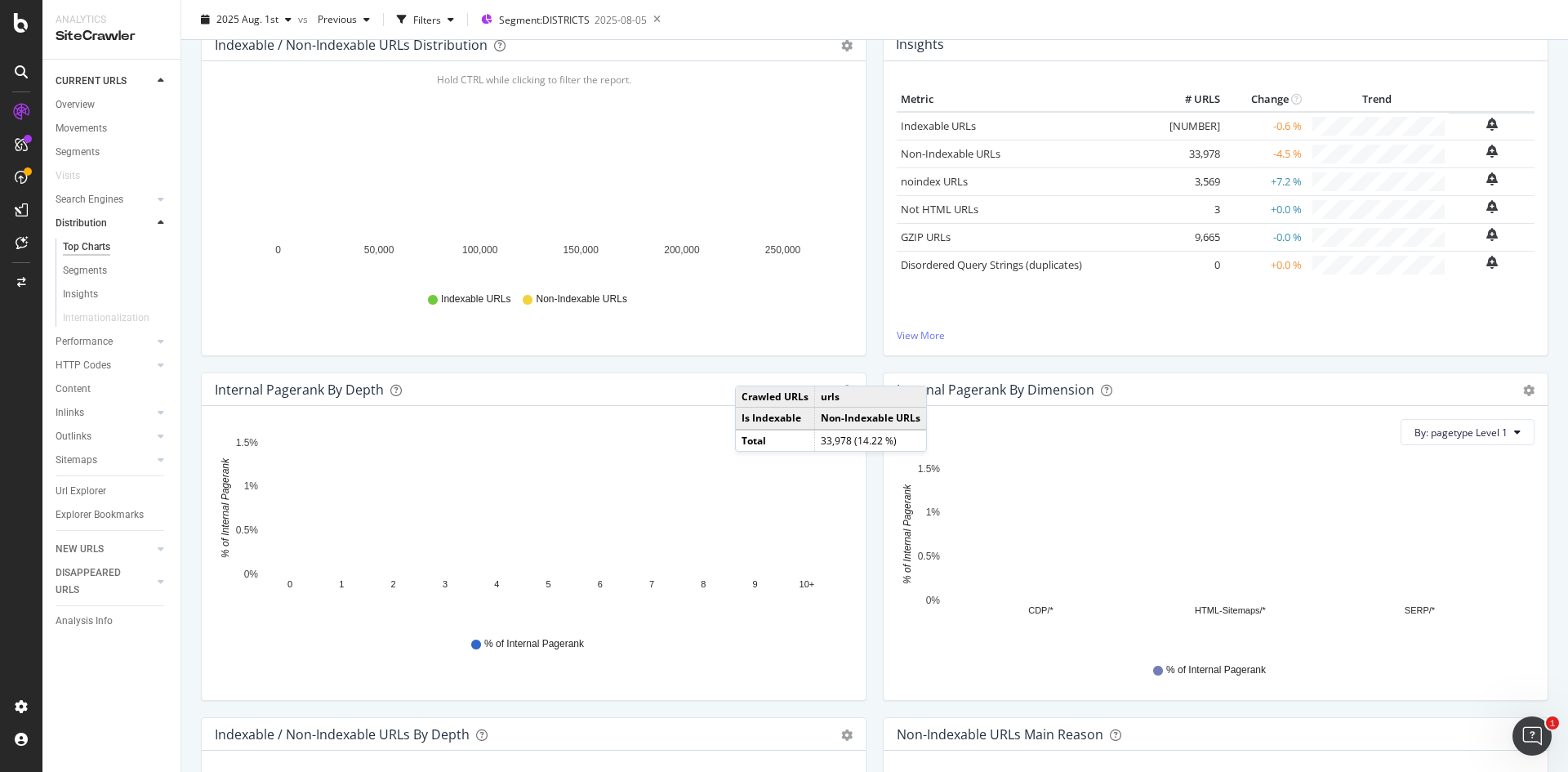 scroll, scrollTop: 227, scrollLeft: 0, axis: vertical 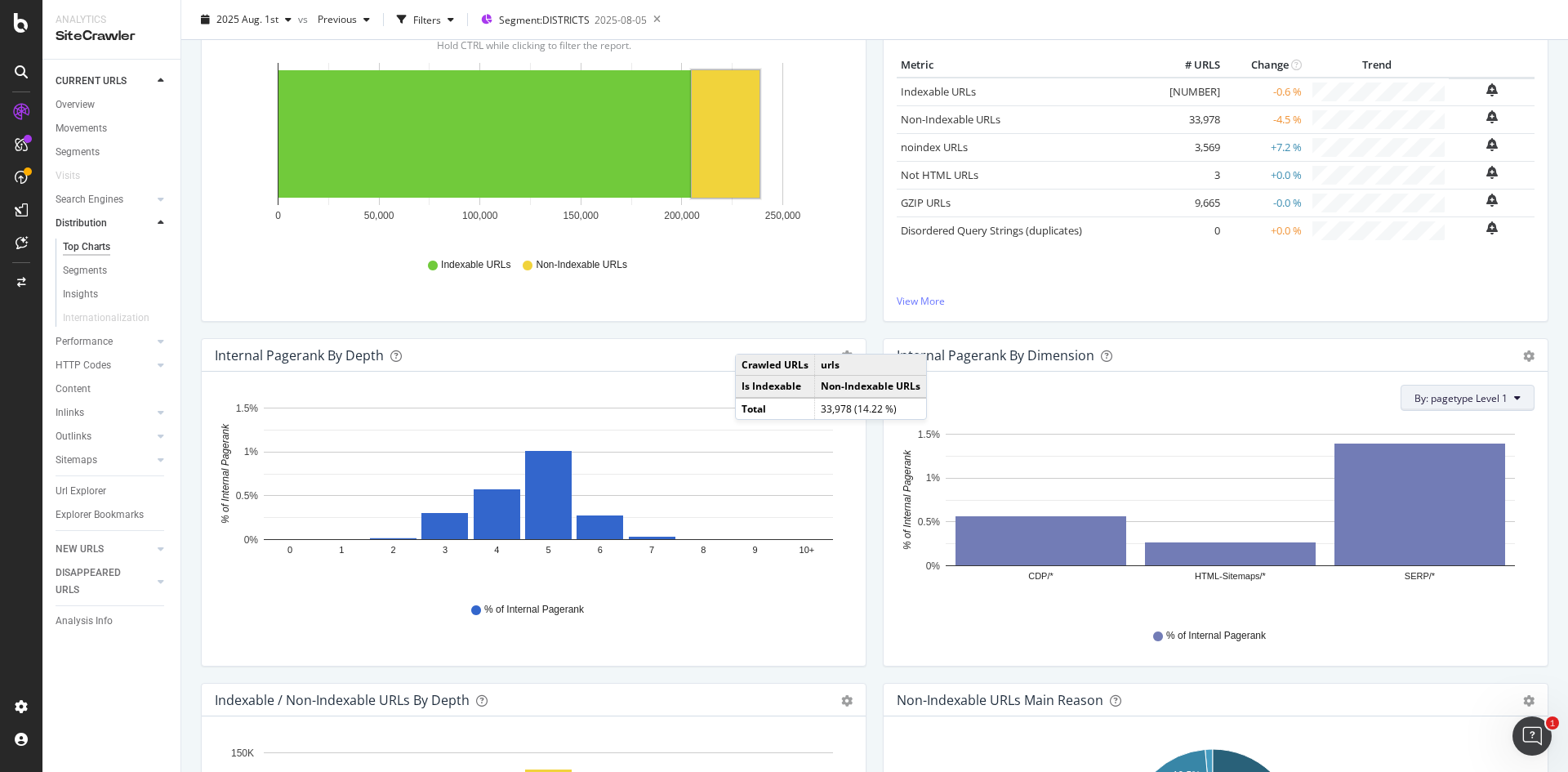 click on "By: pagetype Level 1" at bounding box center [1461, 398] 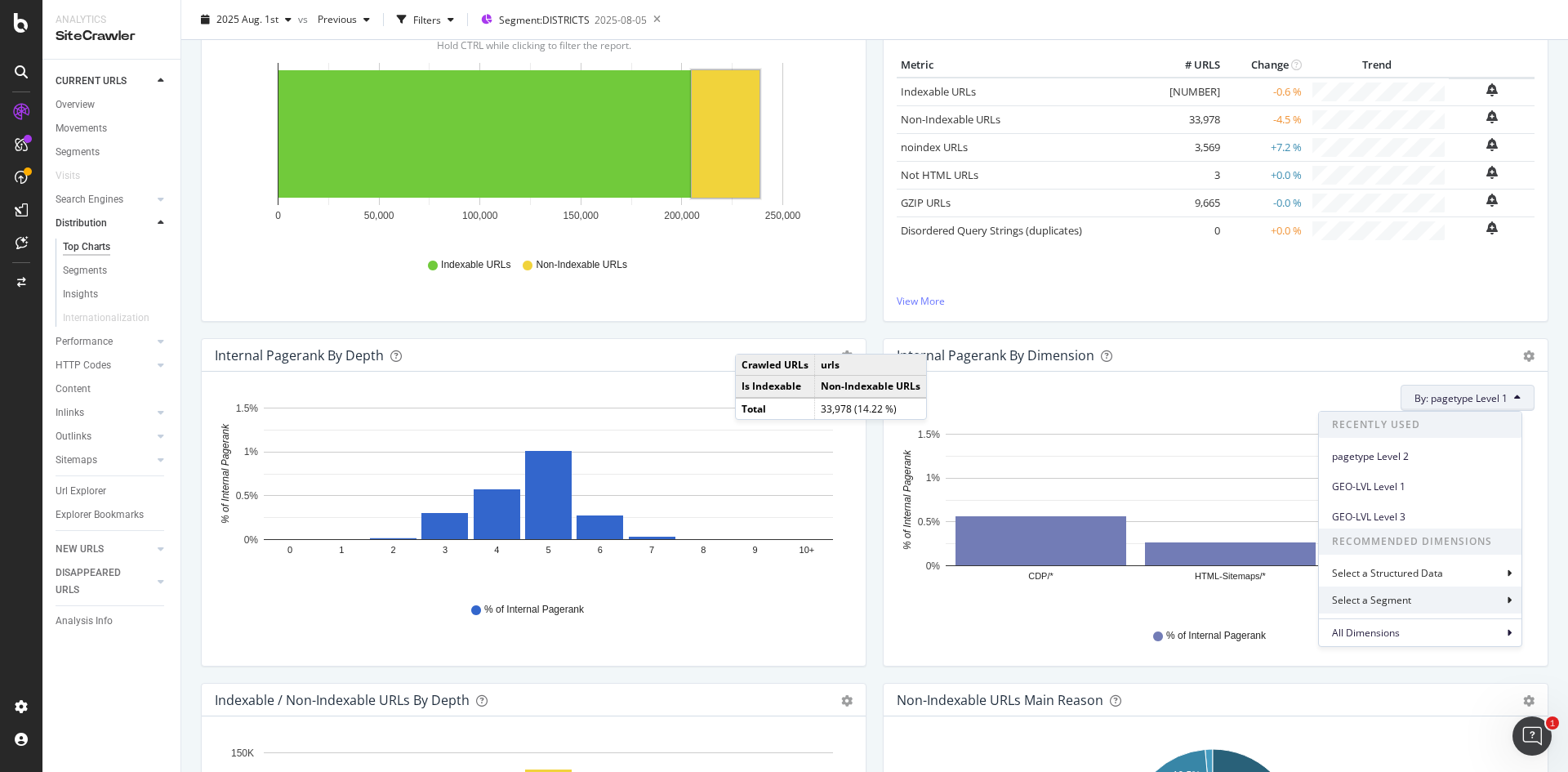 click on "Select a Segment" at bounding box center (1373, 600) 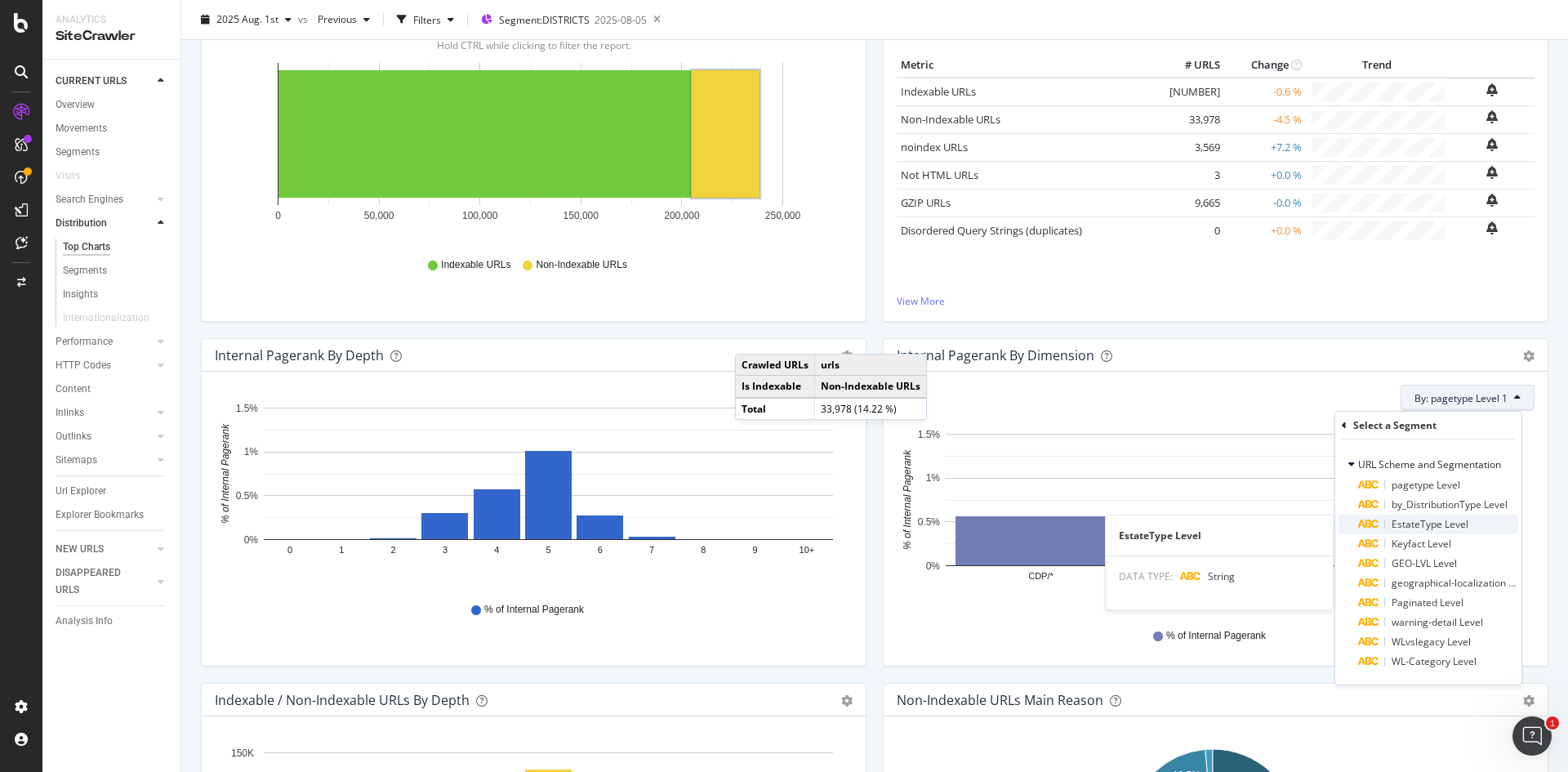 click on "EstateType Level" at bounding box center (1430, 524) 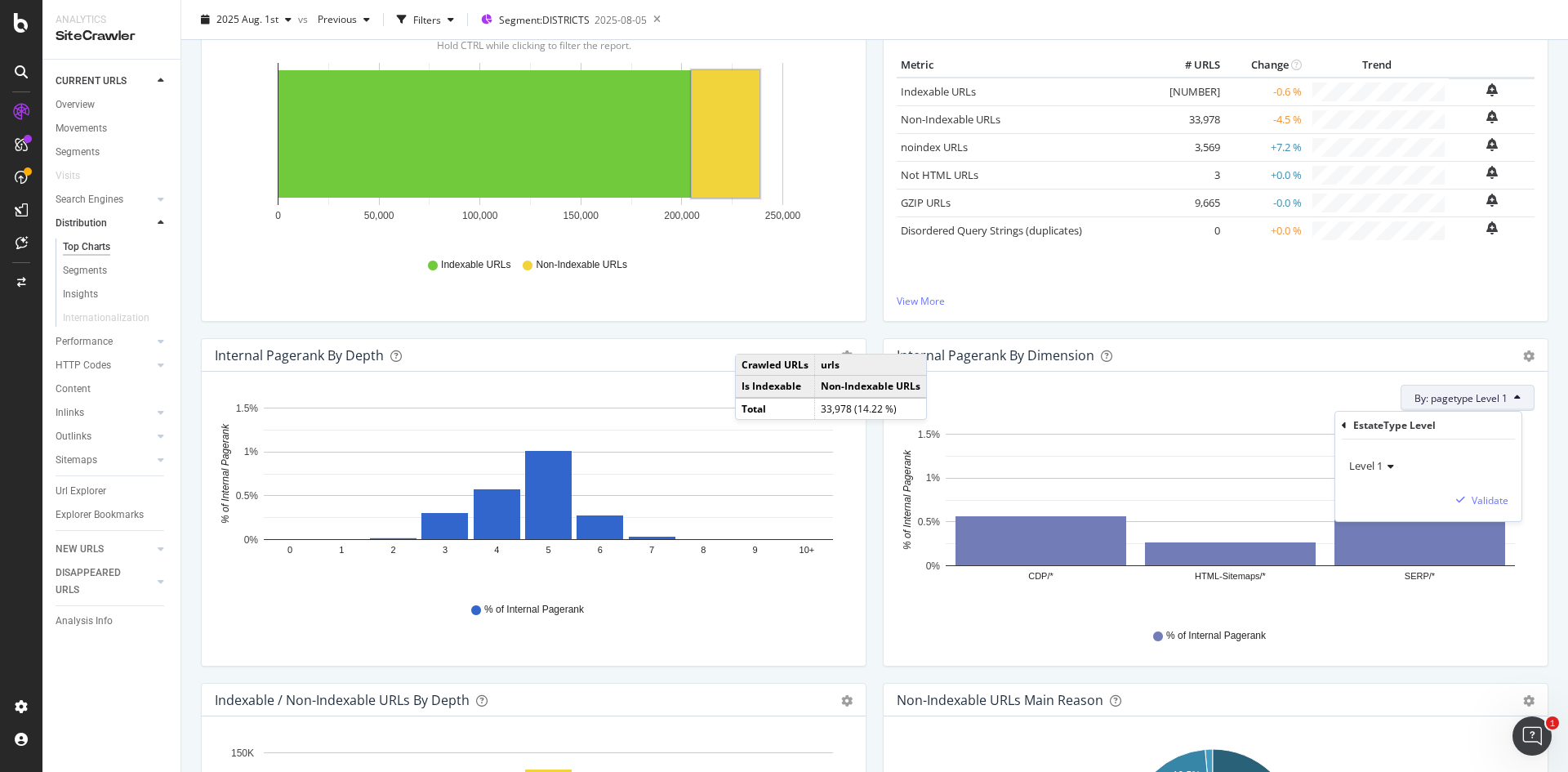 click on "Level 1" at bounding box center [1365, 466] 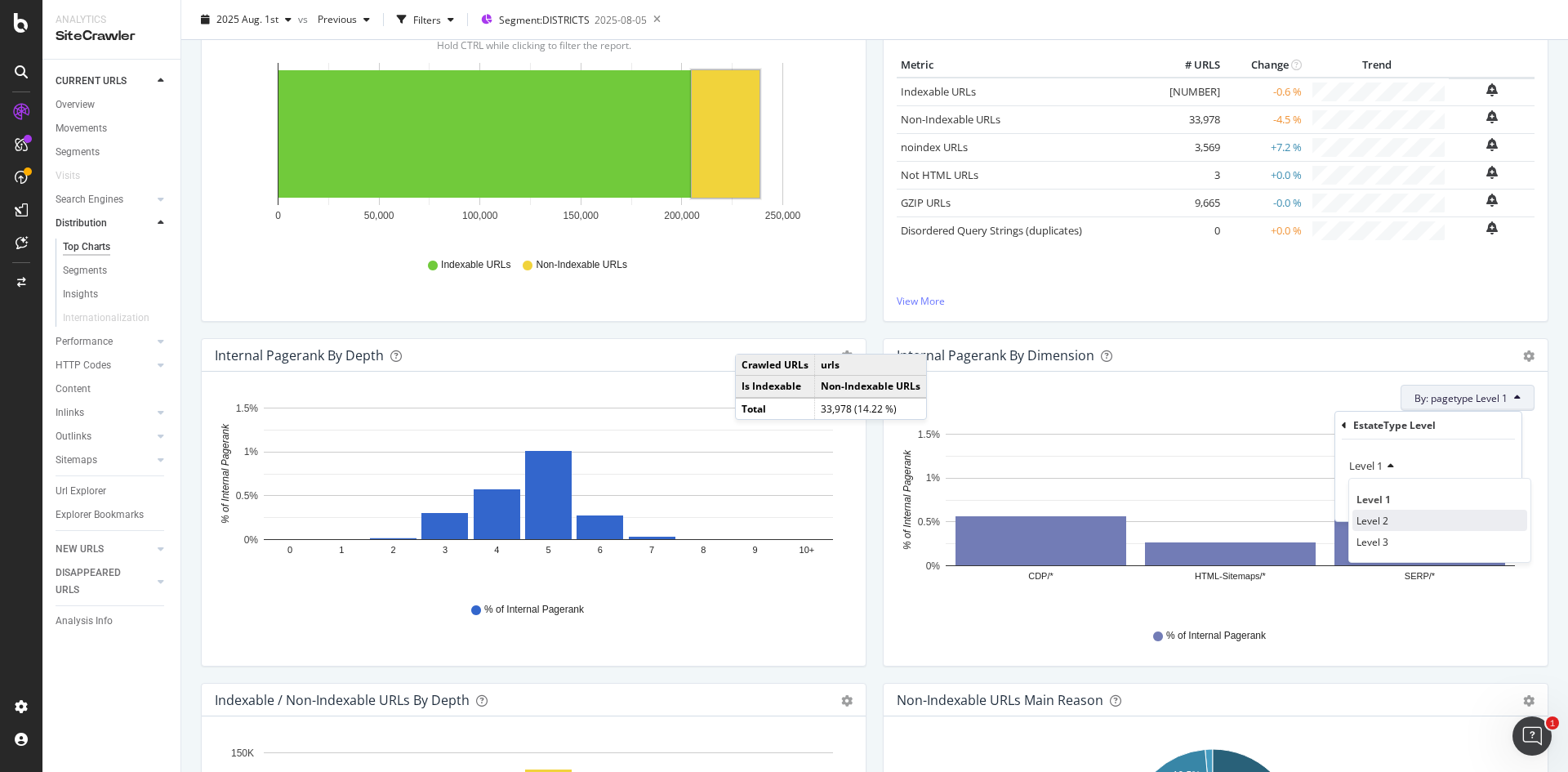 click on "Level 2" at bounding box center [1372, 520] 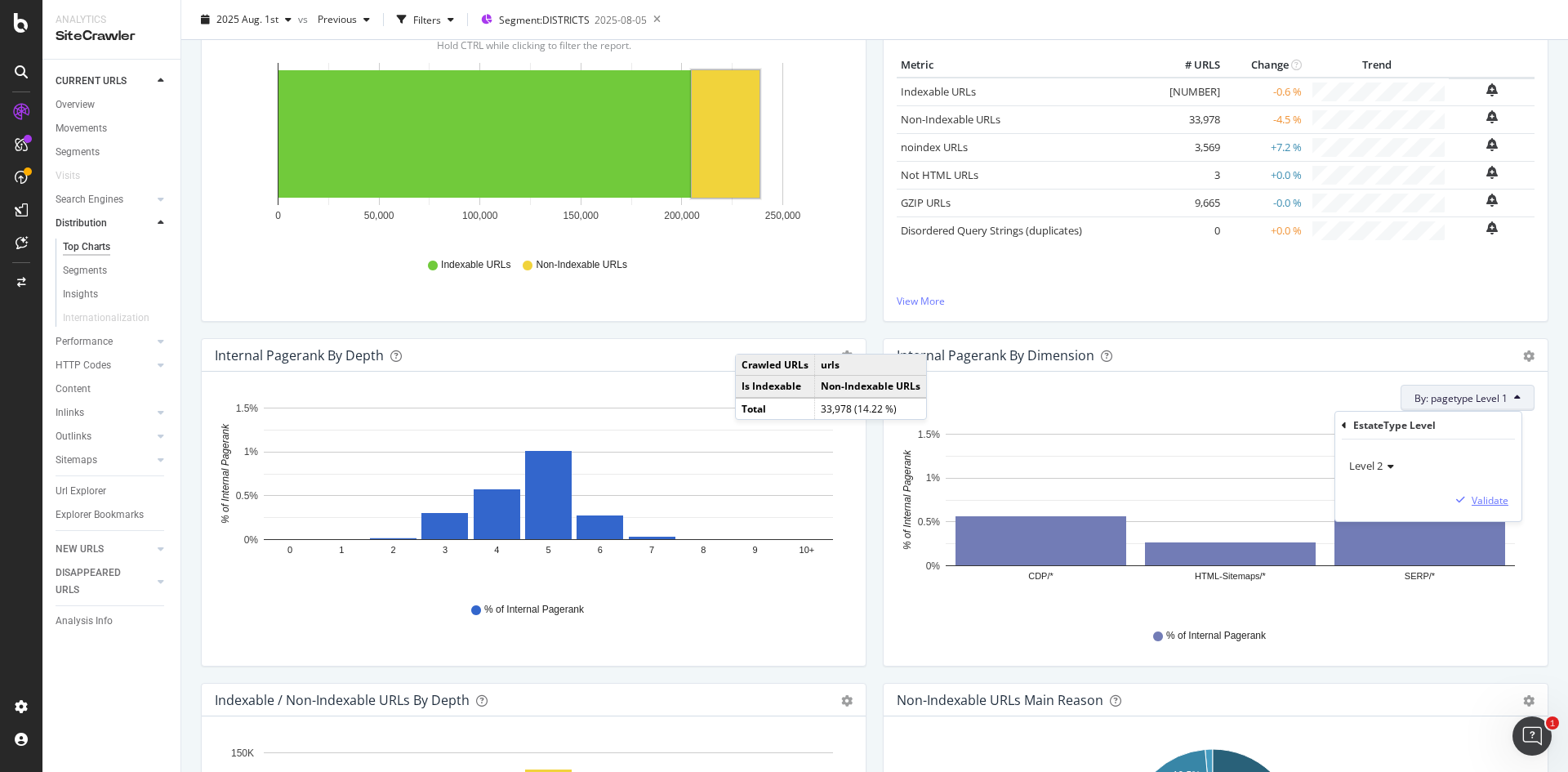 click on "Validate" at bounding box center [1490, 500] 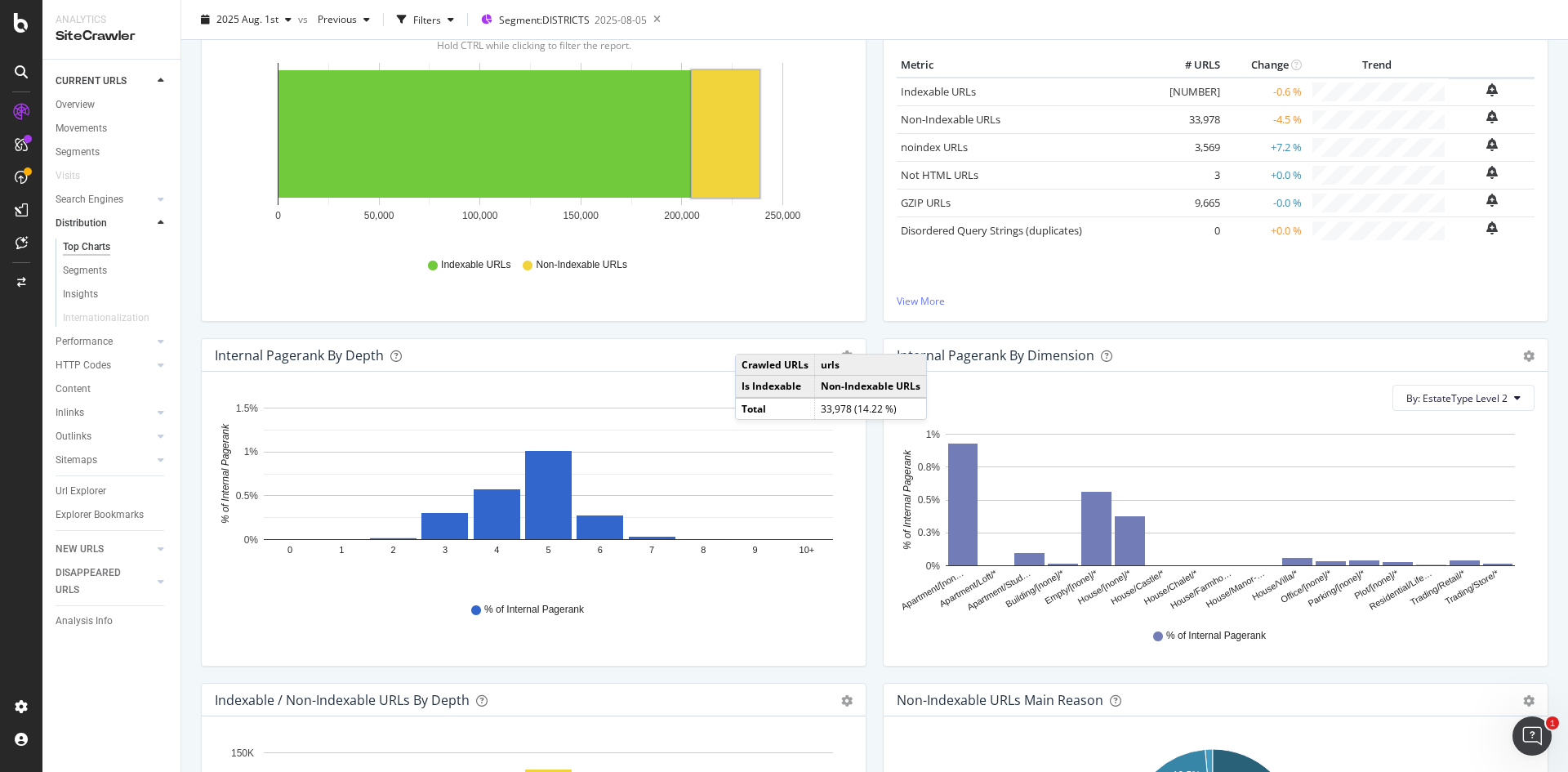 click on "Indexable URLs" at bounding box center [1027, 91] 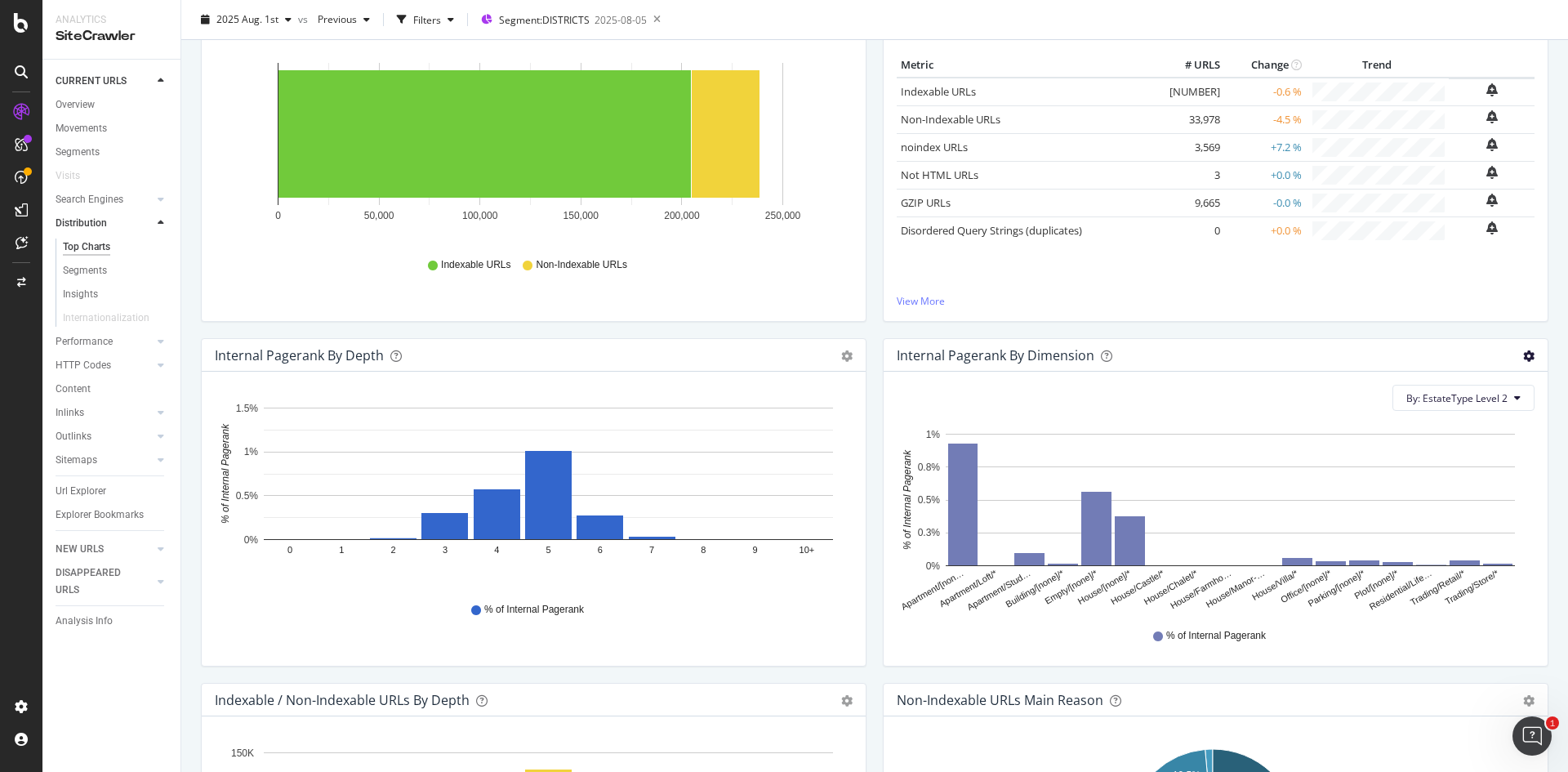 click at bounding box center [1529, 356] 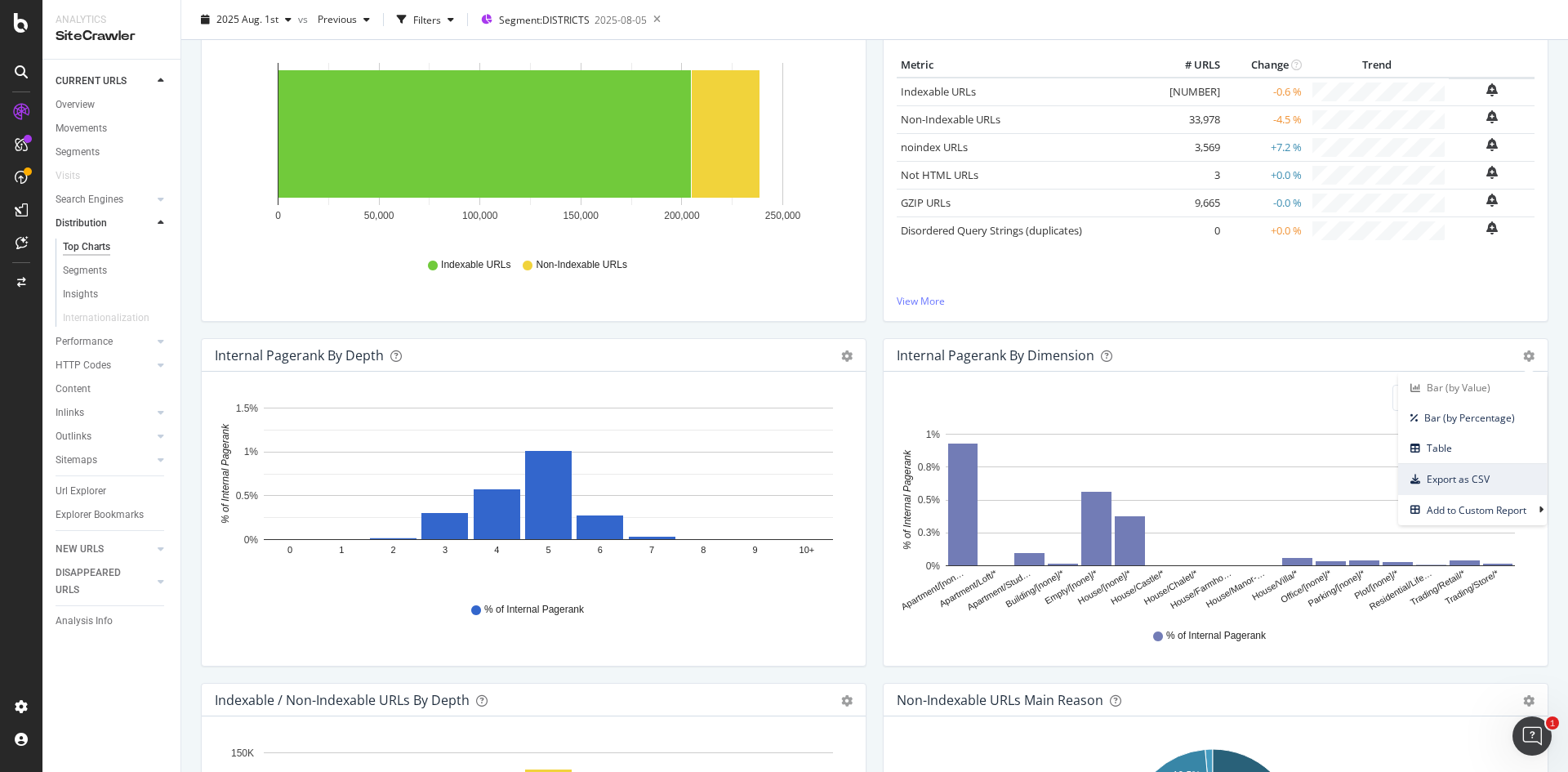 click on "Export as CSV" at bounding box center (1472, 479) 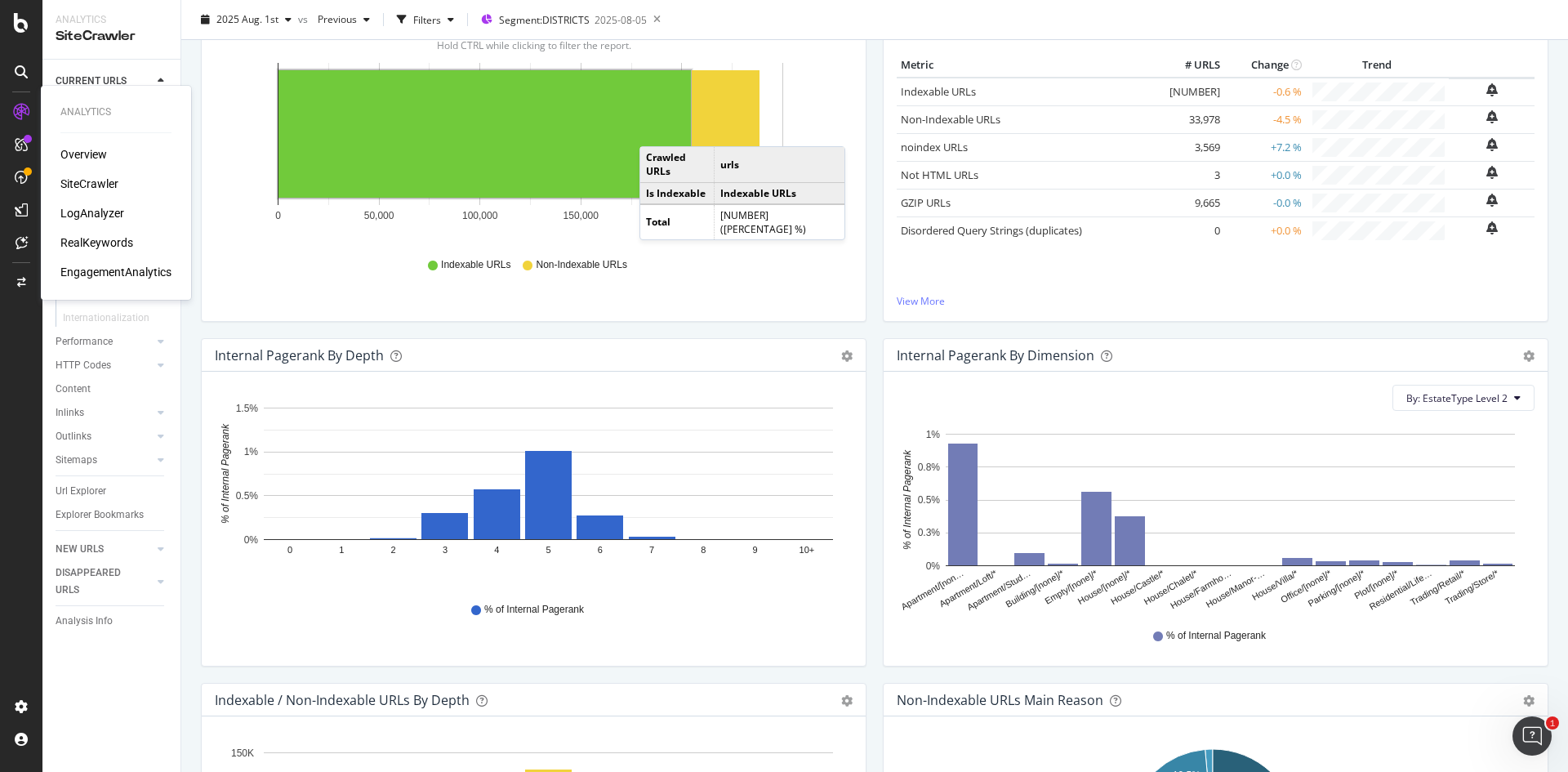 click on "RealKeywords" at bounding box center [96, 243] 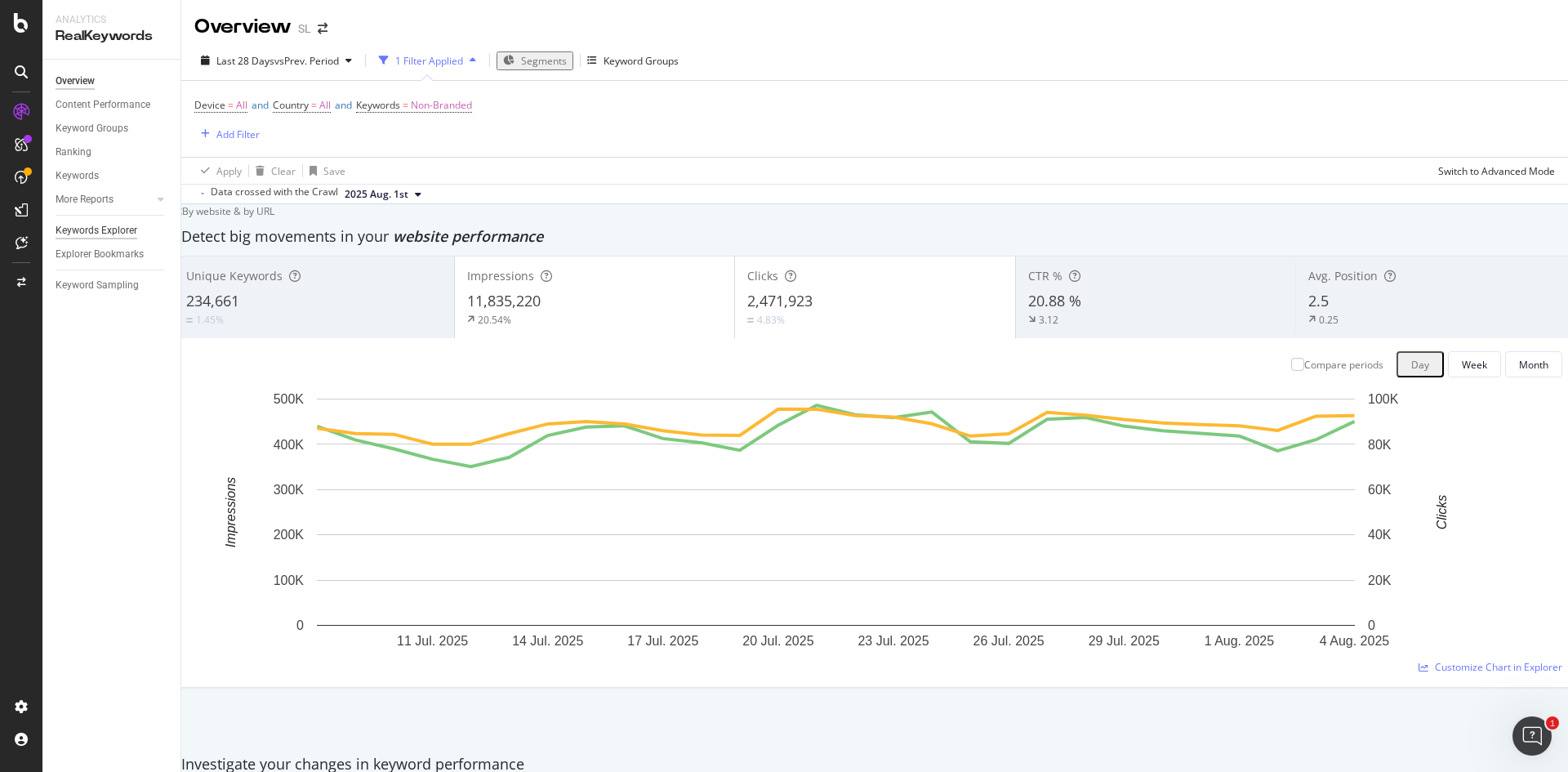click on "Keywords Explorer" at bounding box center (96, 230) 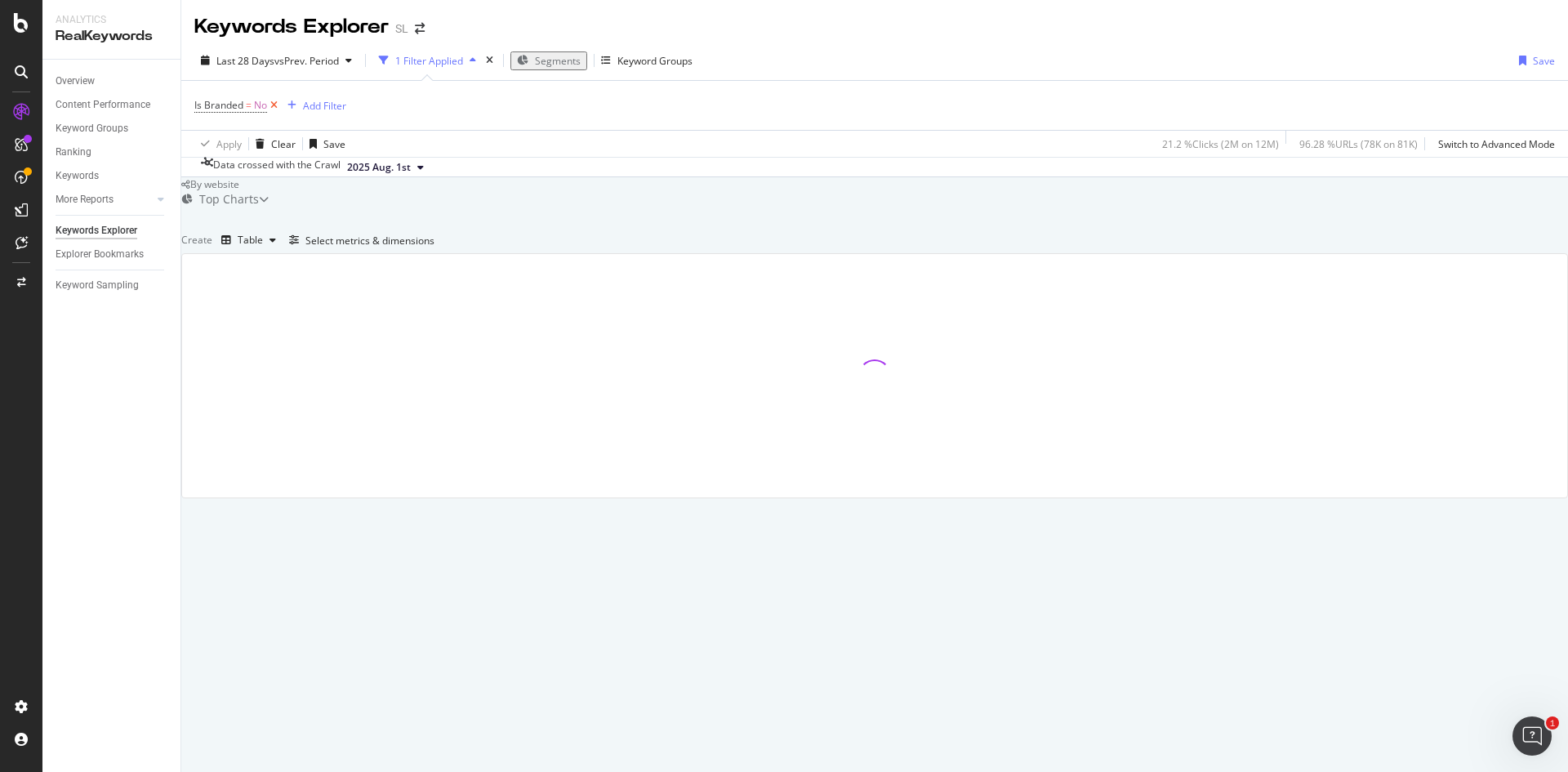 click at bounding box center (274, 105) 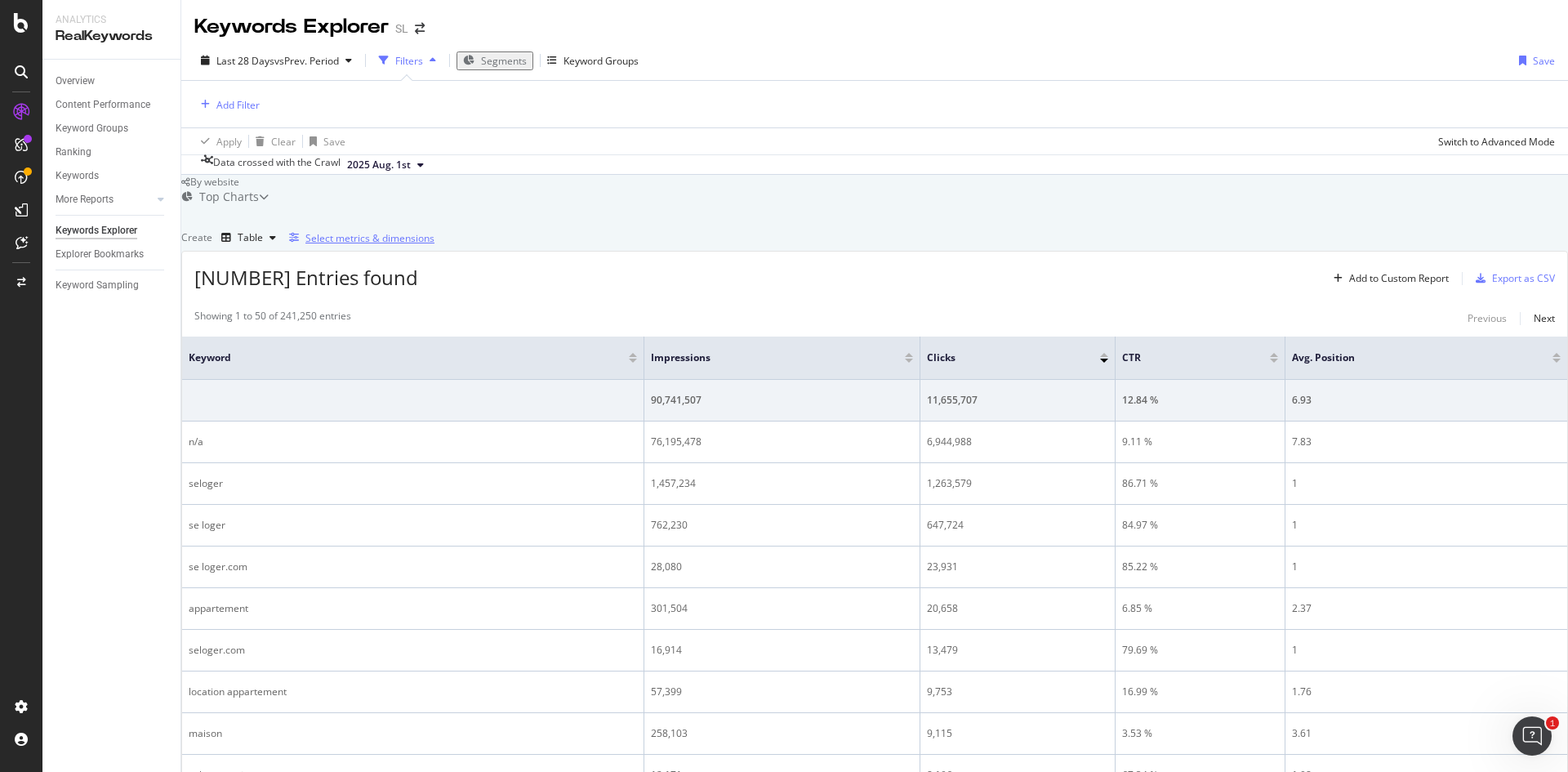 click on "Select metrics & dimensions" at bounding box center (370, 238) 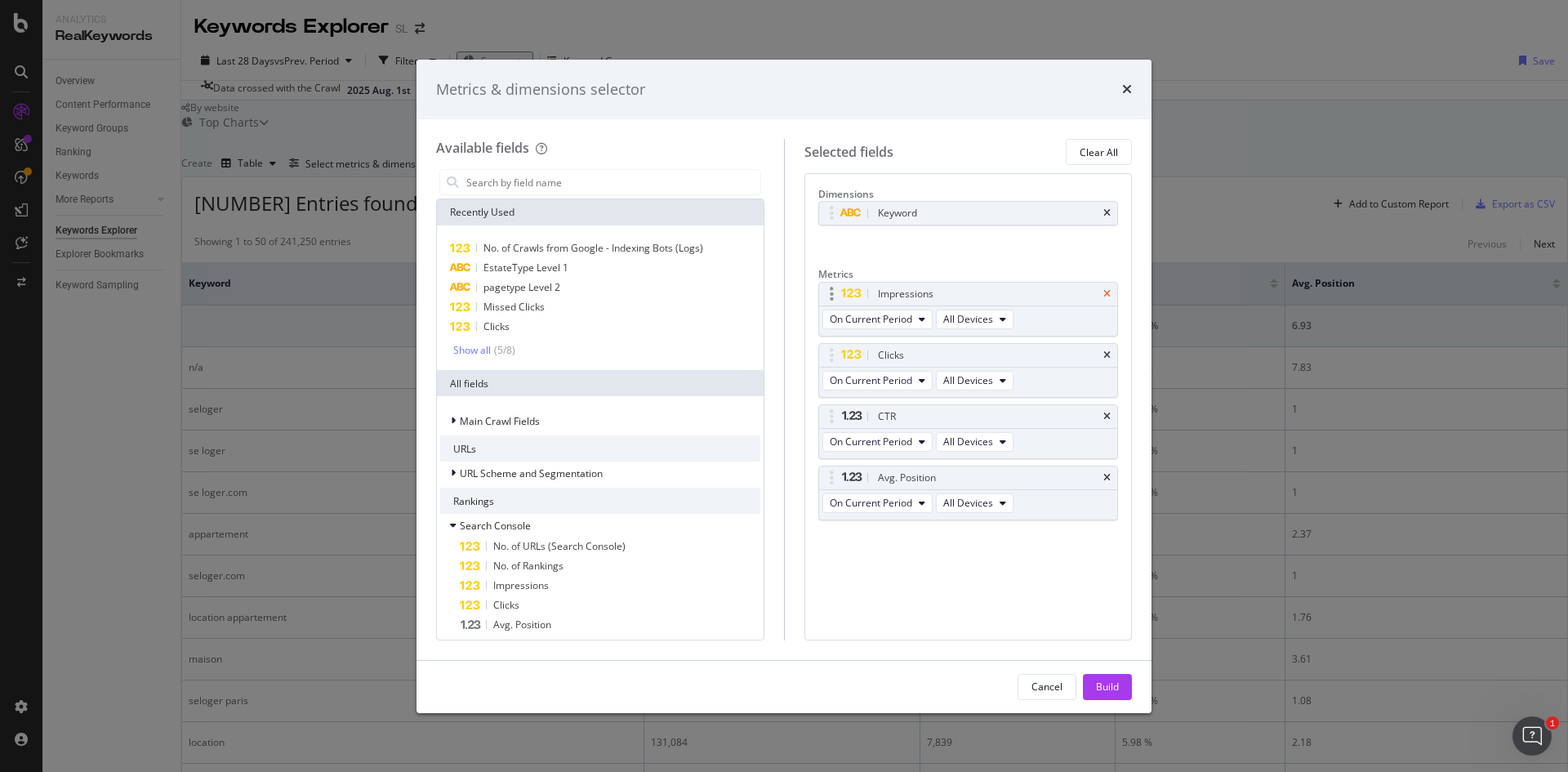 click at bounding box center (1107, 294) 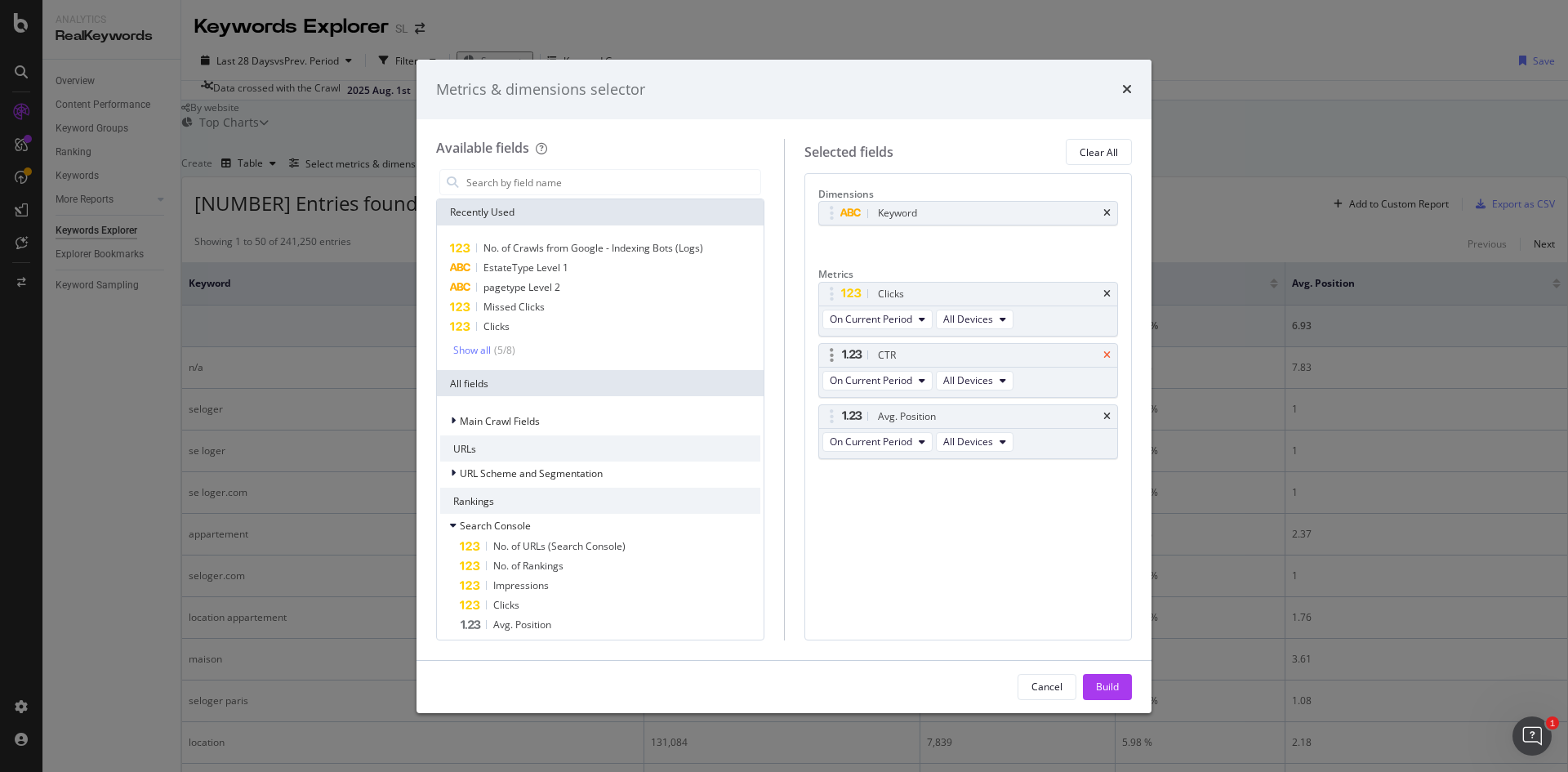 click at bounding box center (1107, 355) 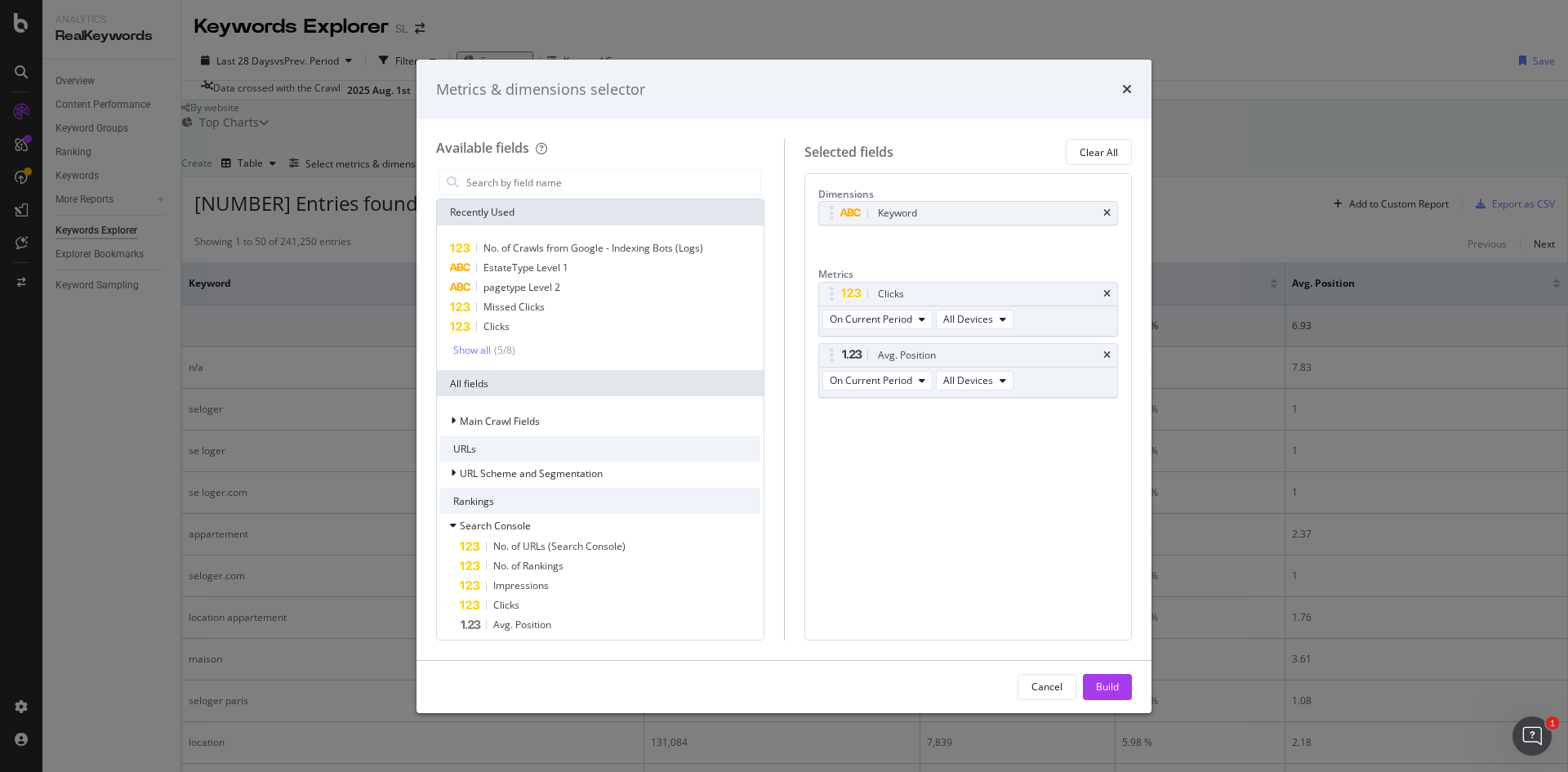 click at bounding box center (1107, 355) 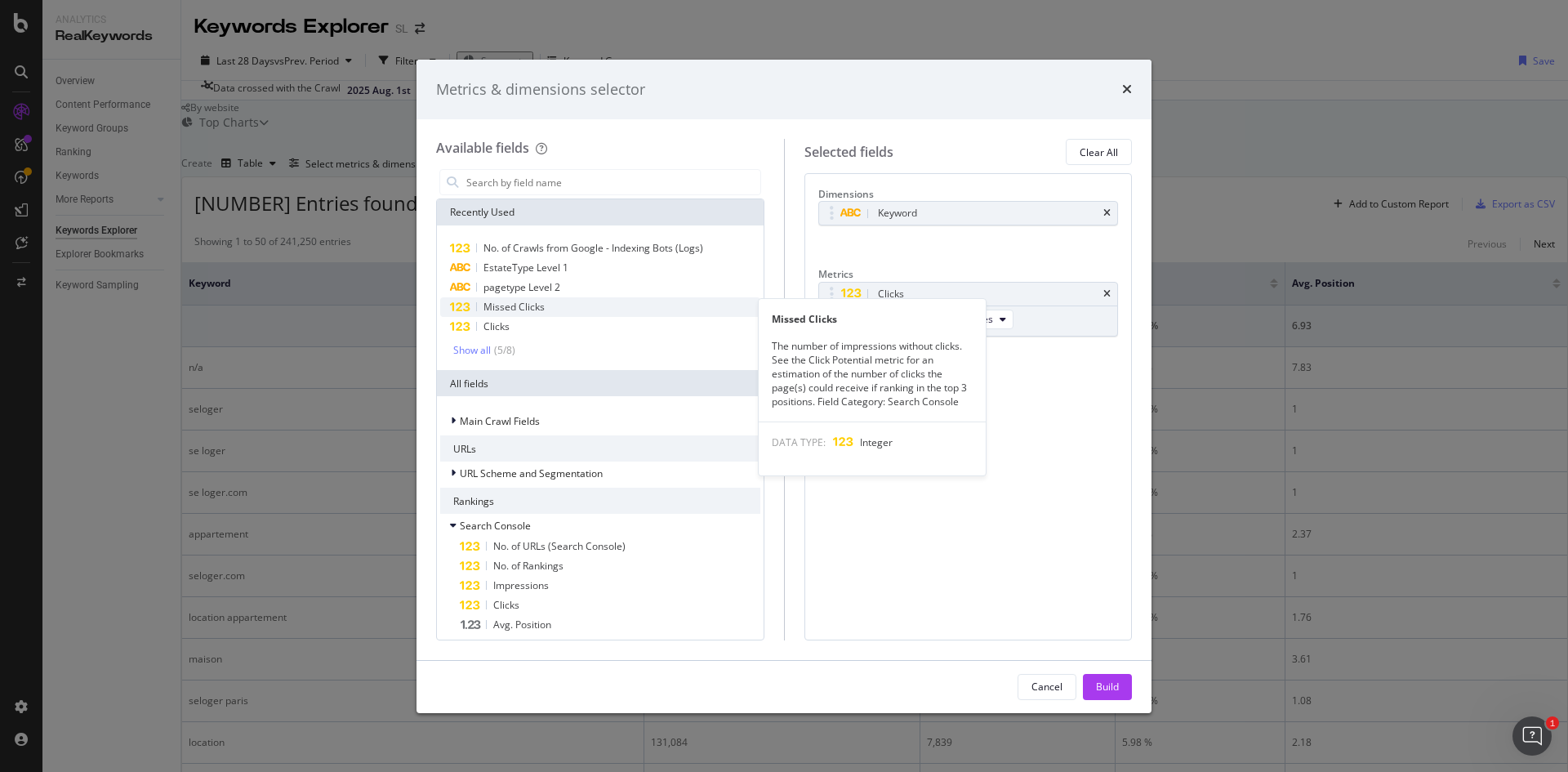 click on "Missed Clicks" at bounding box center [514, 306] 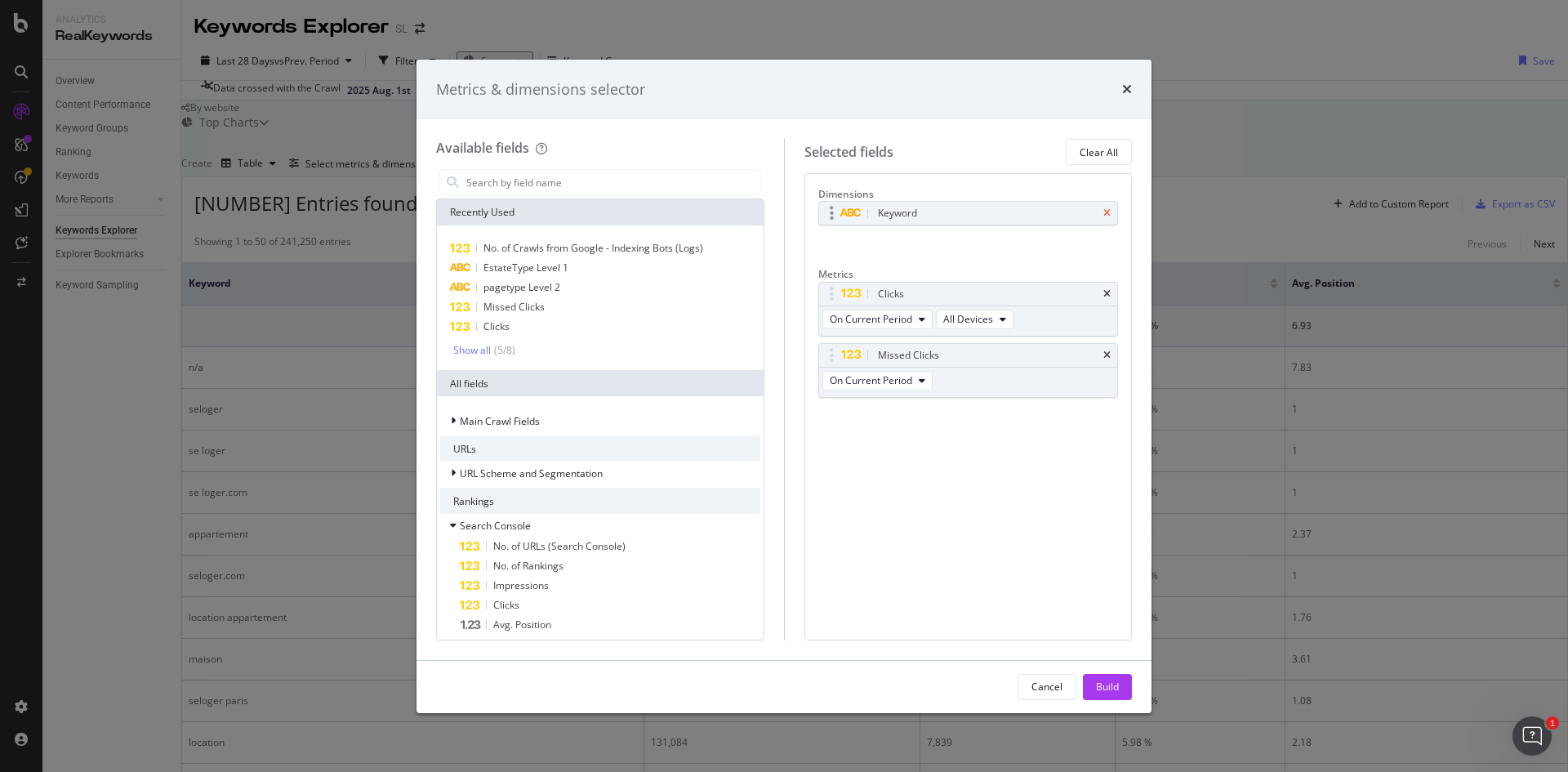 click at bounding box center [1107, 213] 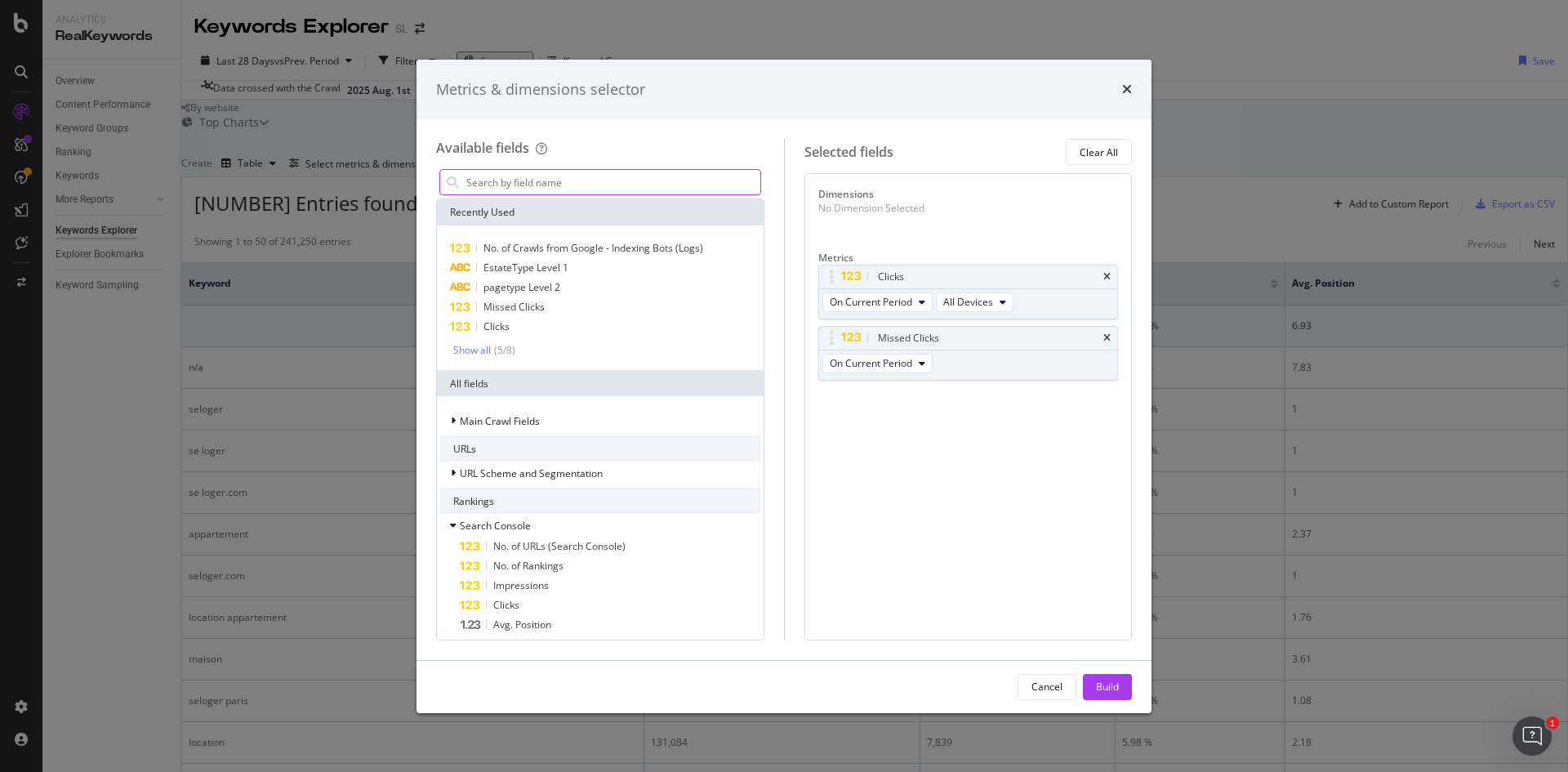 click at bounding box center [612, 182] 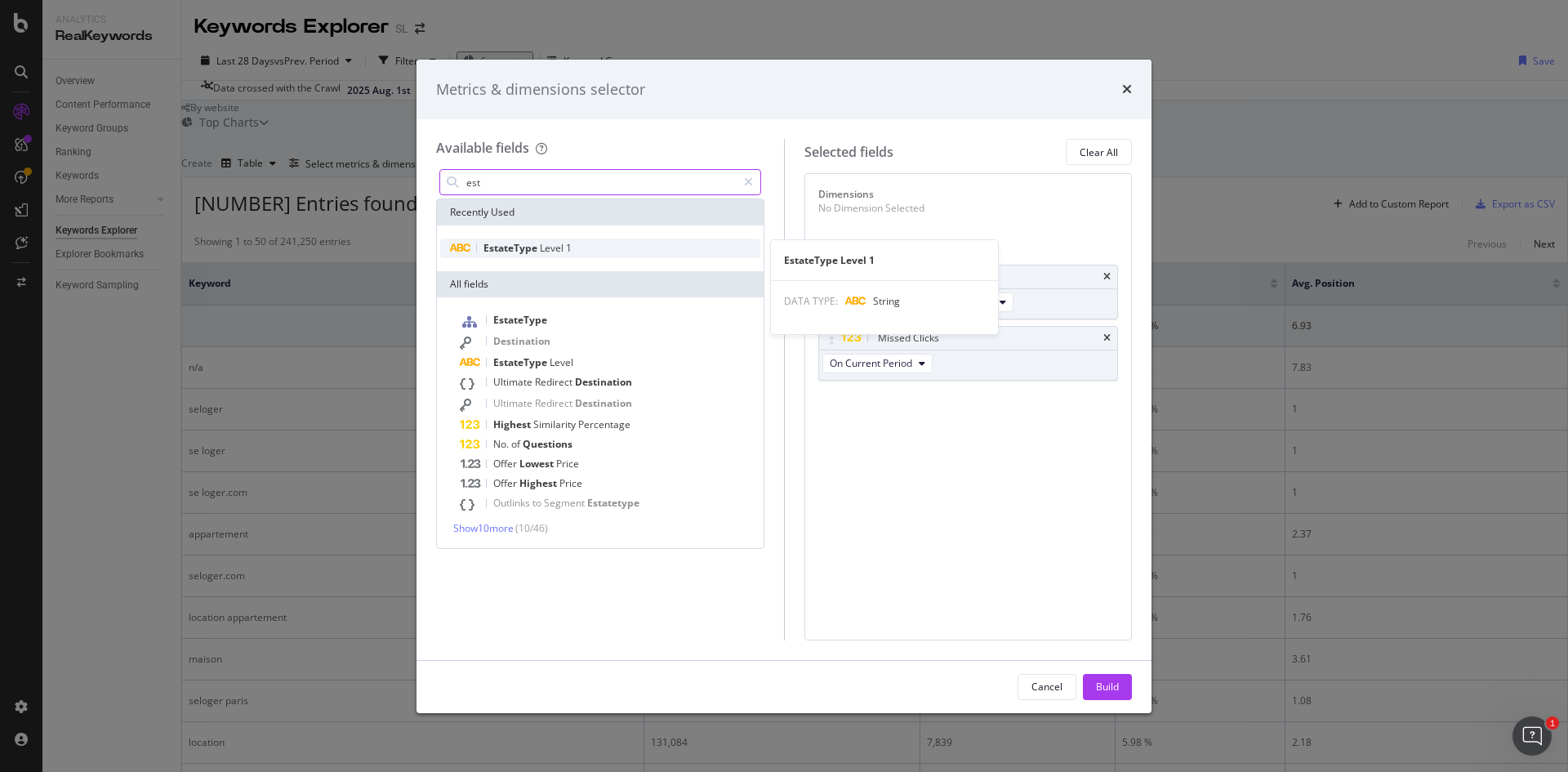 type on "est" 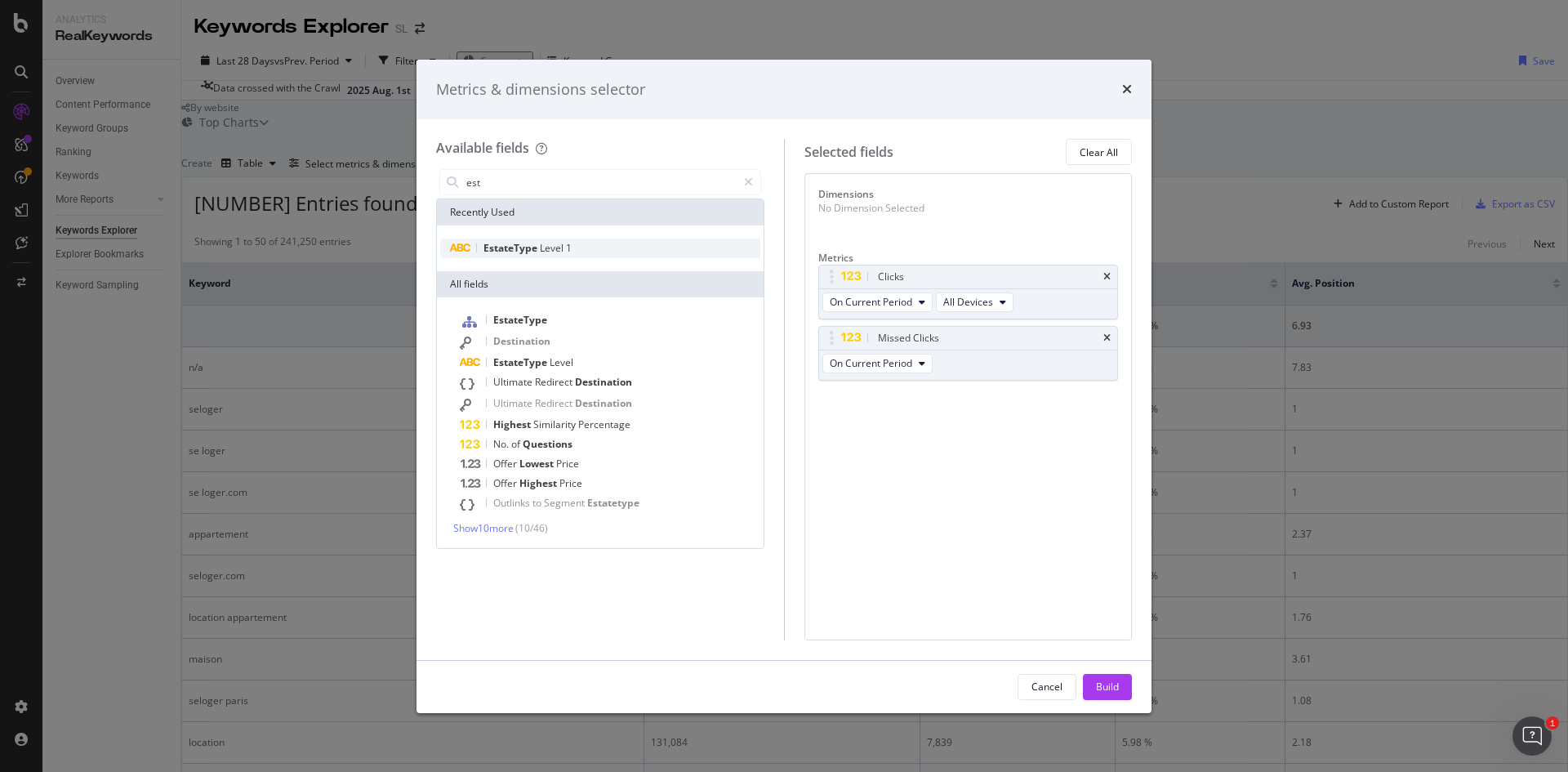 click on "EstateType" at bounding box center [511, 248] 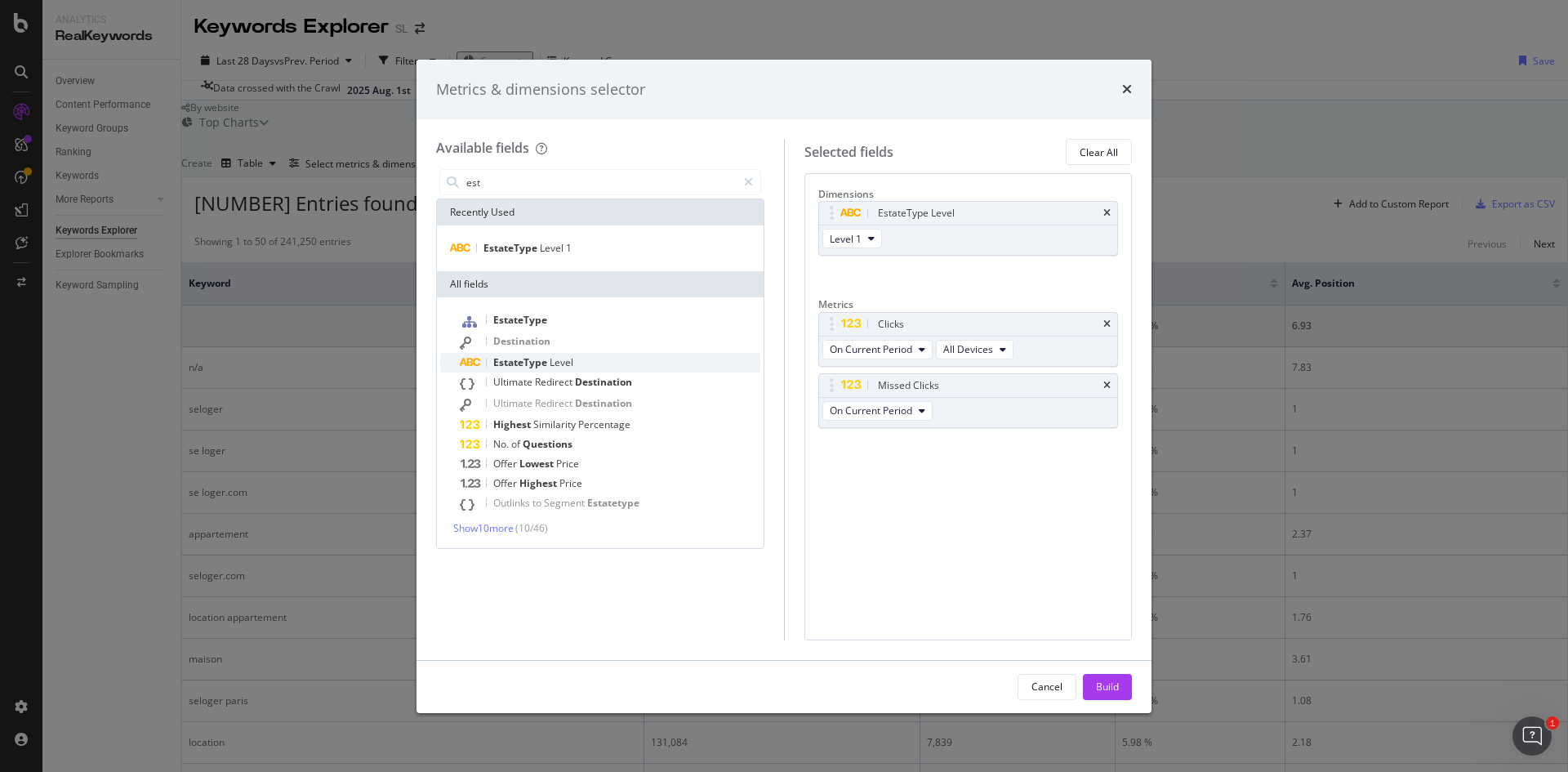 click on "EstateType" at bounding box center [521, 362] 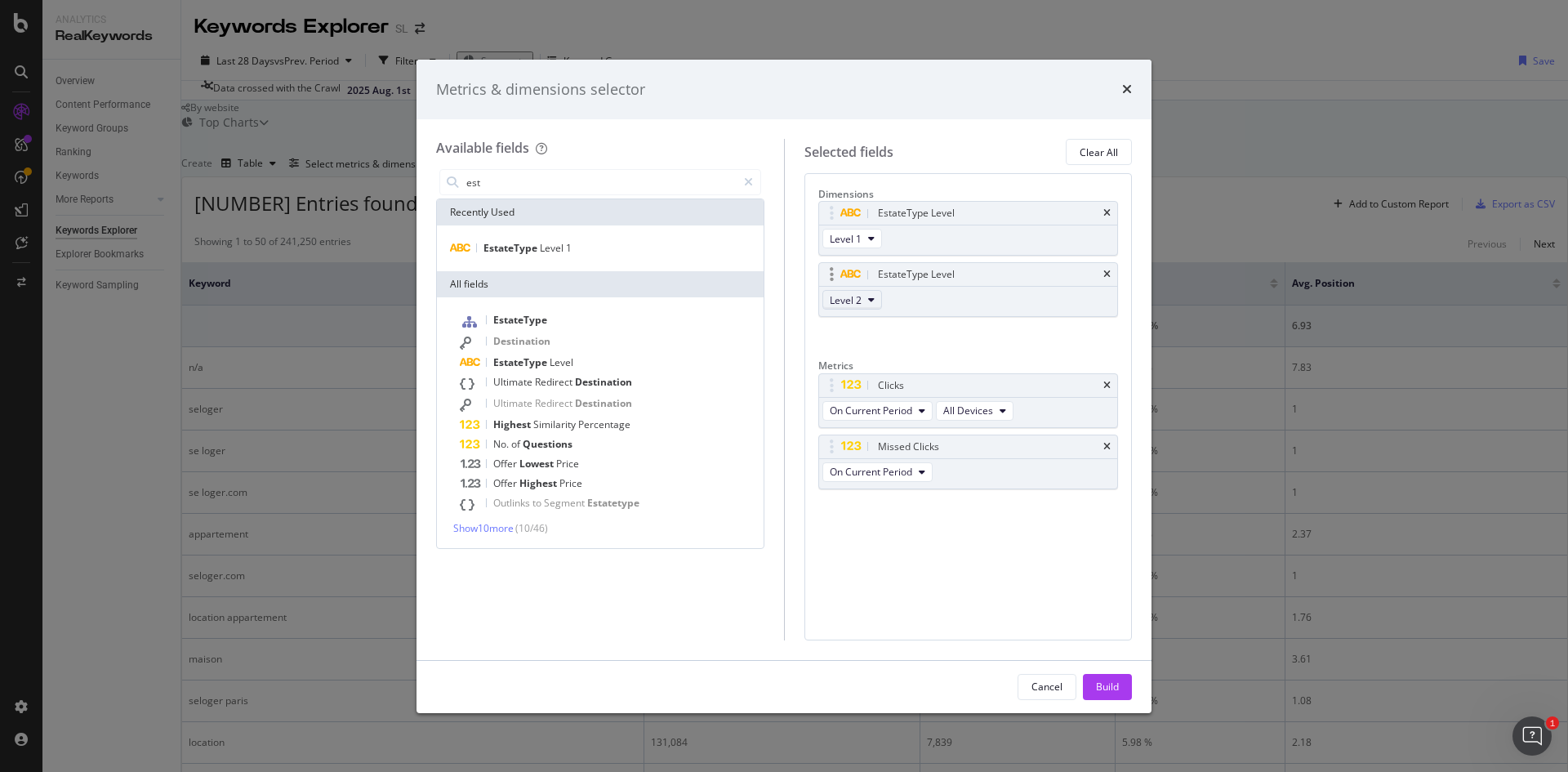 click on "Level 2" at bounding box center (845, 300) 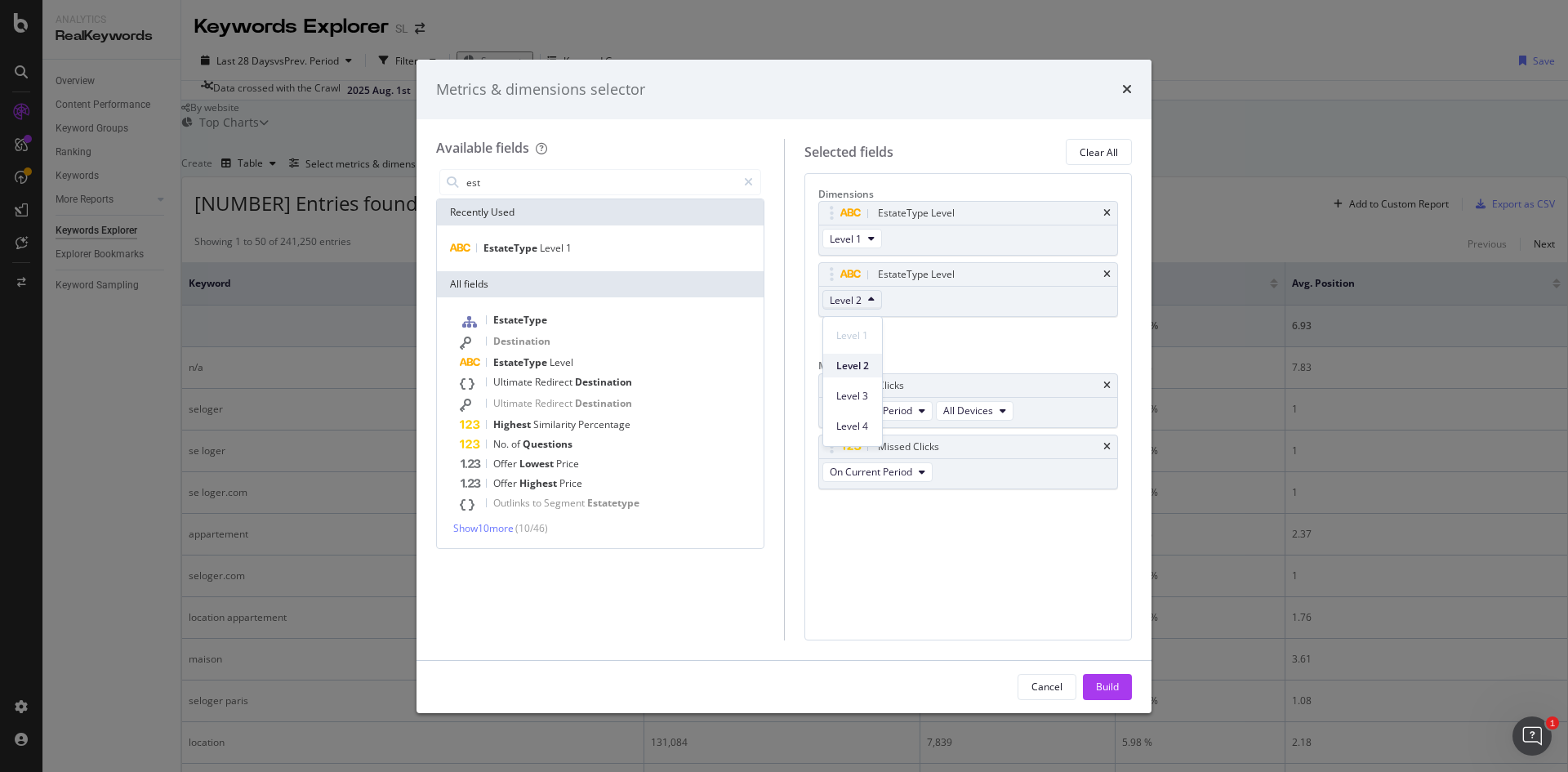 click on "Level 2" at bounding box center (853, 366) 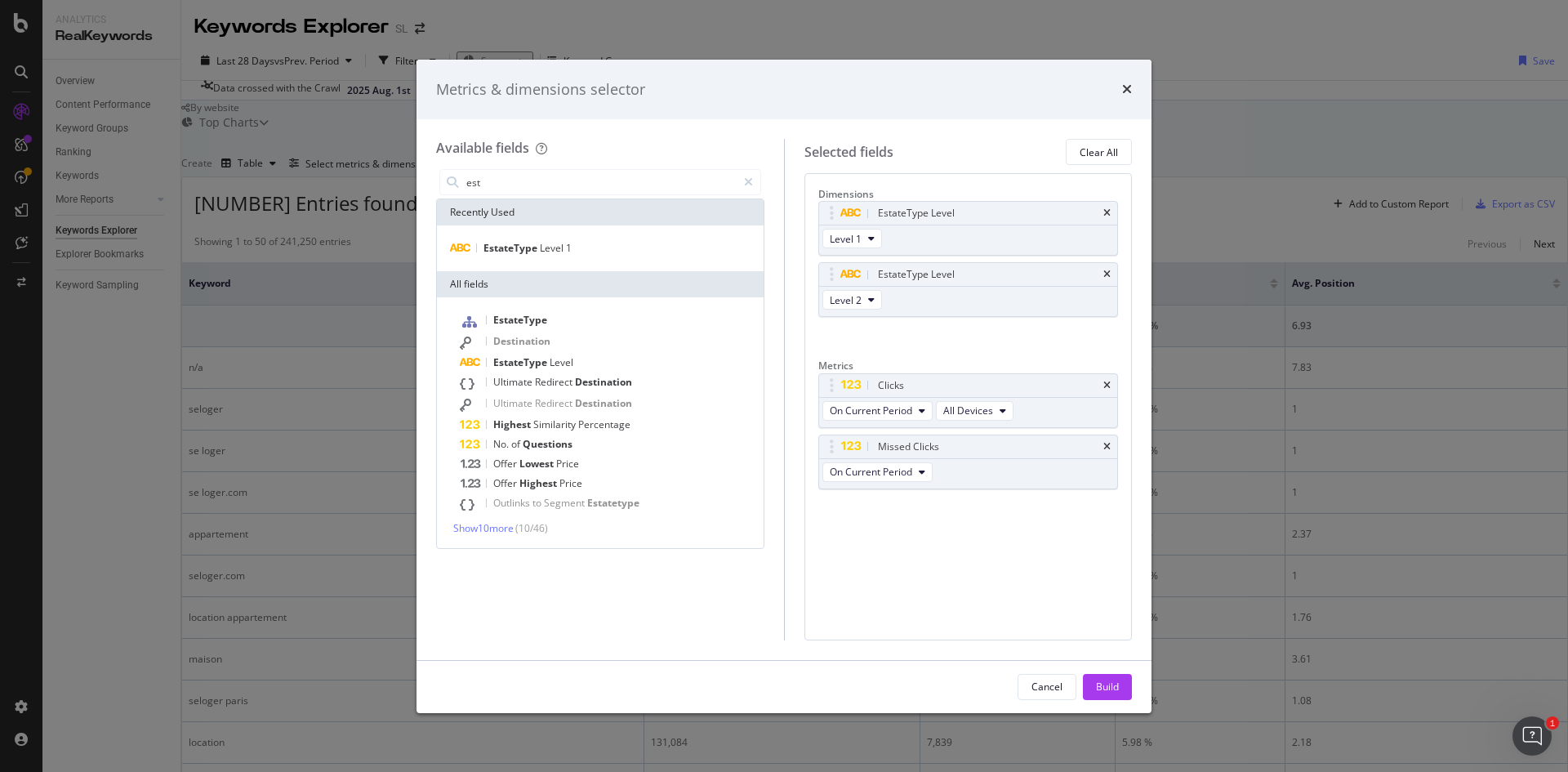 click on "EstateType Level Level 1 EstateType Level Level 2 You can use this field as a  dimension" at bounding box center (969, 276) 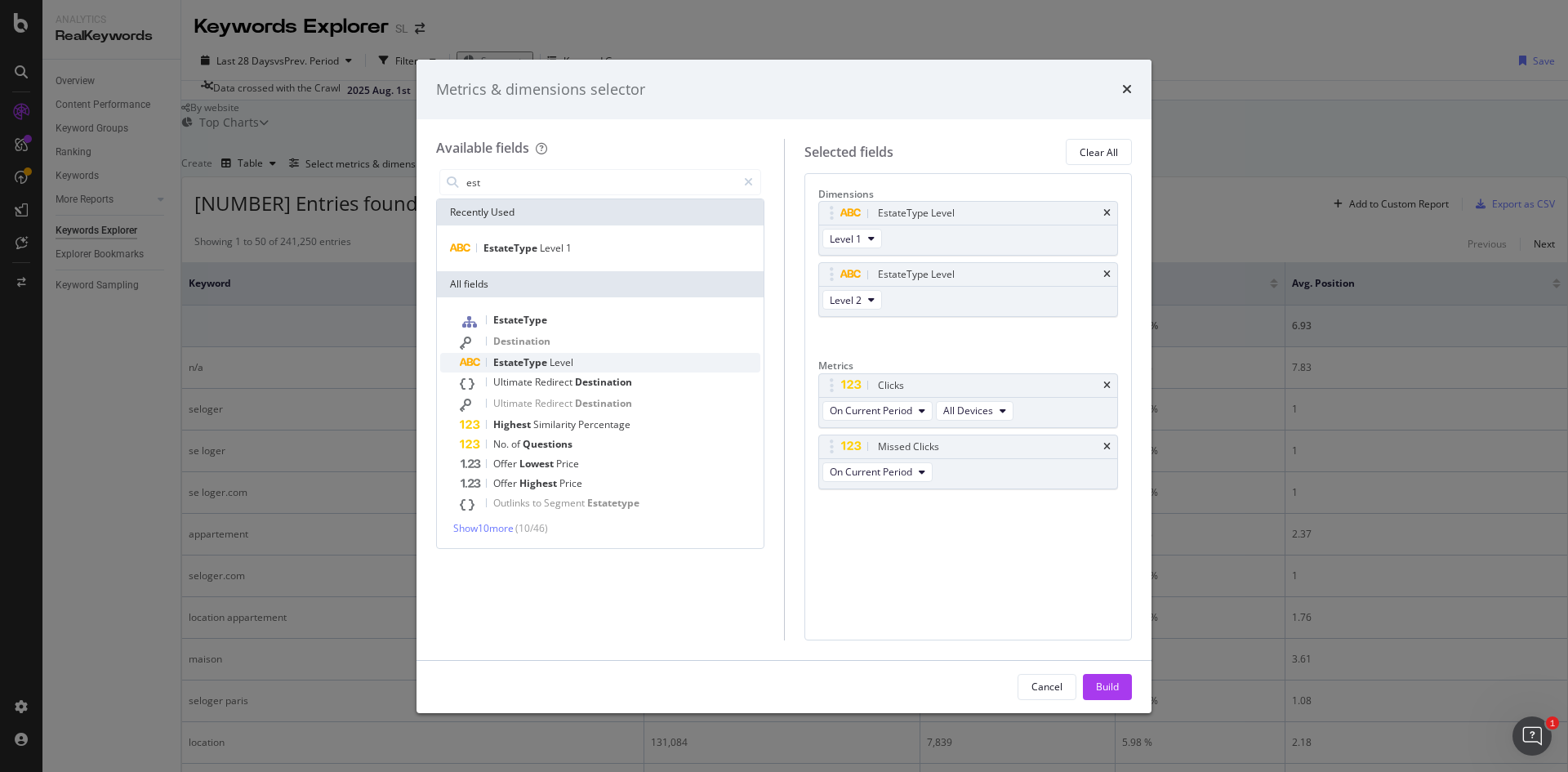 click on "EstateType" at bounding box center (521, 362) 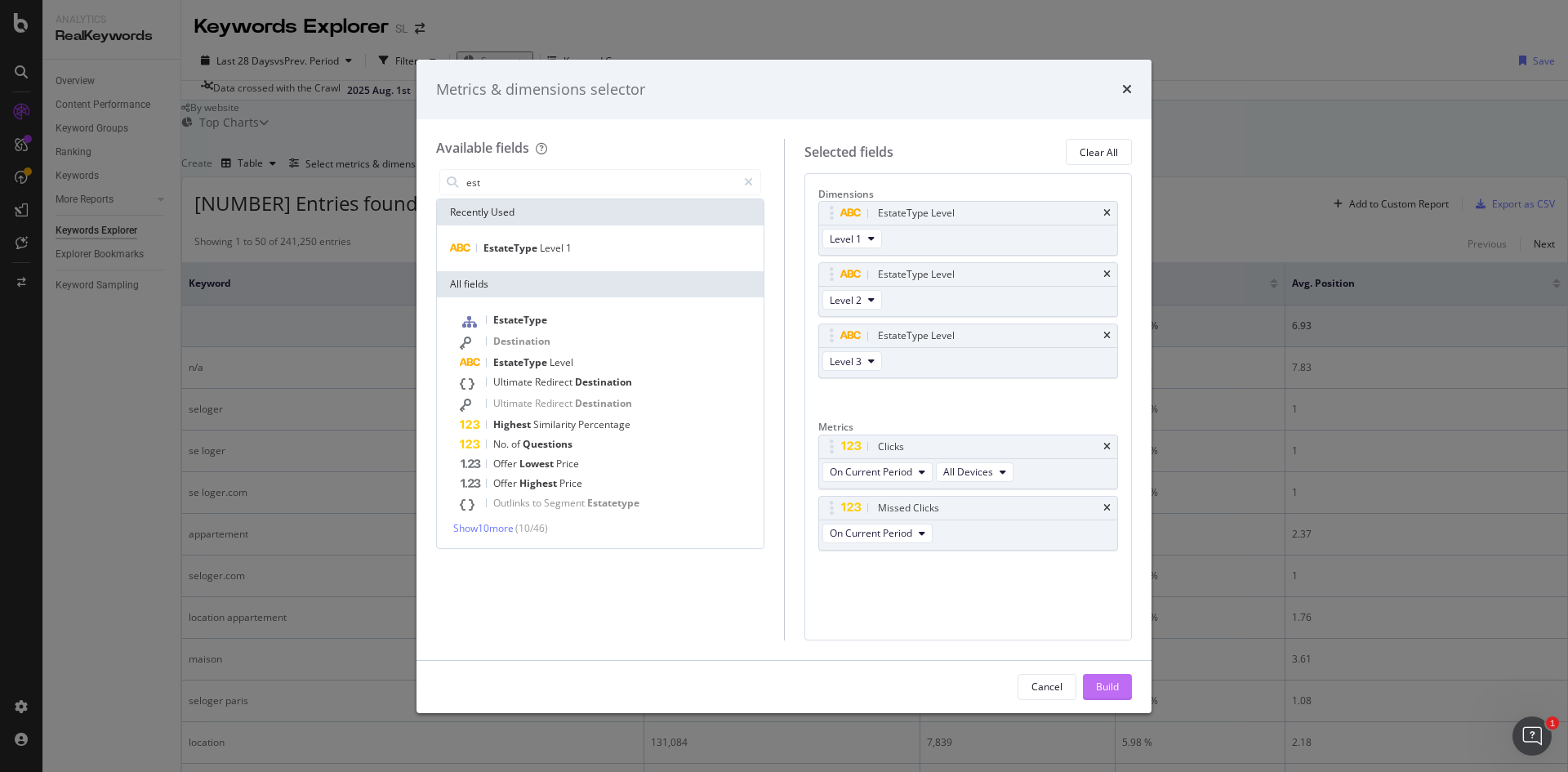 click on "Build" at bounding box center (1107, 686) 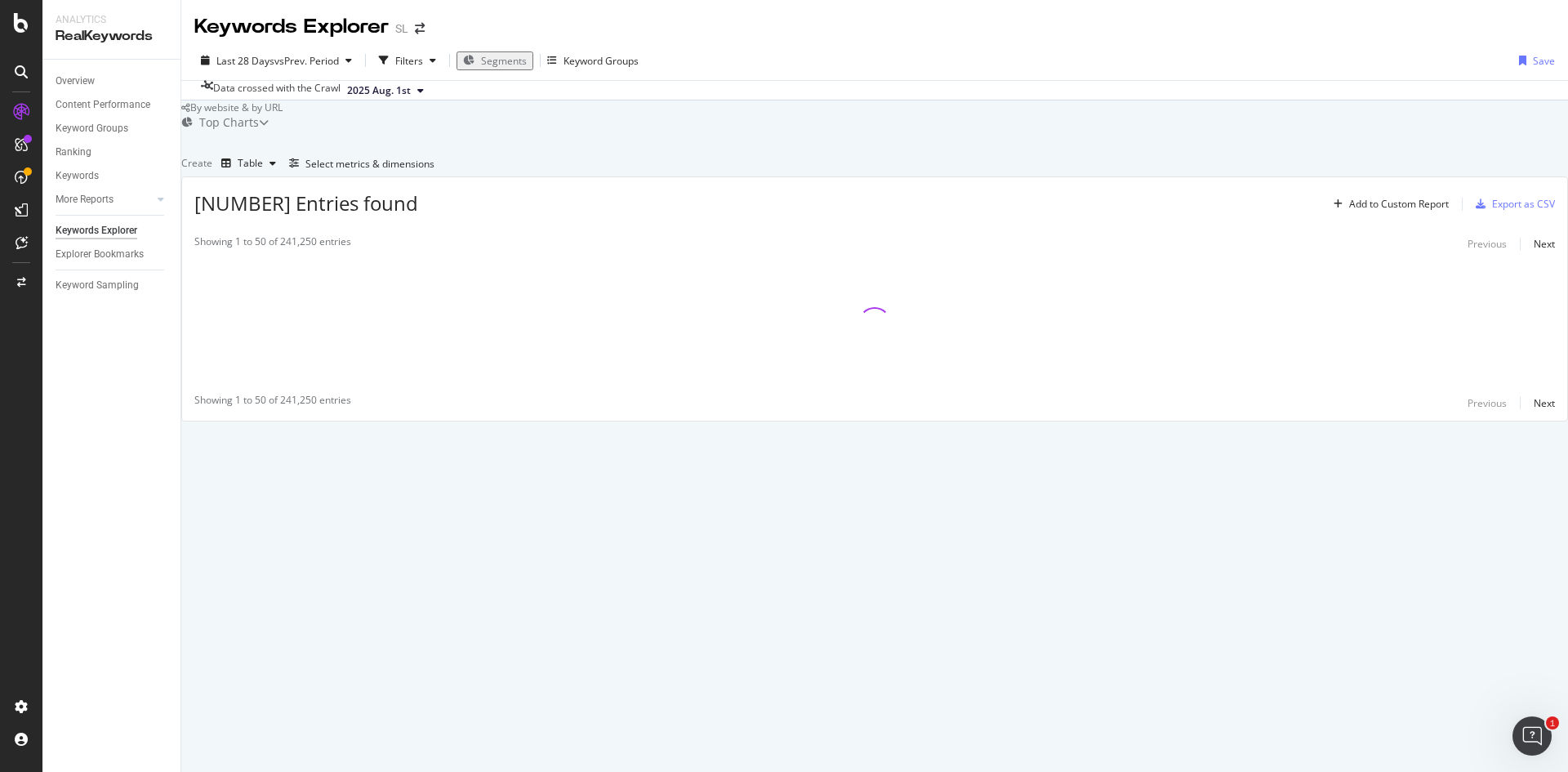 click on "Segments" at bounding box center [504, 60] 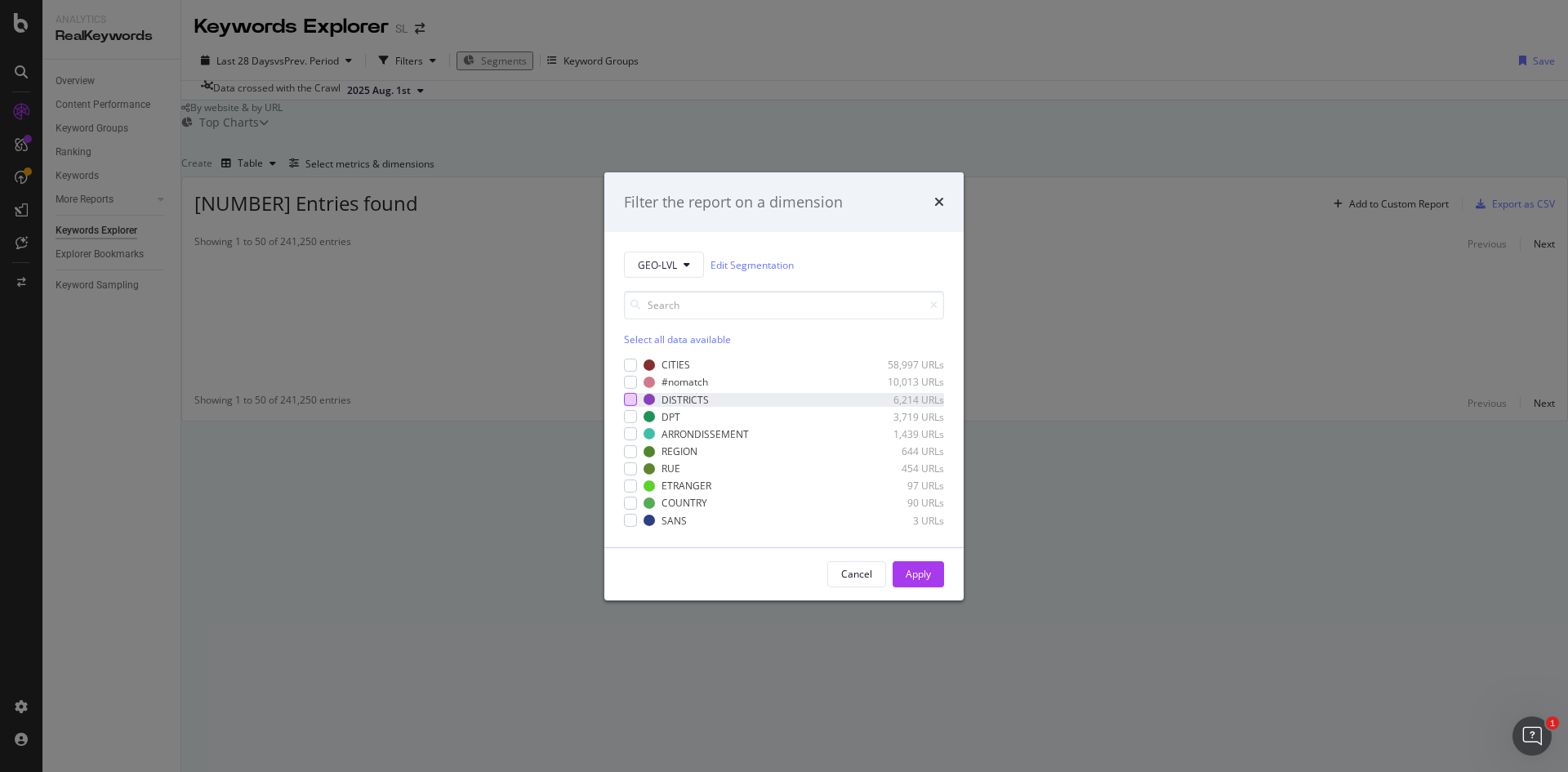 click at bounding box center [630, 399] 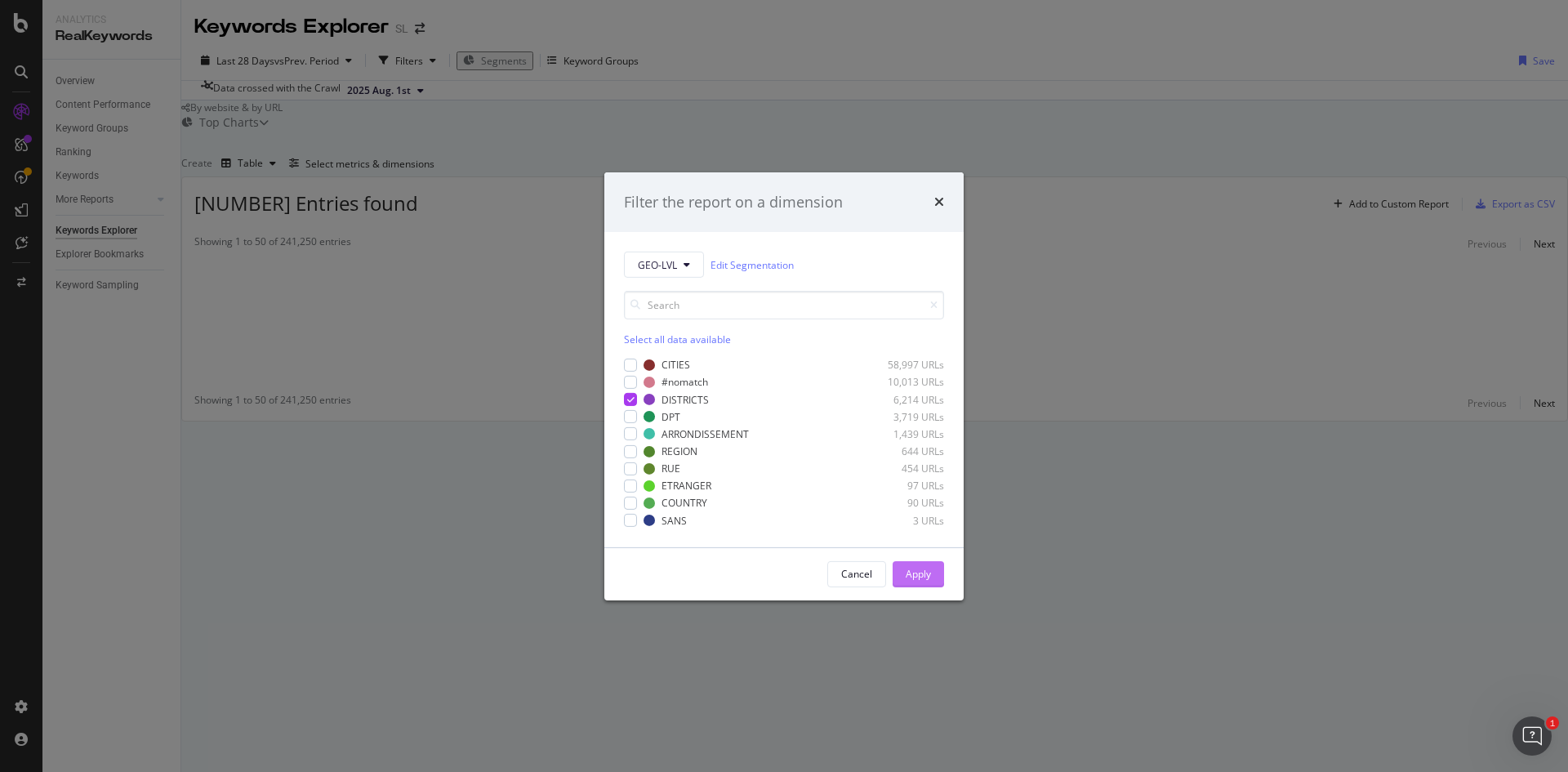 click on "Apply" at bounding box center (918, 573) 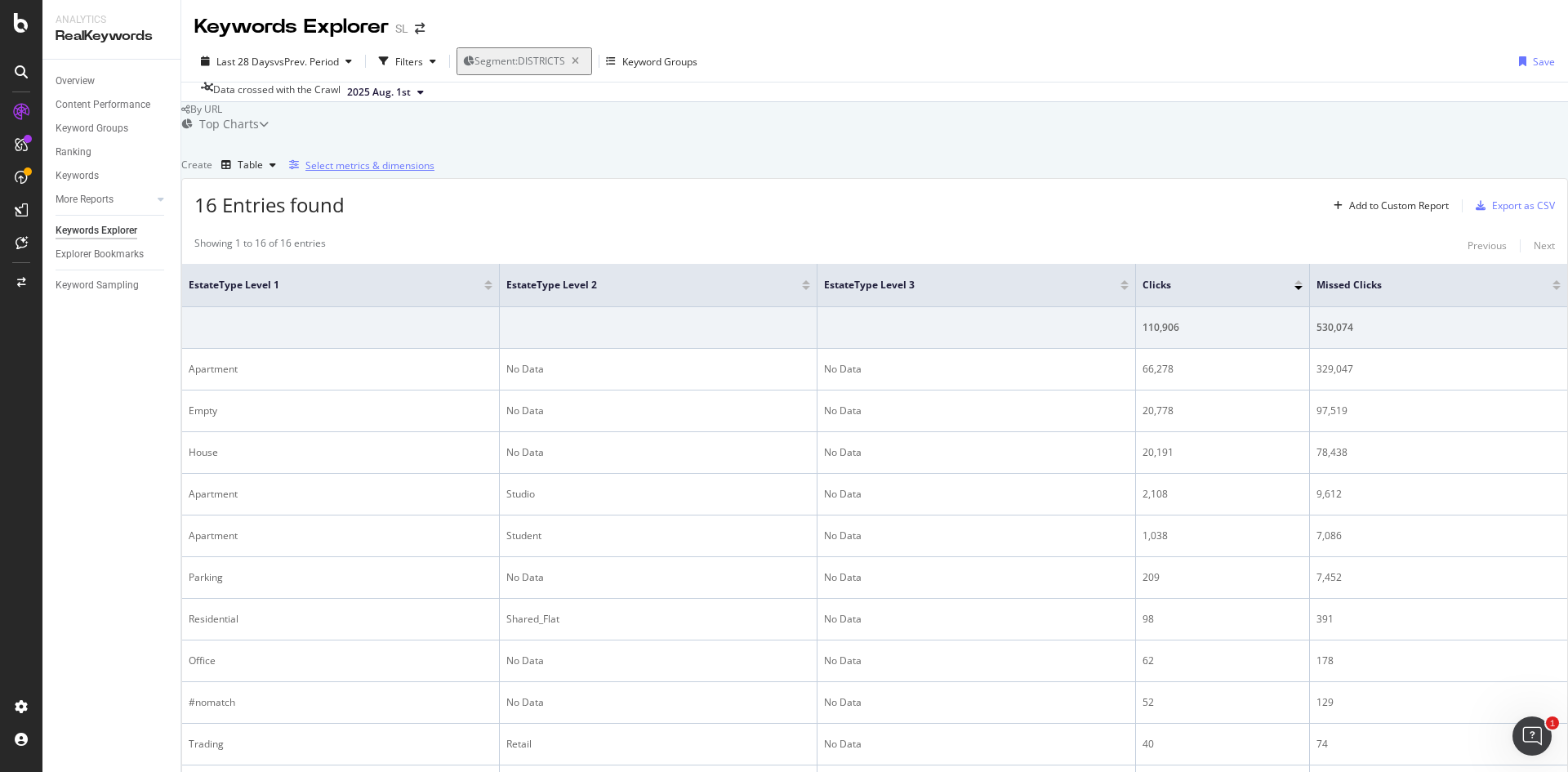 click on "Select metrics & dimensions" at bounding box center (370, 165) 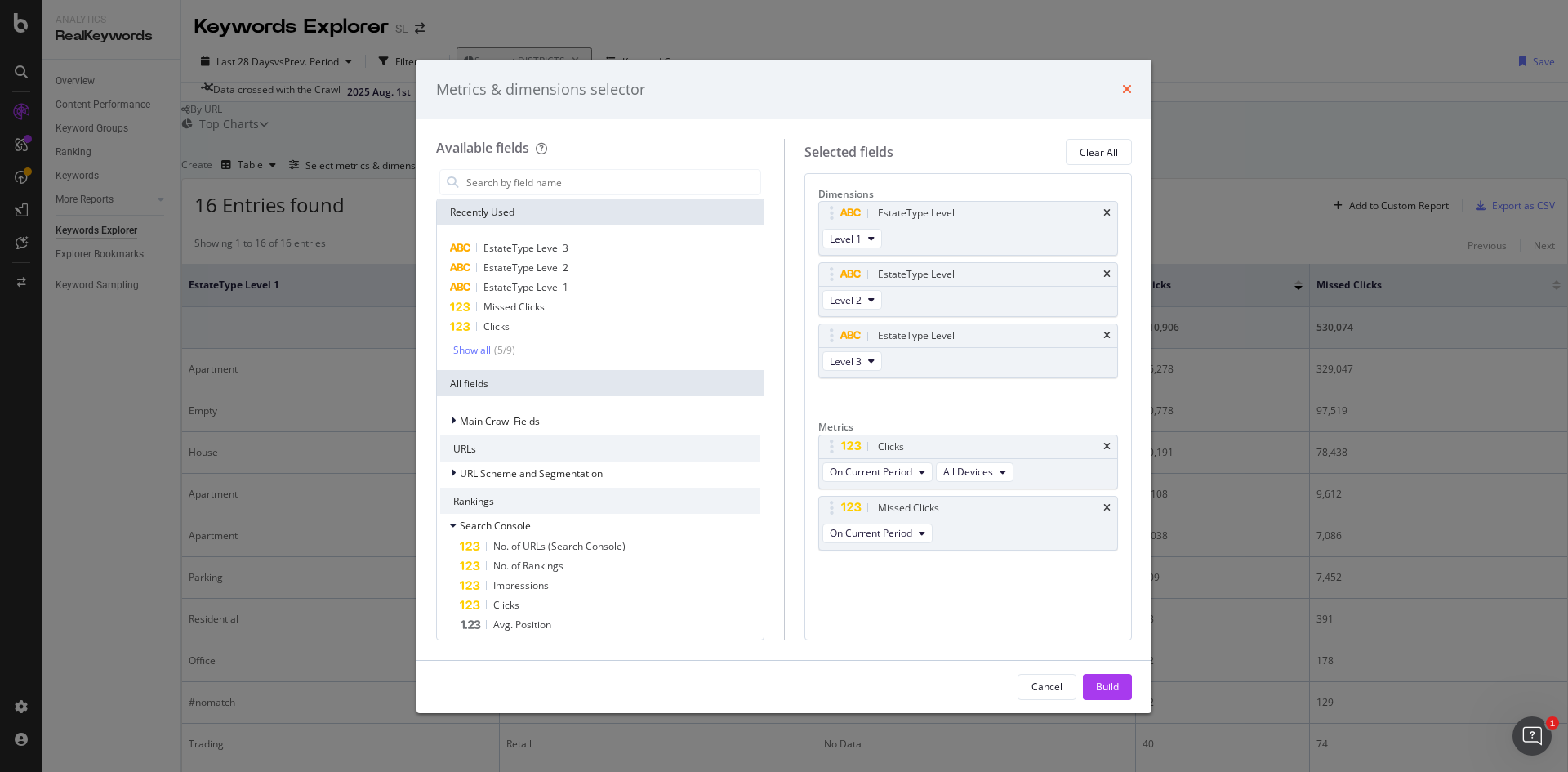 click at bounding box center [1127, 89] 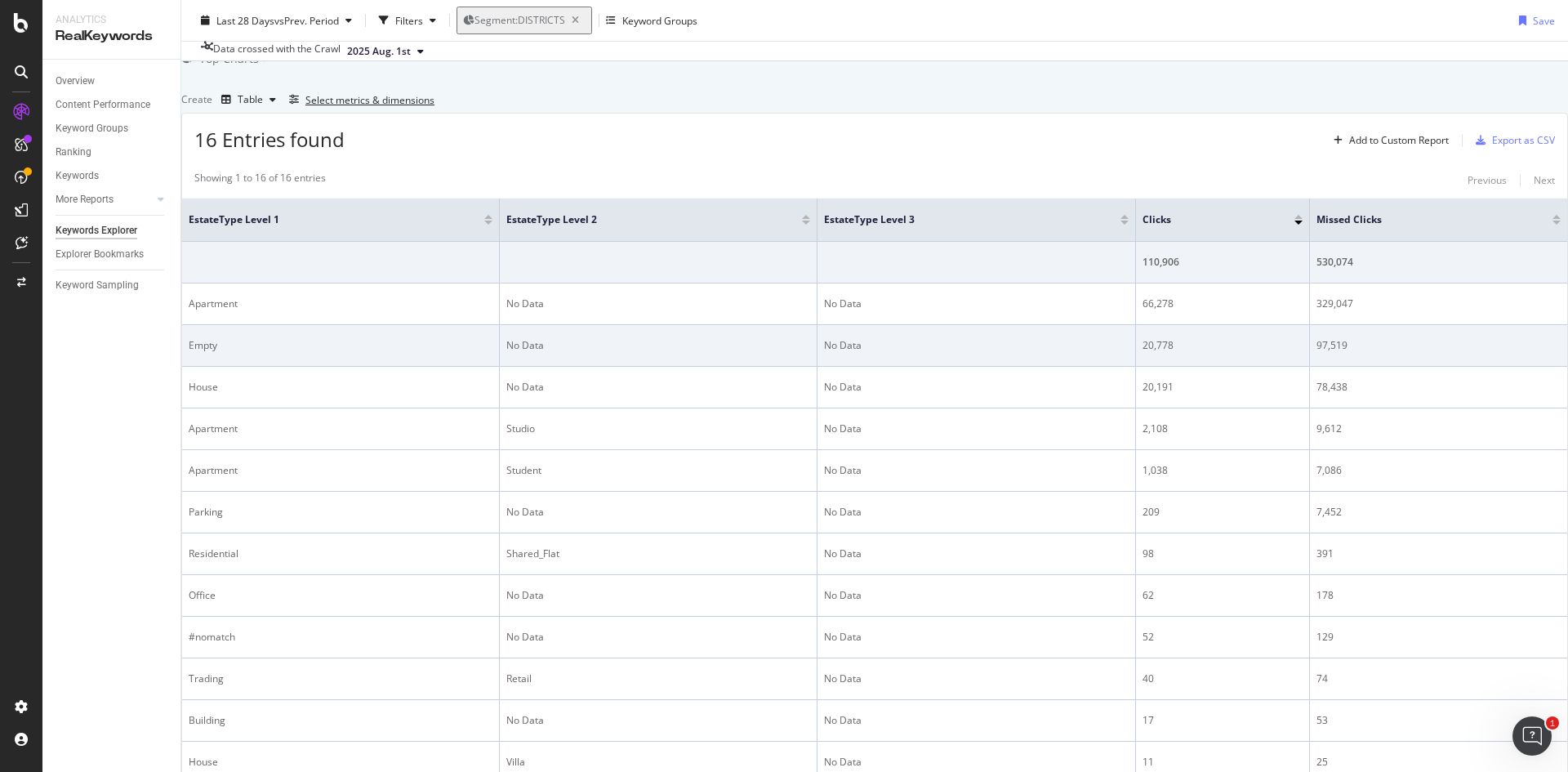 scroll, scrollTop: 0, scrollLeft: 0, axis: both 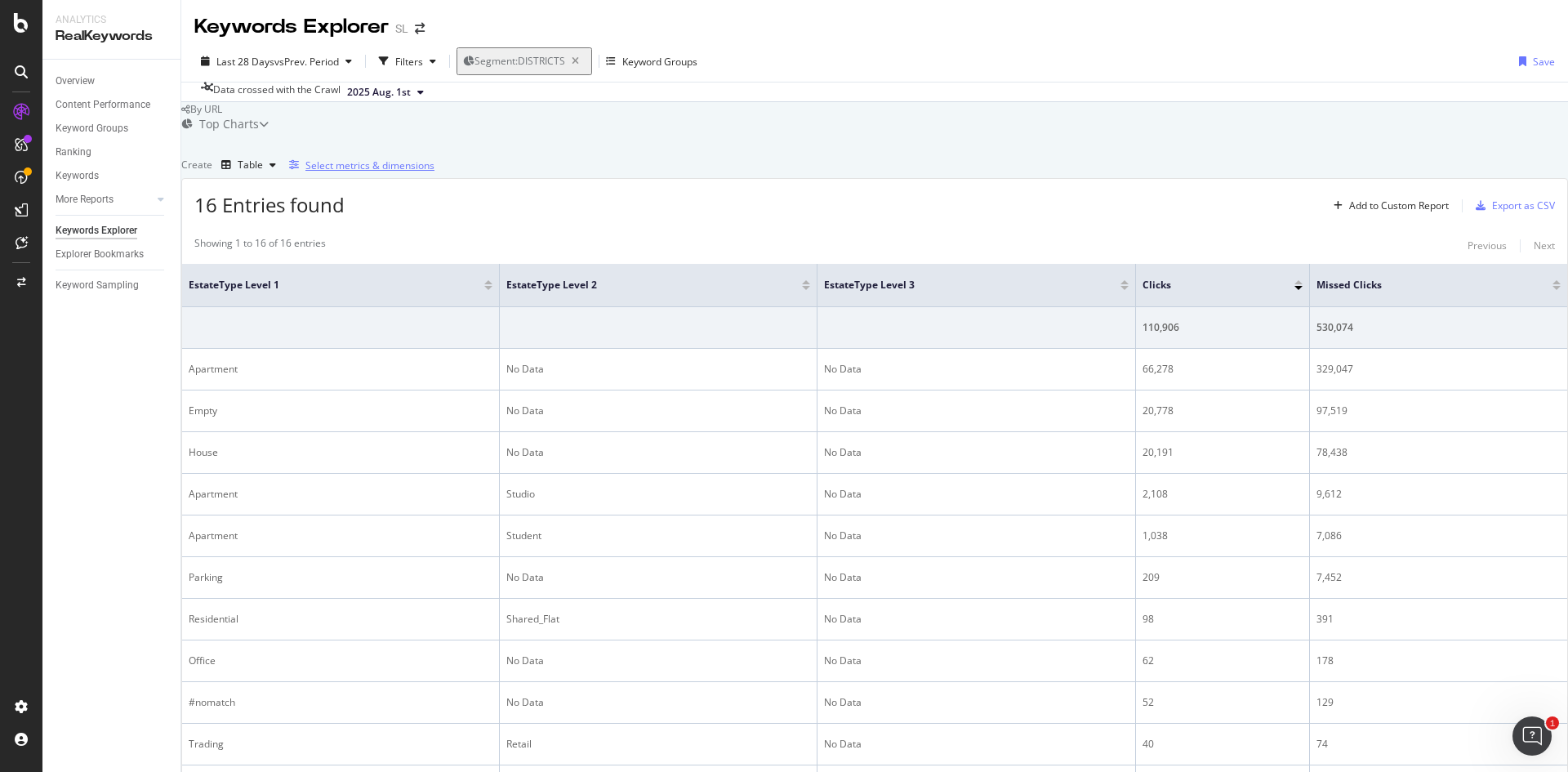 click on "Select metrics & dimensions" at bounding box center [370, 165] 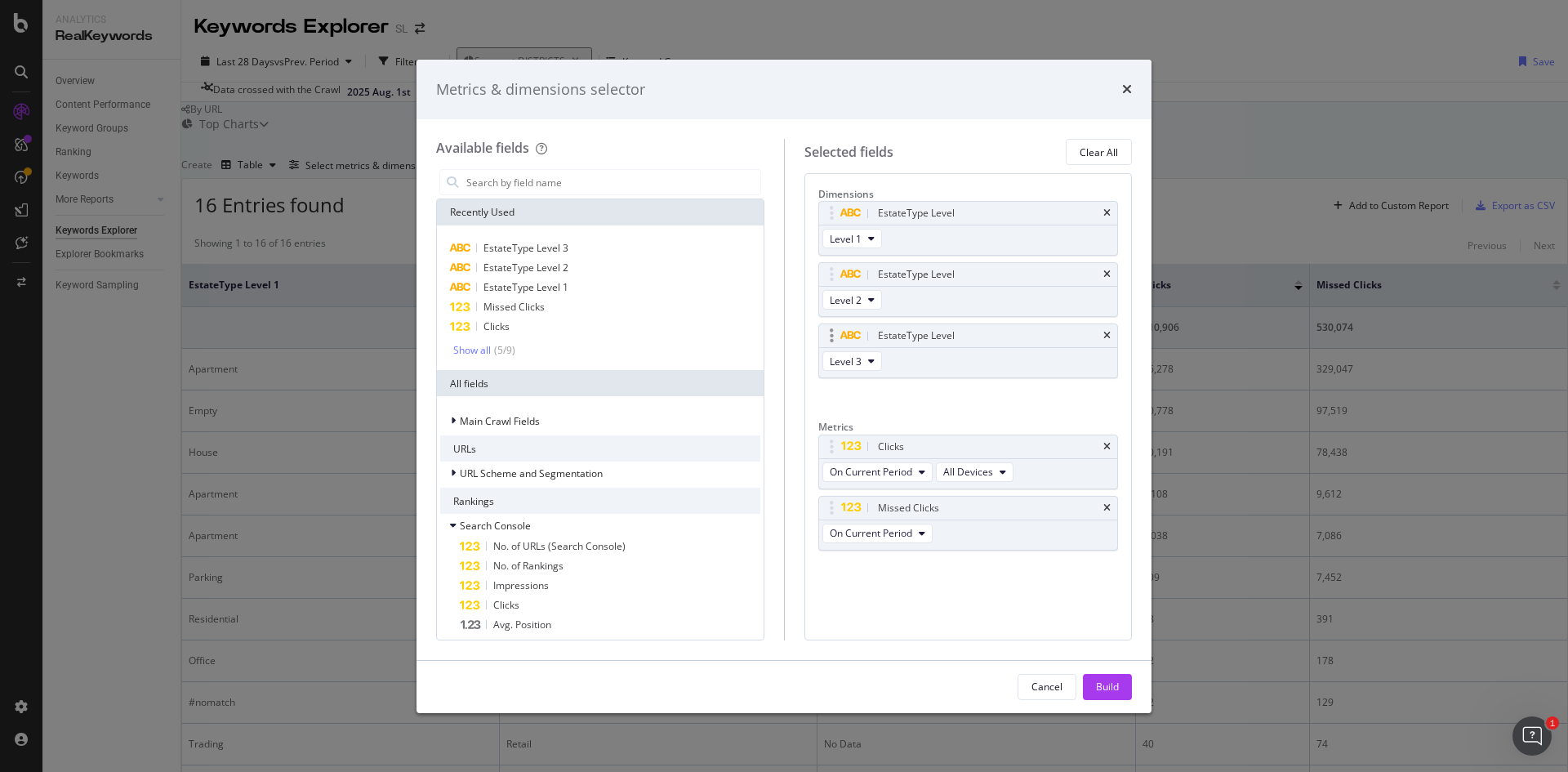 click on "EstateType Level" at bounding box center (969, 336) 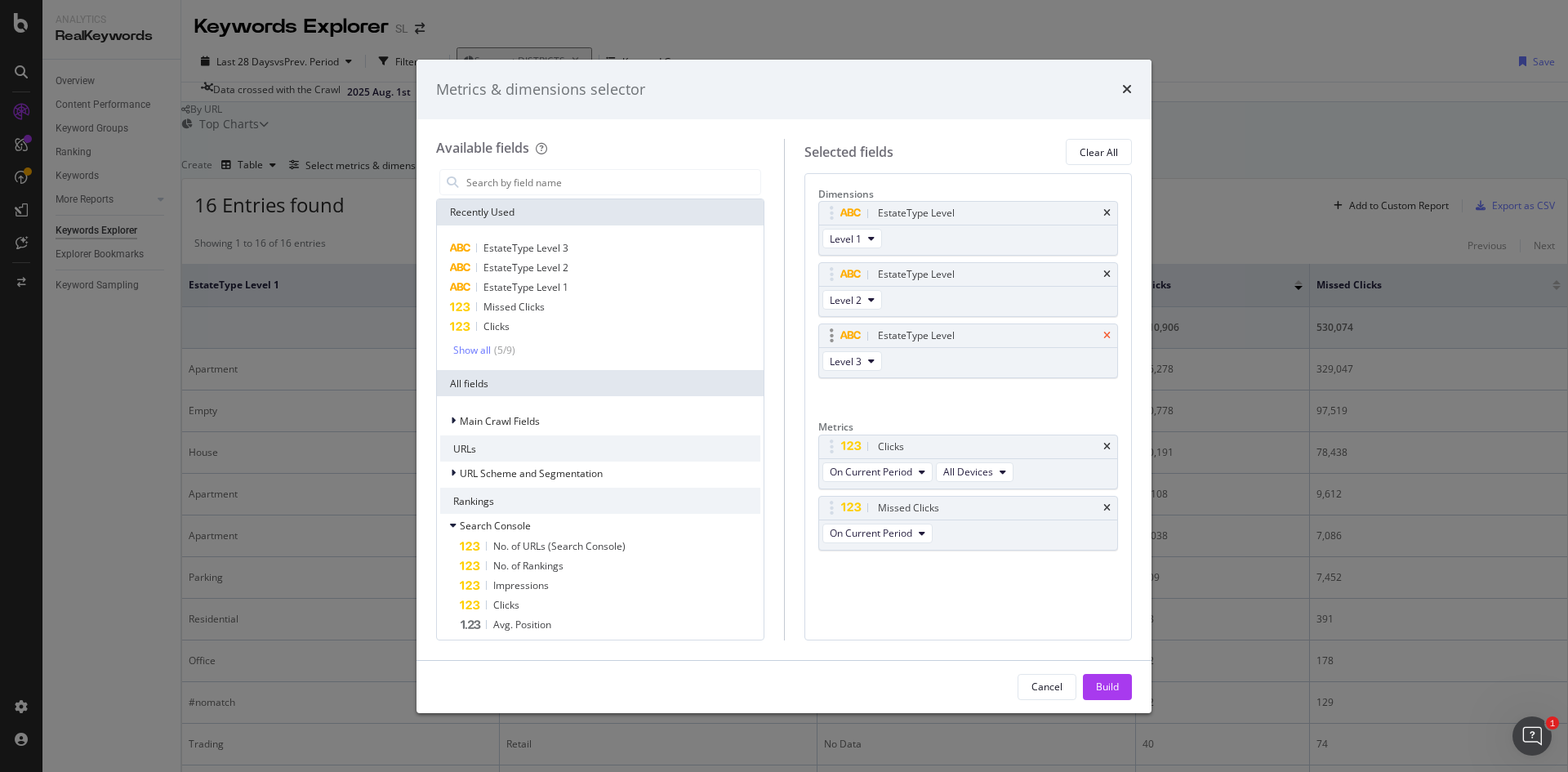 click at bounding box center [1107, 336] 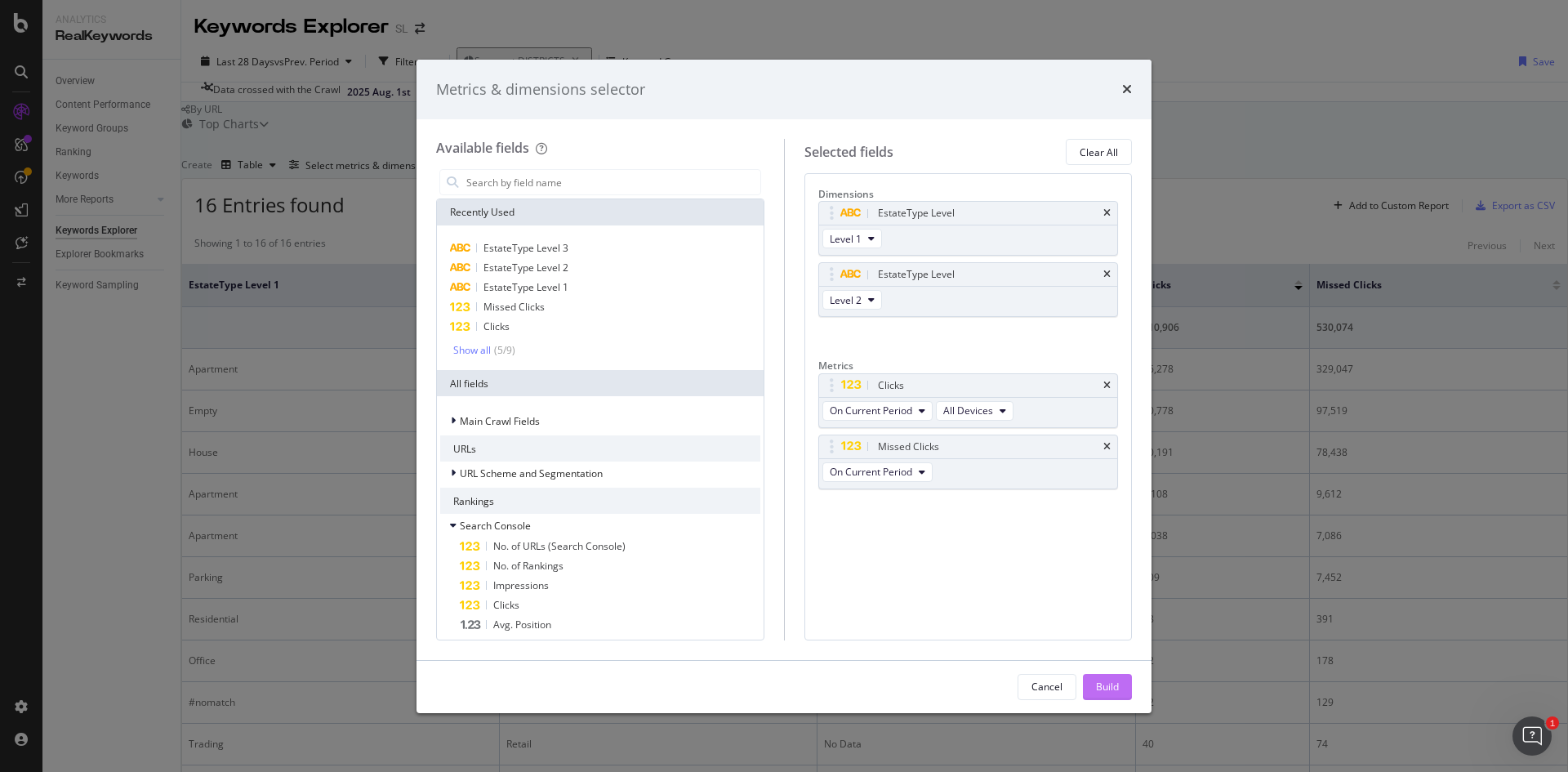 click on "Build" at bounding box center (1107, 686) 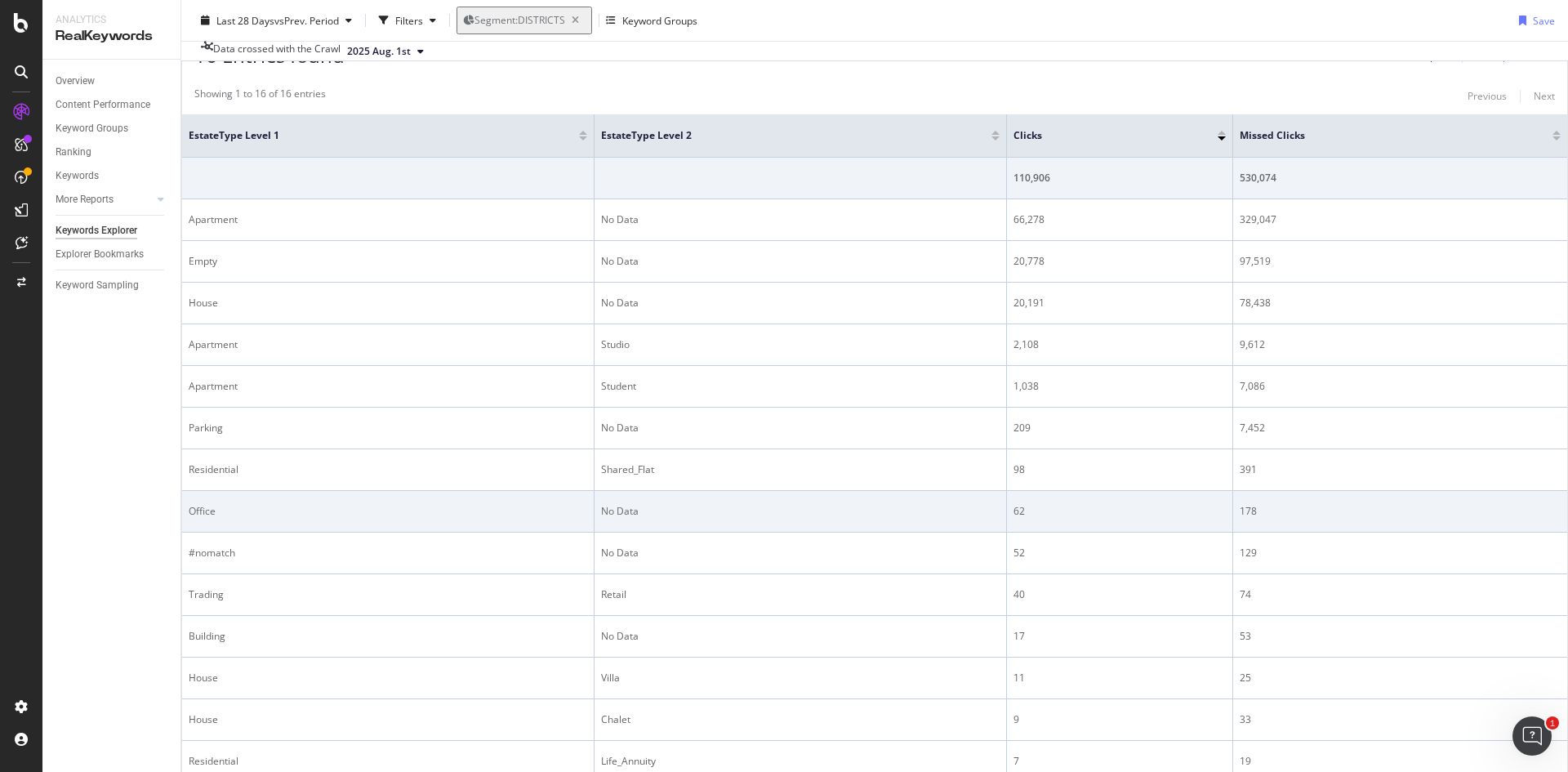 scroll, scrollTop: 149, scrollLeft: 0, axis: vertical 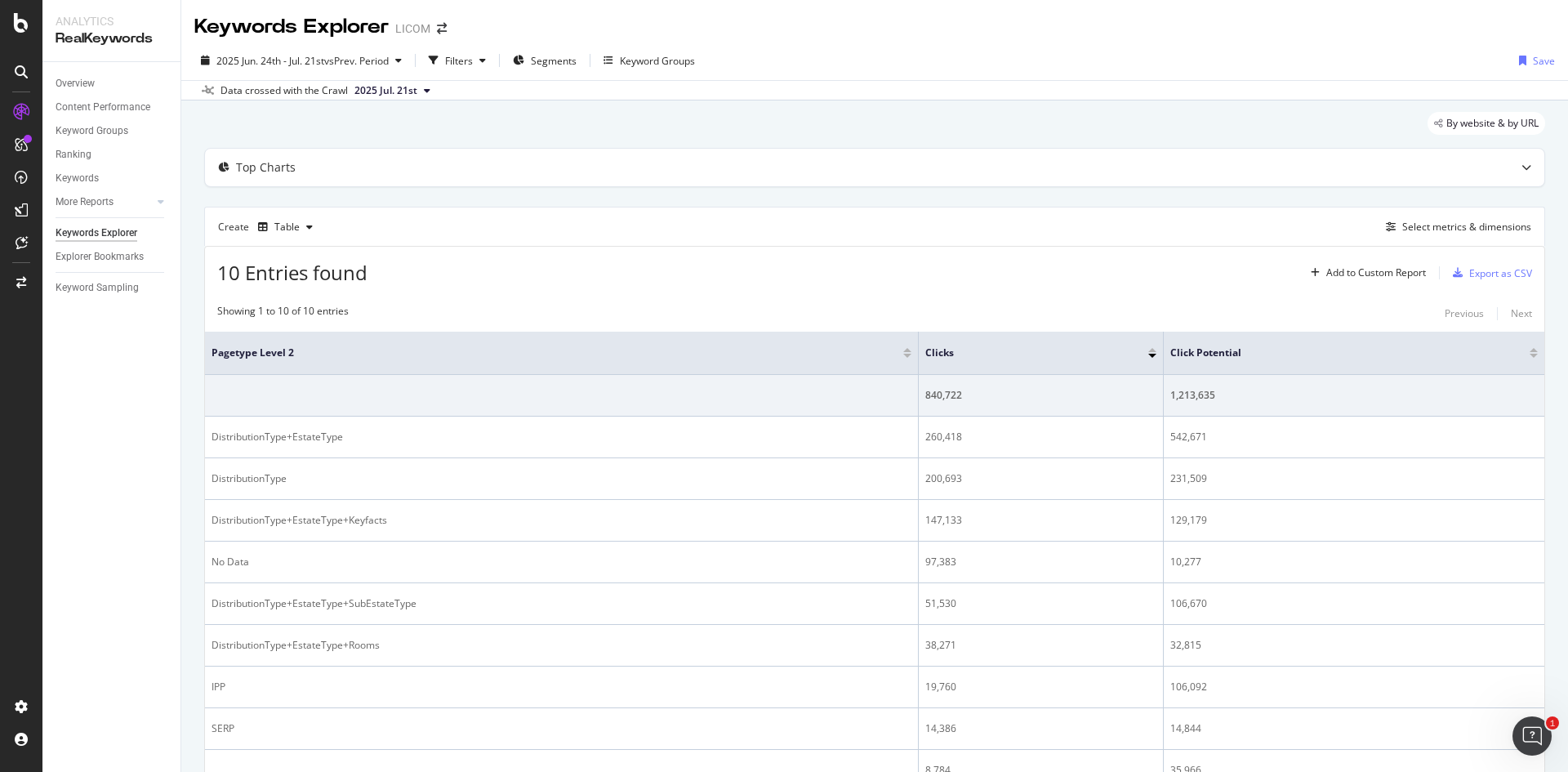 click on "By website  by URL Top Charts Create Table Select metrics dimensions 10 Entries found Add to Custom Report Export as CSV Showing 1 to 10 of 10 entries Previous Next pagetype Level 2 Clicks Click Potential [NUMBER] [NUMBER] DistributionType+EstateType [NUMBER] [NUMBER] DistributionType [NUMBER] [NUMBER] DistributionType+EstateType+Keyfacts [NUMBER] [NUMBER] No Data [NUMBER] [NUMBER] DistributionType+EstateType+SubEstateType [NUMBER] [NUMBER] DistributionType+EstateType+Rooms [NUMBER] [NUMBER] IPP [NUMBER] [NUMBER] SERP [NUMBER] [NUMBER] [NUMBER] [NUMBER] Edito [NUMBER] [NUMBER] Showing 1 to 10 of 10 entries Previous Next" at bounding box center [875, 513] 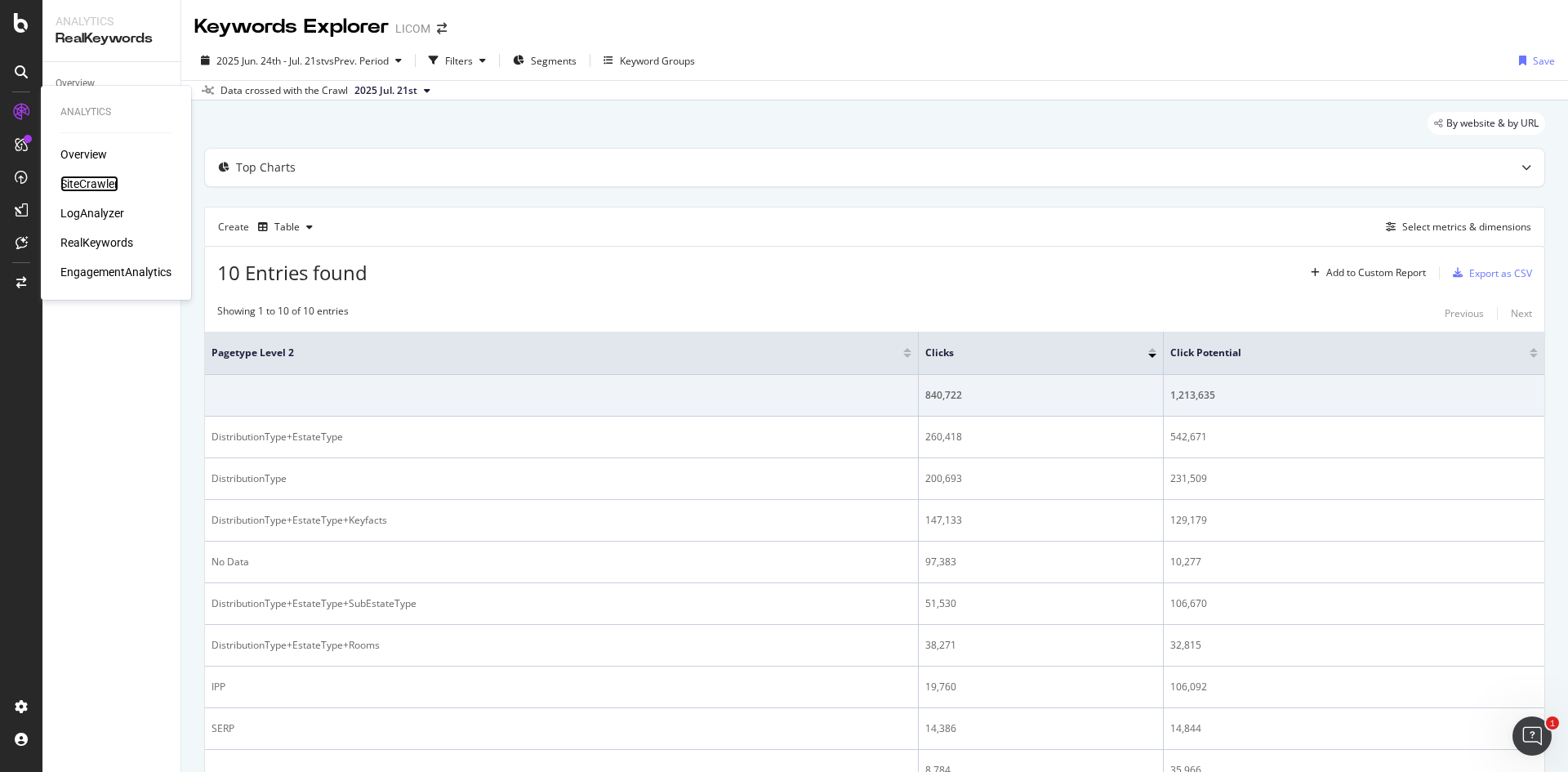 click on "SiteCrawler" at bounding box center (89, 184) 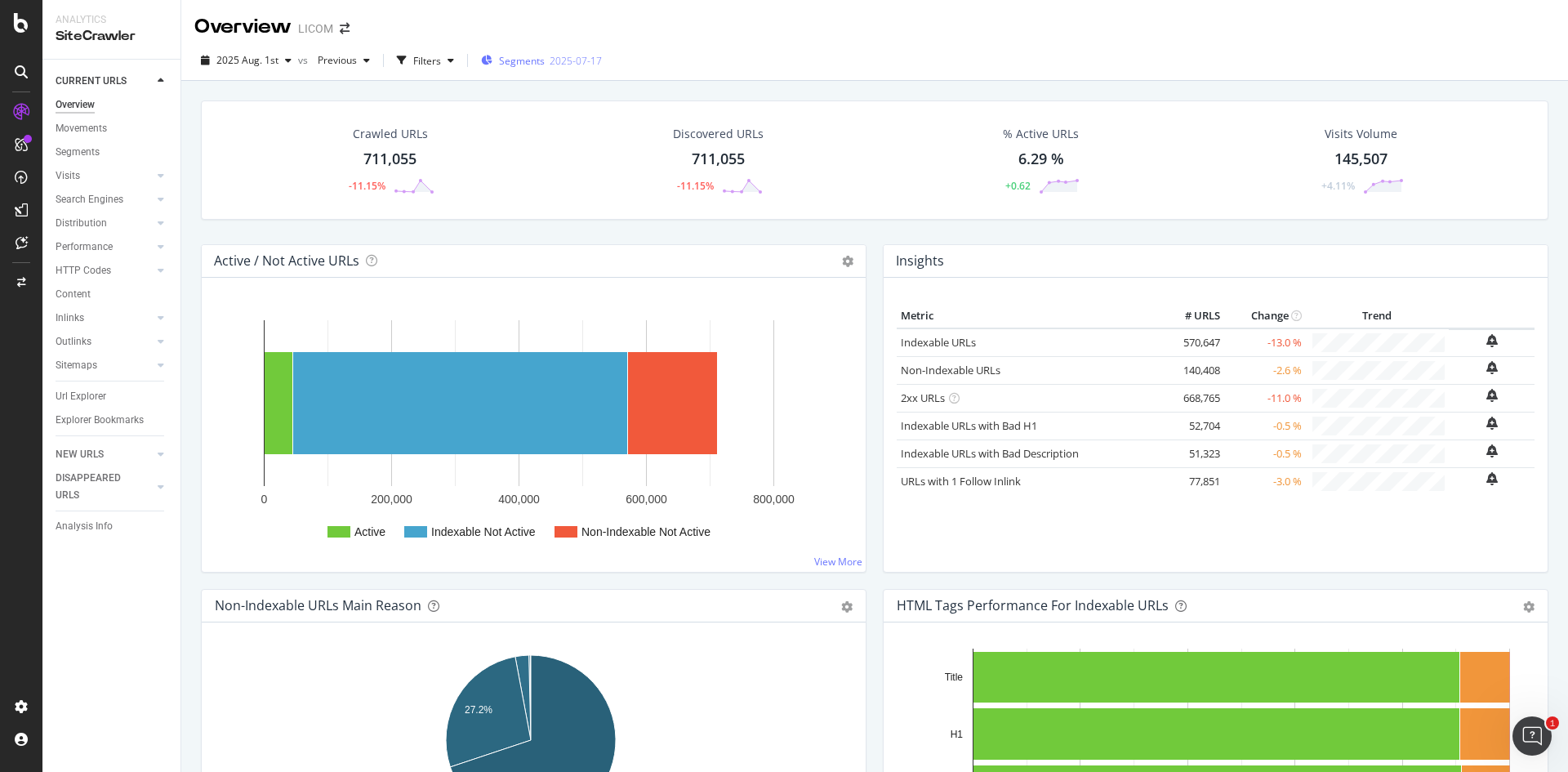 click on "Segments" at bounding box center (522, 60) 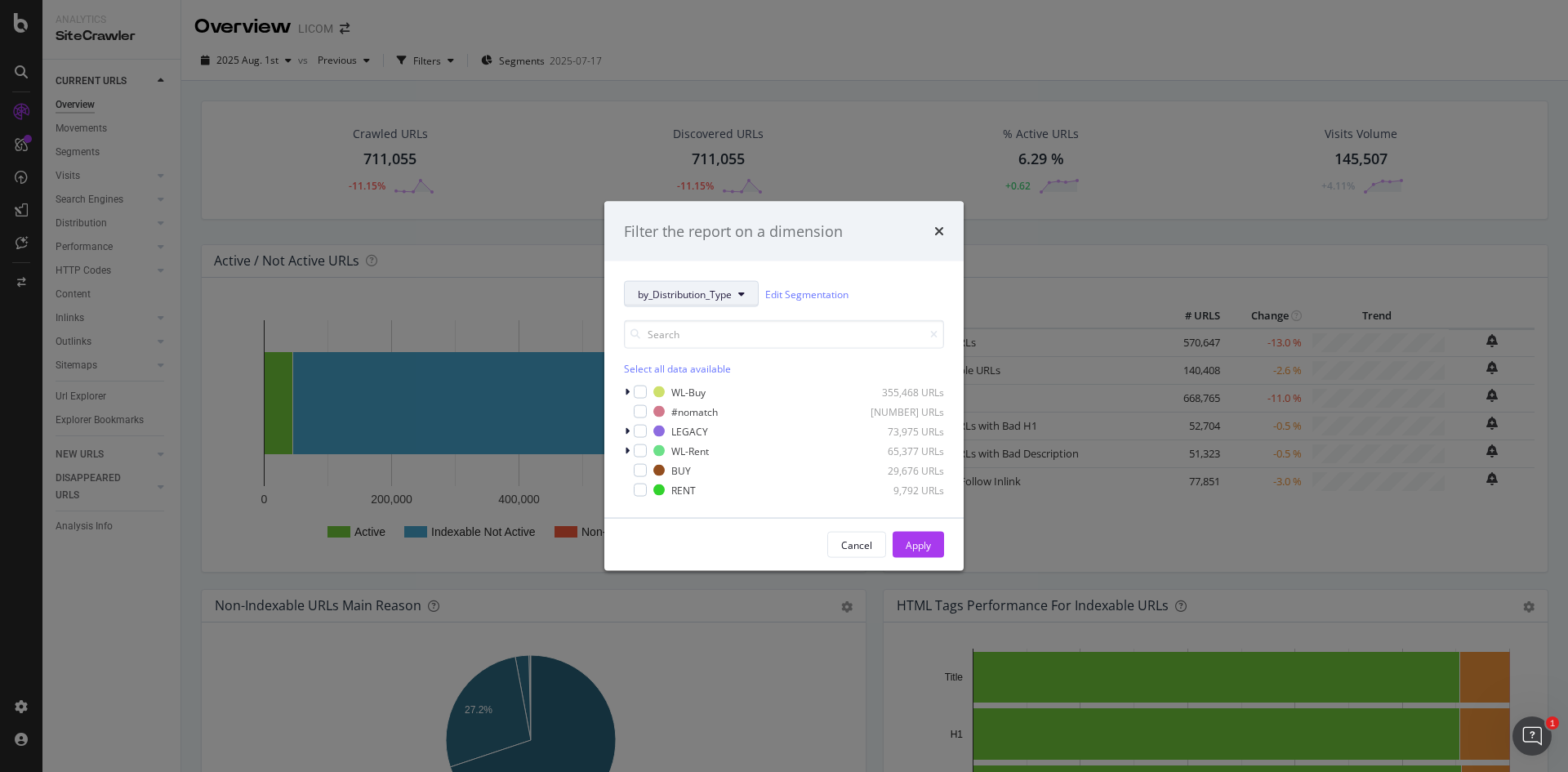click on "by_Distribution_Type" at bounding box center (684, 293) 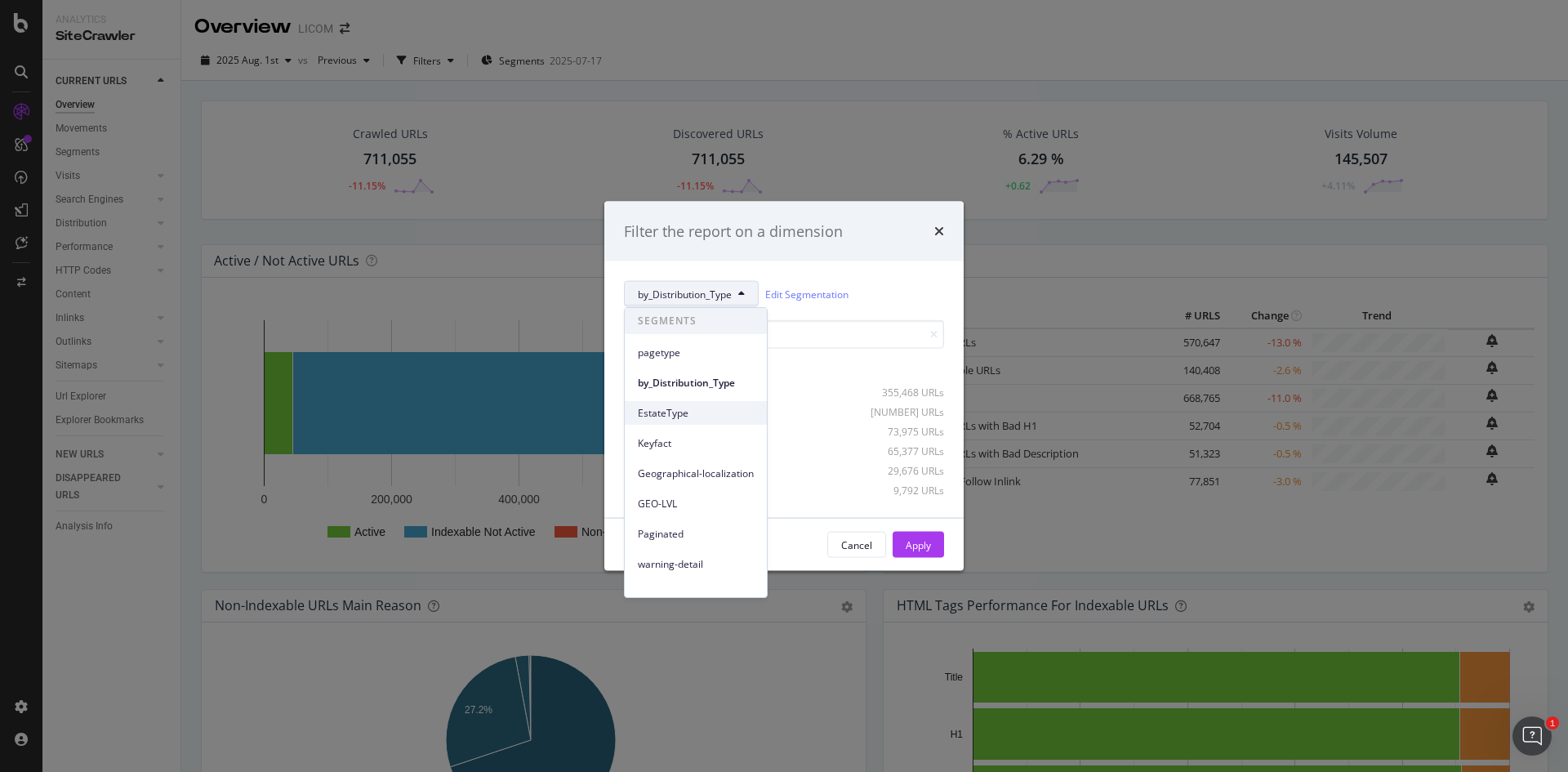 click on "EstateType" at bounding box center (696, 413) 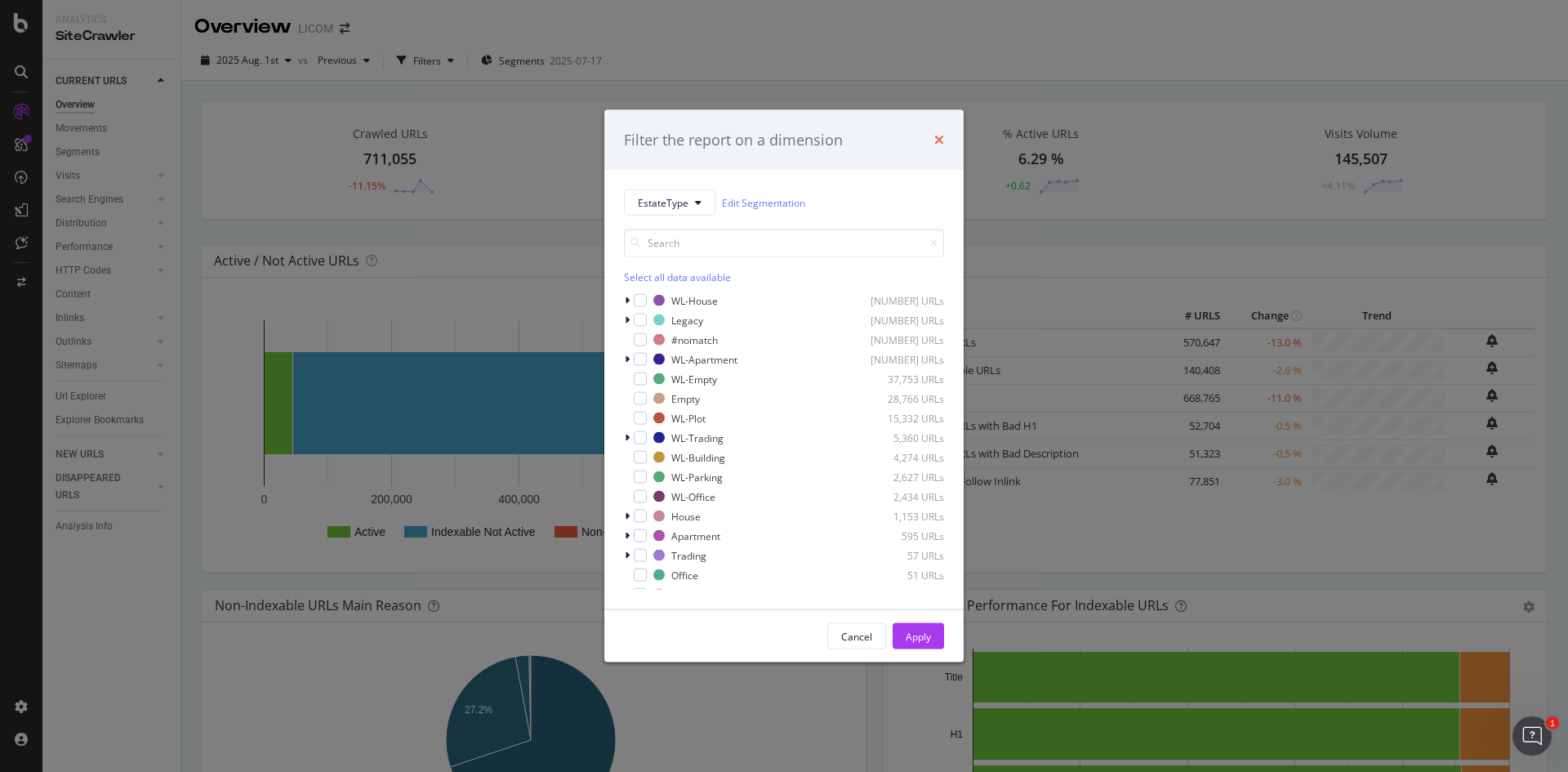click at bounding box center [939, 140] 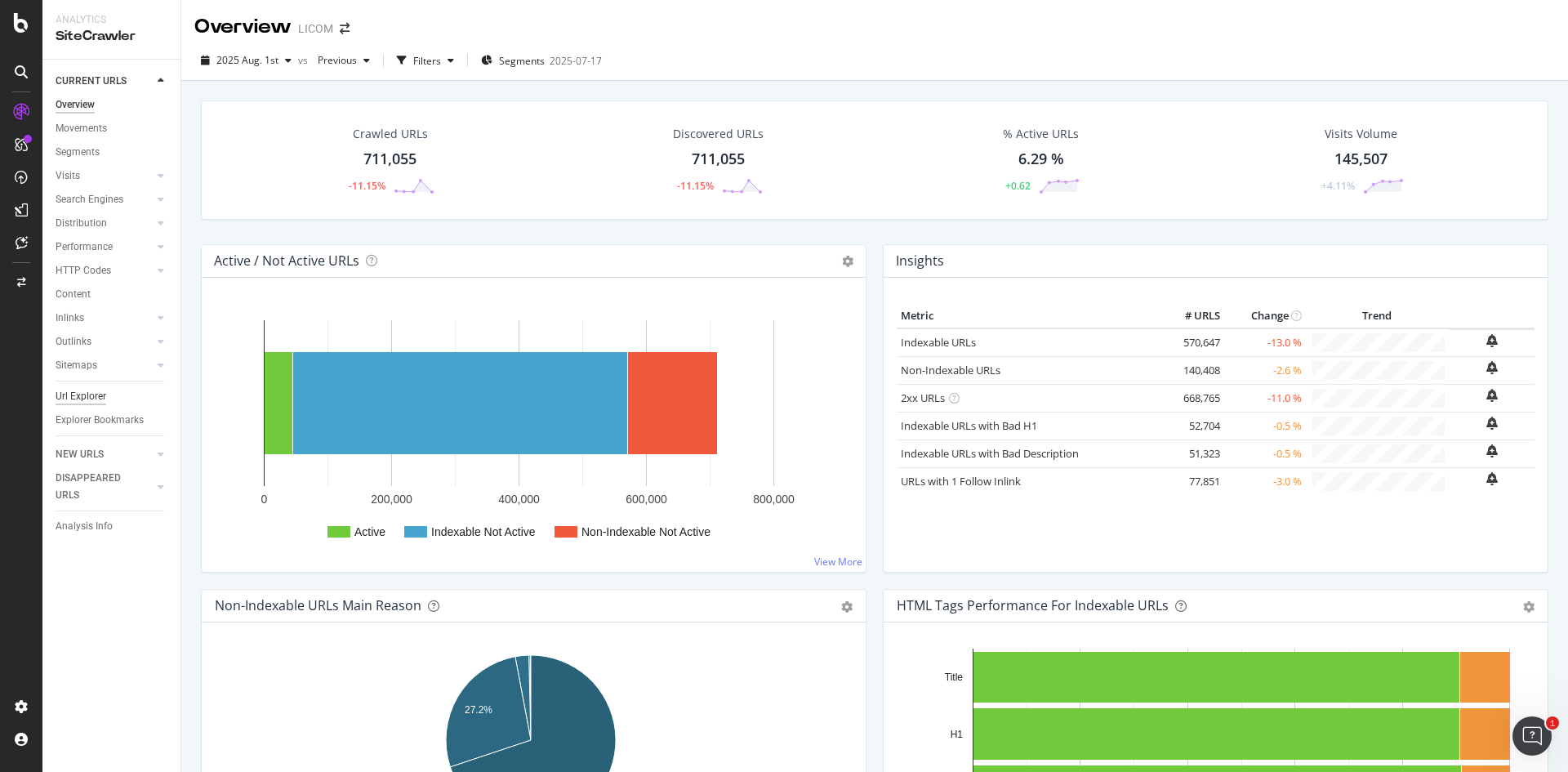 click on "Url Explorer" at bounding box center [81, 396] 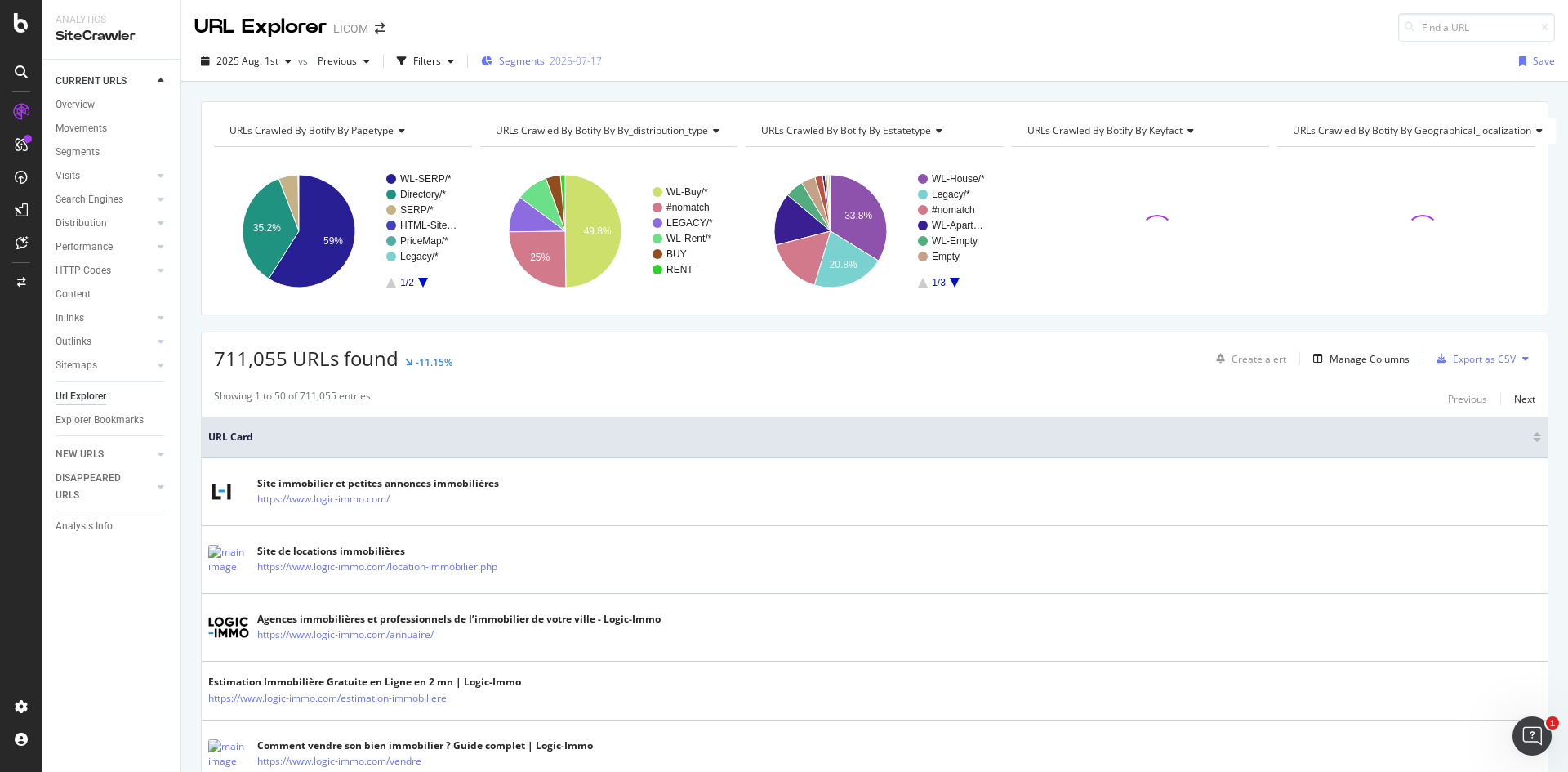 click on "Segments" at bounding box center (522, 60) 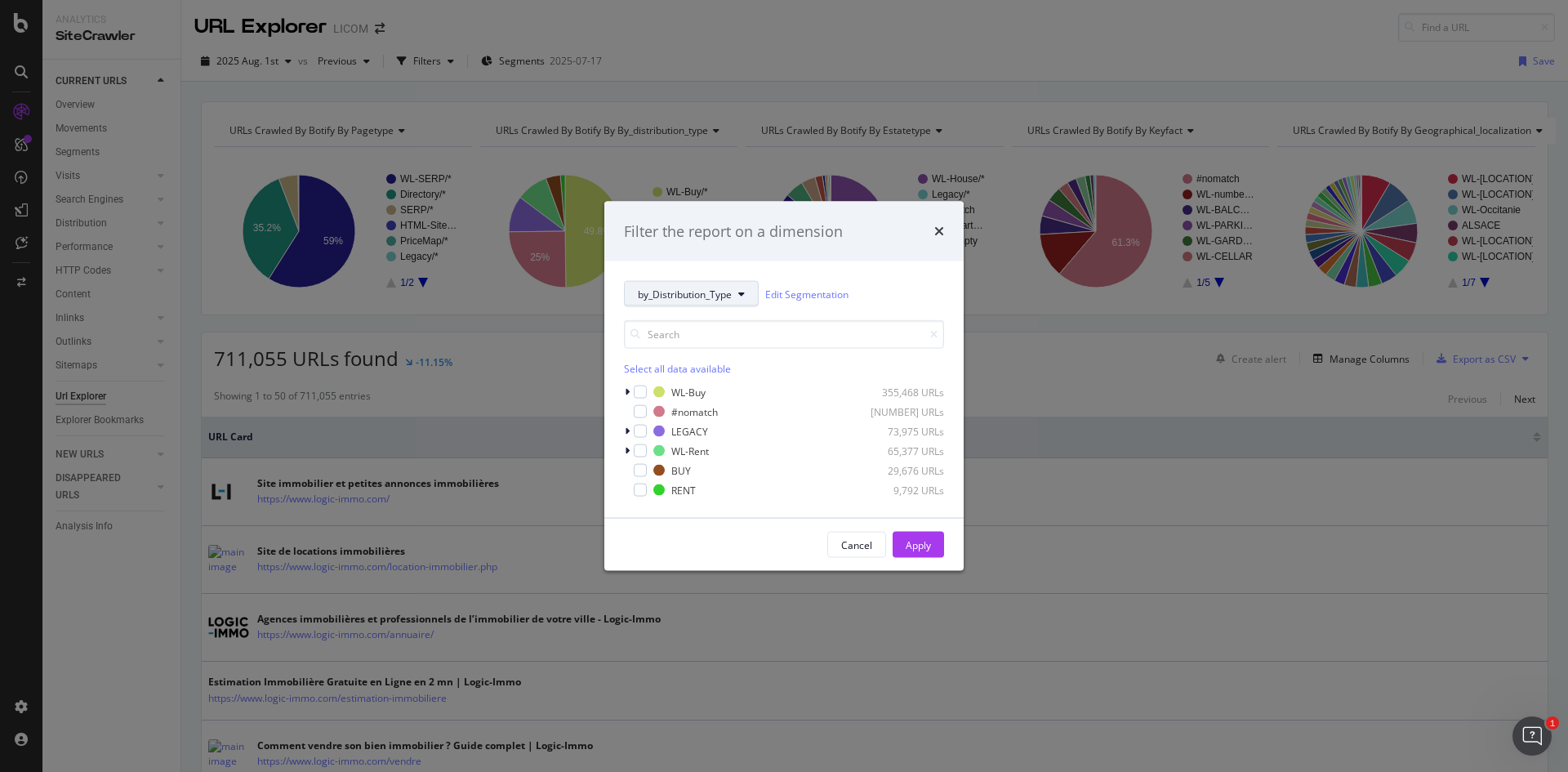 click on "by_Distribution_Type" at bounding box center (684, 293) 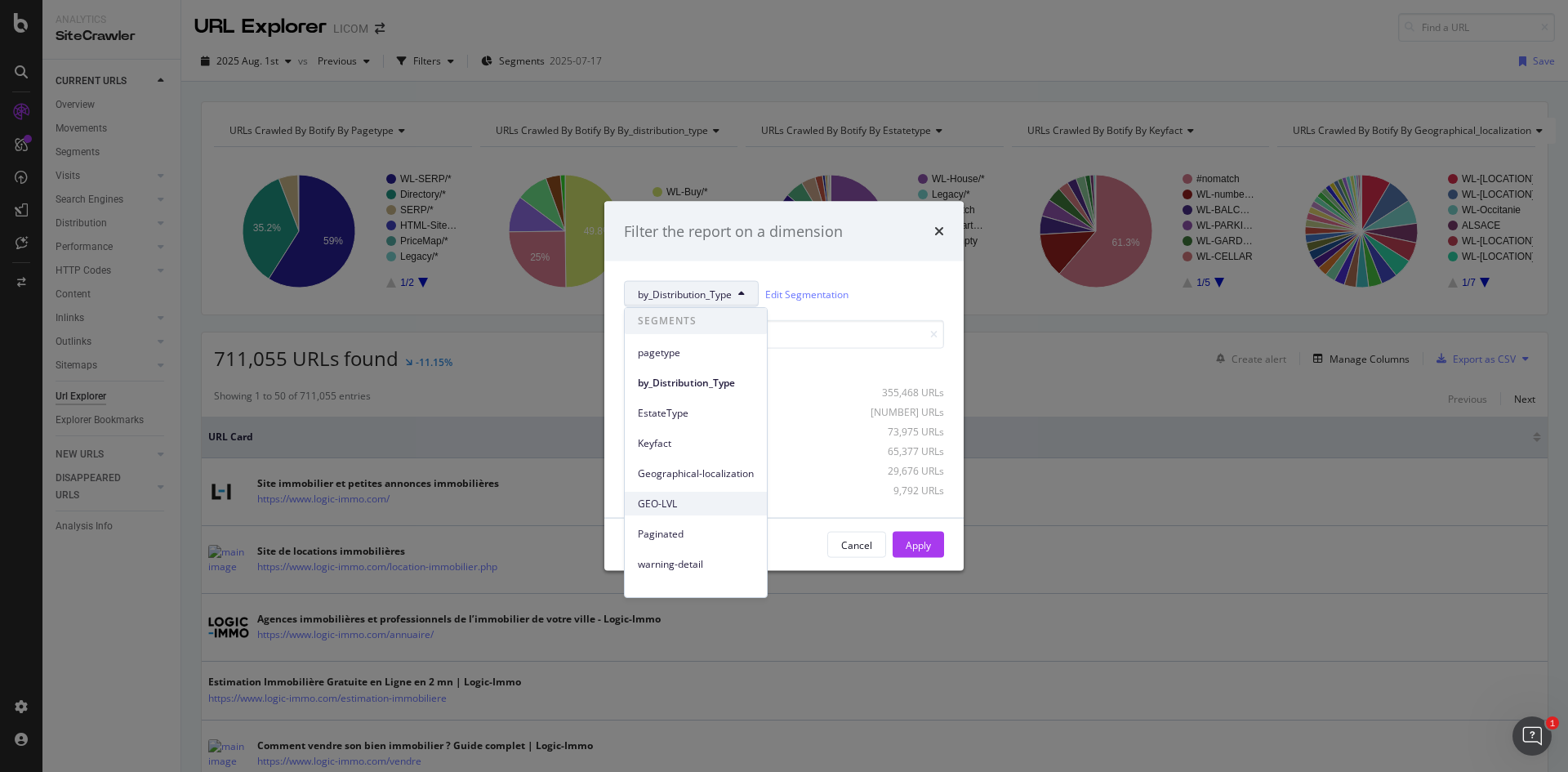 click on "GEO-LVL" at bounding box center (696, 504) 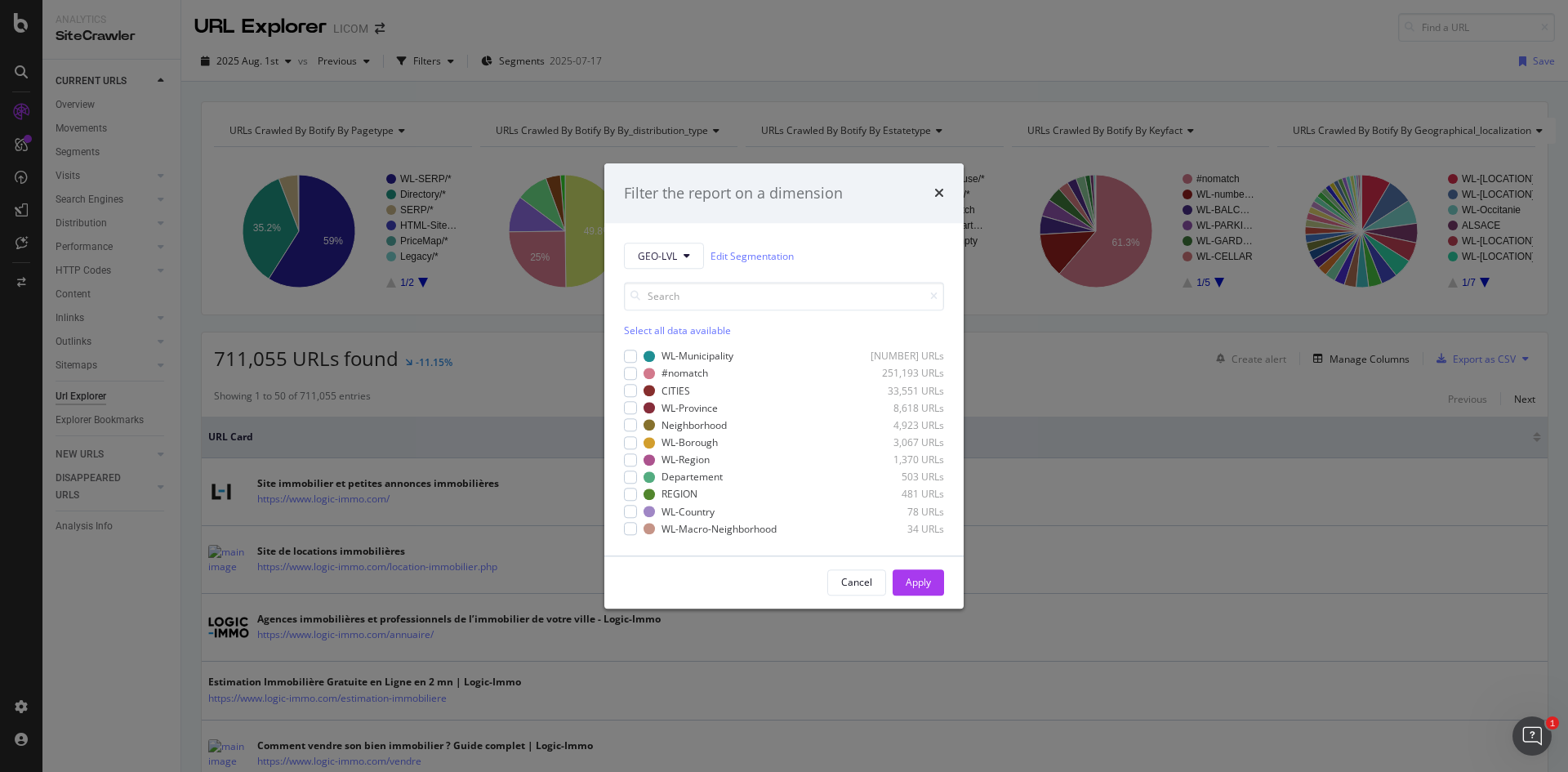 click on "Filter the report on a dimension GEO-LVL Edit Segmentation Select all data available WL-Municipality 405,981   URLs #nomatch 251,193   URLs CITIES 33,551   URLs WL-Province 8,618   URLs Neighborhood 4,923   URLs WL-Borough 3,067   URLs WL-Region 1,370   URLs Departement 503   URLs REGION 481   URLs WL-Country 78   URLs WL-Macro-Neighborhood 34   URLs Cancel Apply" at bounding box center [784, 386] 